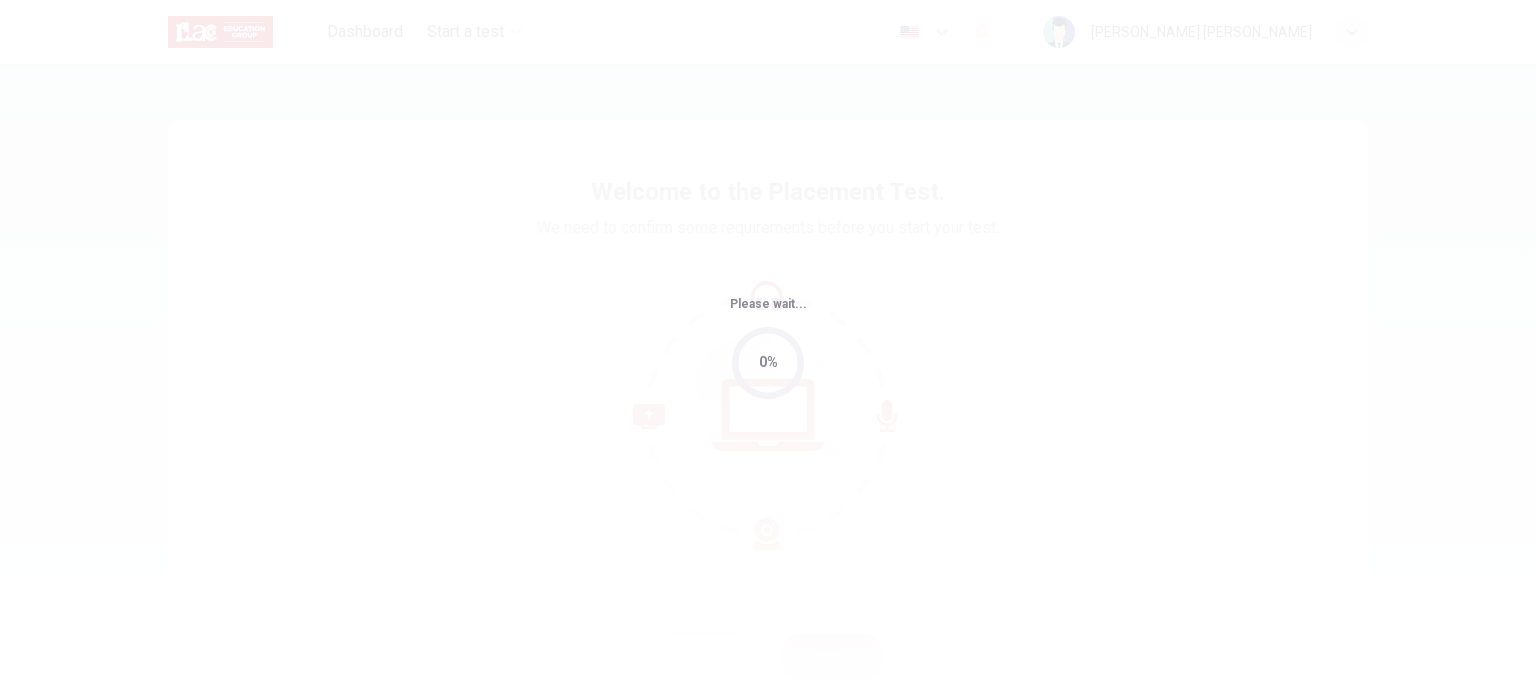 scroll, scrollTop: 0, scrollLeft: 0, axis: both 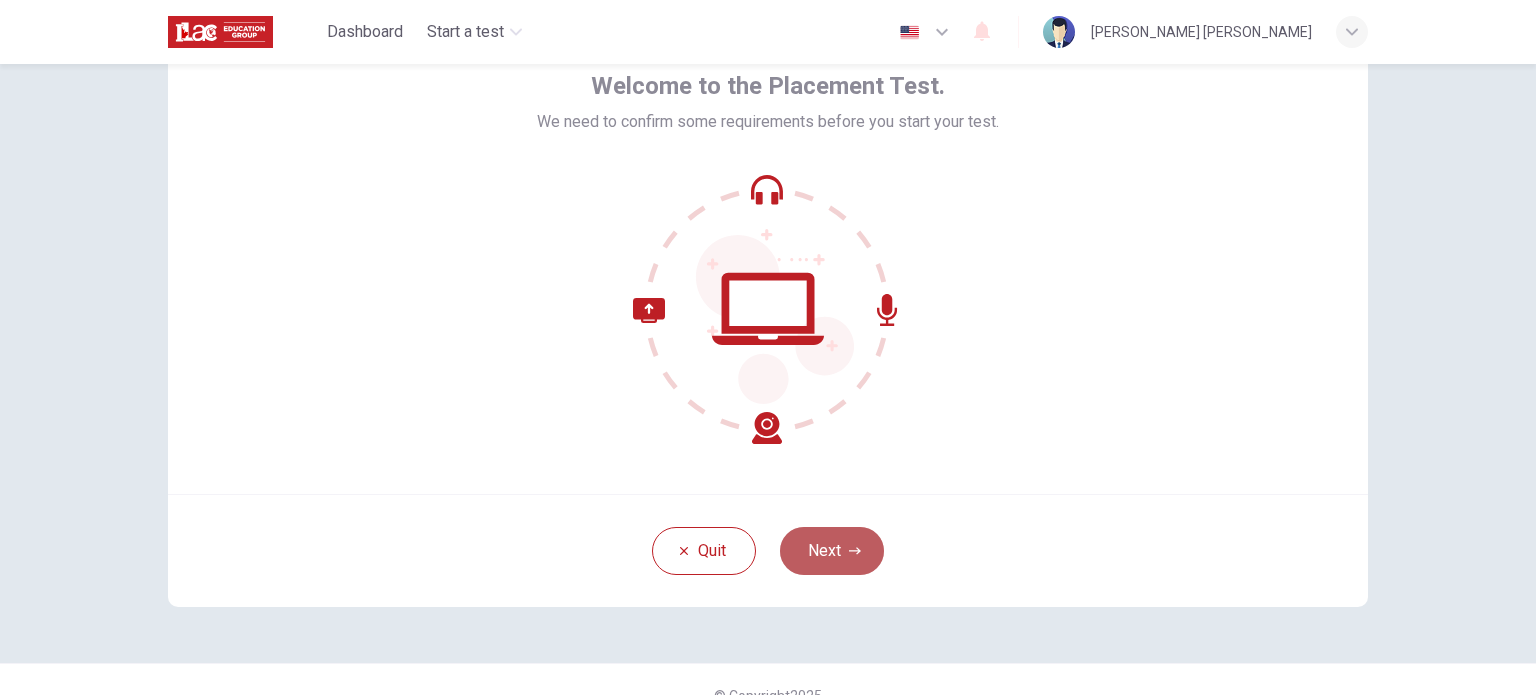 click on "Next" at bounding box center (832, 551) 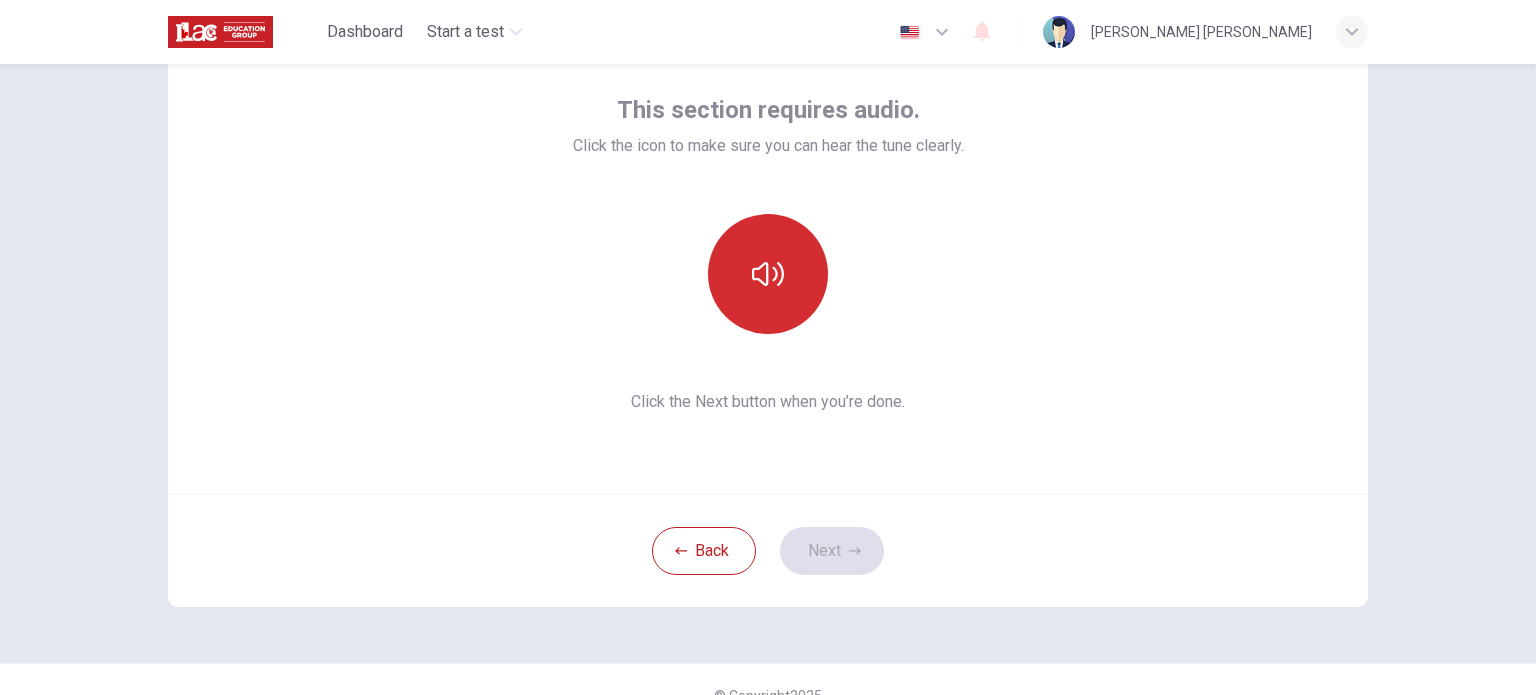 click at bounding box center (768, 274) 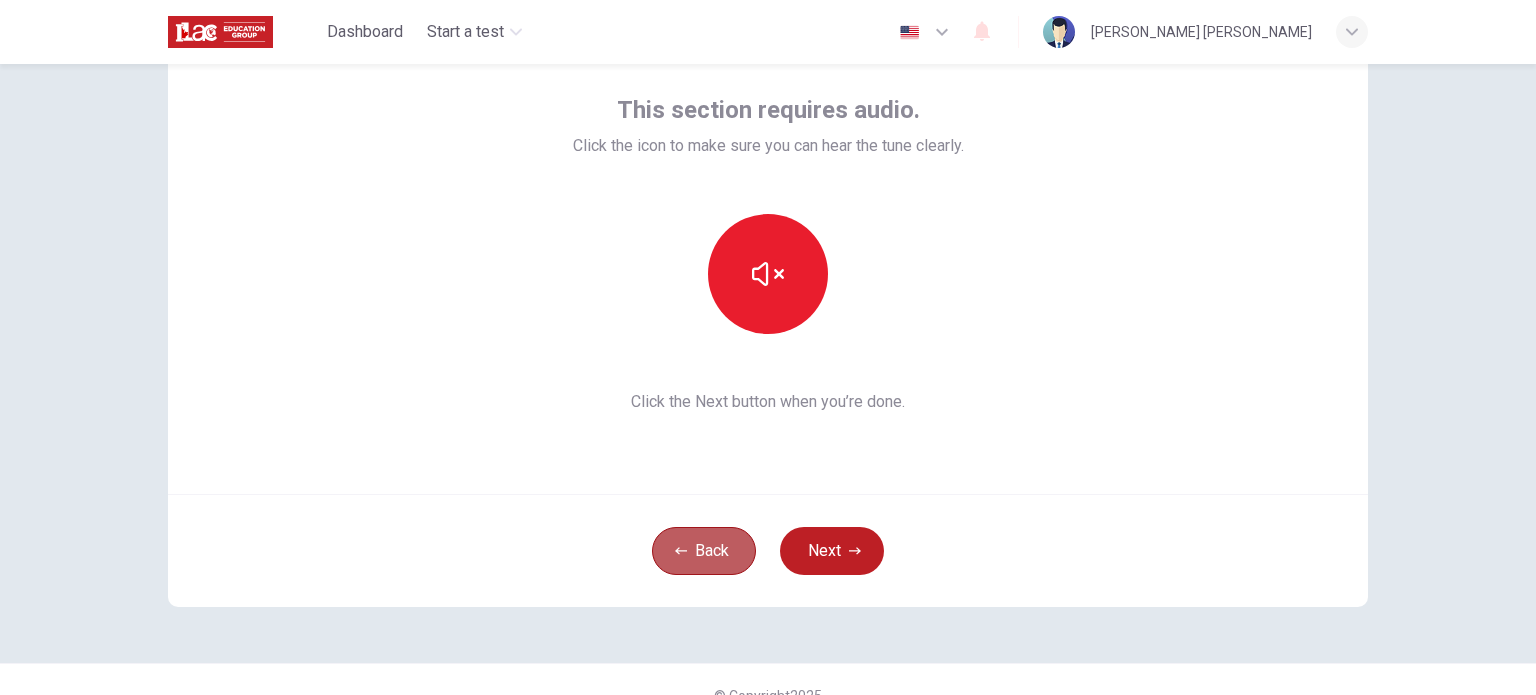click on "Back" at bounding box center (704, 551) 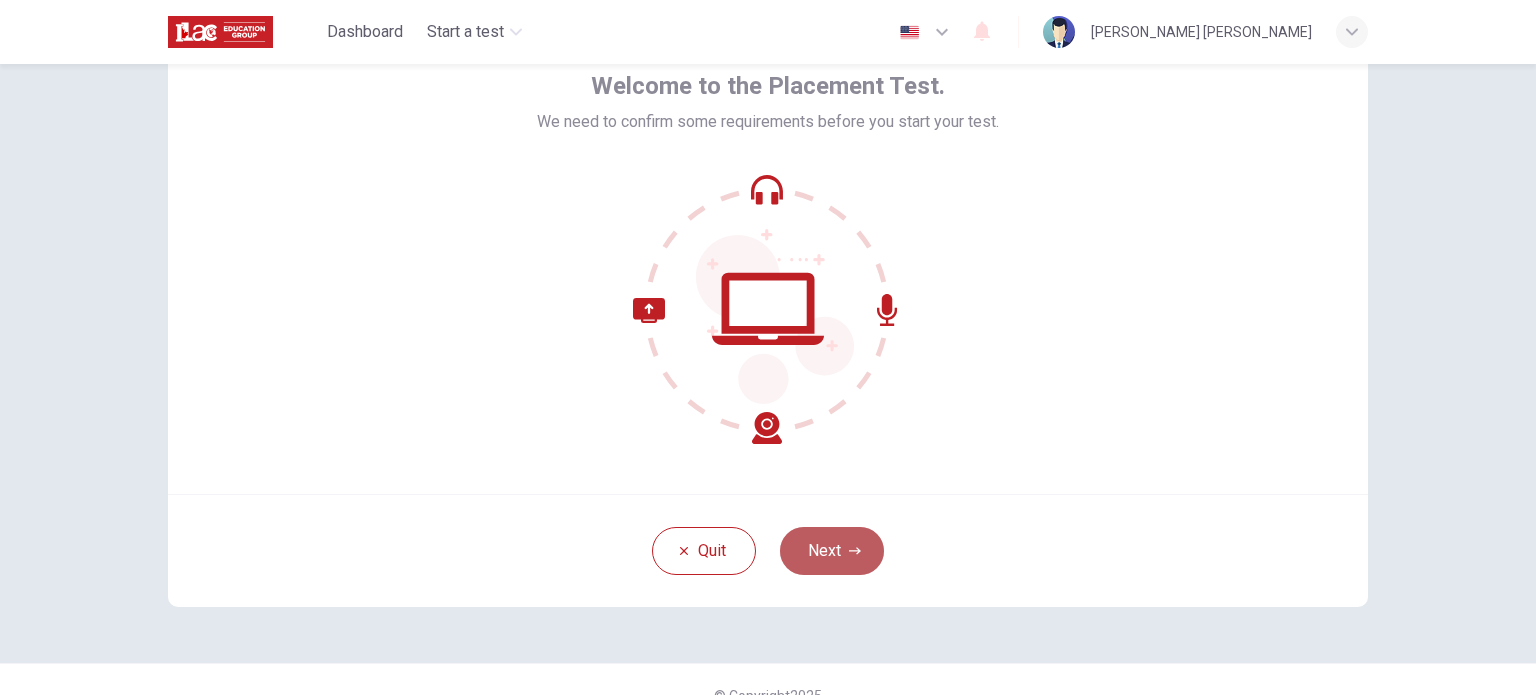 click 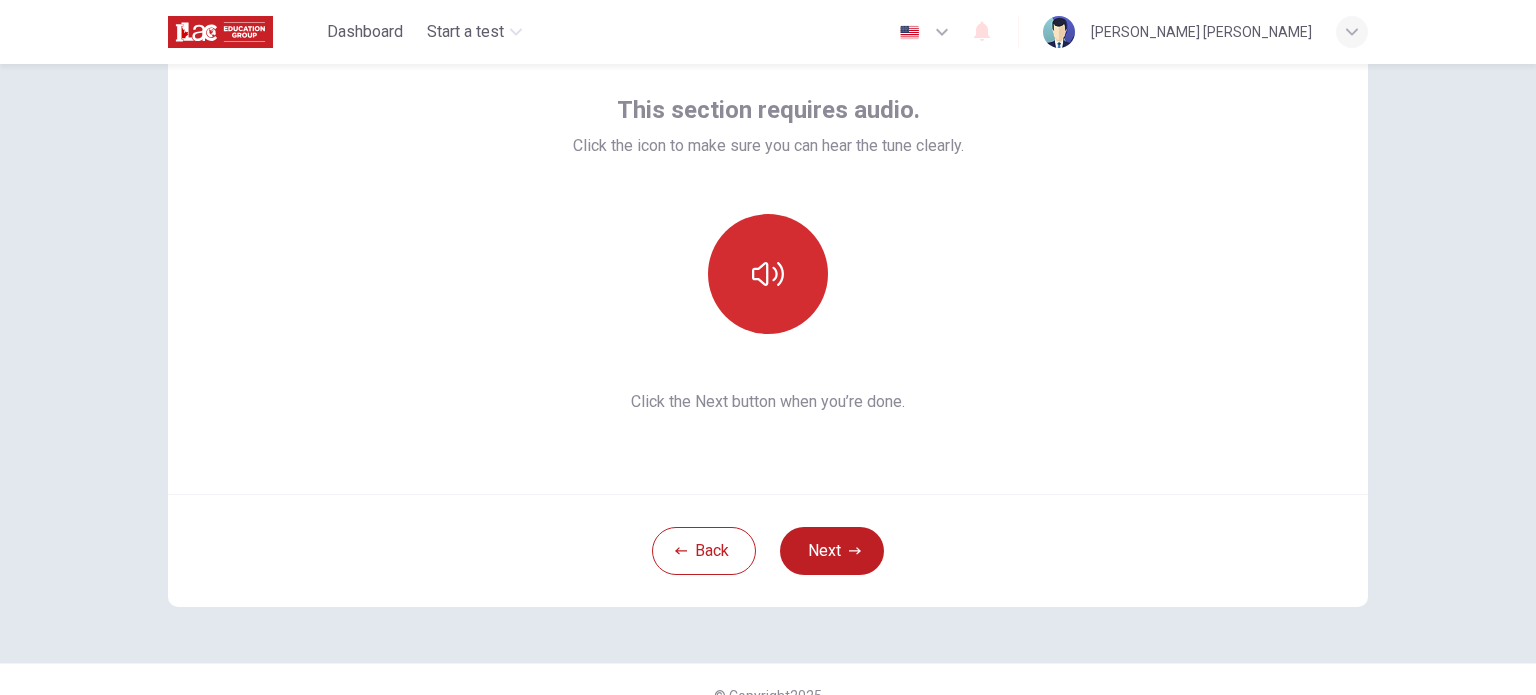 click 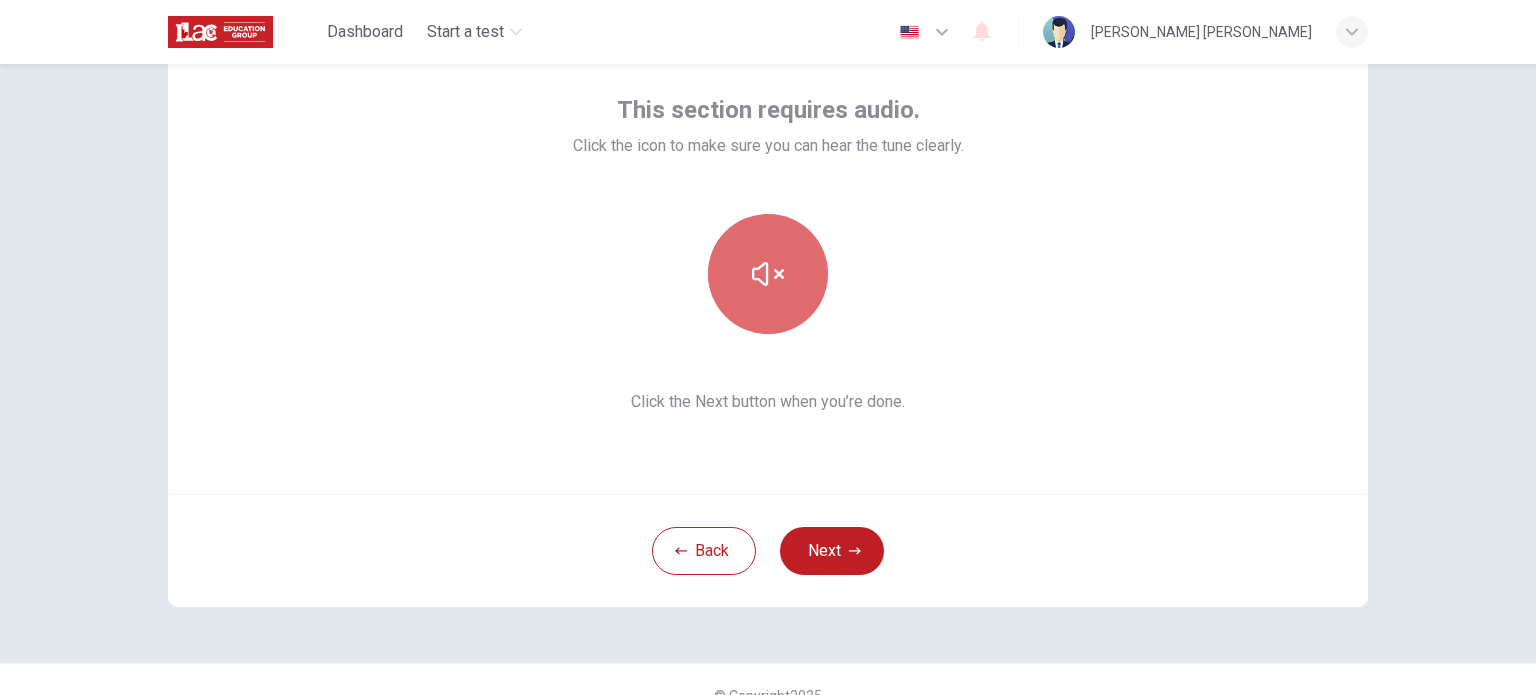 click 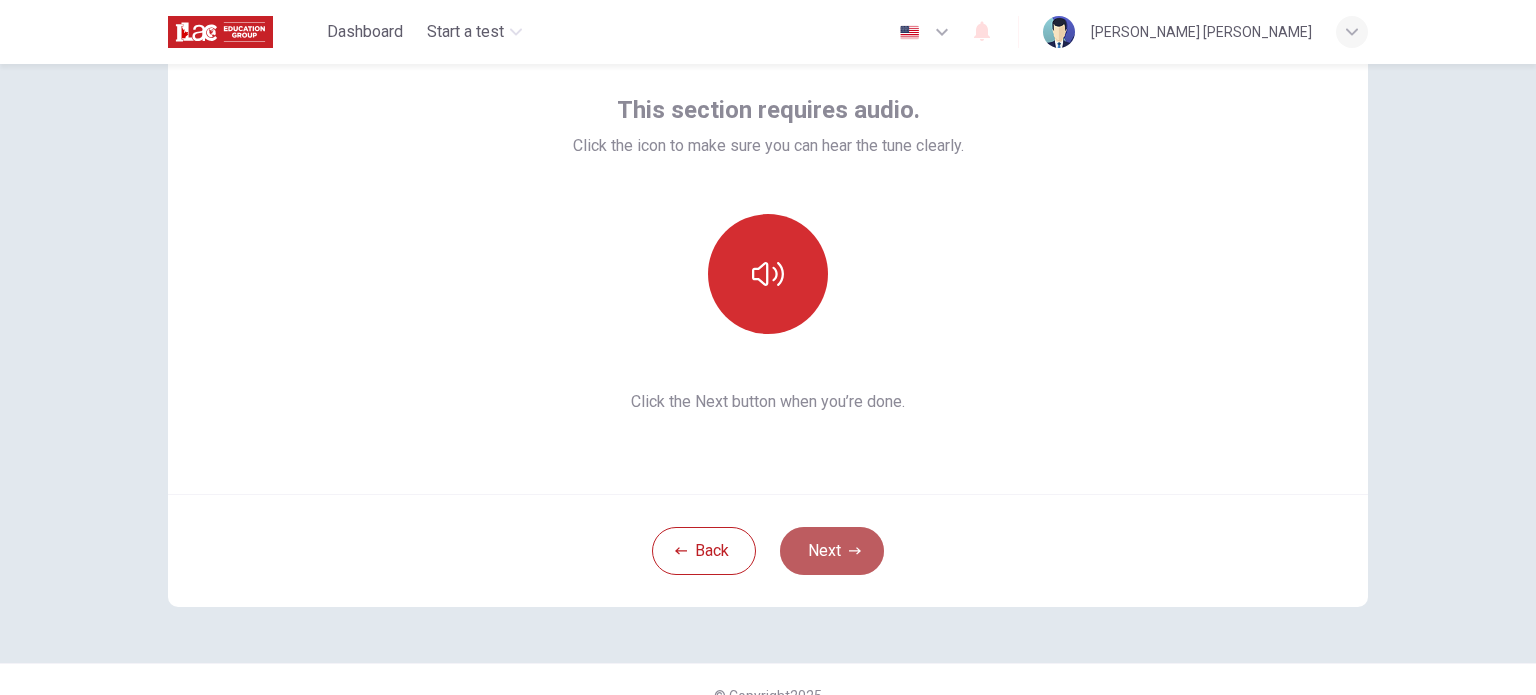 click on "Next" at bounding box center [832, 551] 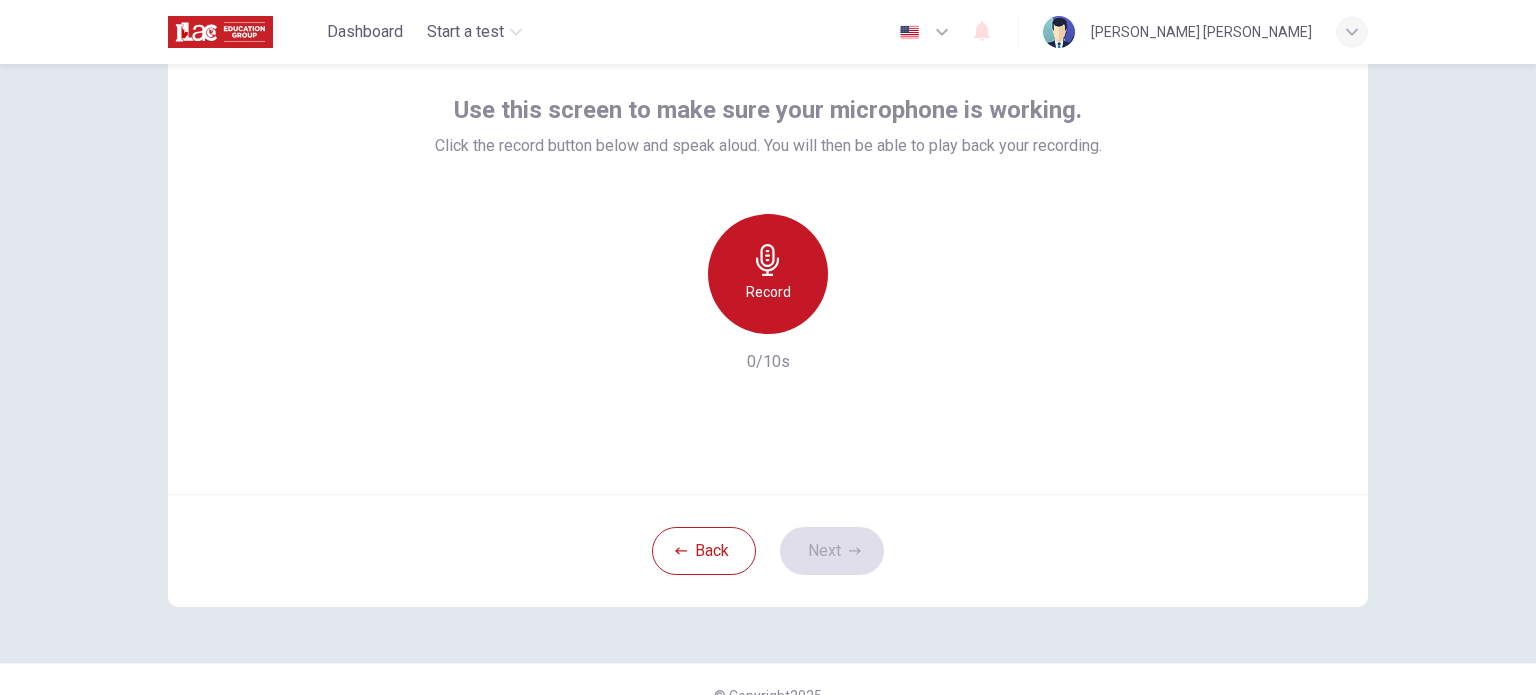 click 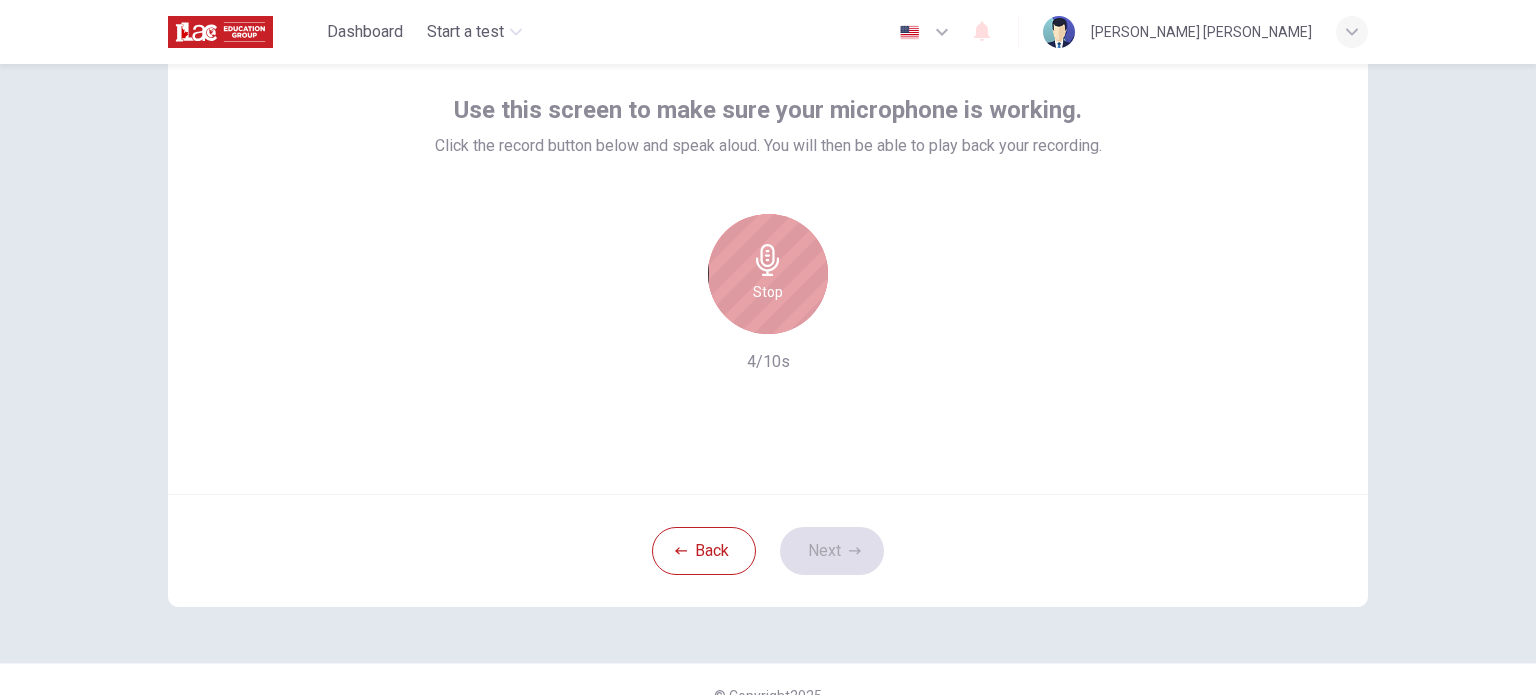 click 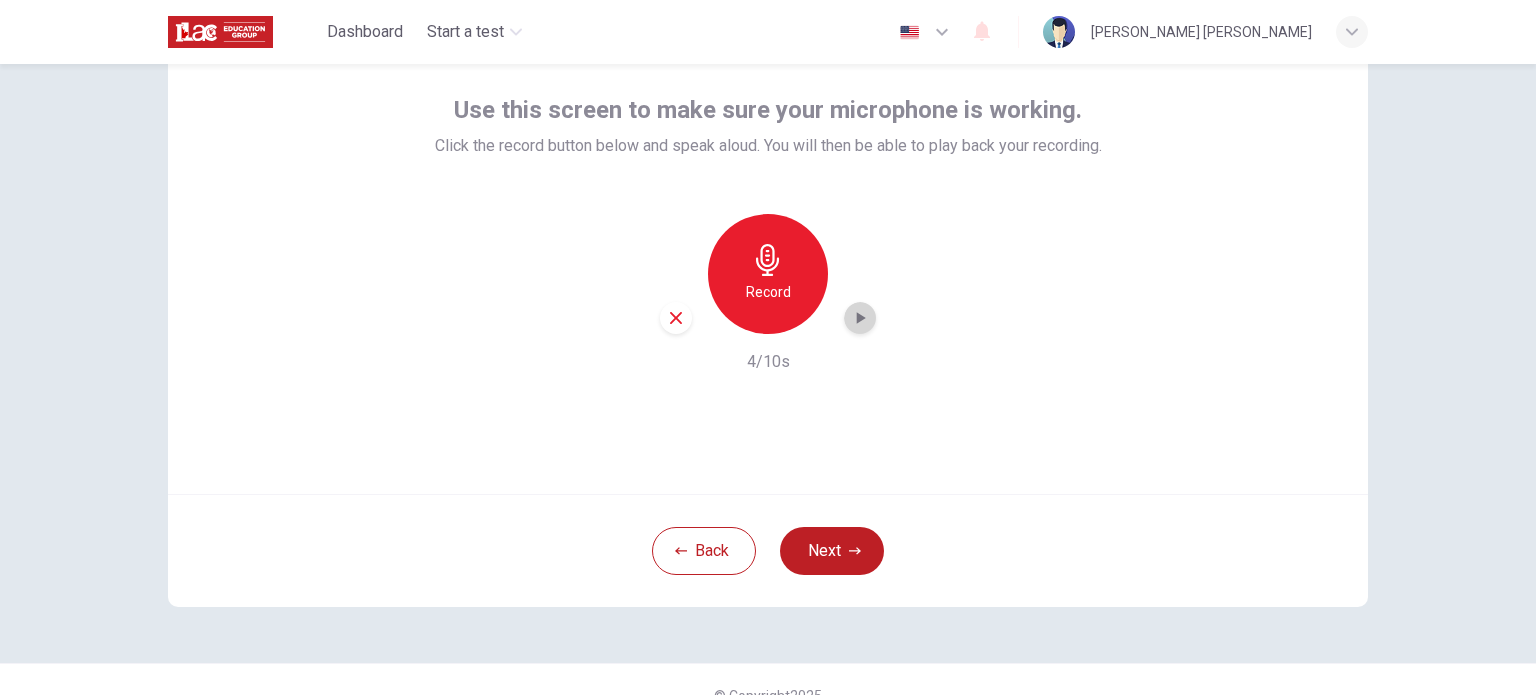 click 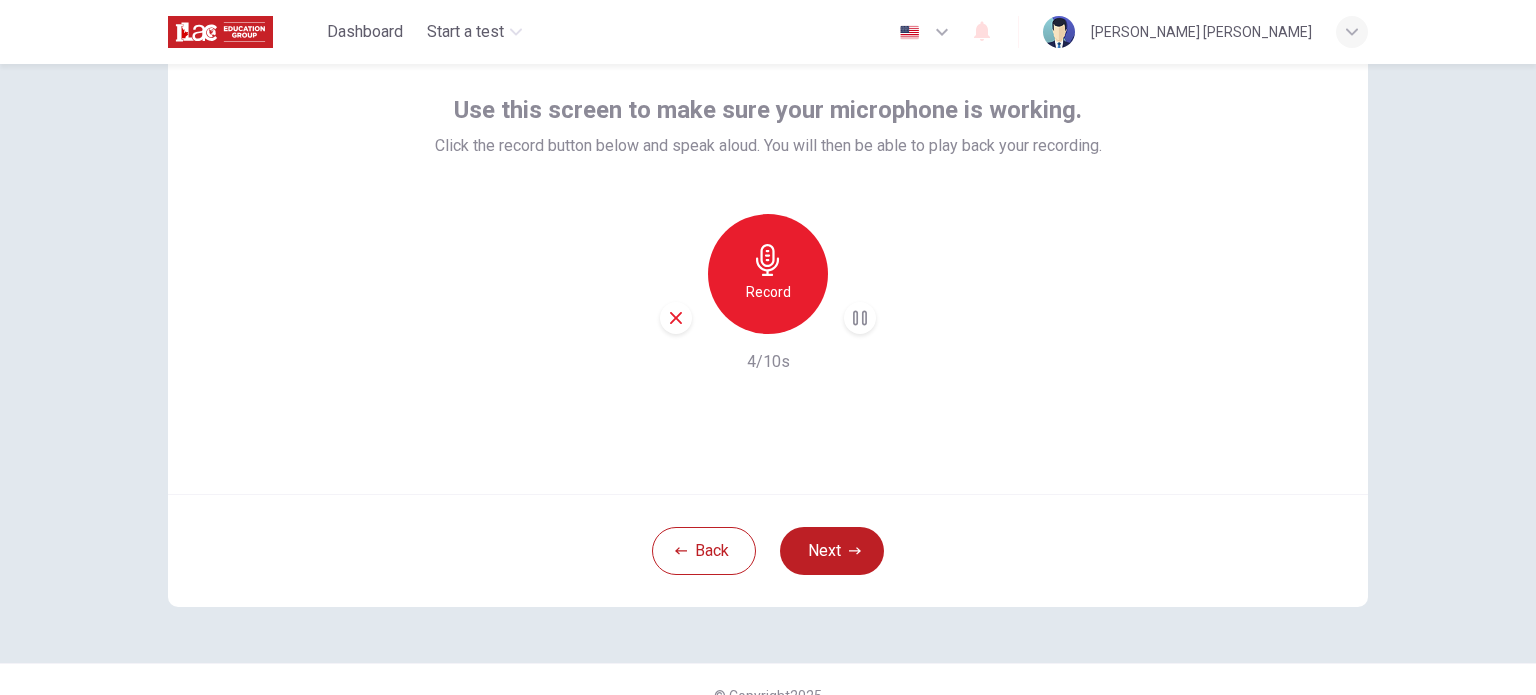 type 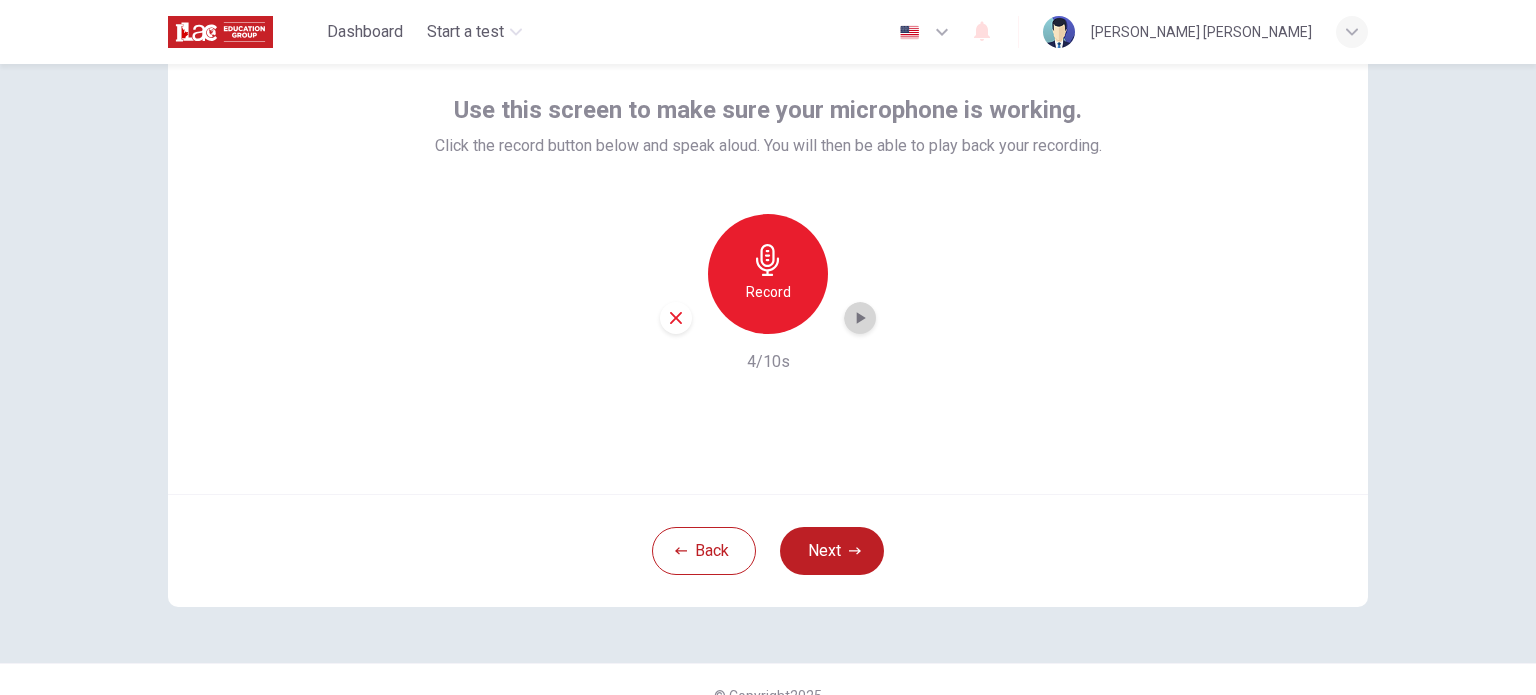 click 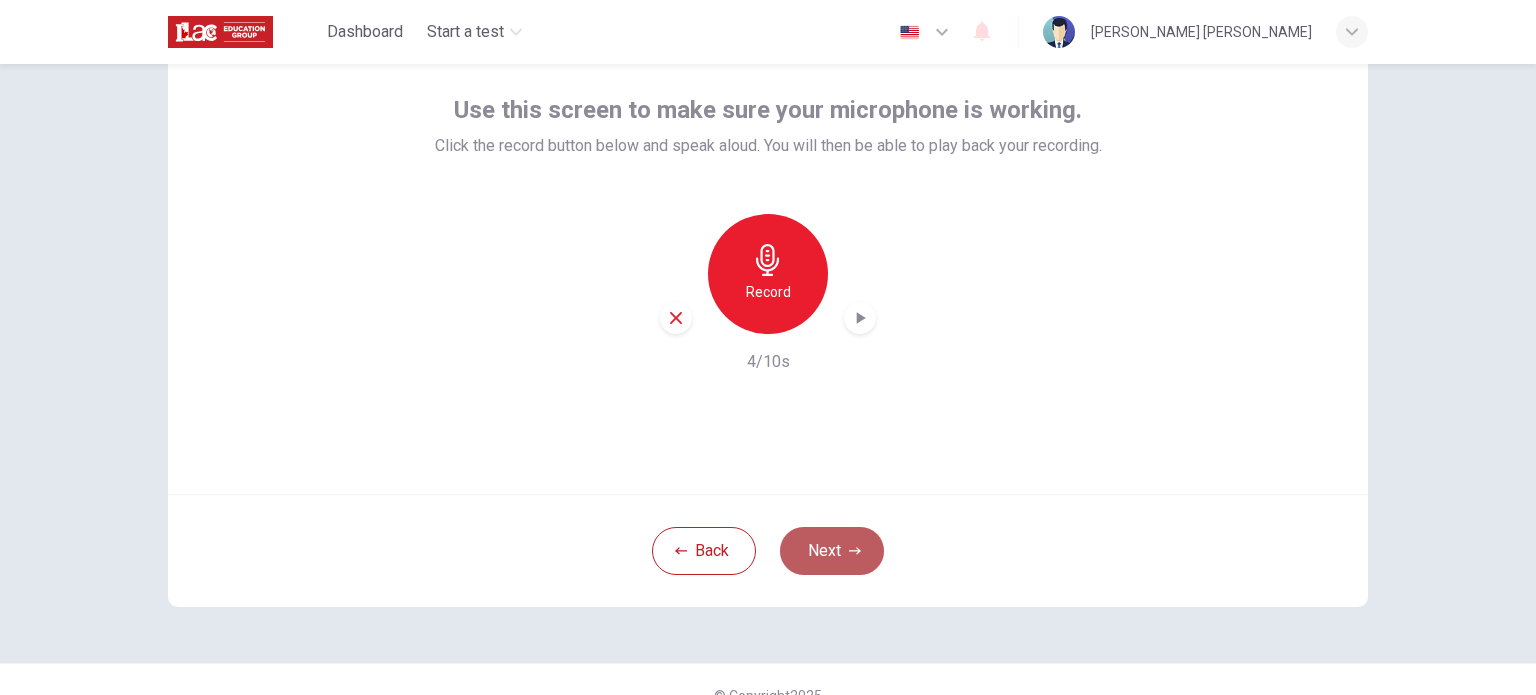 click on "Next" at bounding box center [832, 551] 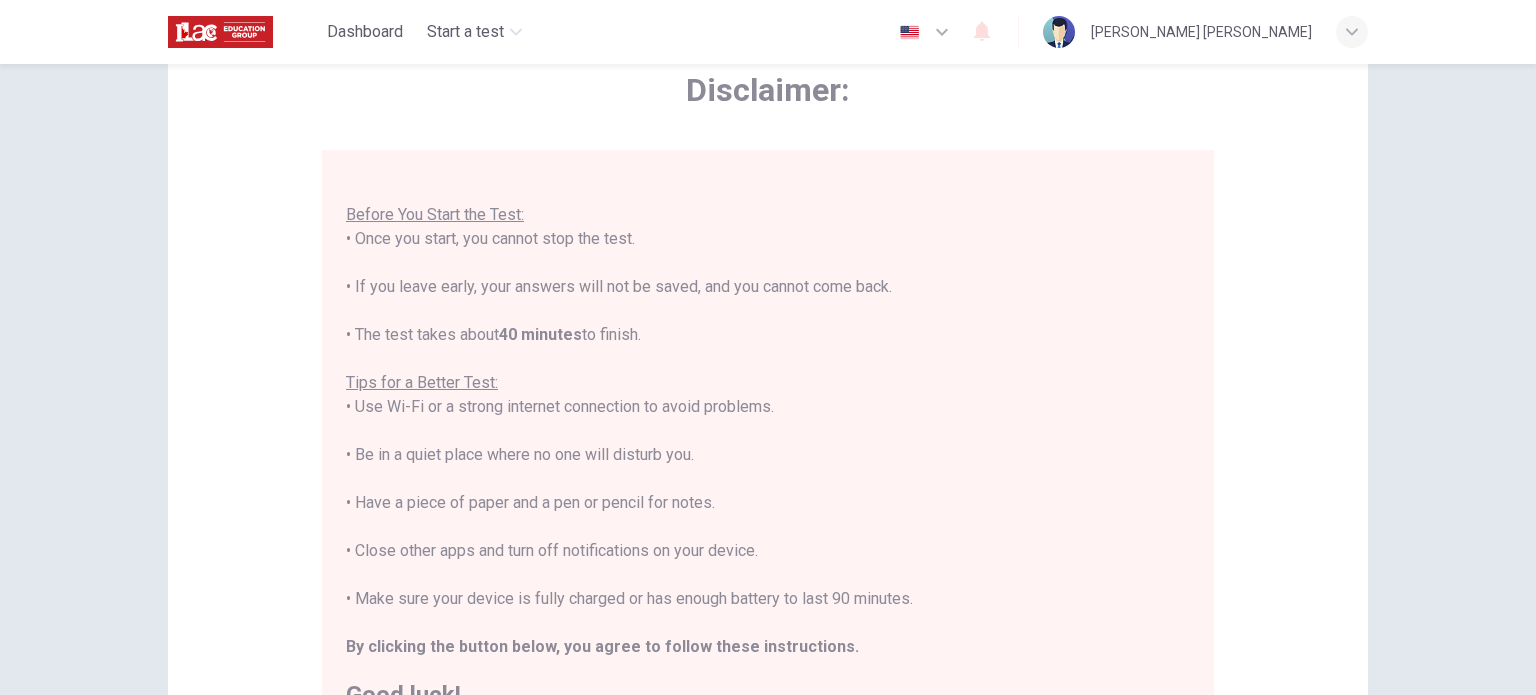 scroll, scrollTop: 20, scrollLeft: 0, axis: vertical 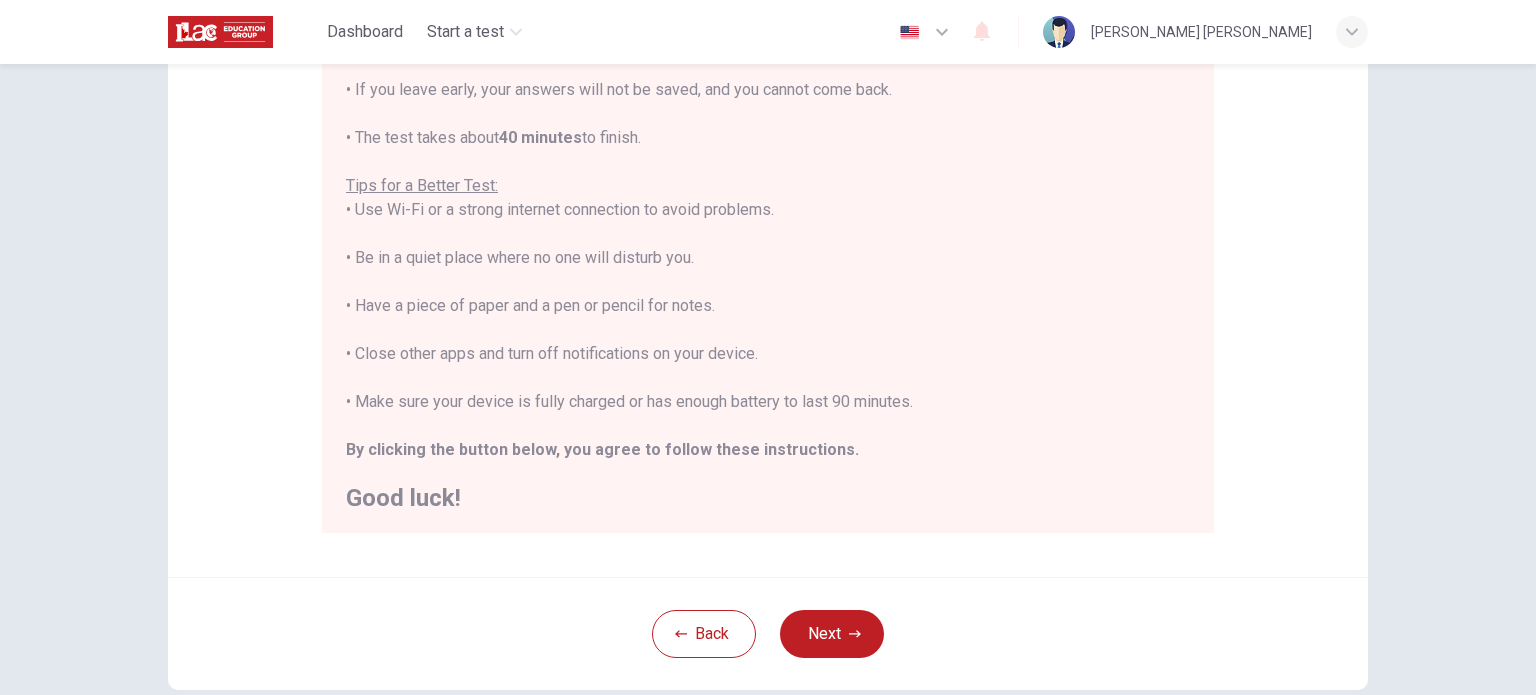type 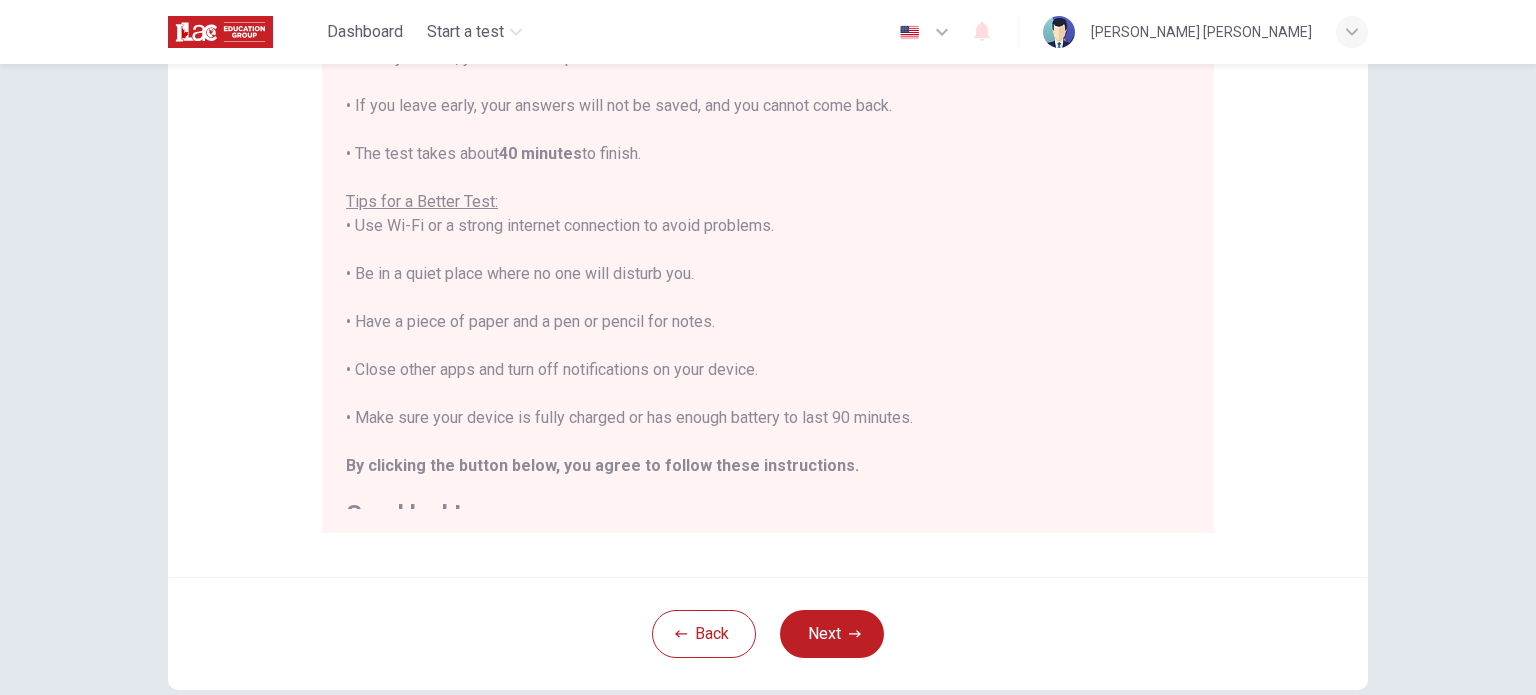 scroll, scrollTop: 23, scrollLeft: 0, axis: vertical 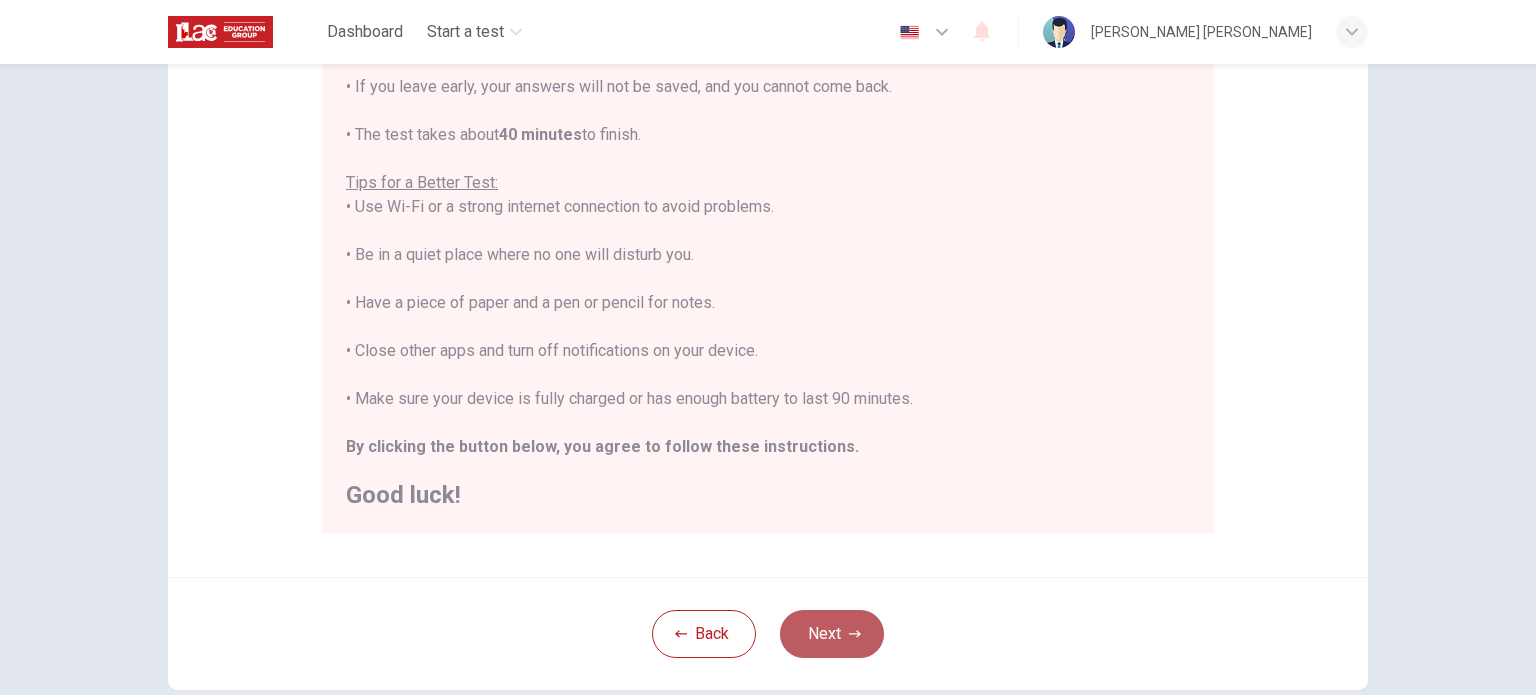 click on "Next" at bounding box center [832, 634] 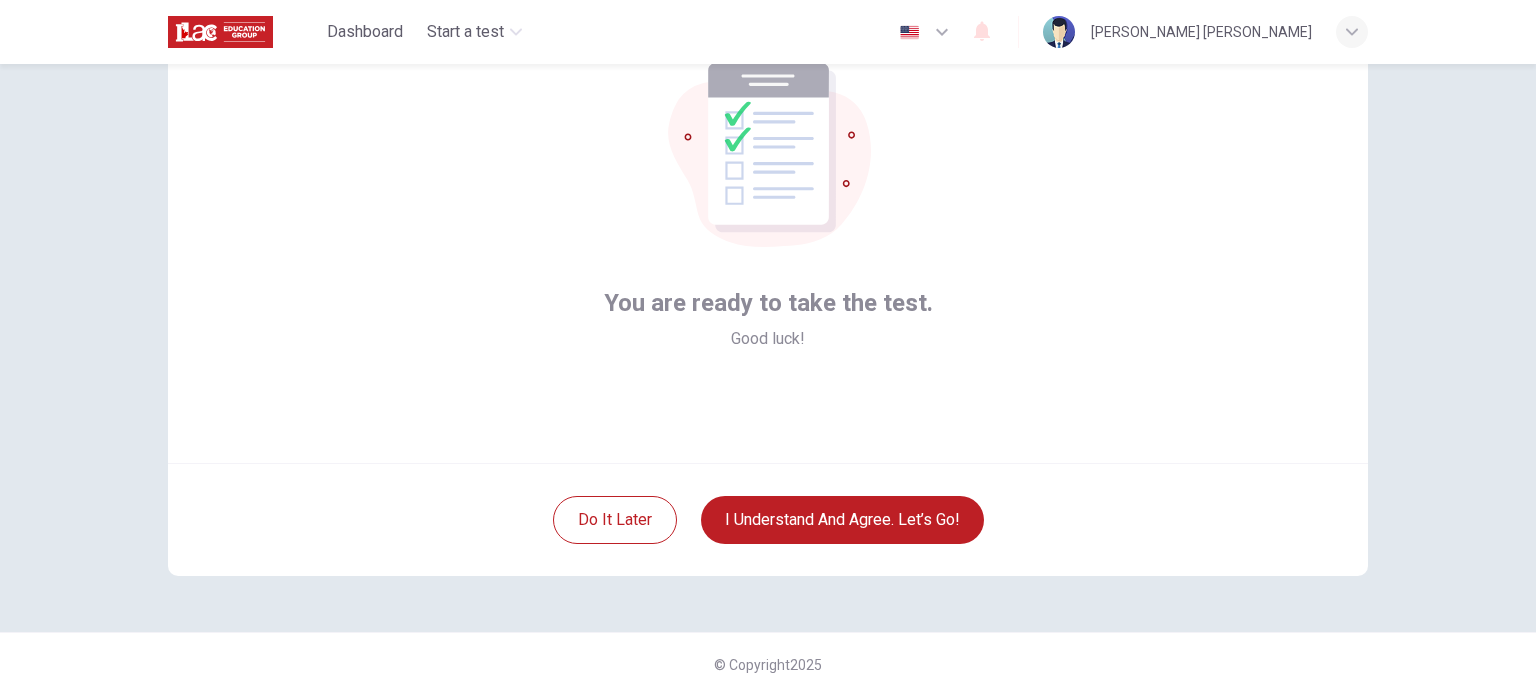 scroll, scrollTop: 80, scrollLeft: 0, axis: vertical 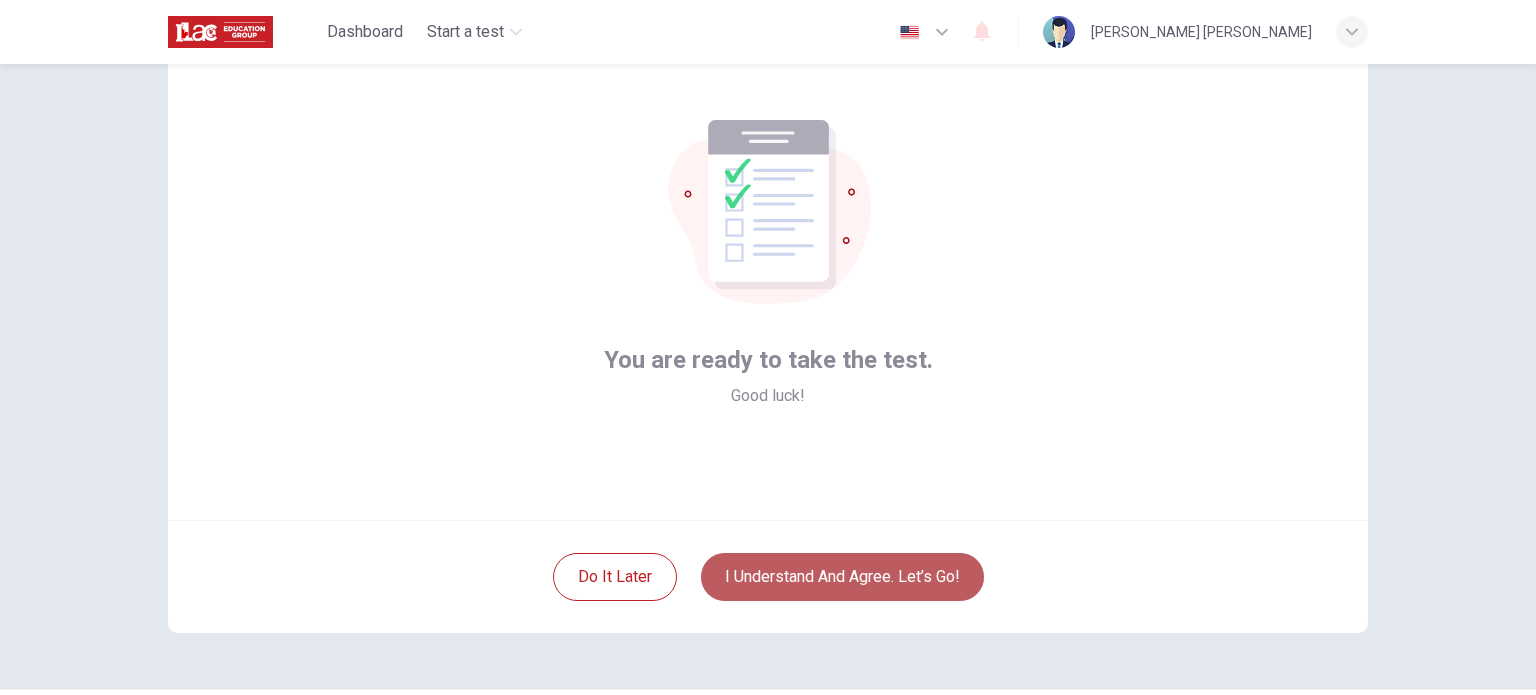 click on "I understand and agree. Let’s go!" at bounding box center (842, 577) 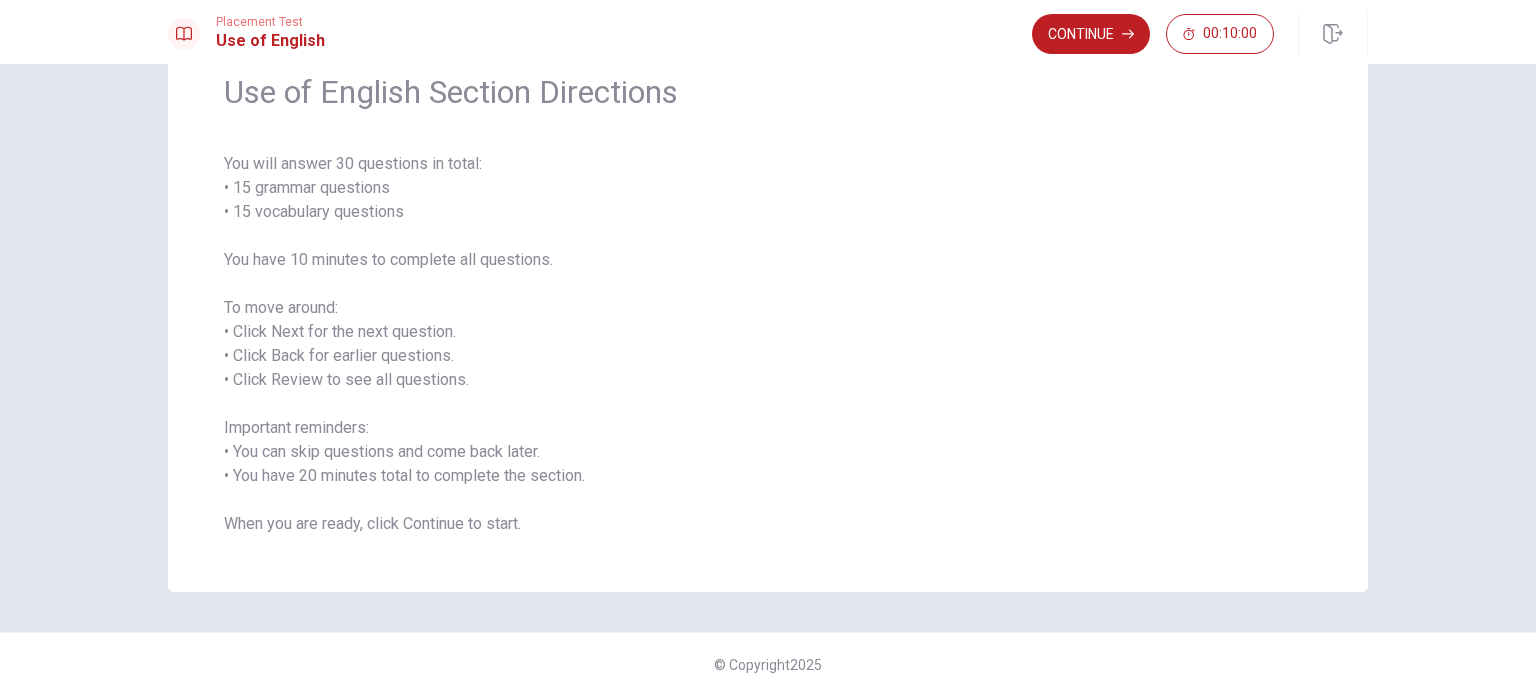 scroll, scrollTop: 0, scrollLeft: 0, axis: both 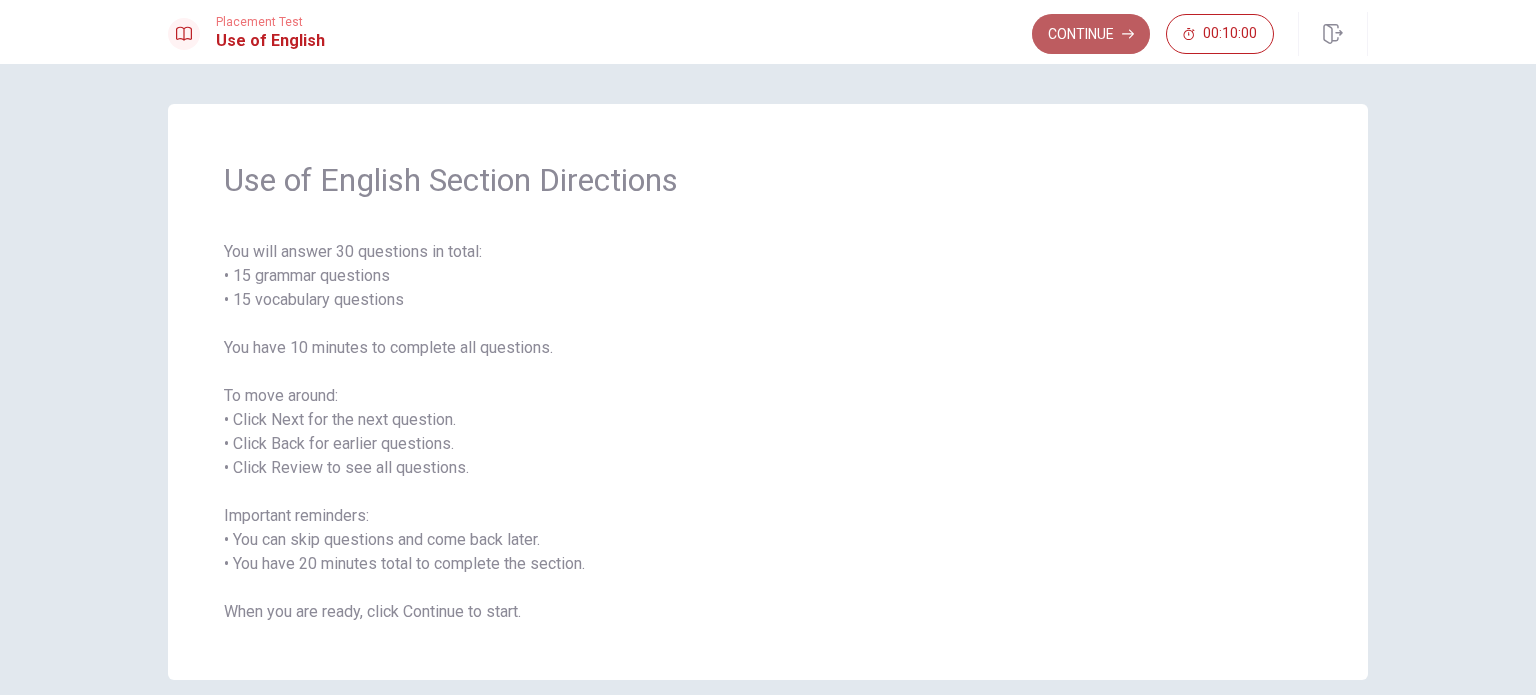 click on "Continue" at bounding box center (1091, 34) 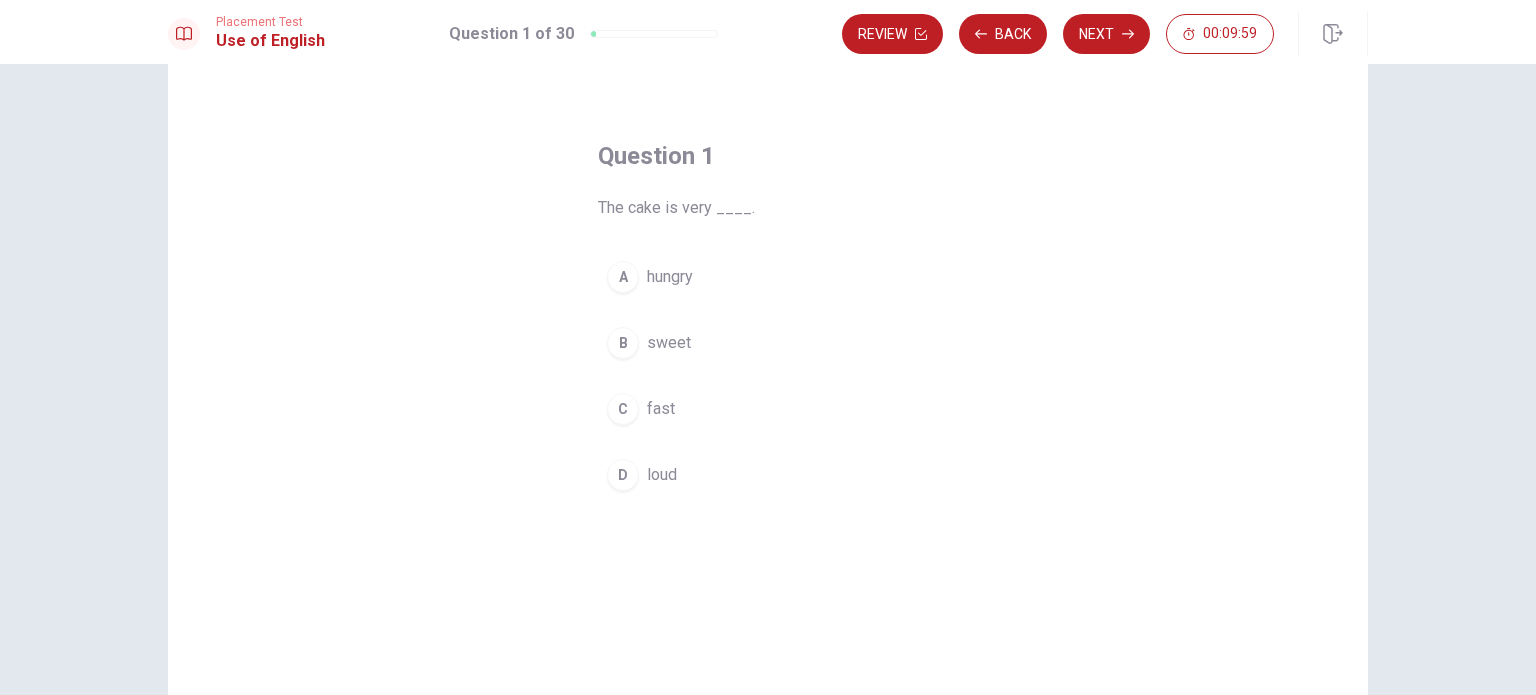 scroll, scrollTop: 44, scrollLeft: 0, axis: vertical 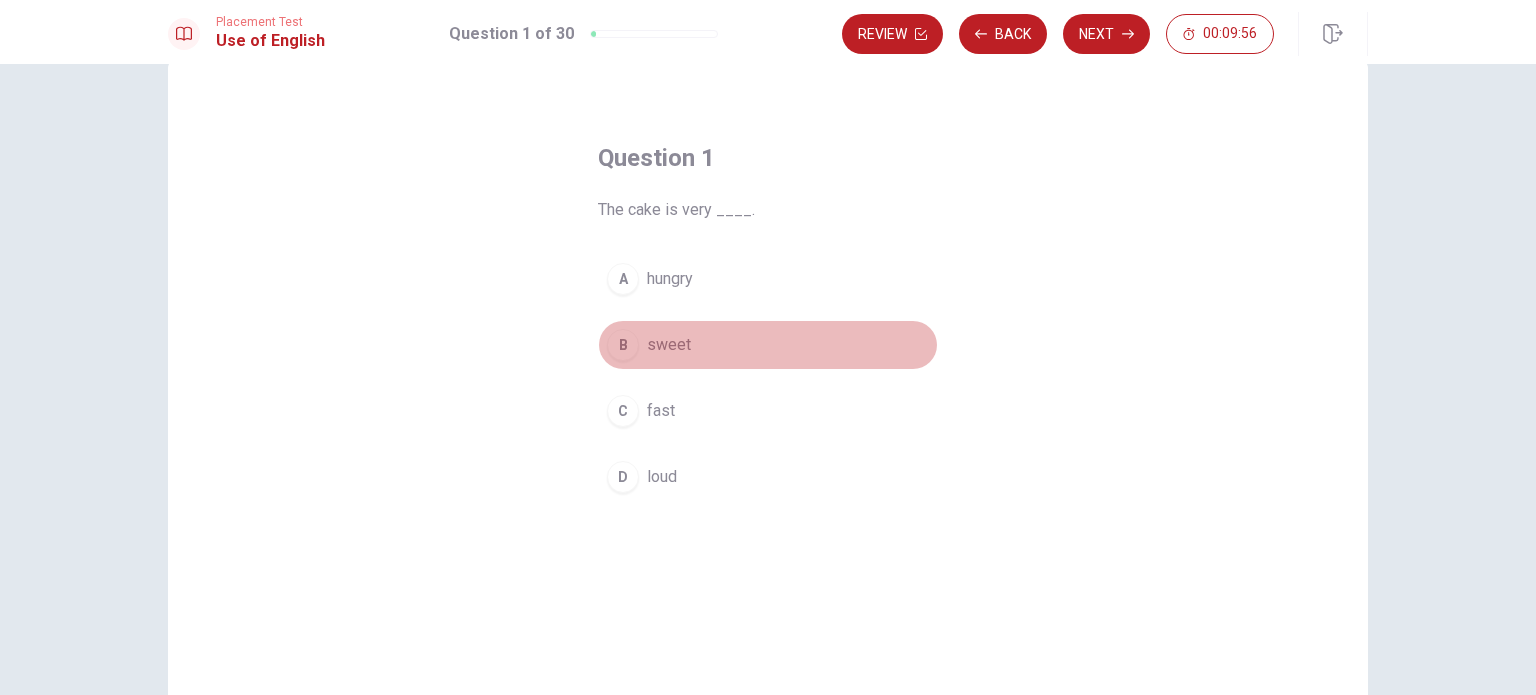 click on "B" at bounding box center (623, 345) 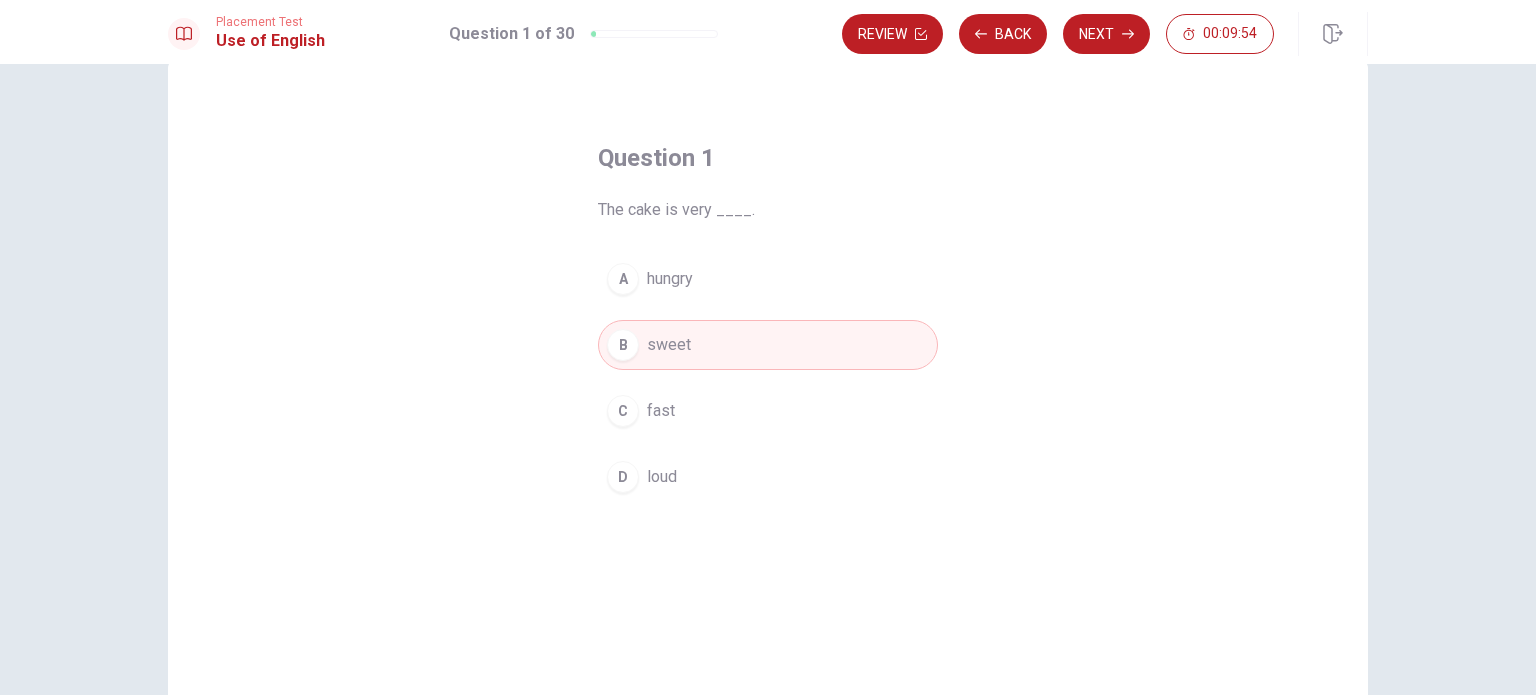 scroll, scrollTop: 136, scrollLeft: 0, axis: vertical 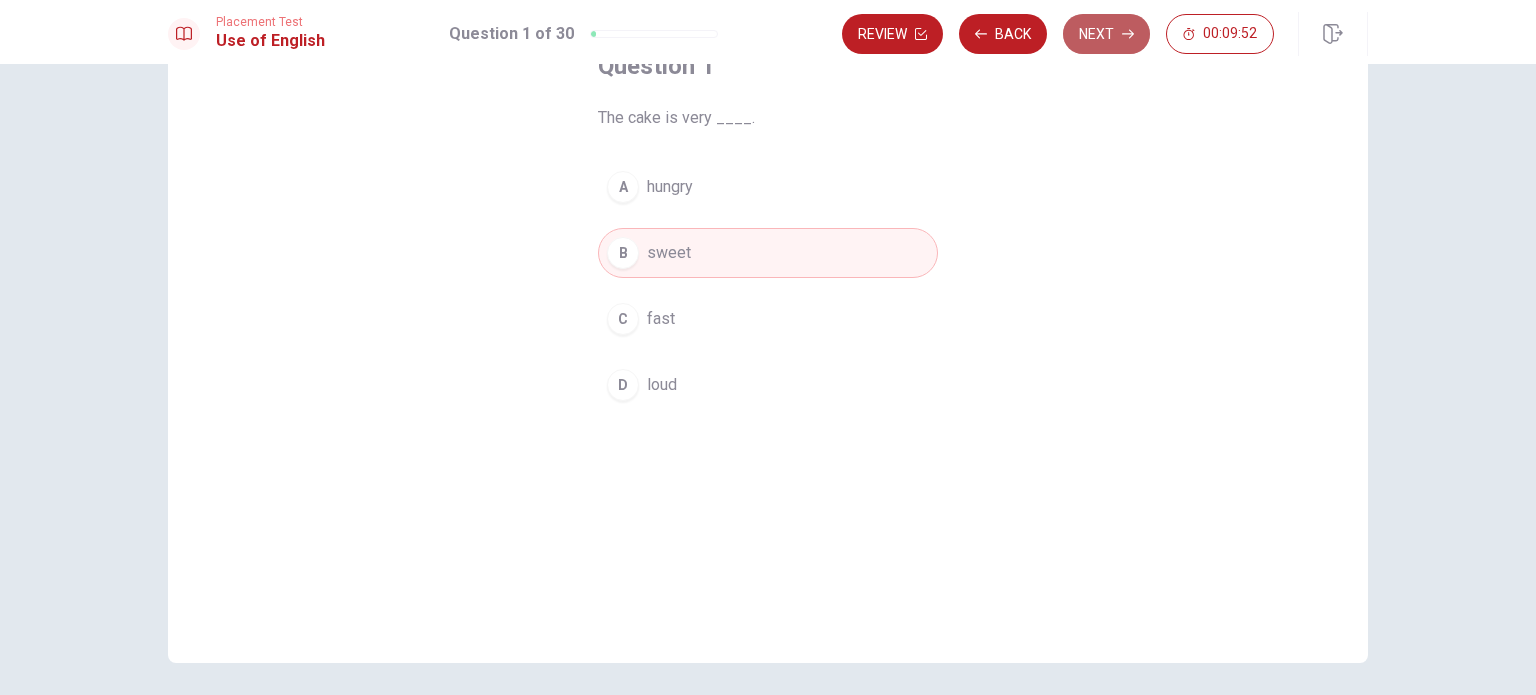 click on "Next" at bounding box center (1106, 34) 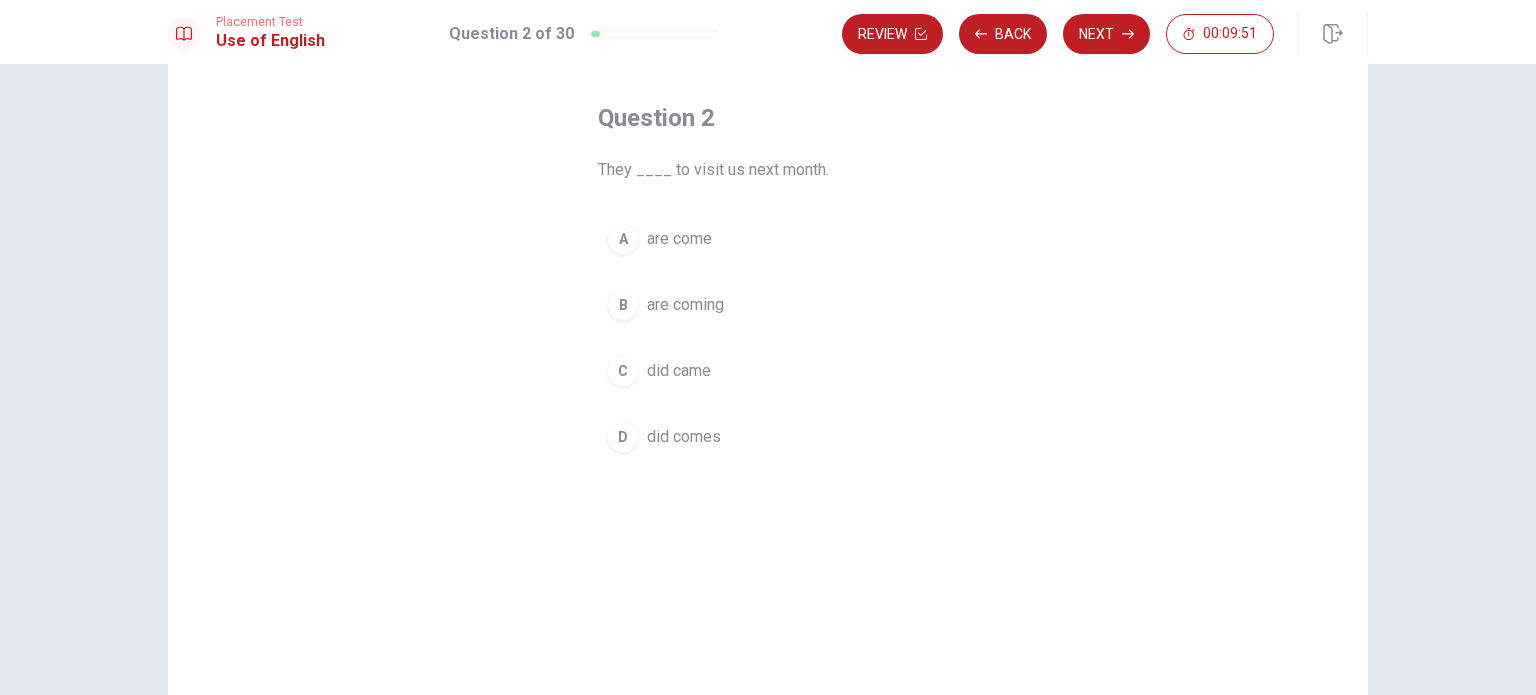 scroll, scrollTop: 80, scrollLeft: 0, axis: vertical 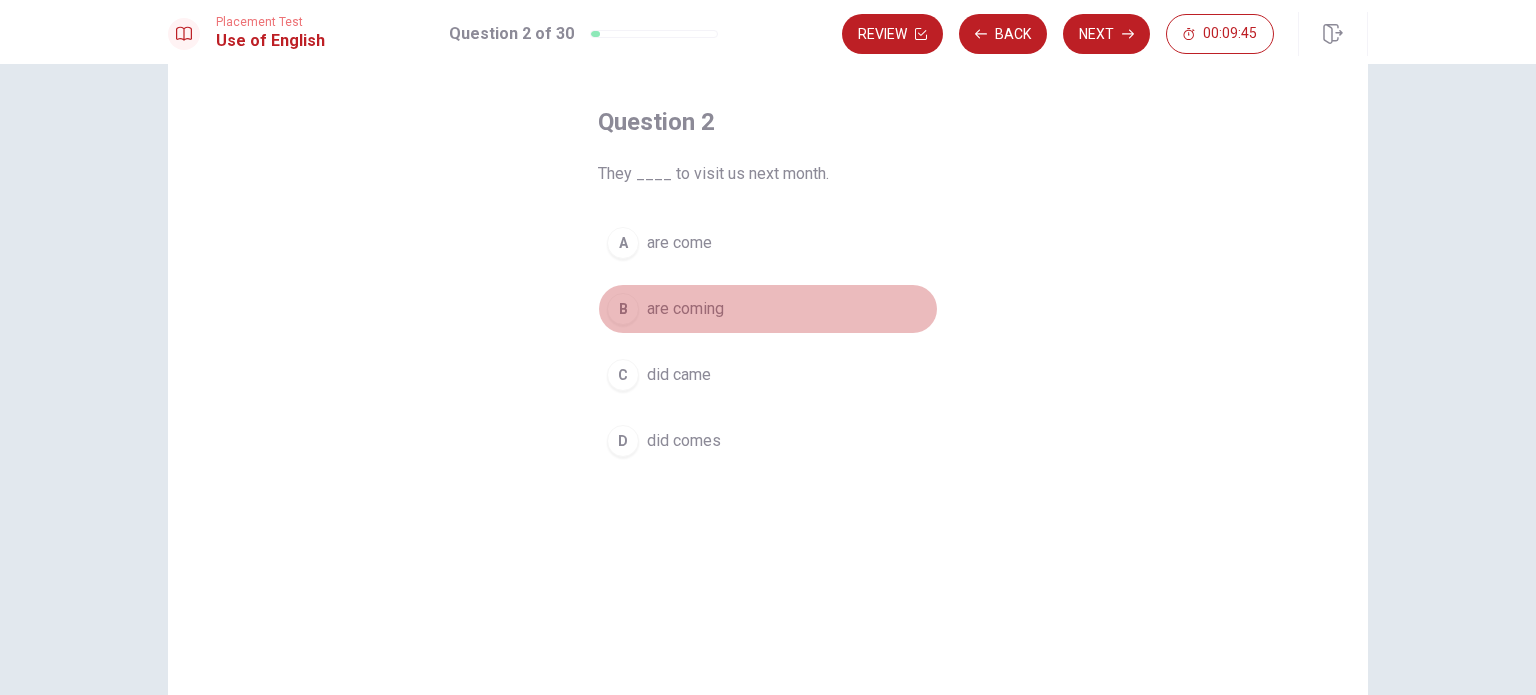 click on "B" at bounding box center (623, 309) 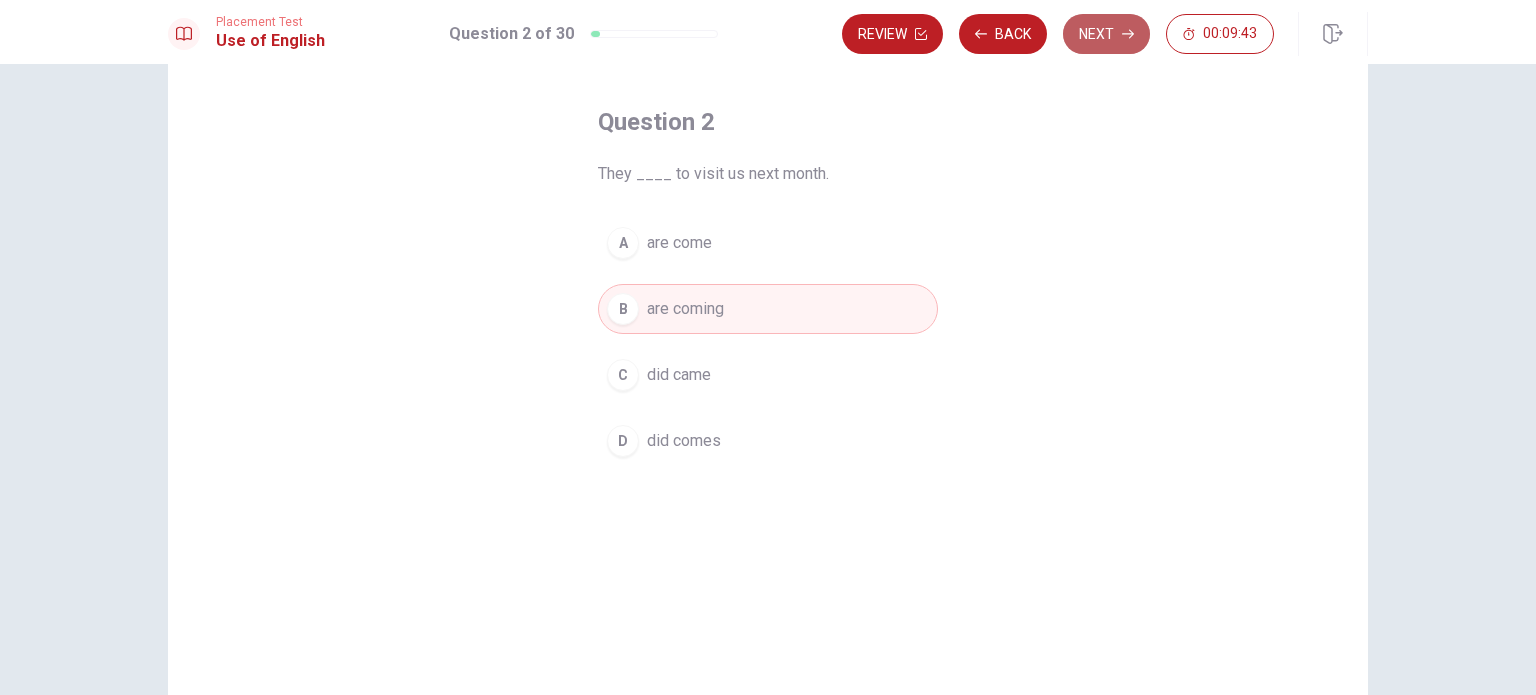 click 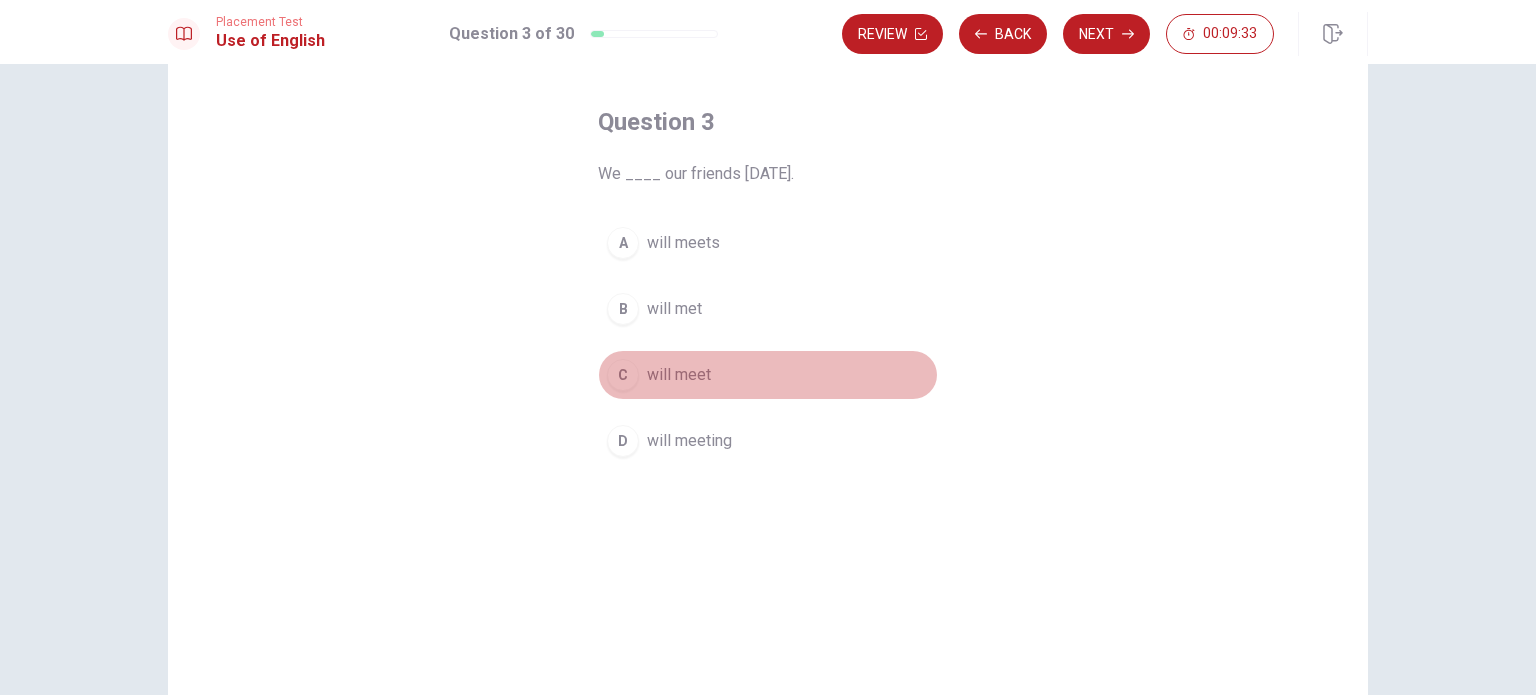 click on "will meet" at bounding box center (679, 375) 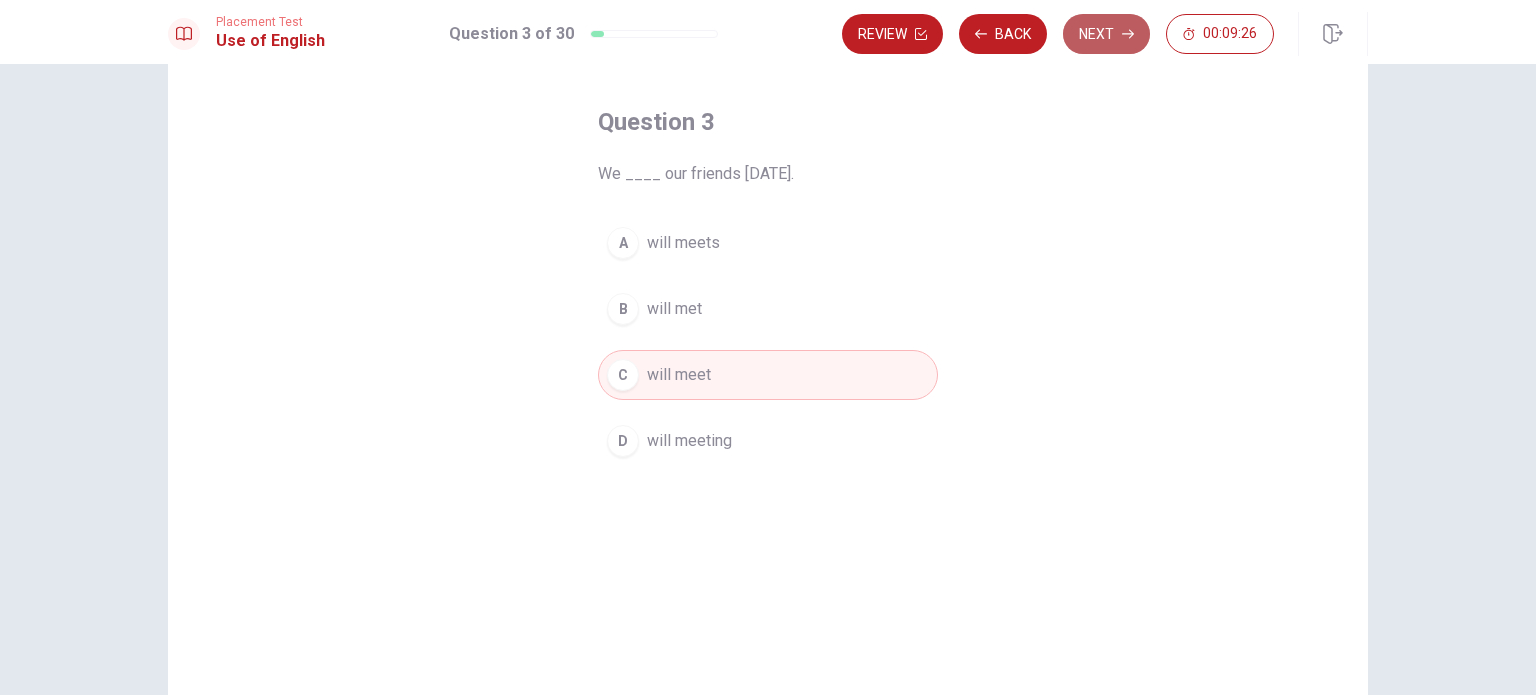 click on "Next" at bounding box center (1106, 34) 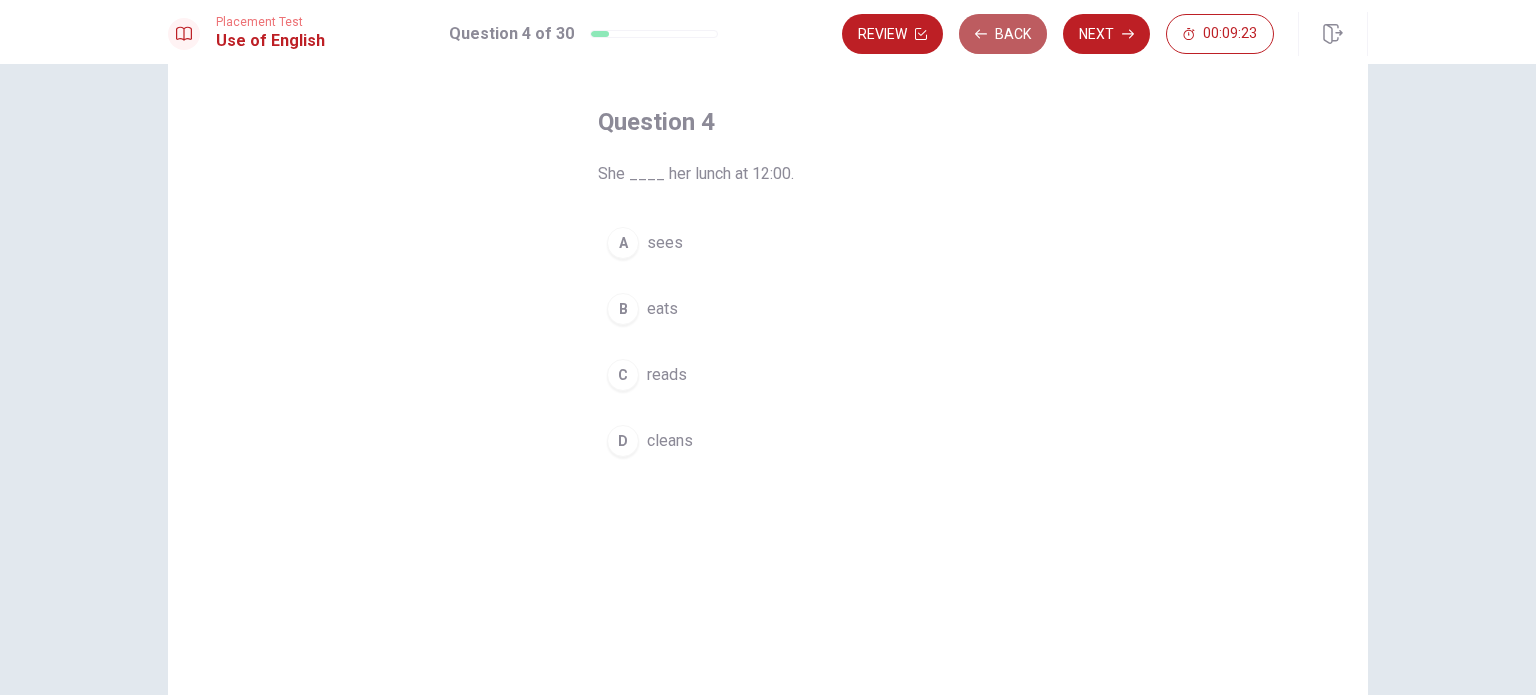 click 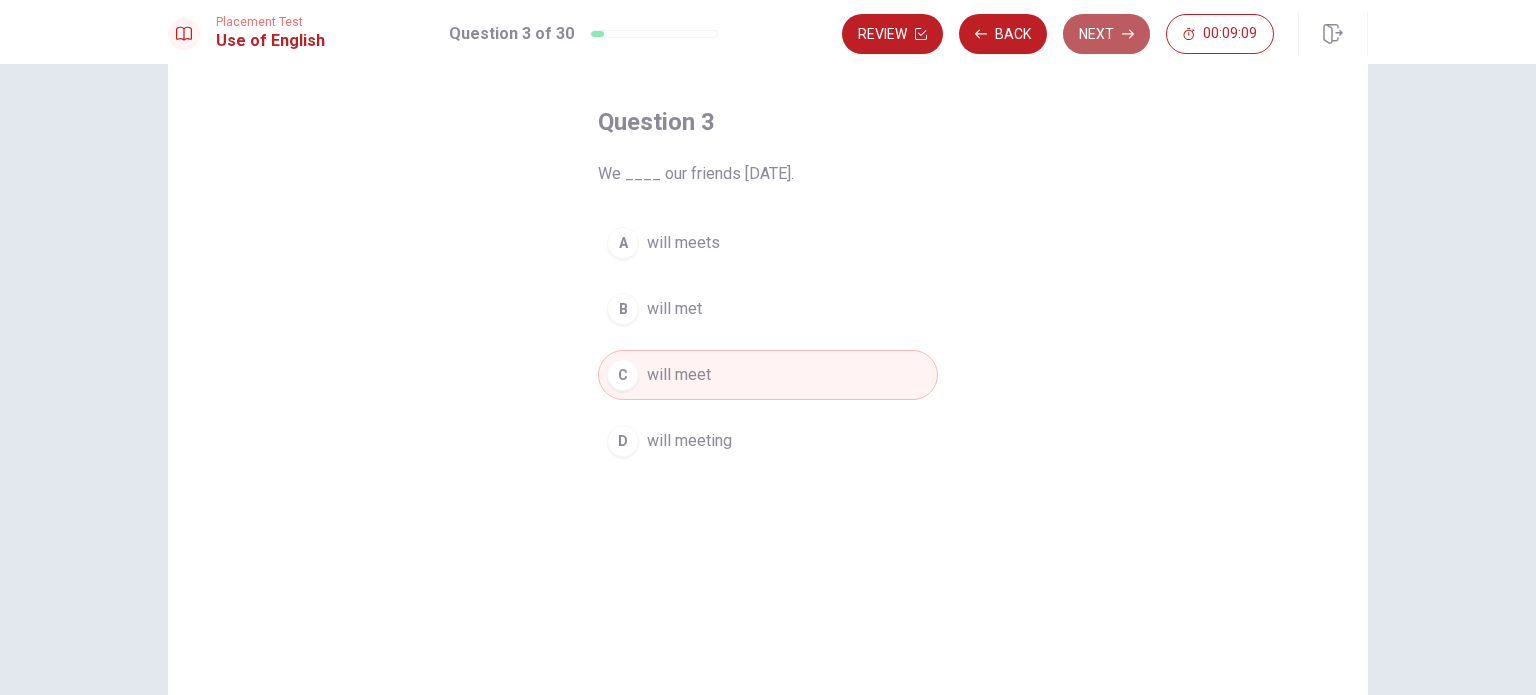 click on "Next" at bounding box center (1106, 34) 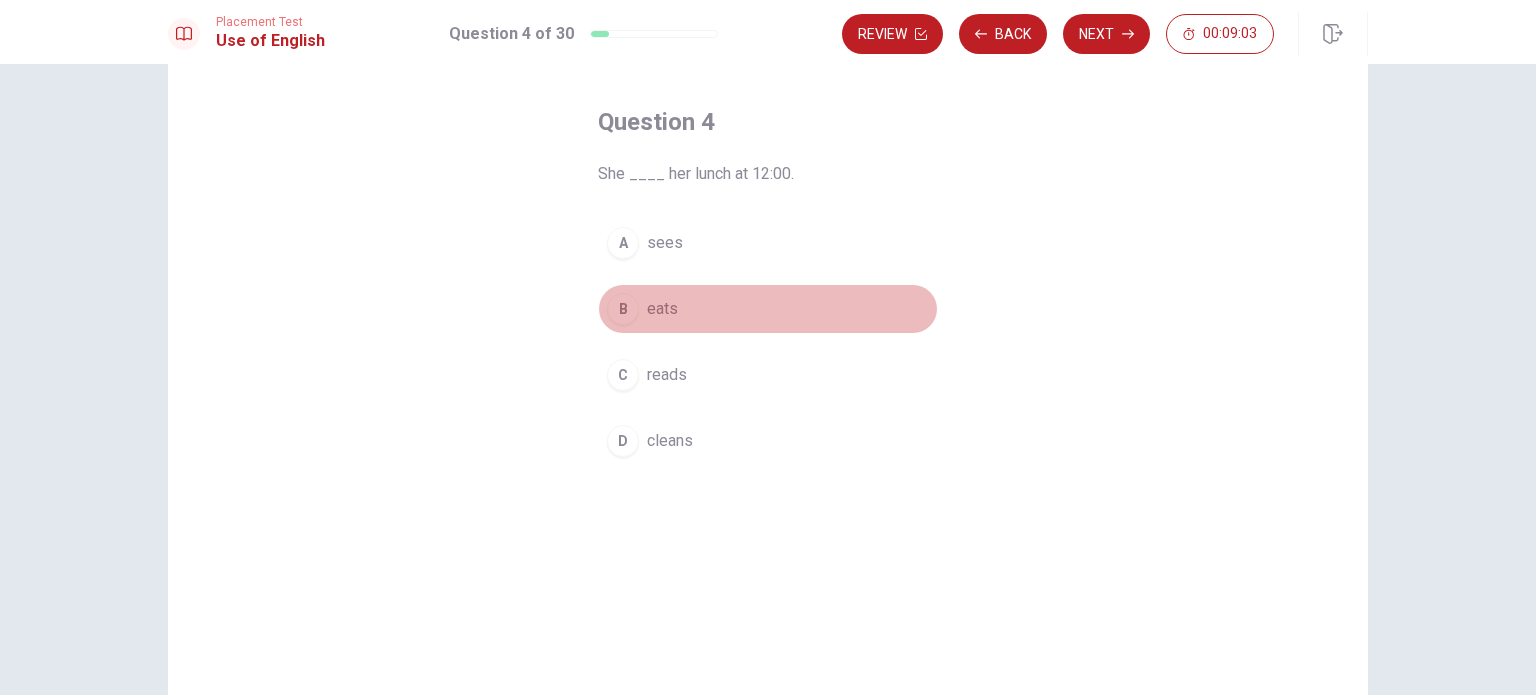 click on "B" at bounding box center [623, 309] 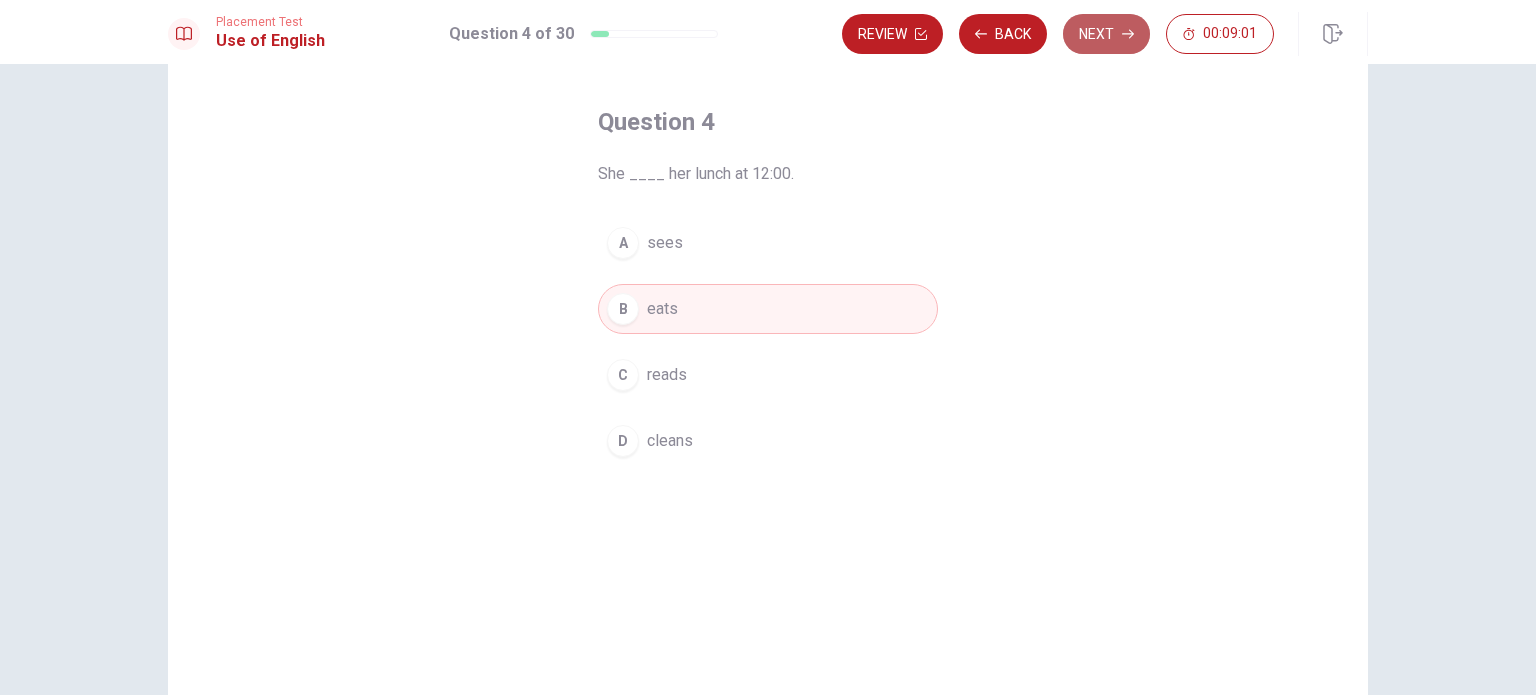 click 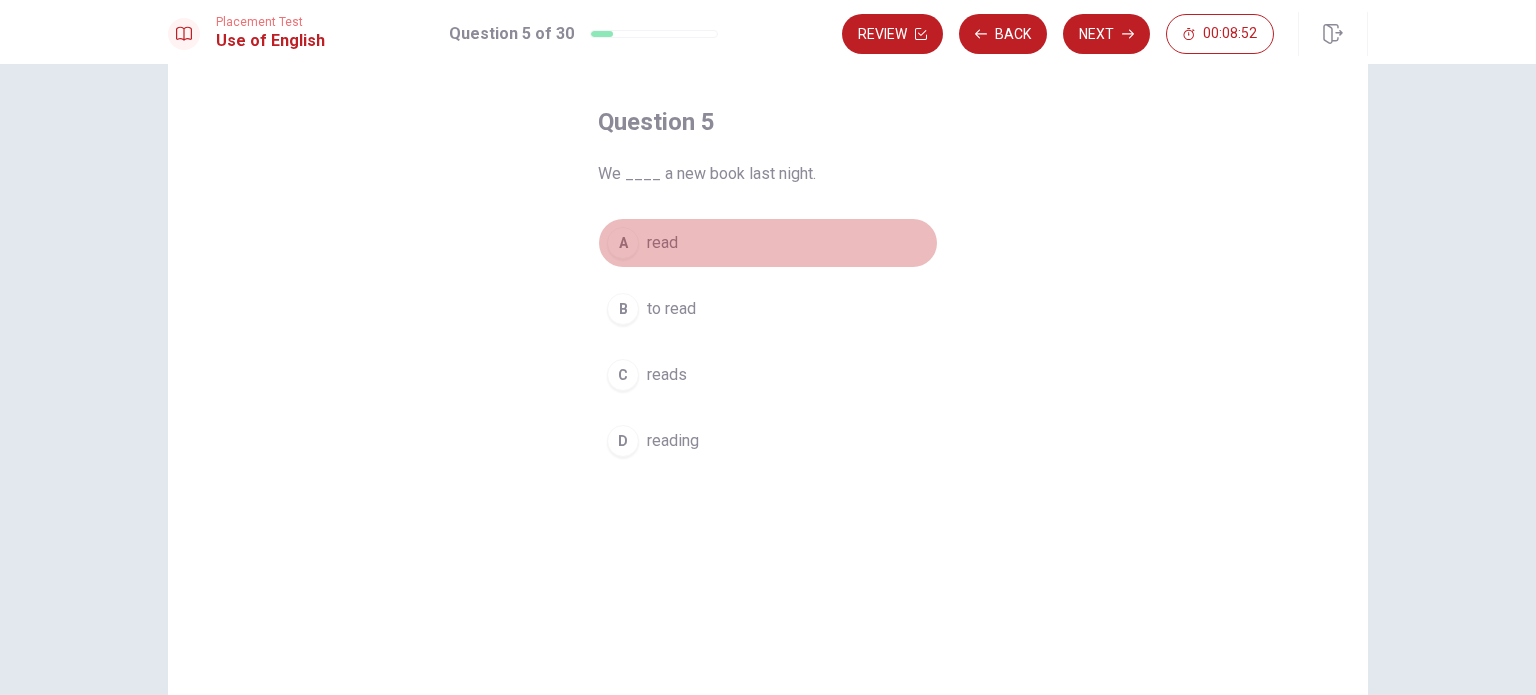 click on "A read" at bounding box center [768, 243] 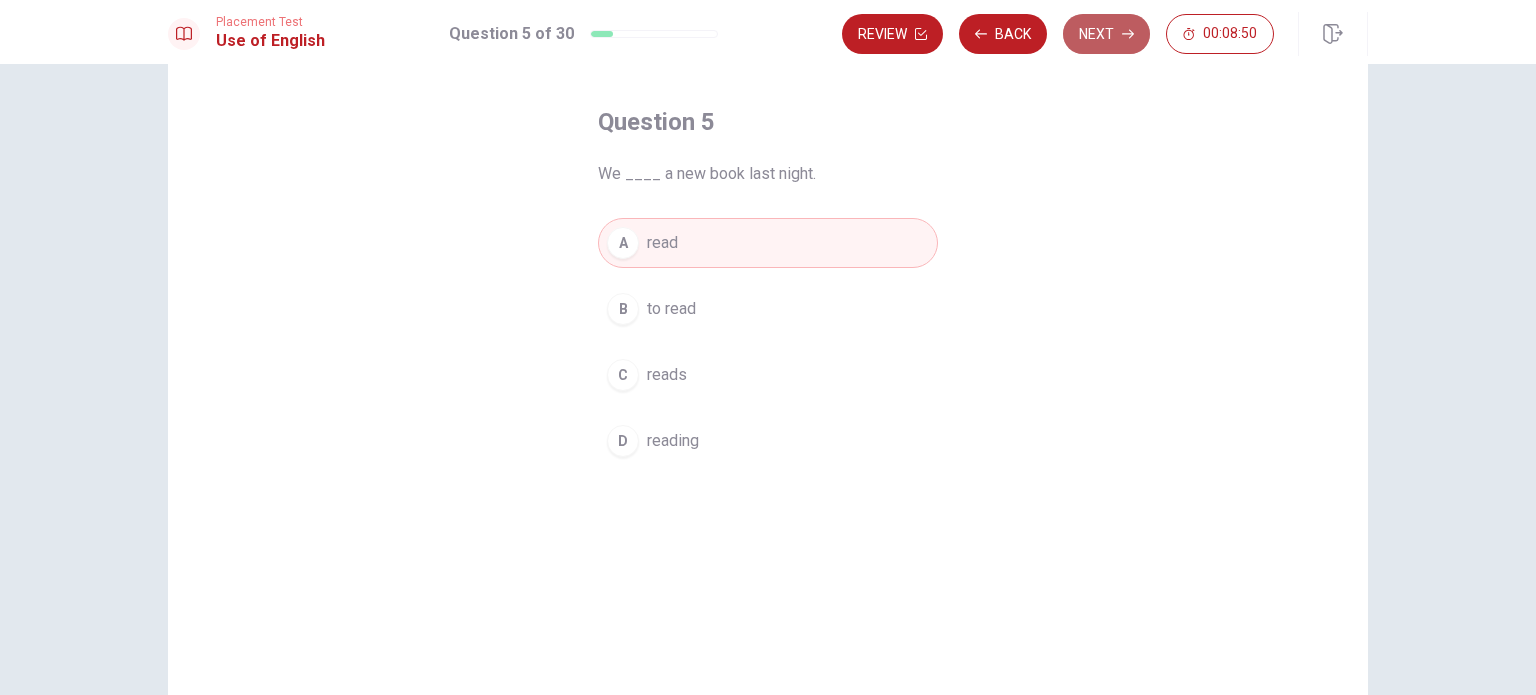 click on "Next" at bounding box center [1106, 34] 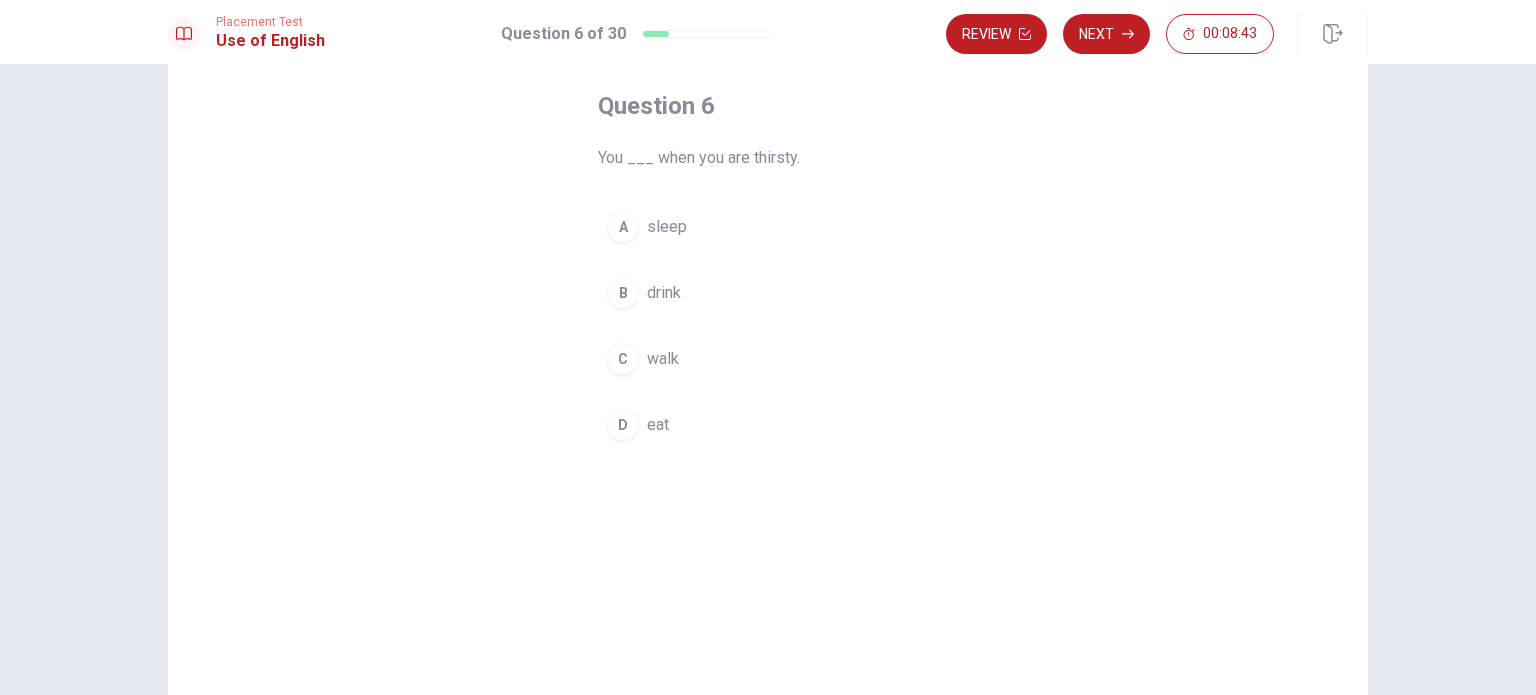 scroll, scrollTop: 36, scrollLeft: 0, axis: vertical 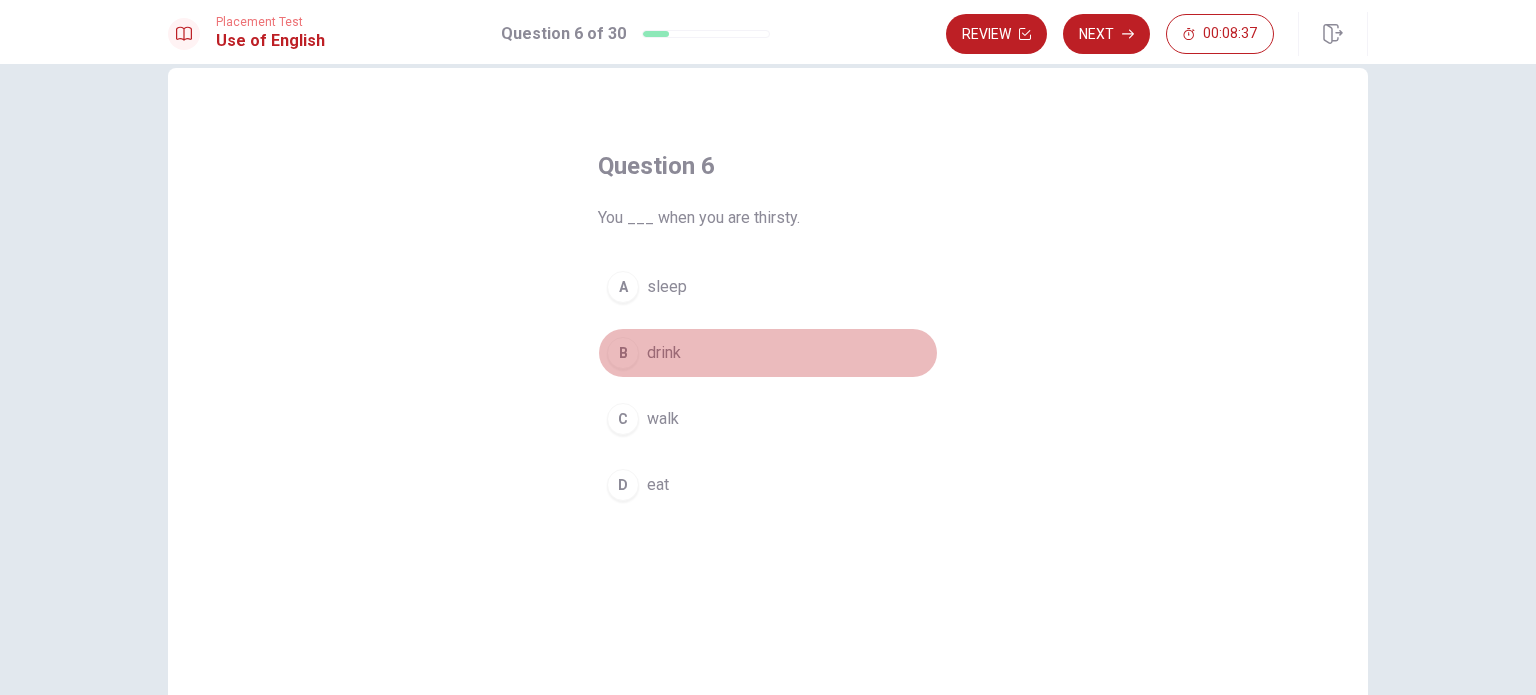 click on "B" at bounding box center (623, 353) 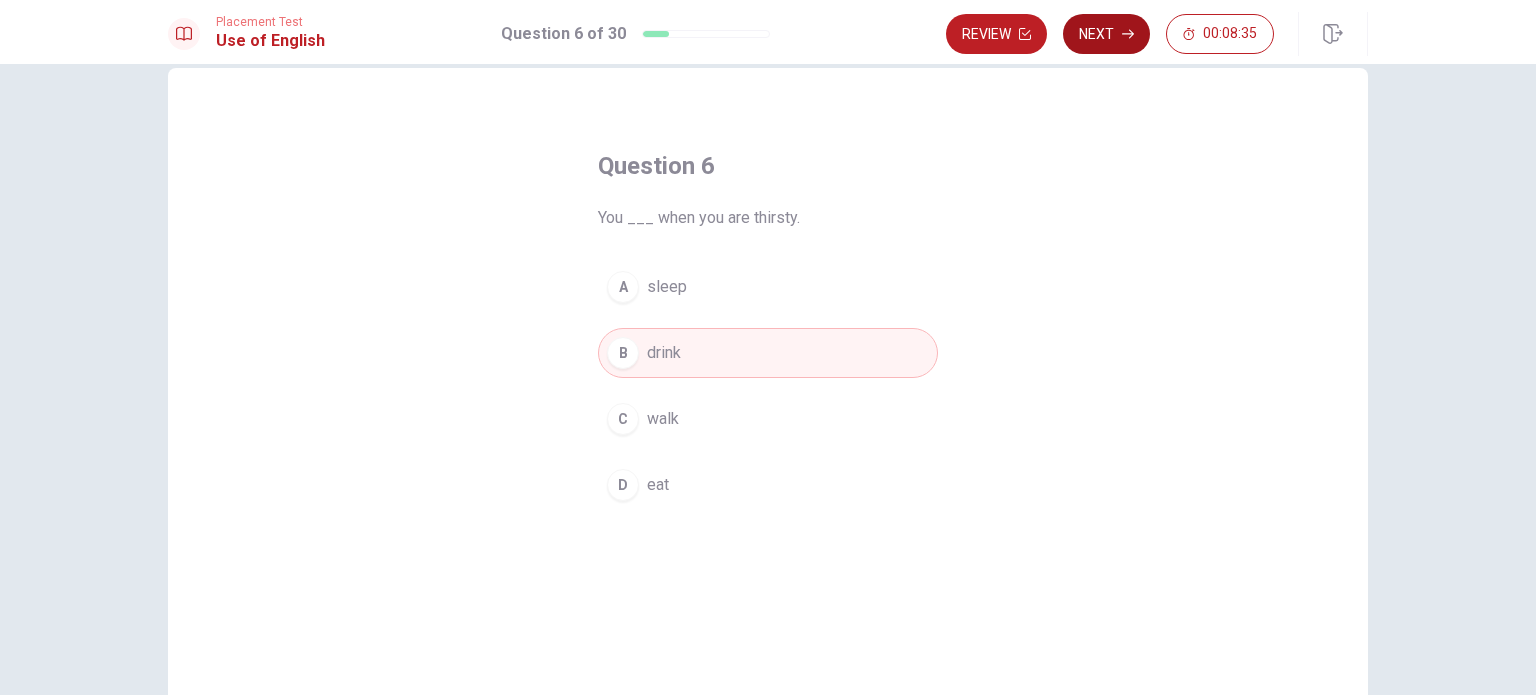 click on "Next" at bounding box center [1106, 34] 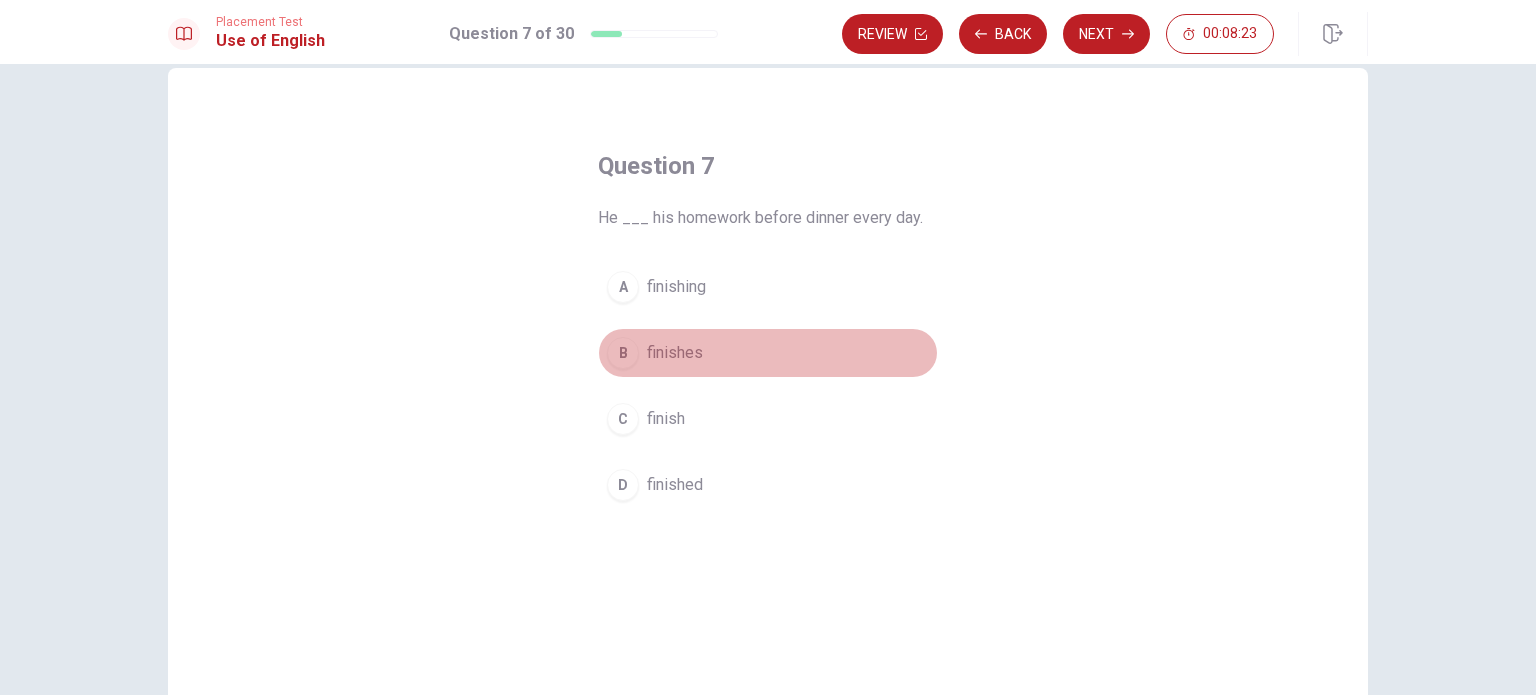 click on "B" at bounding box center (623, 353) 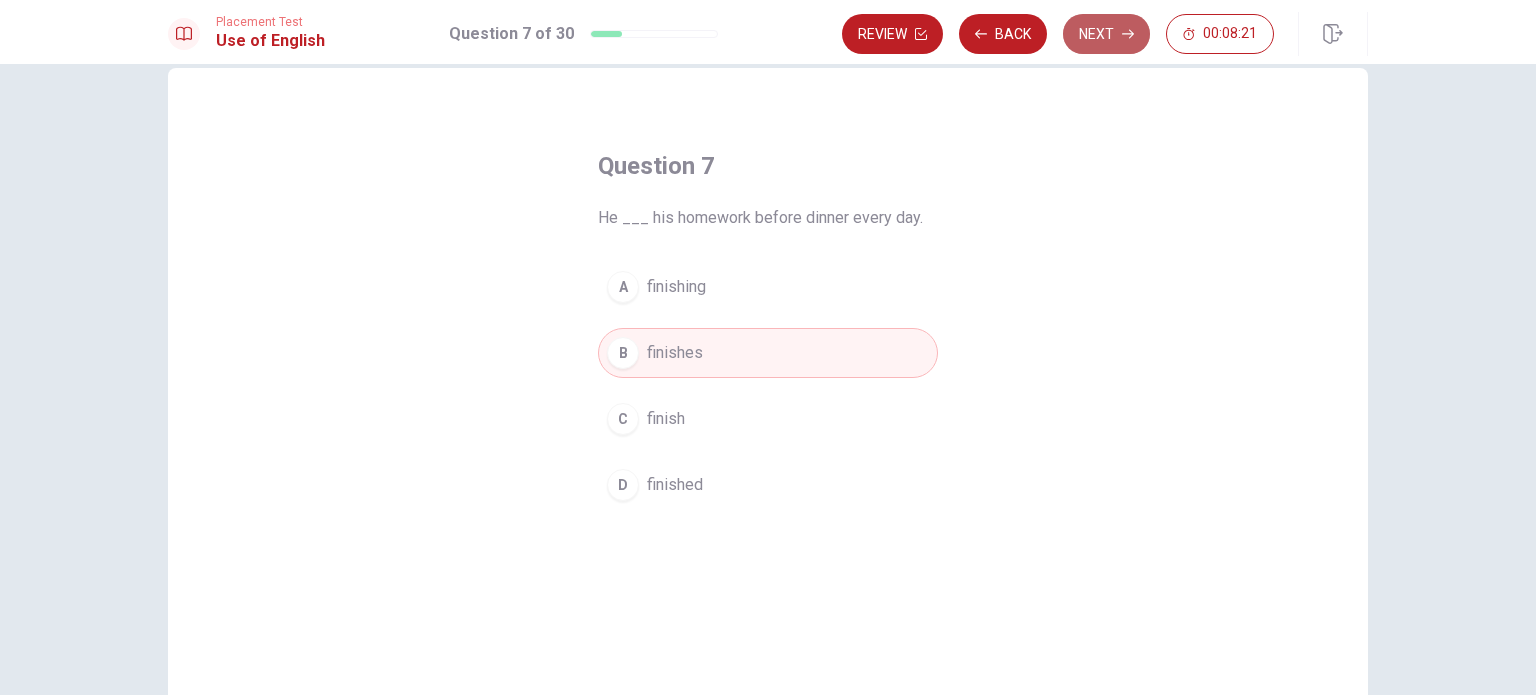 click on "Next" at bounding box center [1106, 34] 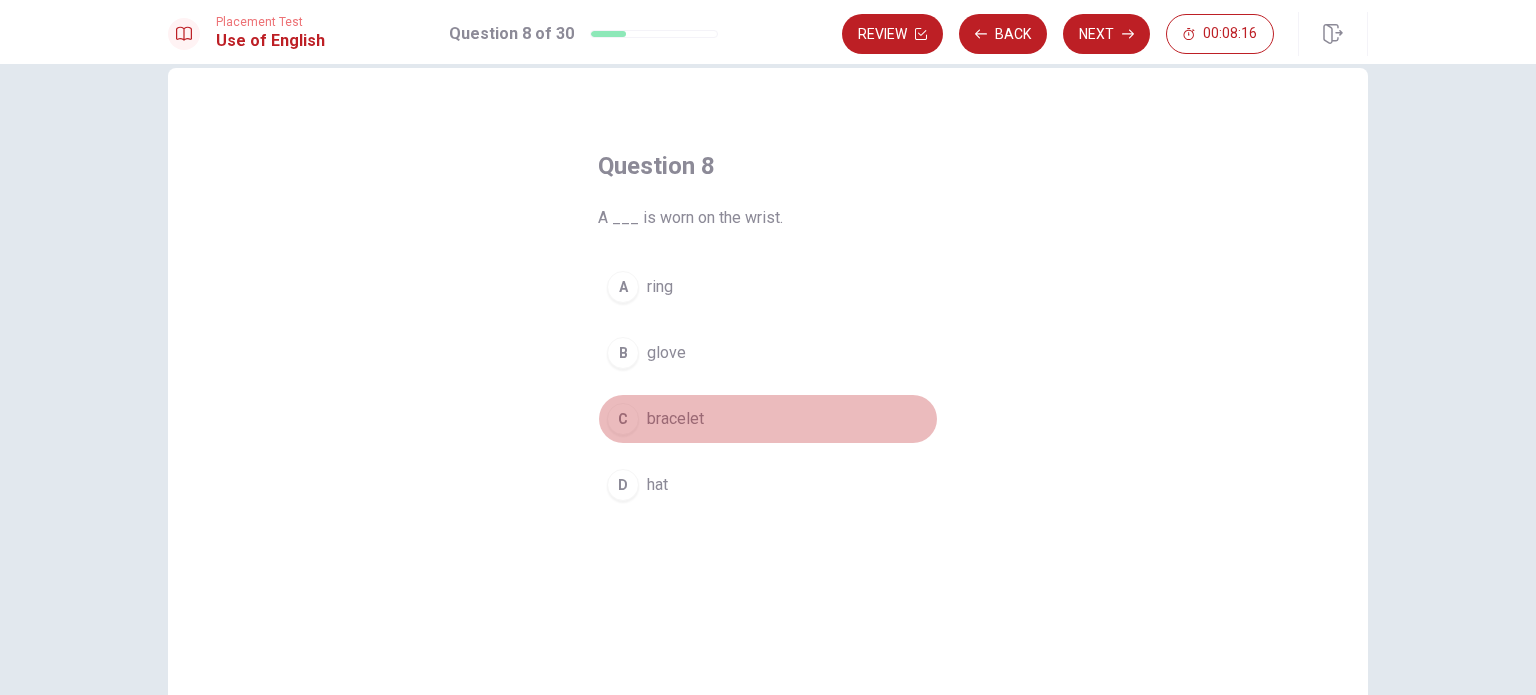 click on "C" at bounding box center (623, 419) 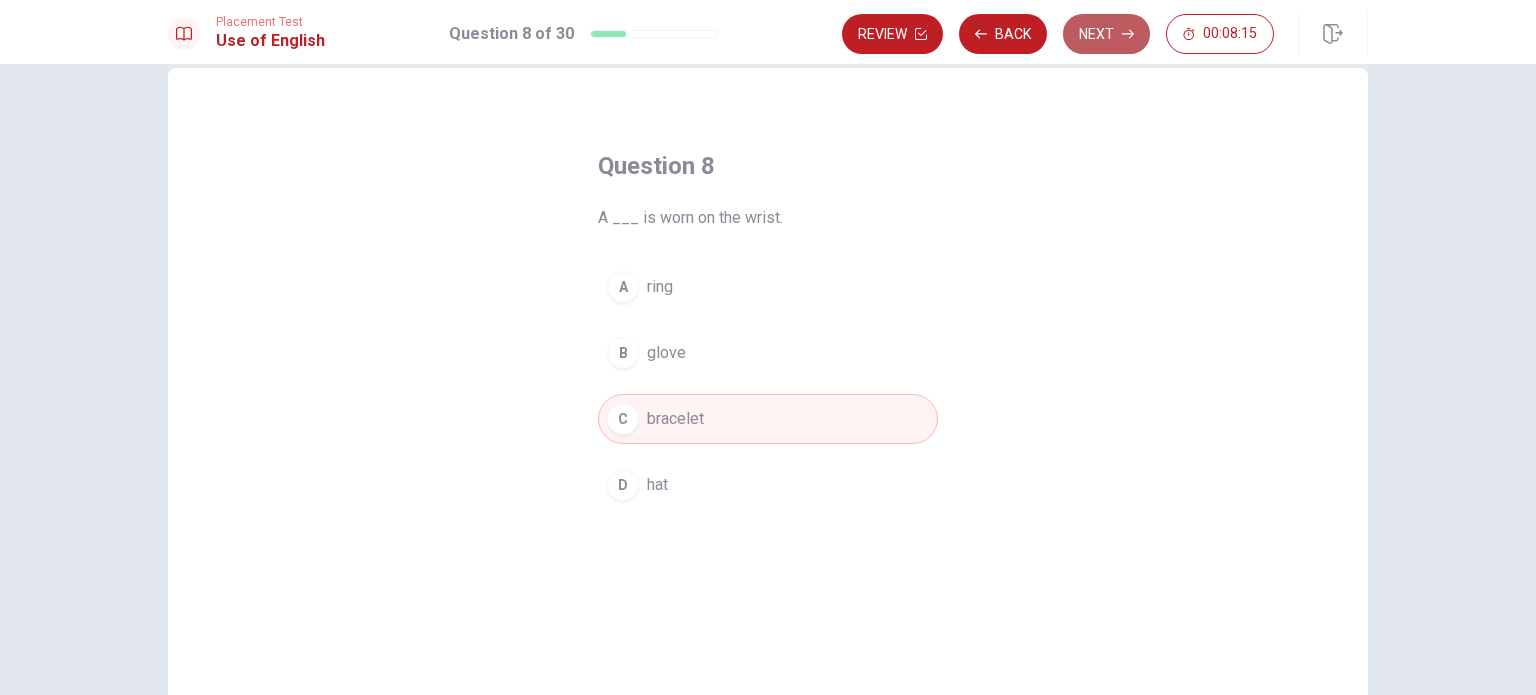 click on "Next" at bounding box center (1106, 34) 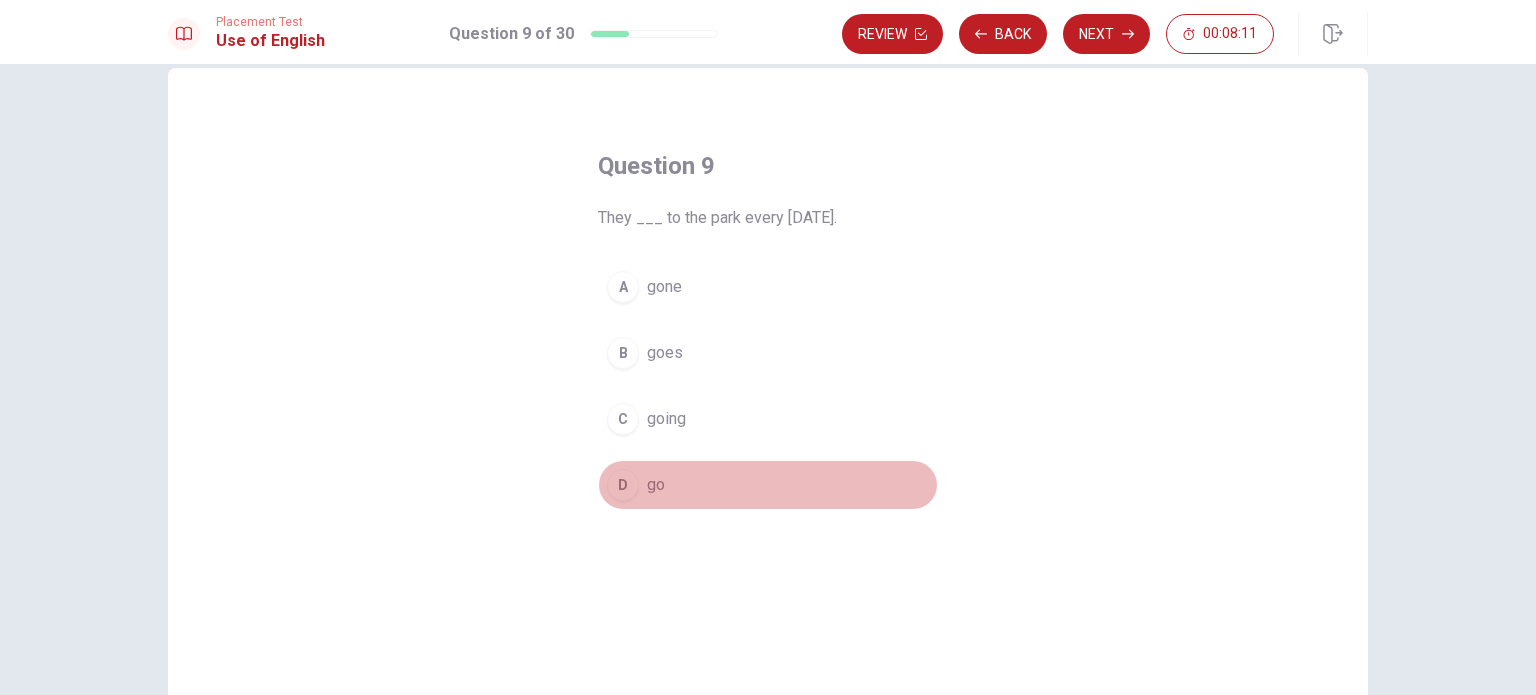 click on "D" at bounding box center (623, 485) 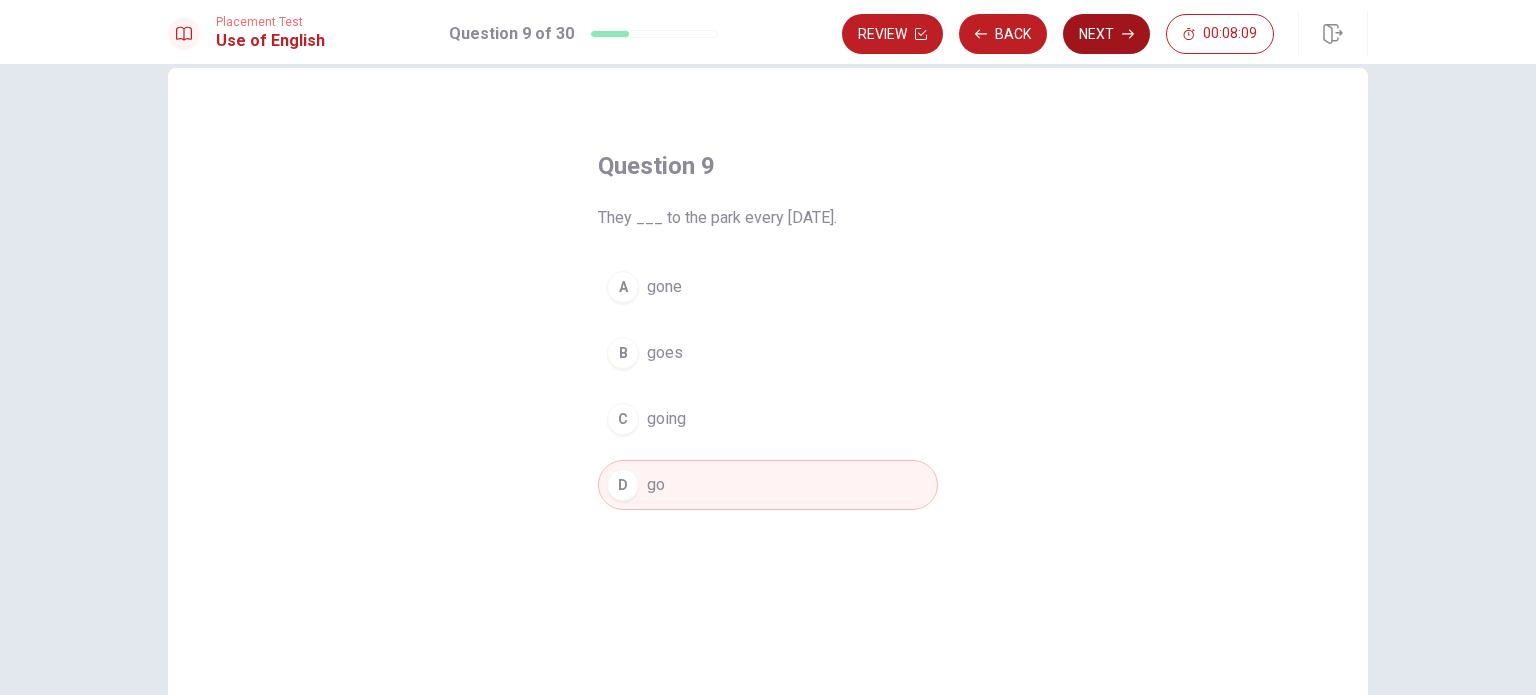click on "Next" at bounding box center (1106, 34) 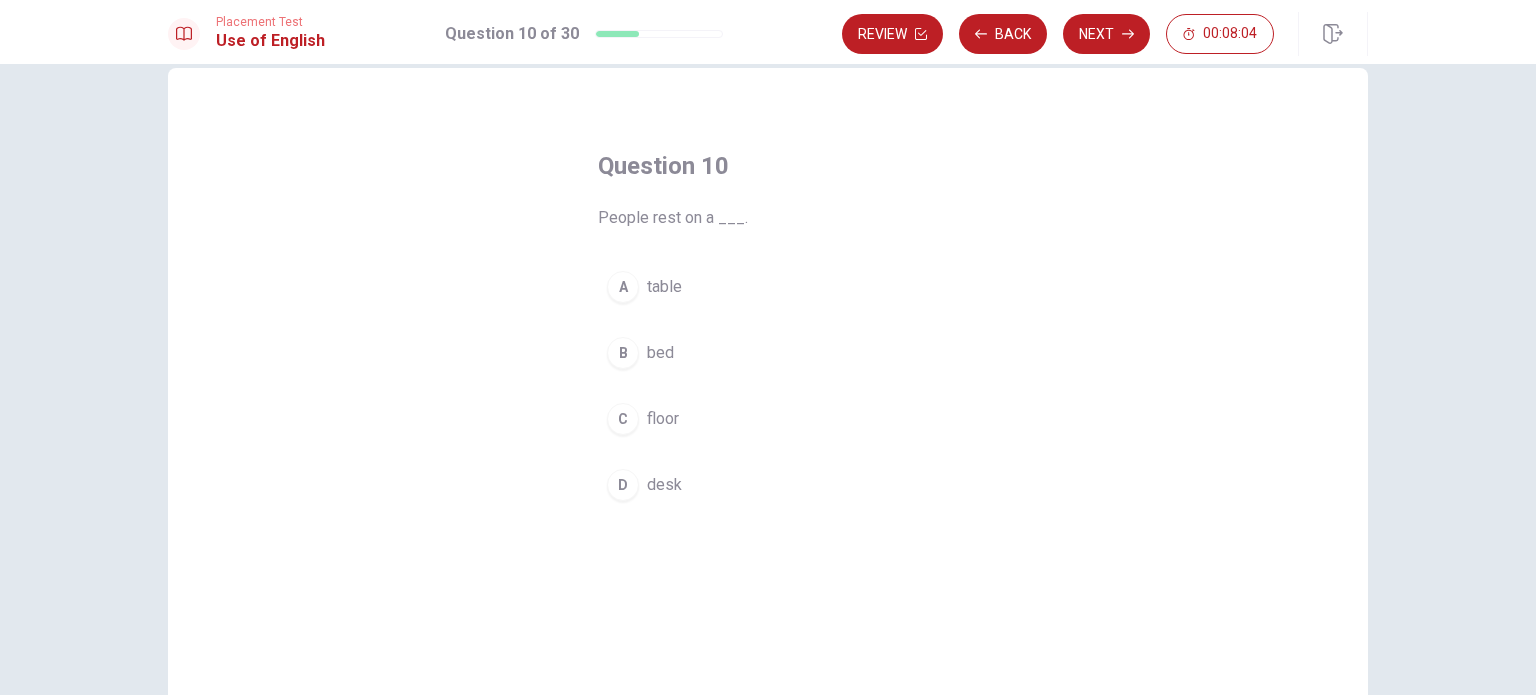 click on "B bed" at bounding box center (768, 353) 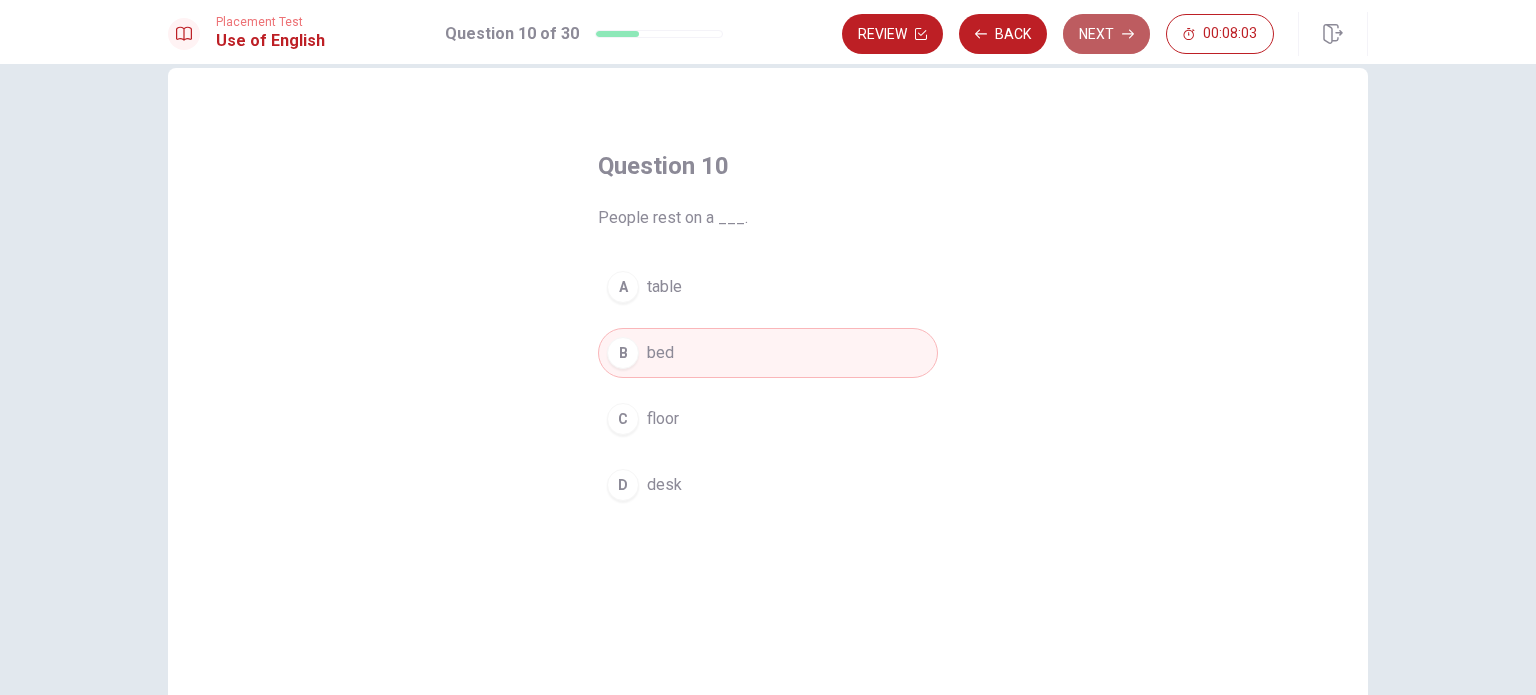 click on "Next" at bounding box center [1106, 34] 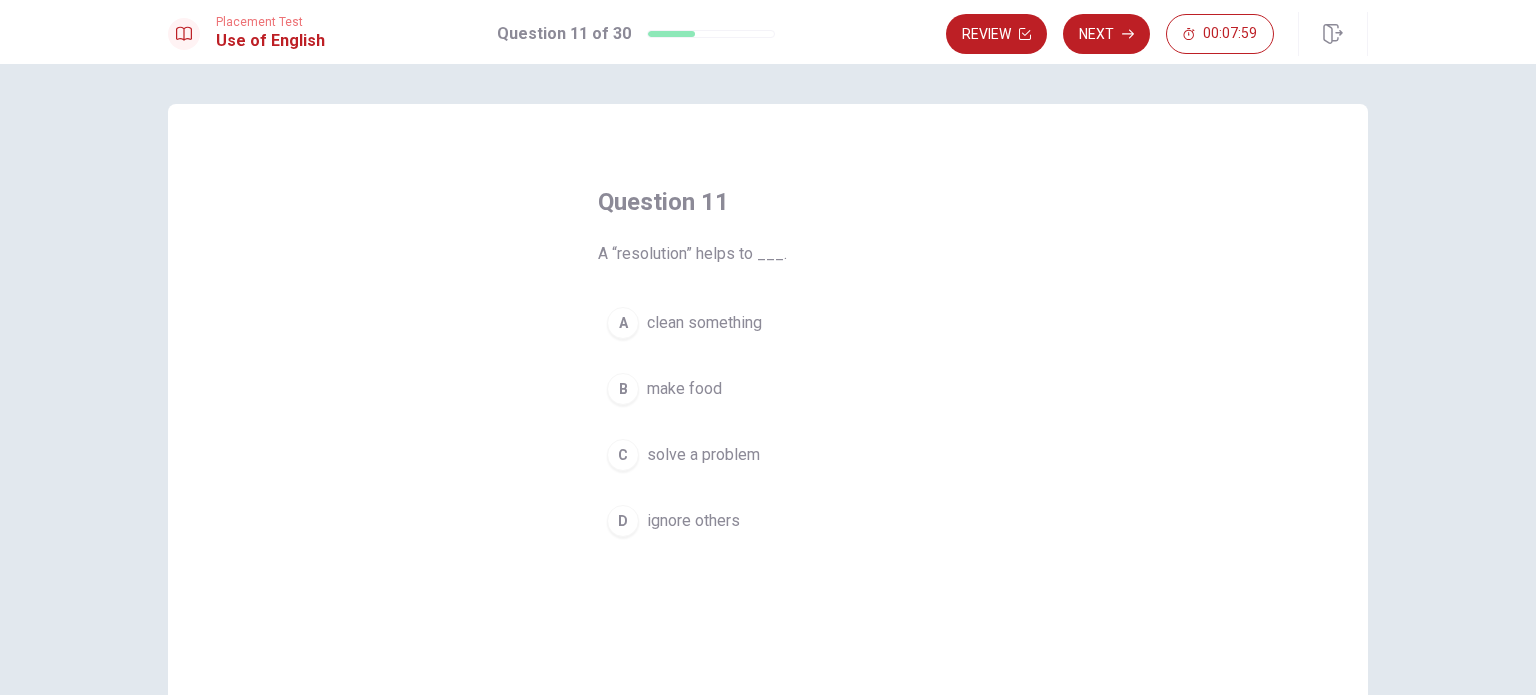 scroll, scrollTop: 24, scrollLeft: 0, axis: vertical 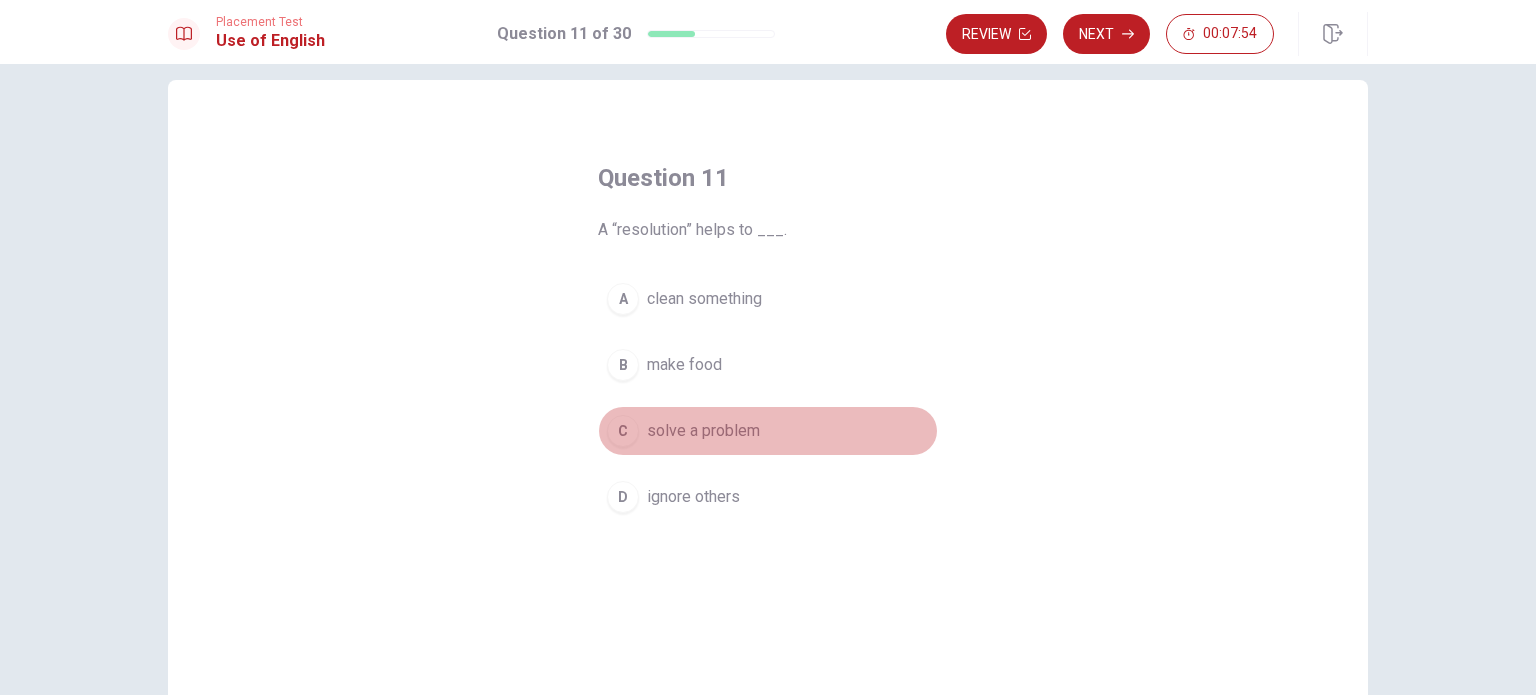 click on "solve a problem" at bounding box center [703, 431] 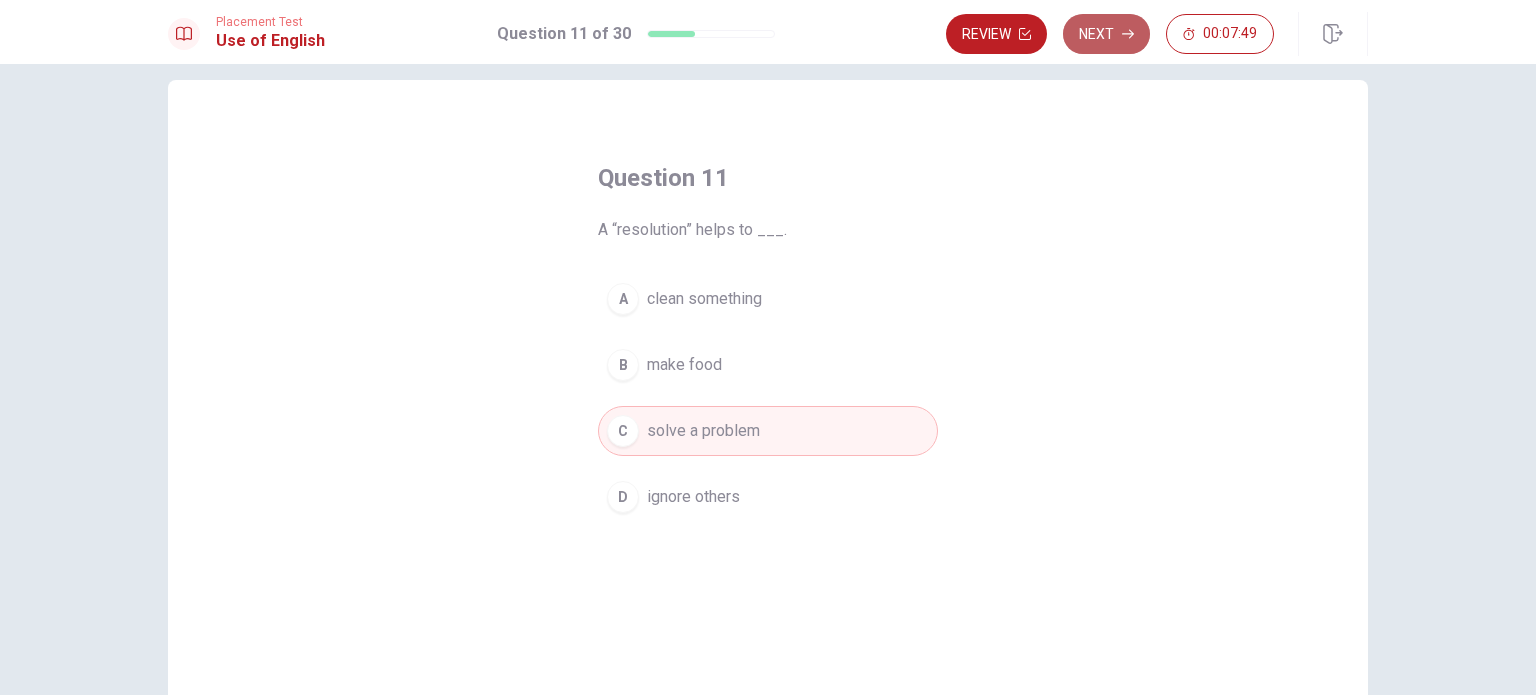 click on "Next" at bounding box center [1106, 34] 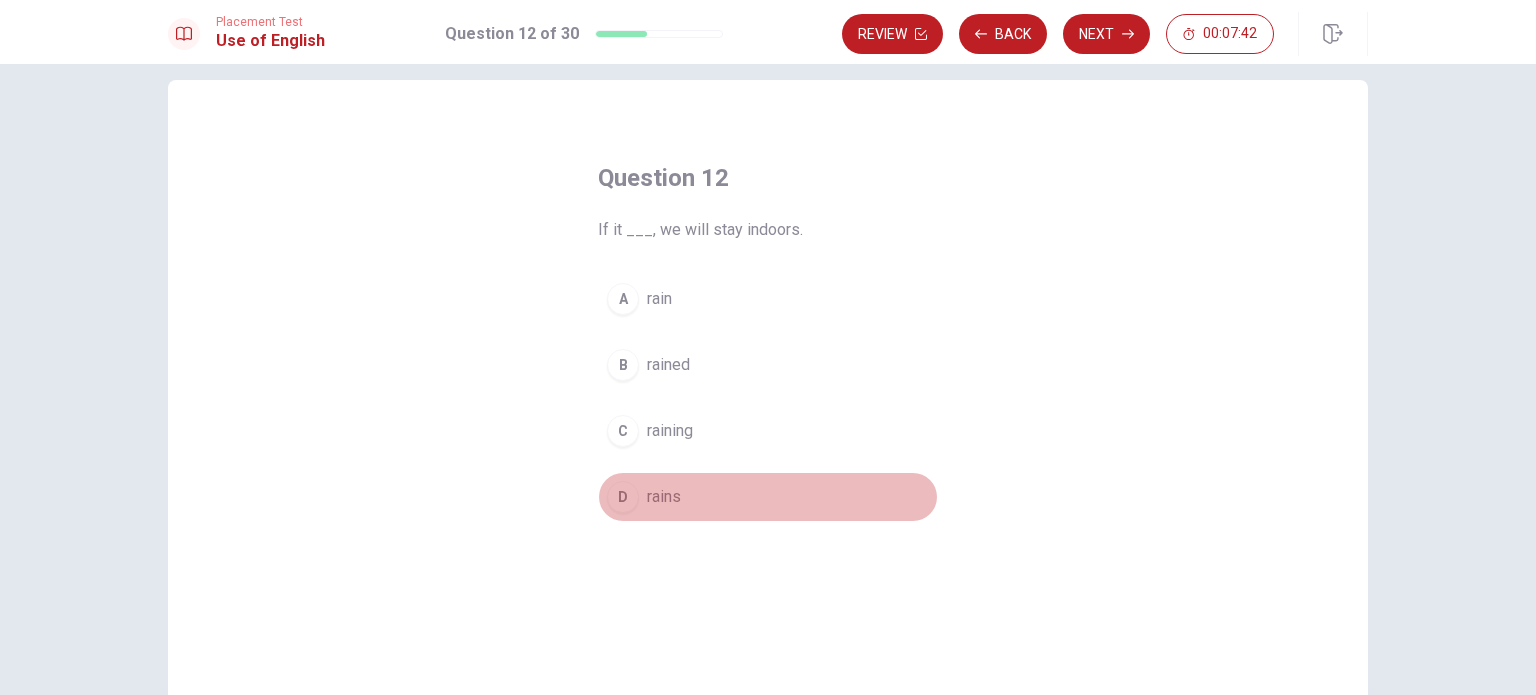 click on "D rains" at bounding box center [768, 497] 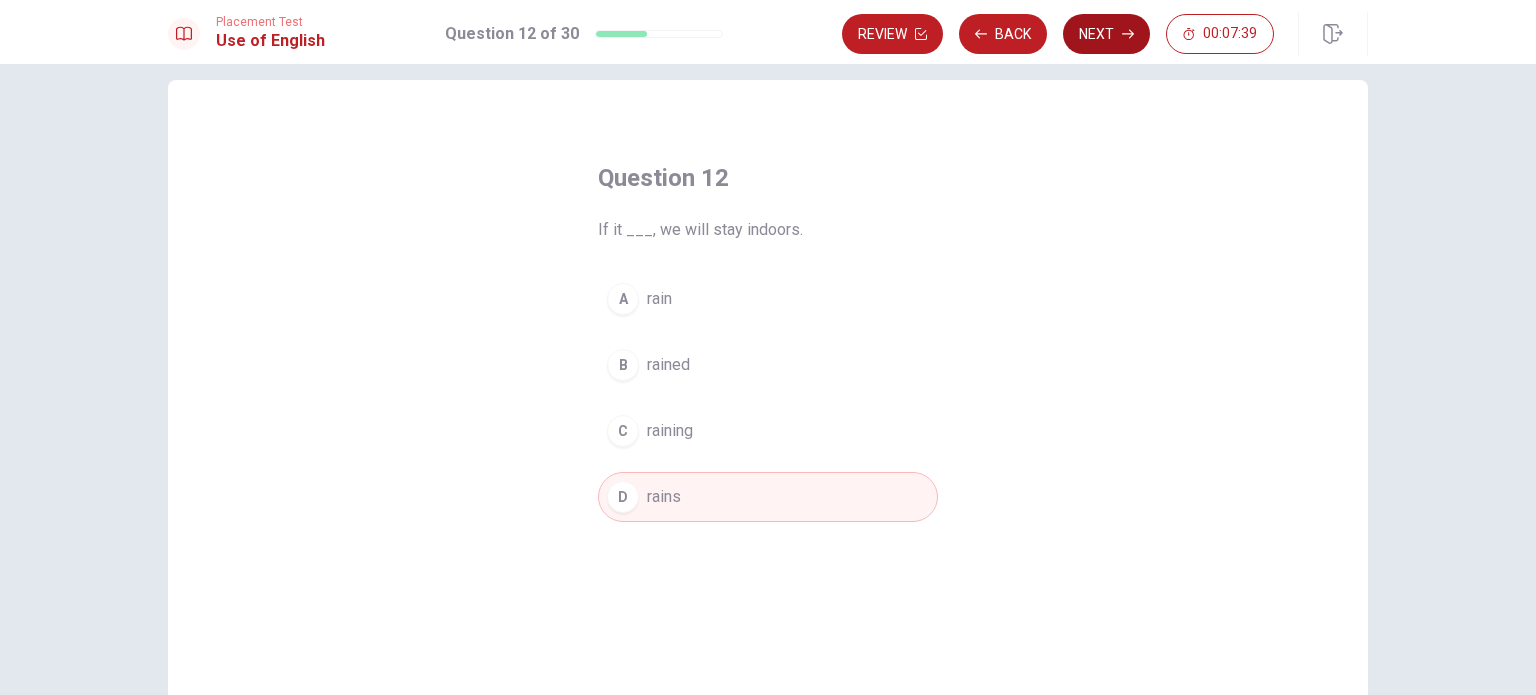 click 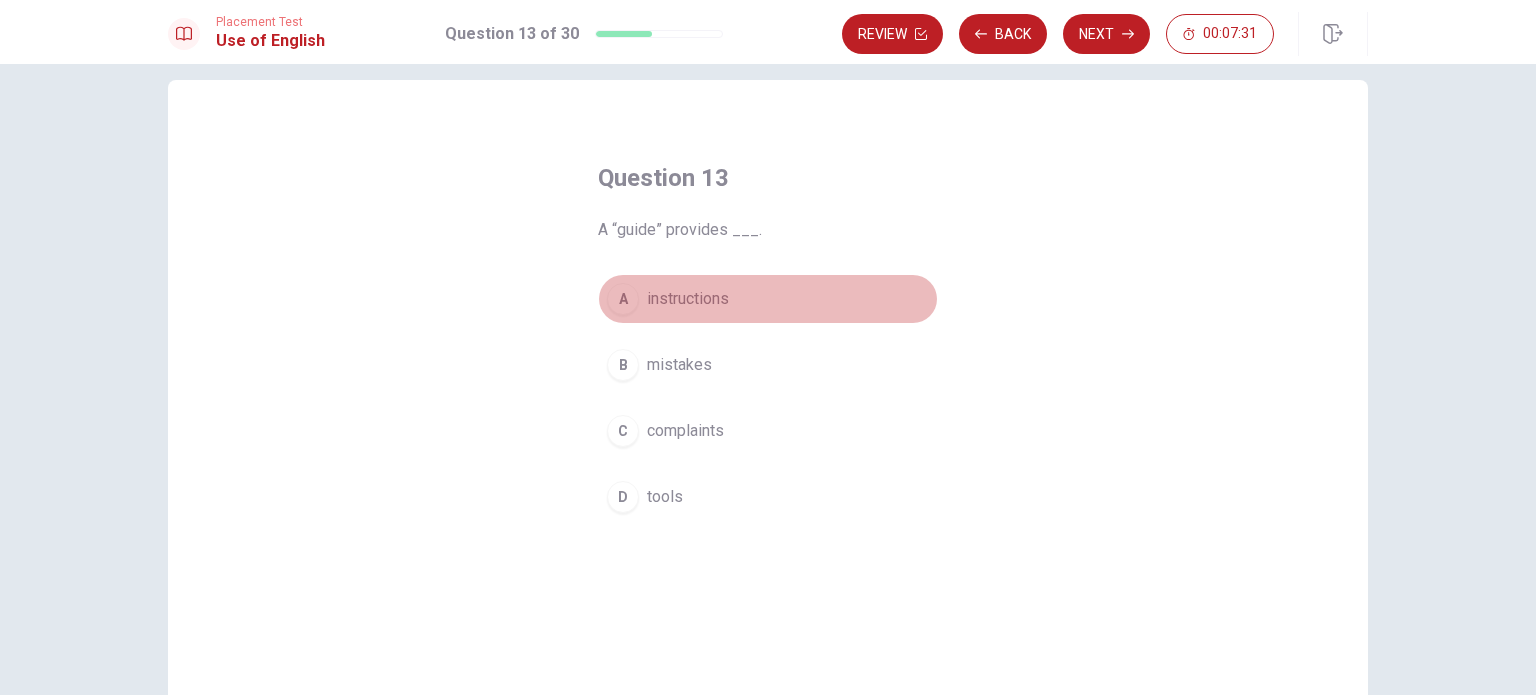 click on "instructions" at bounding box center [688, 299] 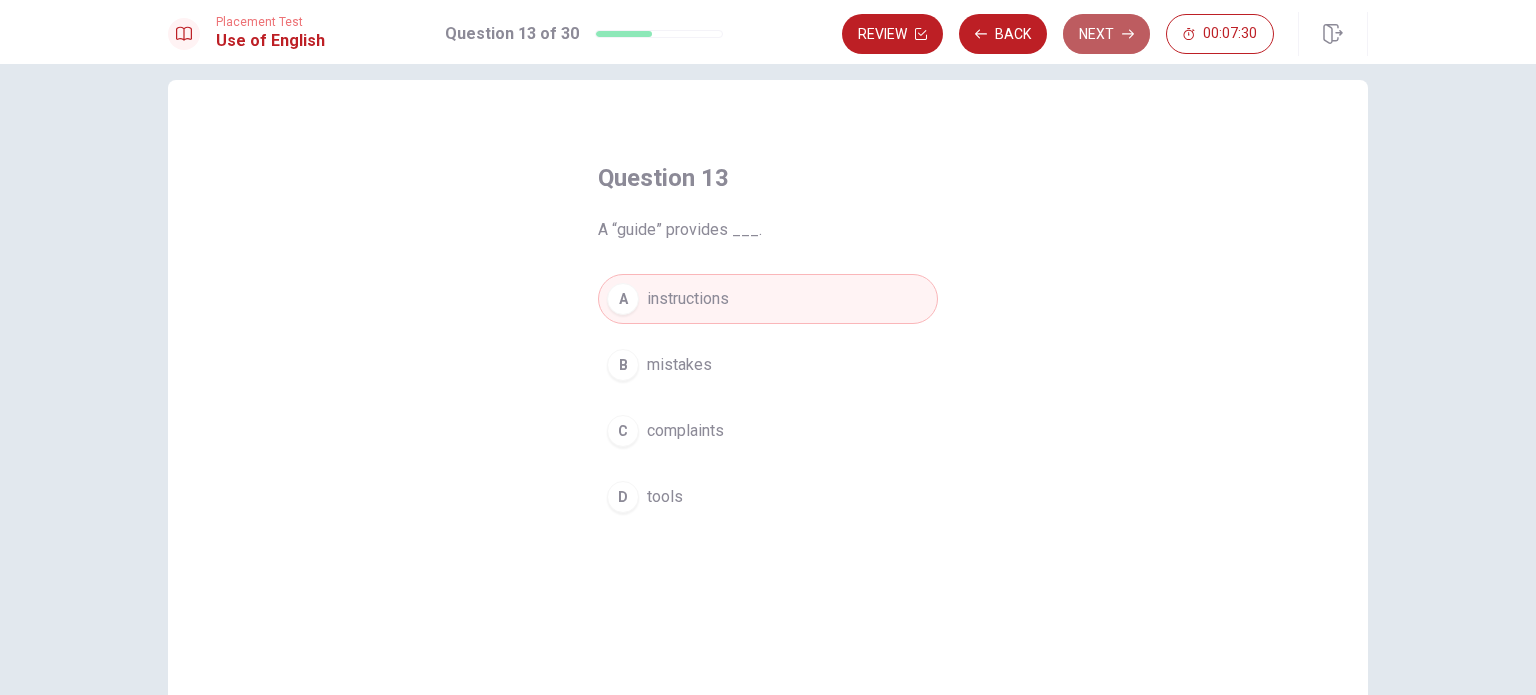 click on "Next" at bounding box center [1106, 34] 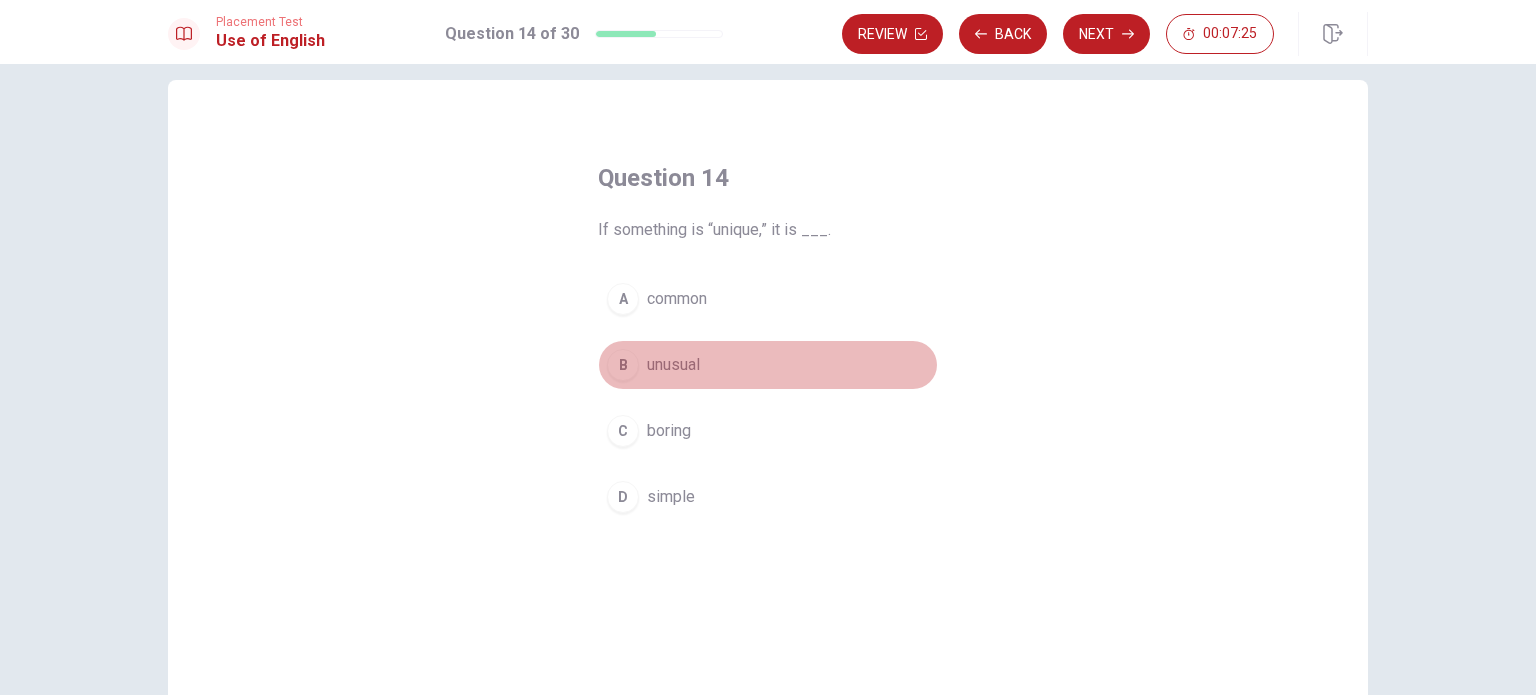 click on "B unusual" at bounding box center (768, 365) 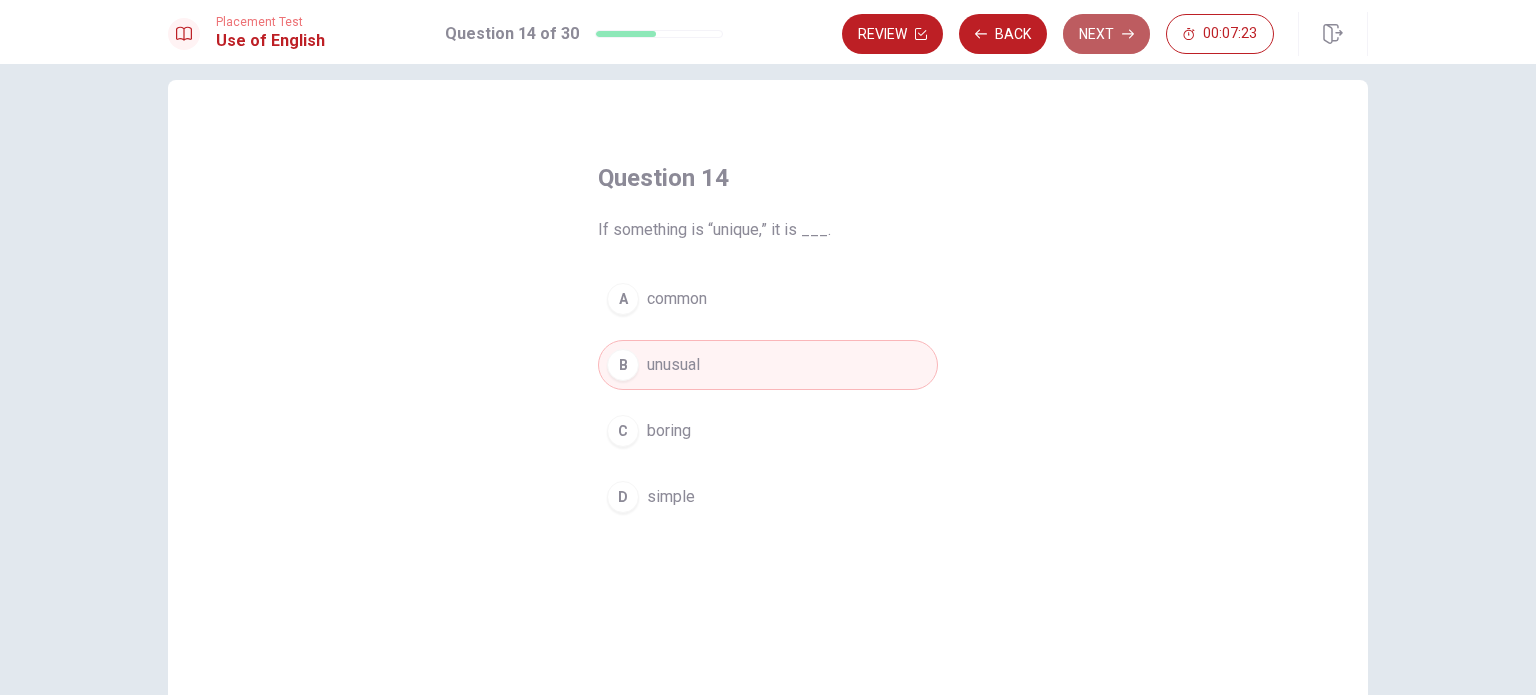 click on "Next" at bounding box center (1106, 34) 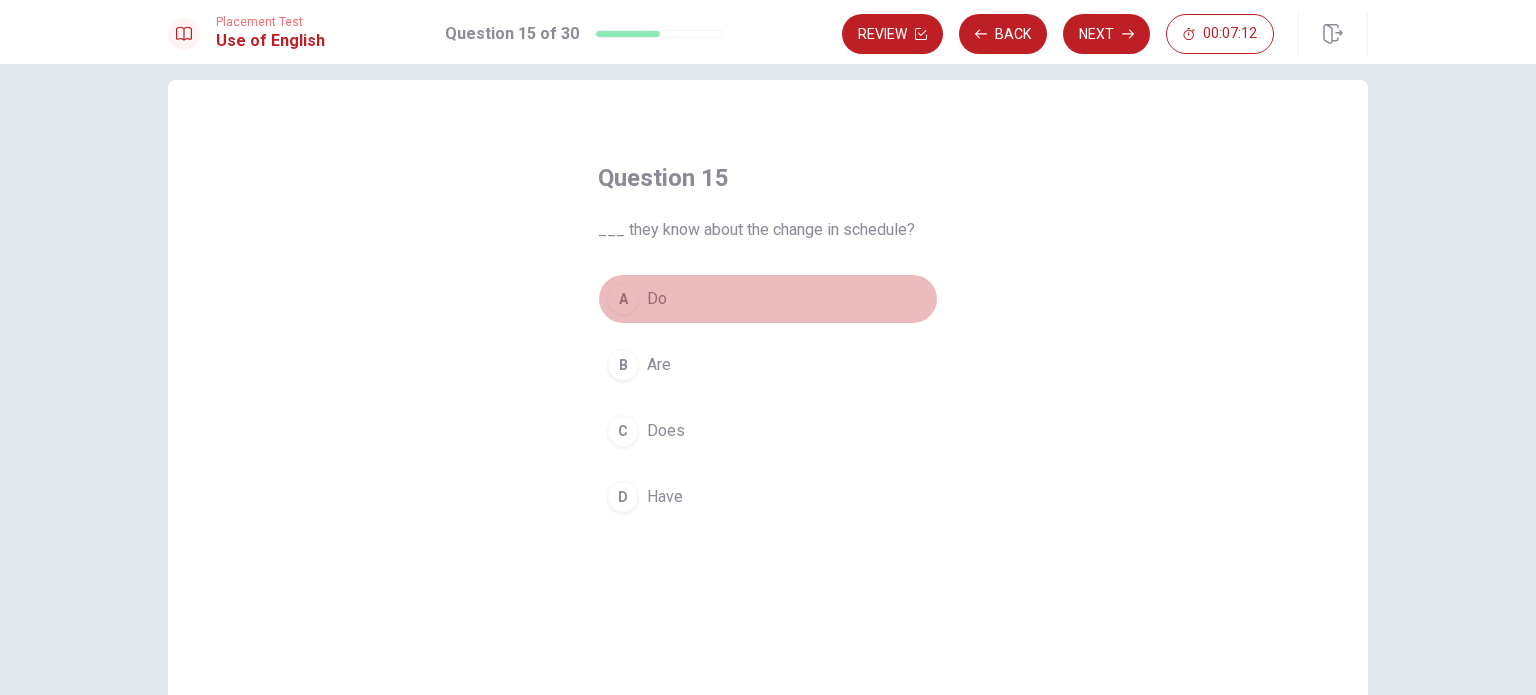 click on "A Do" at bounding box center (768, 299) 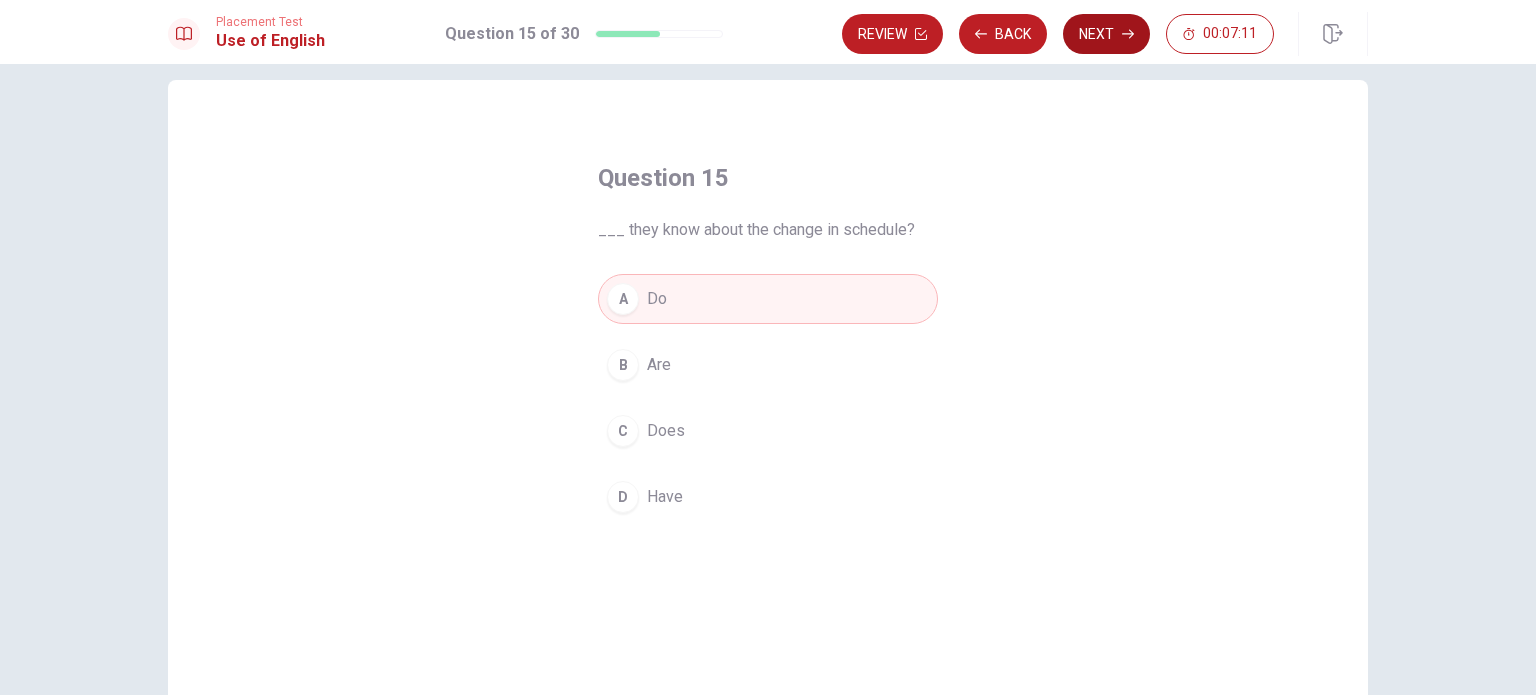 click on "Next" at bounding box center [1106, 34] 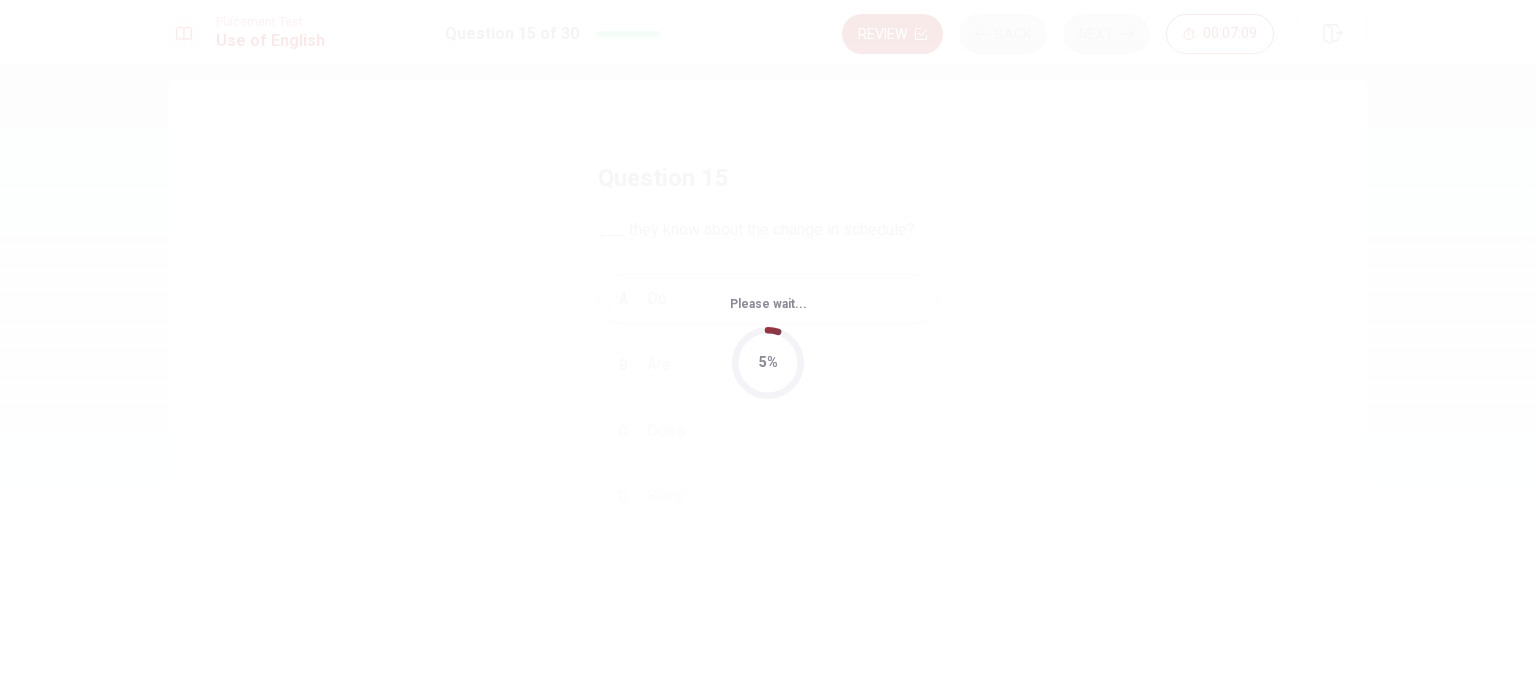 scroll, scrollTop: 0, scrollLeft: 0, axis: both 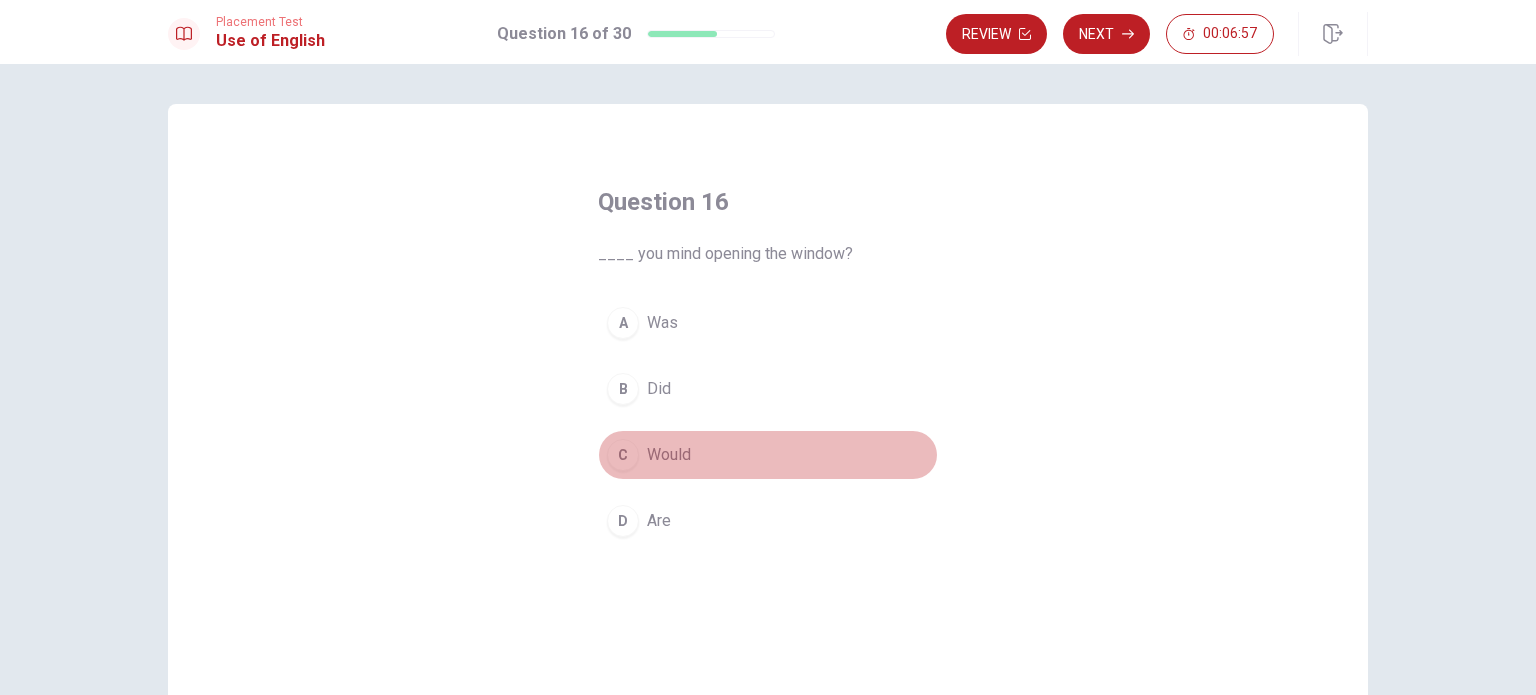 click on "C" at bounding box center (623, 455) 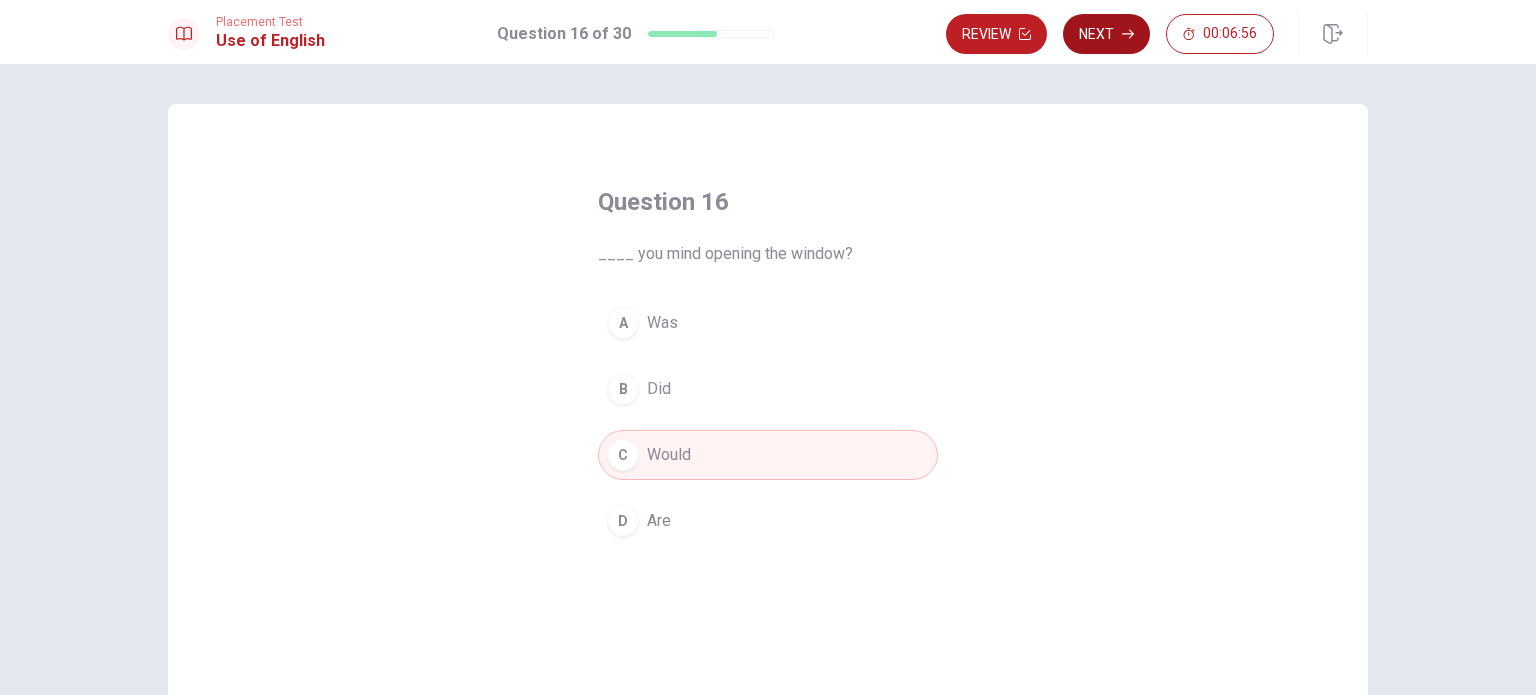 click on "Next" at bounding box center (1106, 34) 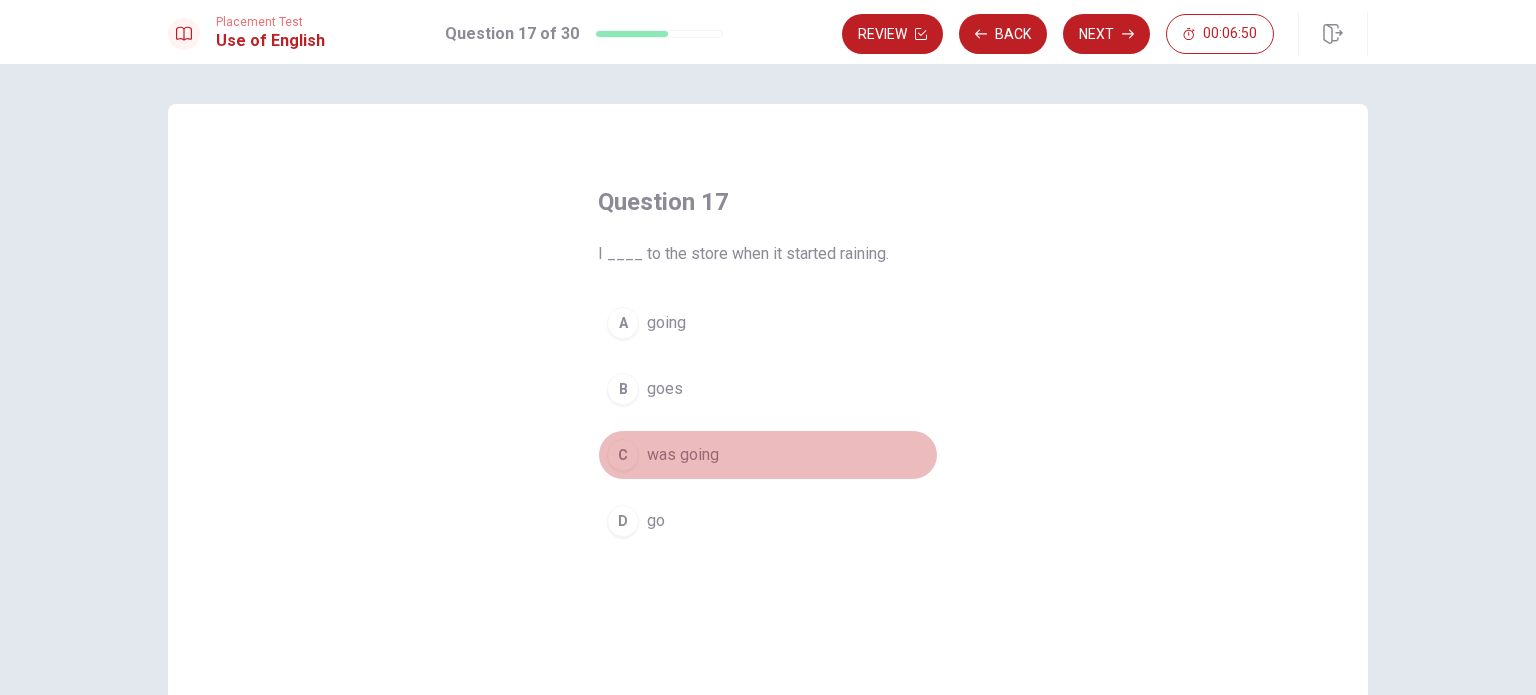 click on "was going" at bounding box center [683, 455] 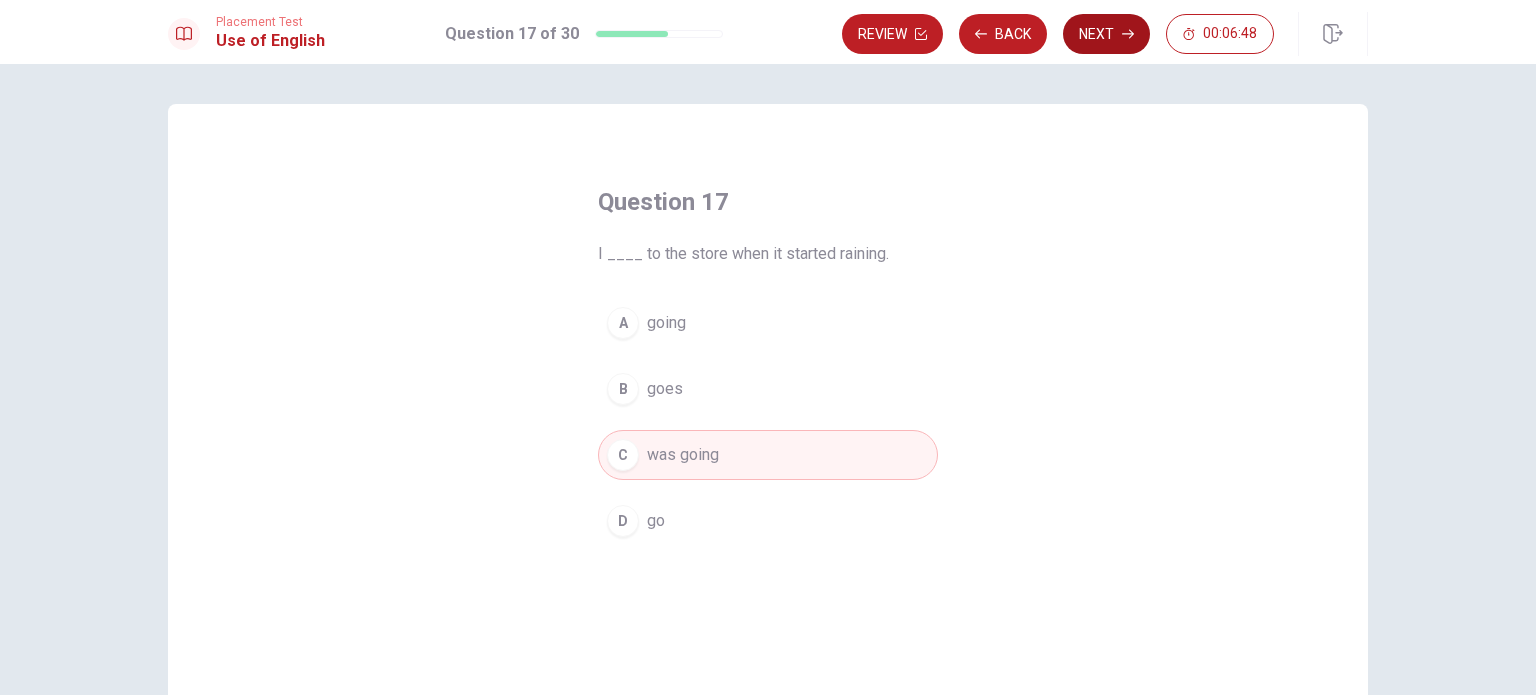 click on "Next" at bounding box center [1106, 34] 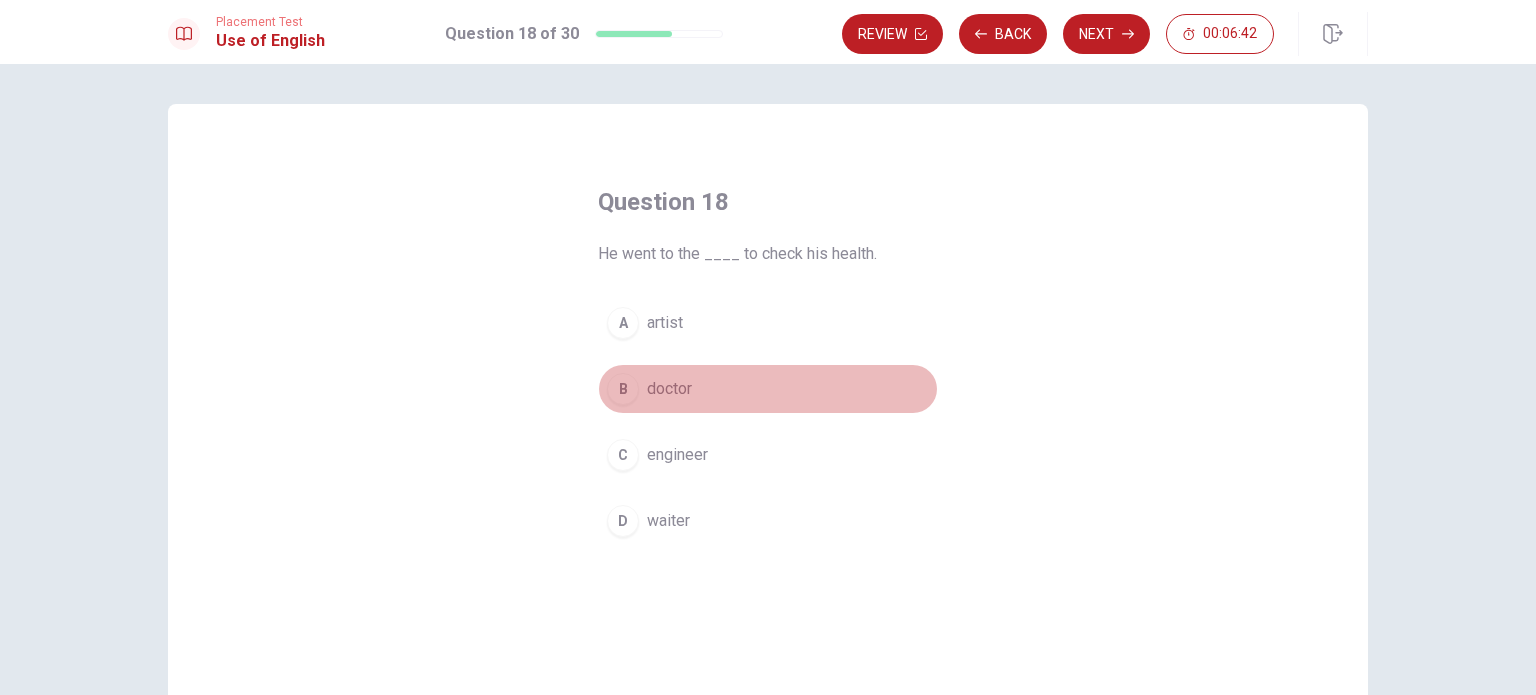 click on "doctor" at bounding box center (669, 389) 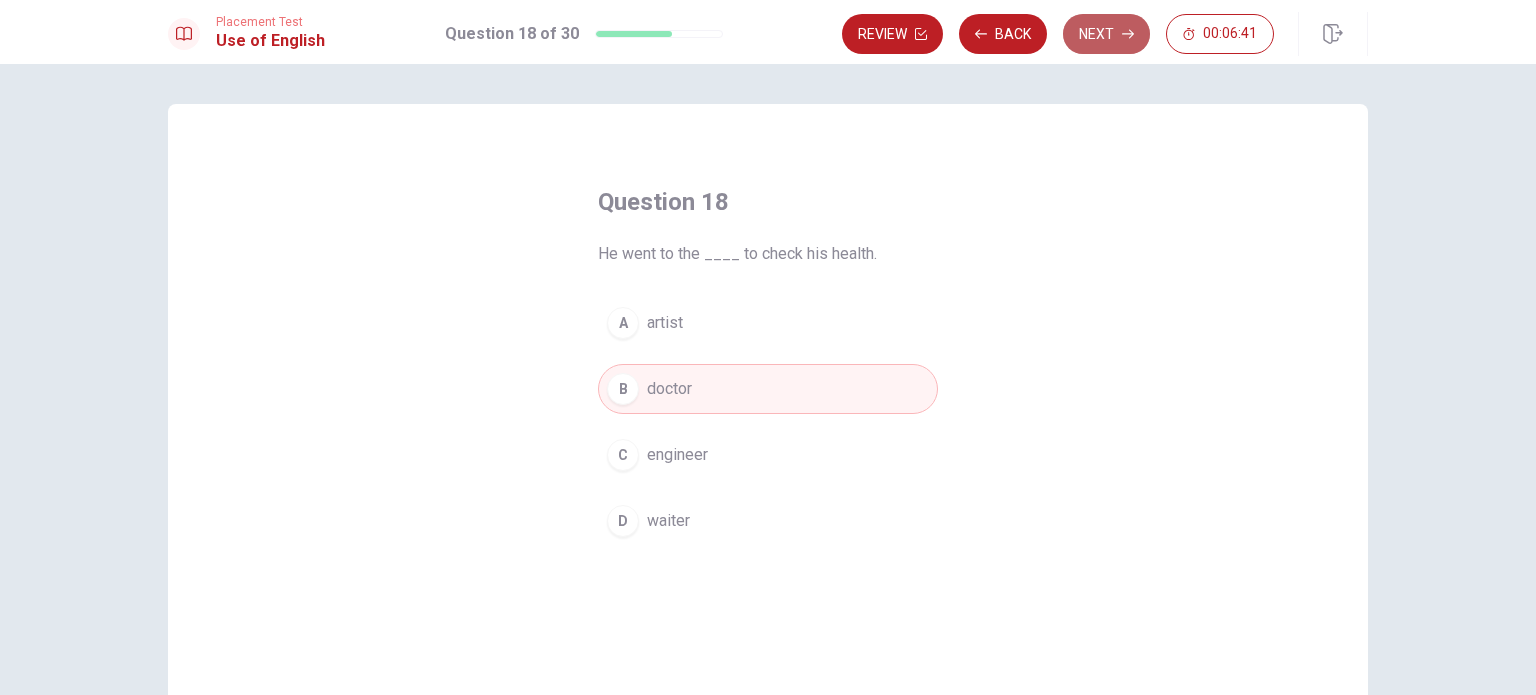 click on "Next" at bounding box center [1106, 34] 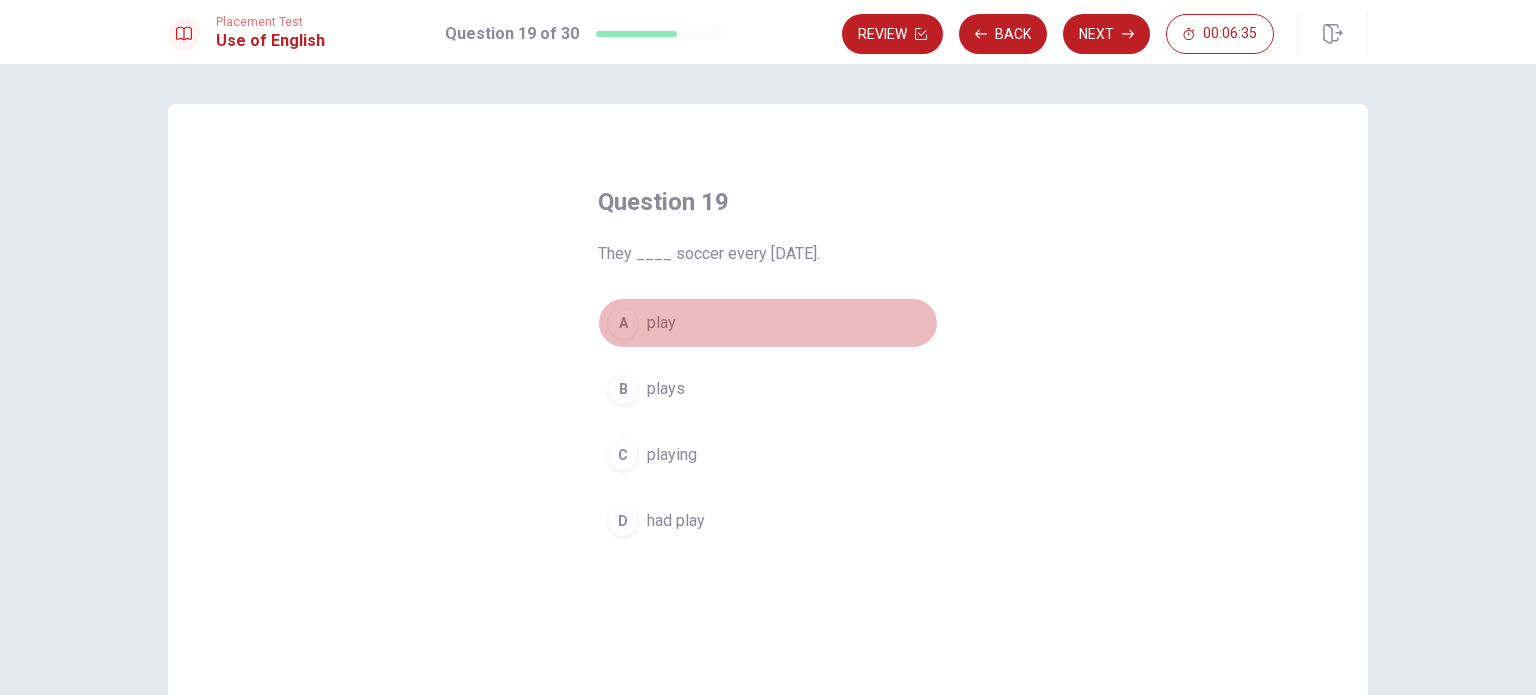click on "play" at bounding box center (661, 323) 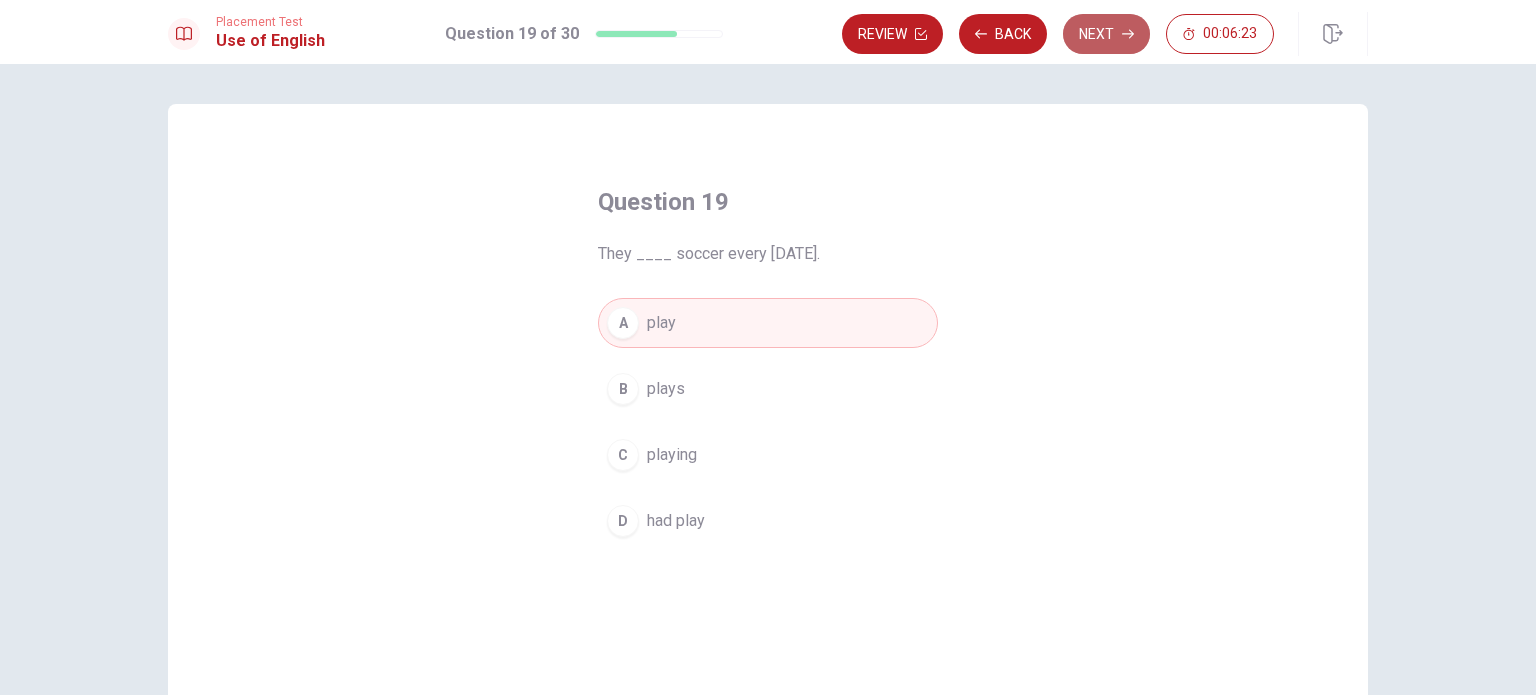 click on "Next" at bounding box center [1106, 34] 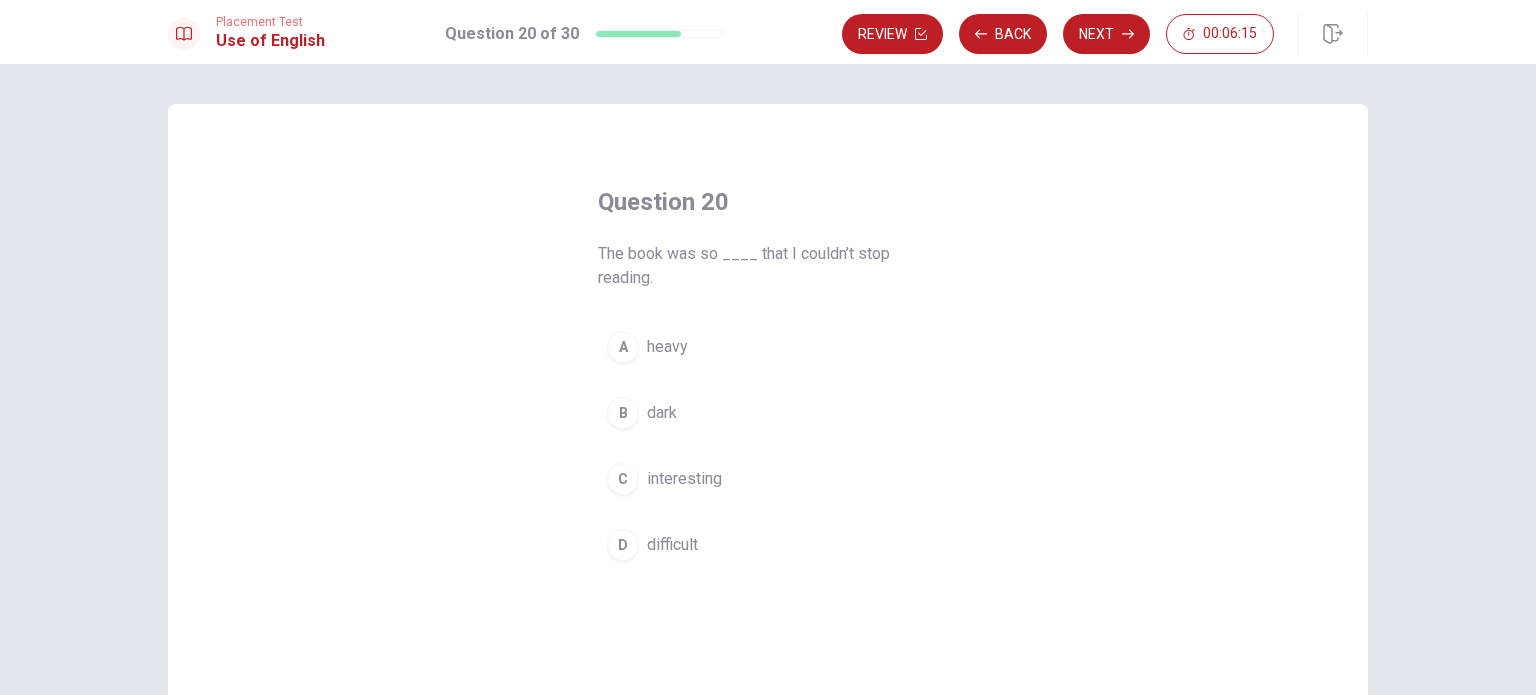 click on "C interesting" at bounding box center (768, 479) 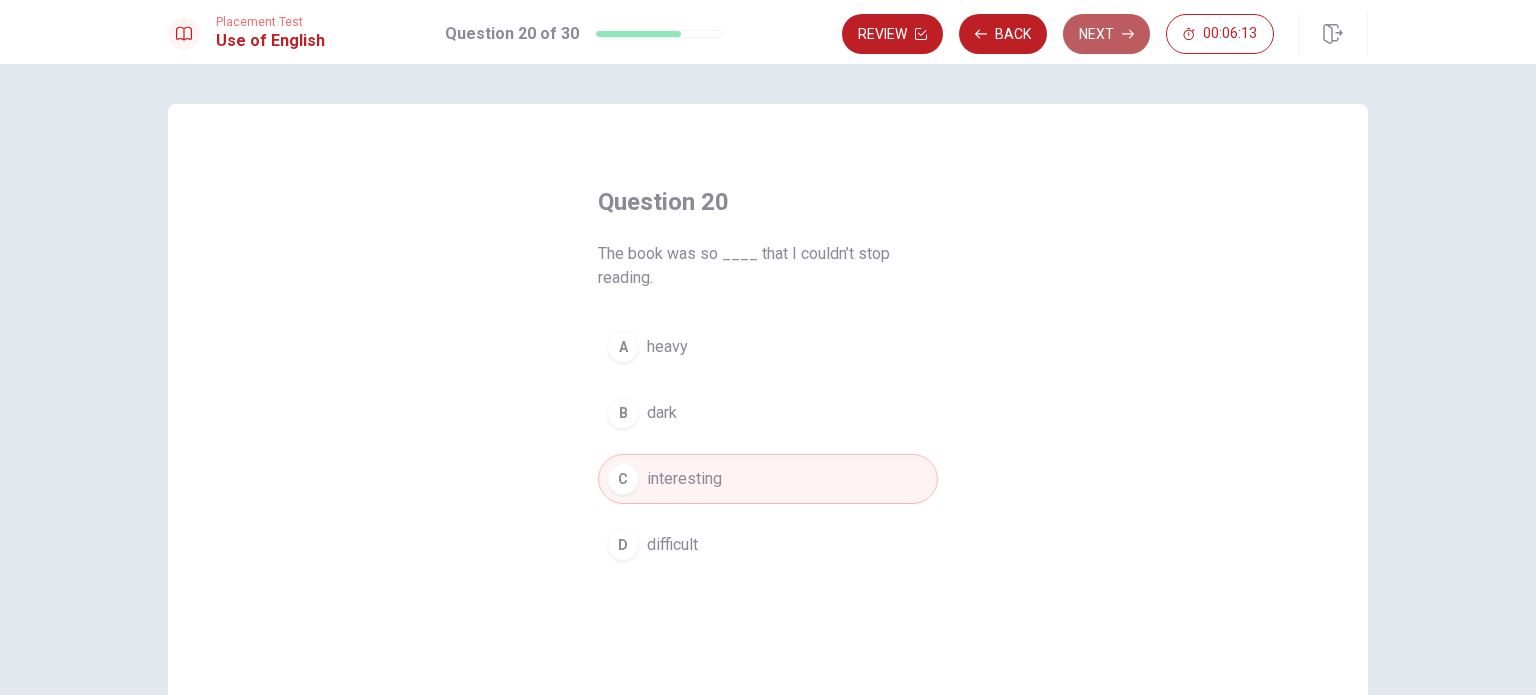click on "Next" at bounding box center [1106, 34] 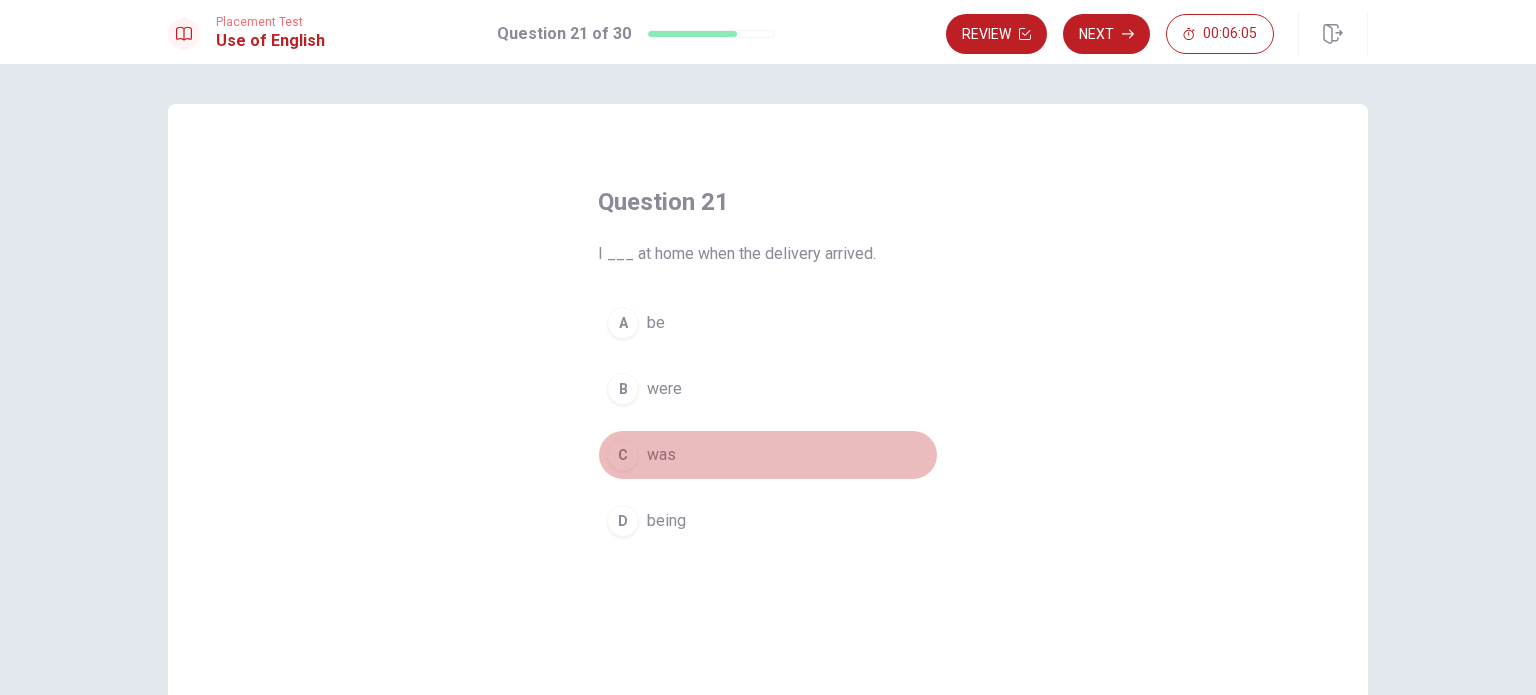 click on "was" at bounding box center [661, 455] 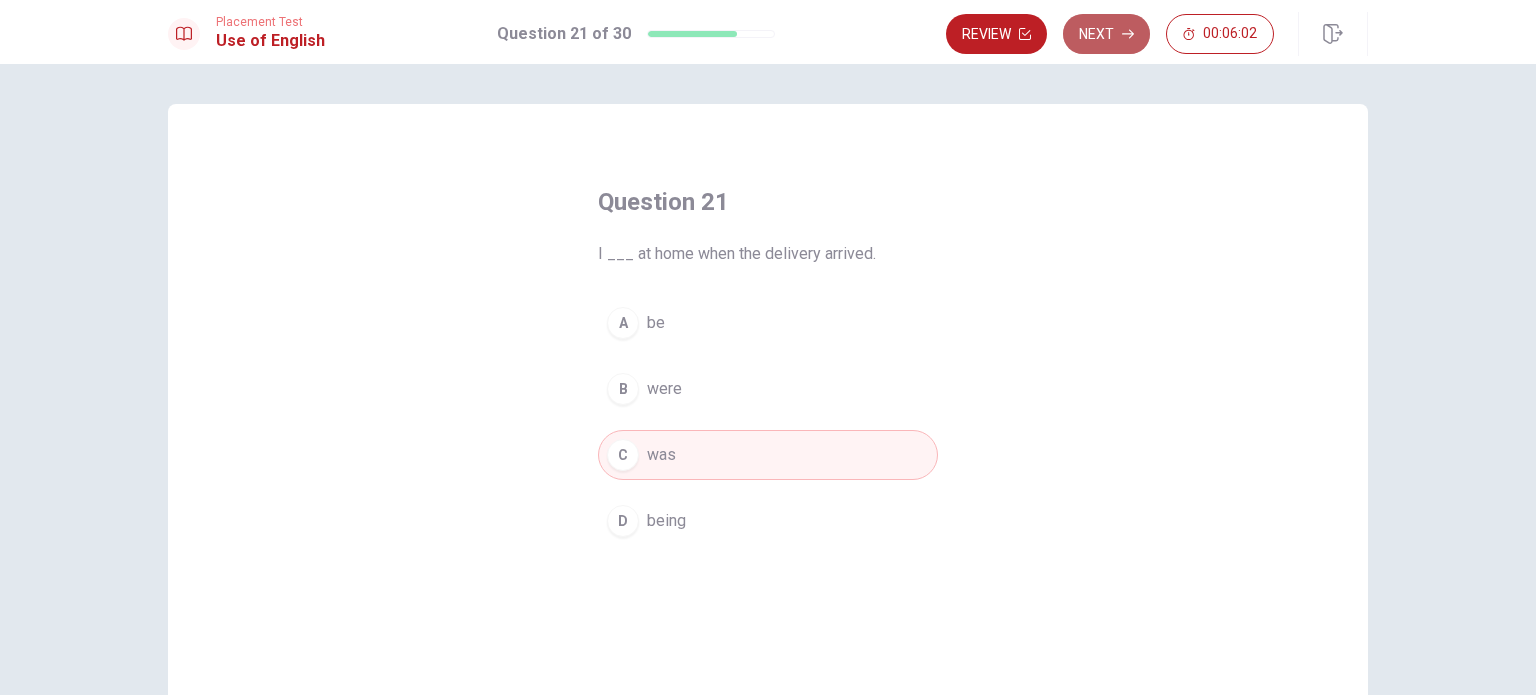 click 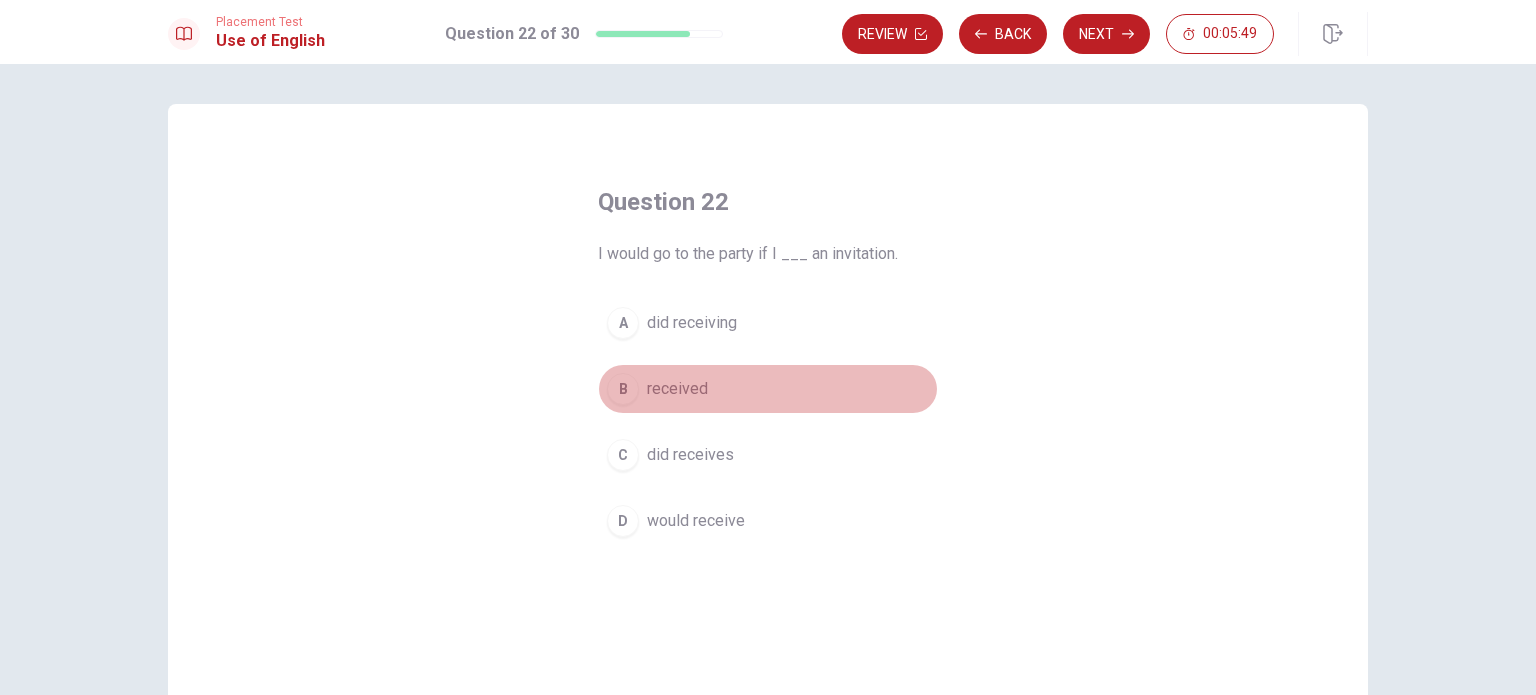 click on "received" at bounding box center (677, 389) 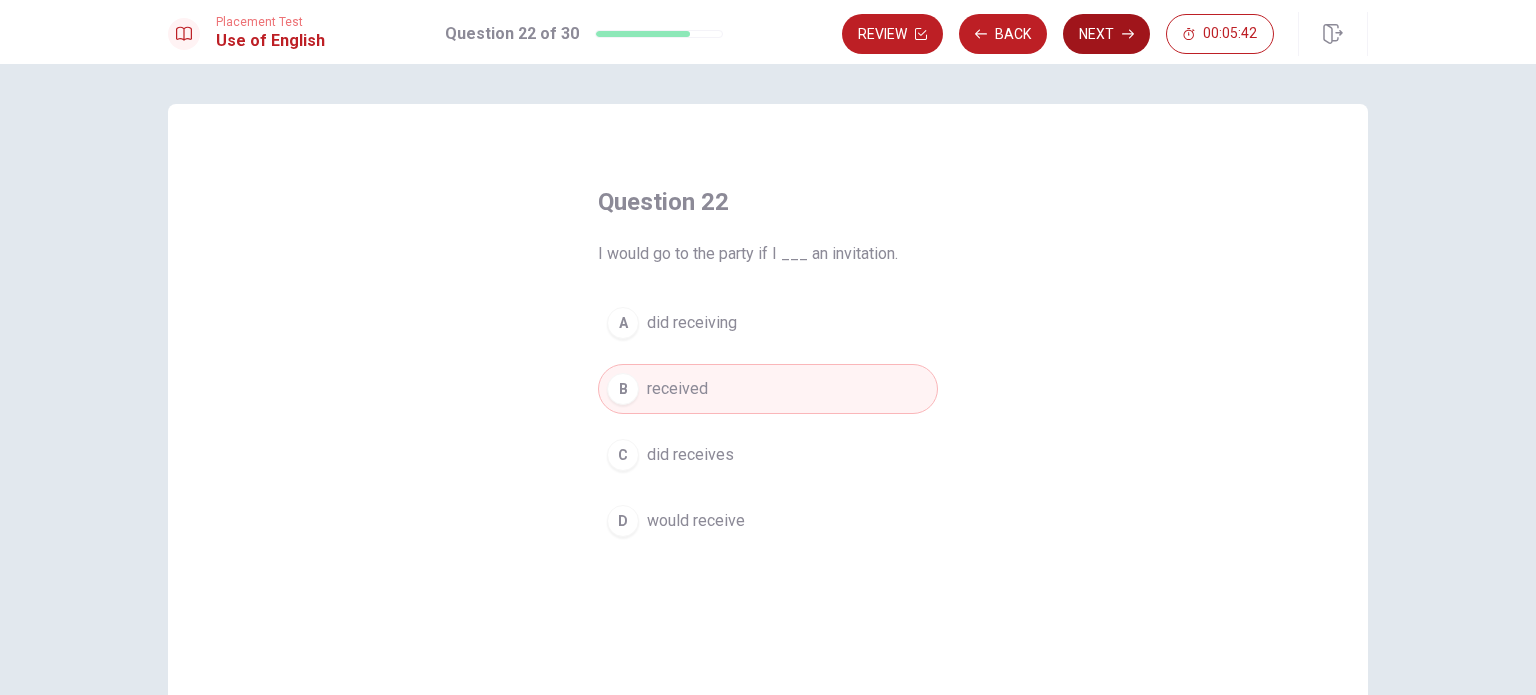 click on "Next" at bounding box center [1106, 34] 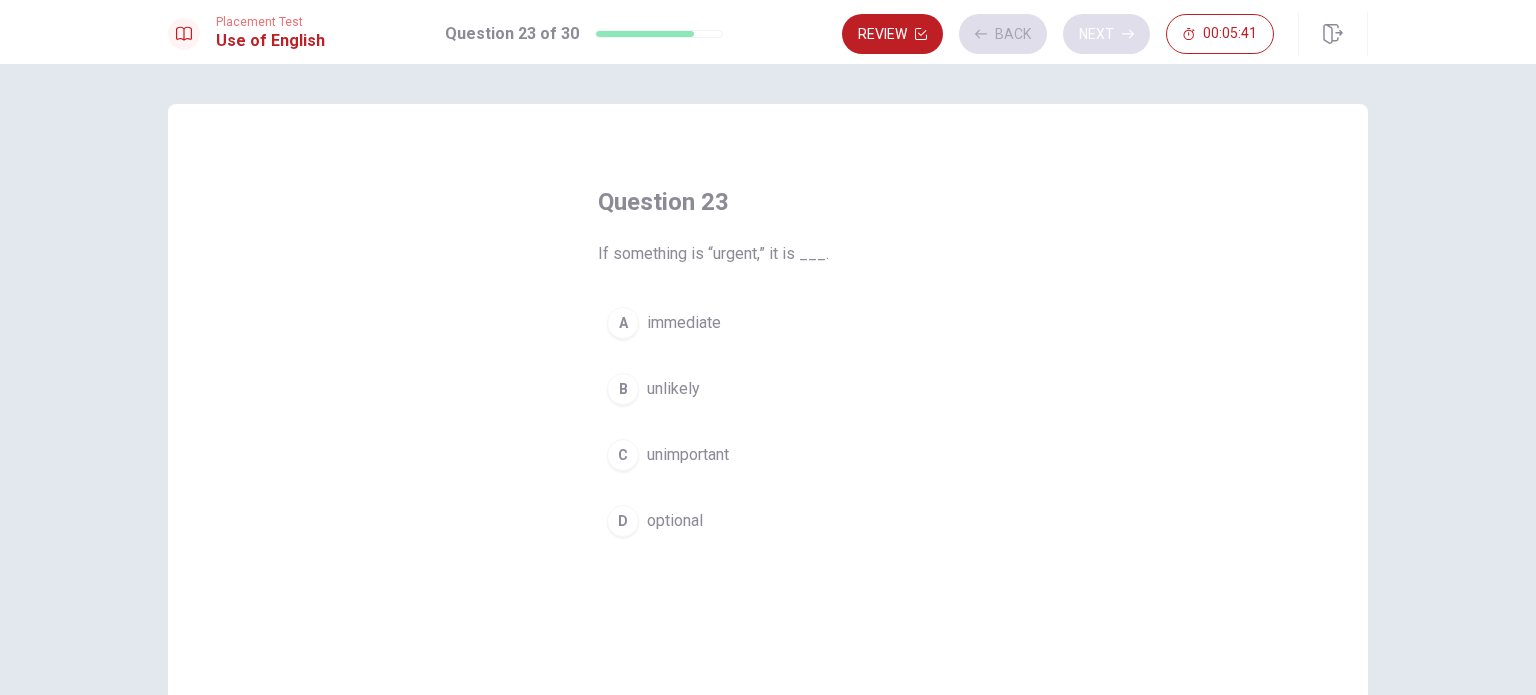 click on "Review Back Next 00:05:41" at bounding box center [1058, 34] 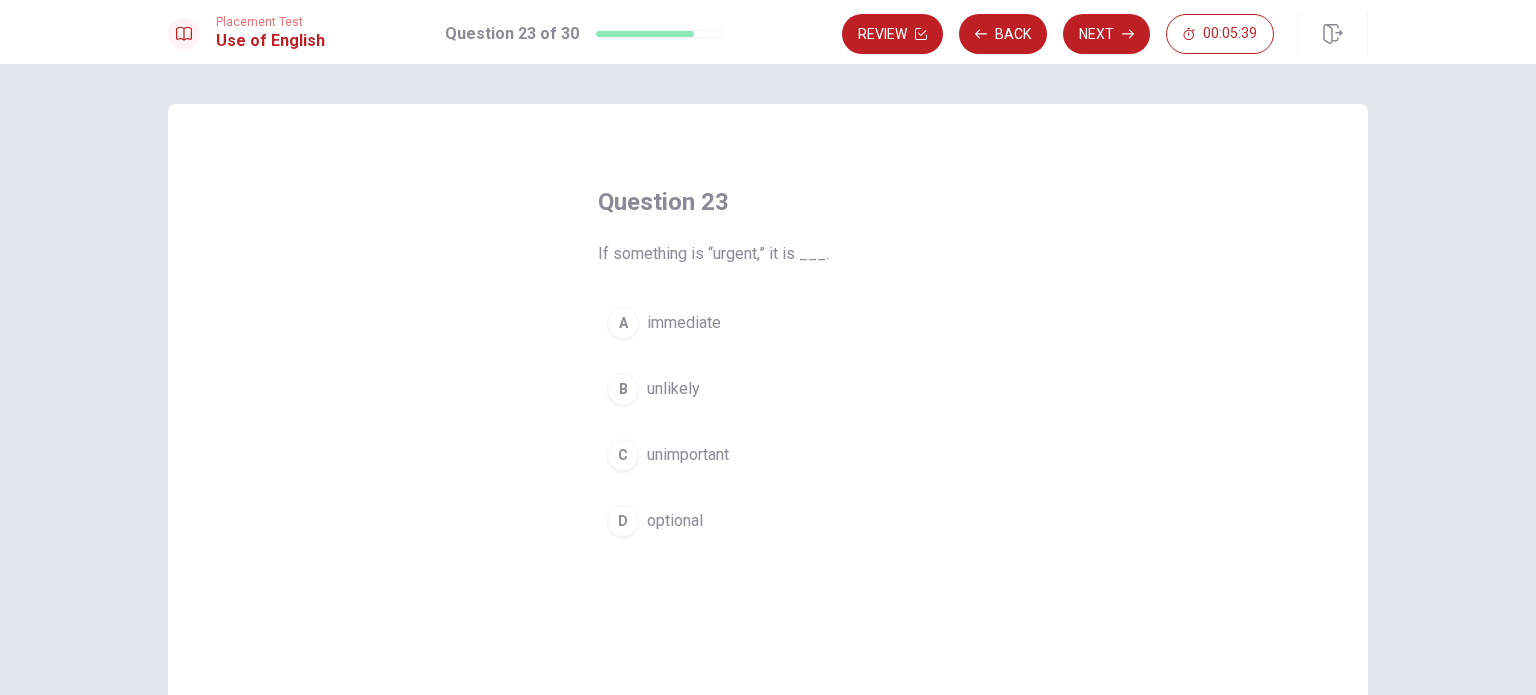 click on "Review Back Next 00:05:39" at bounding box center (1105, 34) 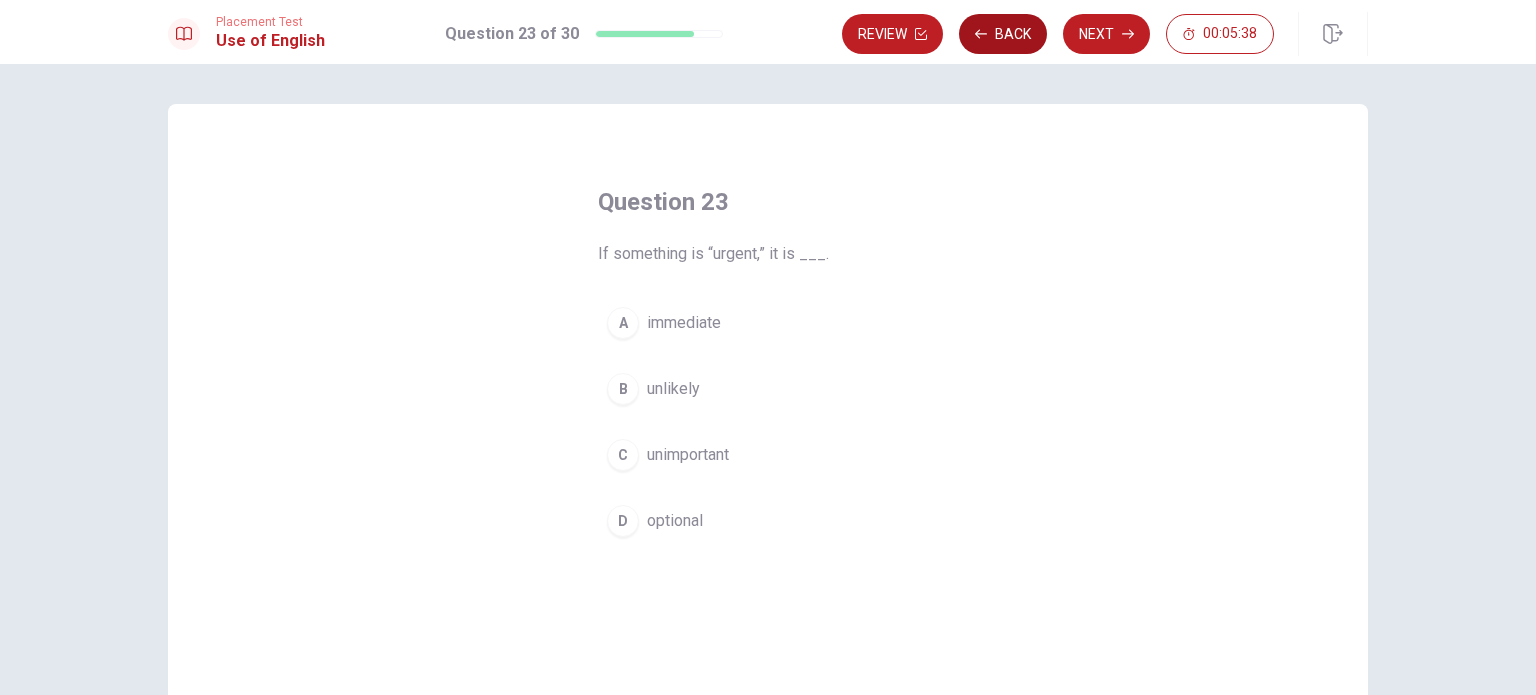 click on "Back" at bounding box center [1003, 34] 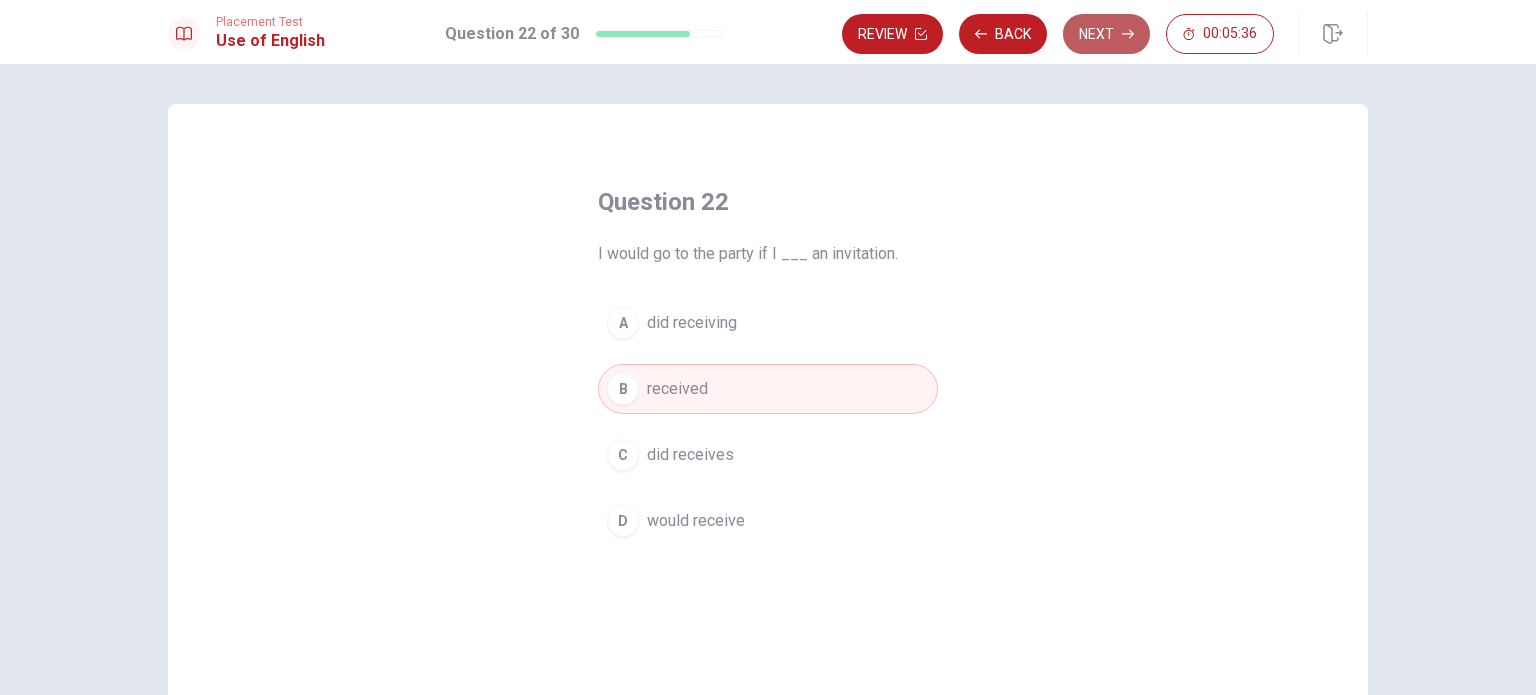 click on "Next" at bounding box center [1106, 34] 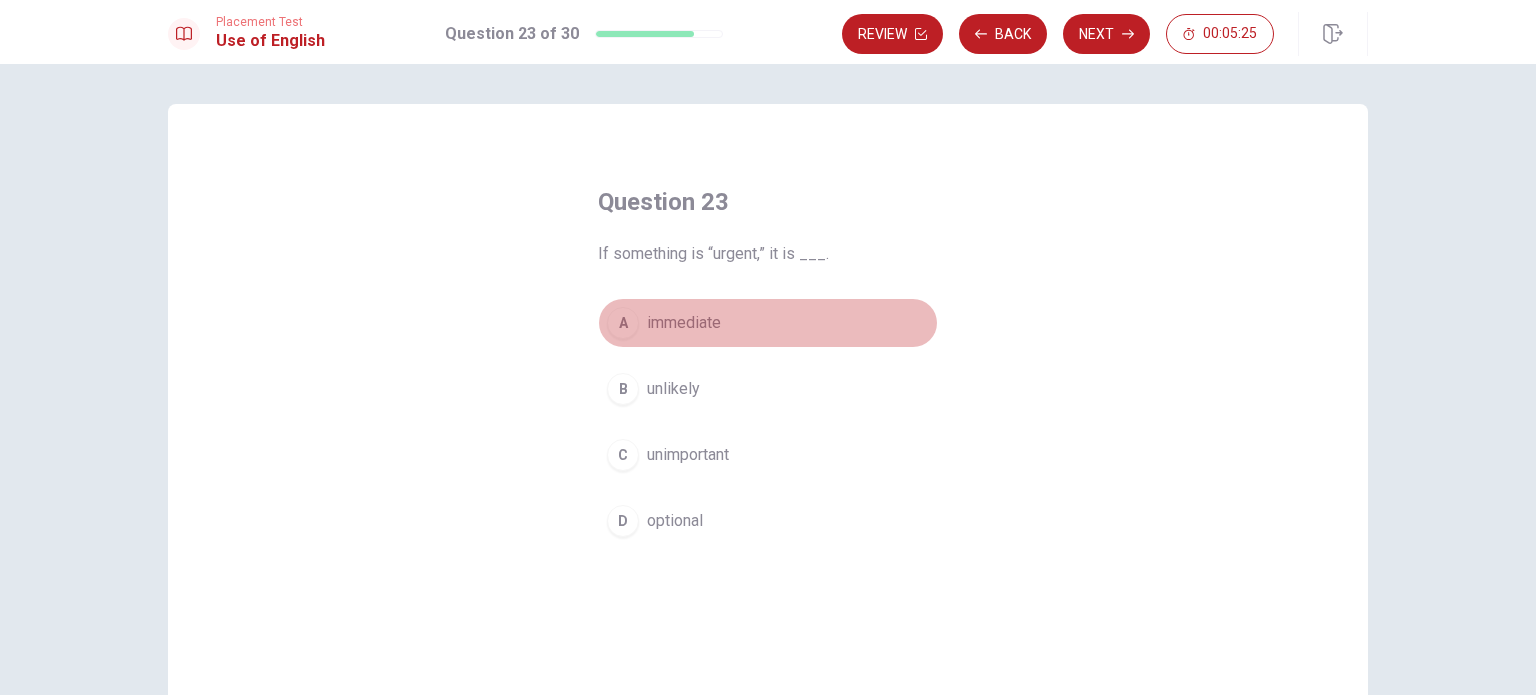 click on "A immediate" at bounding box center [768, 323] 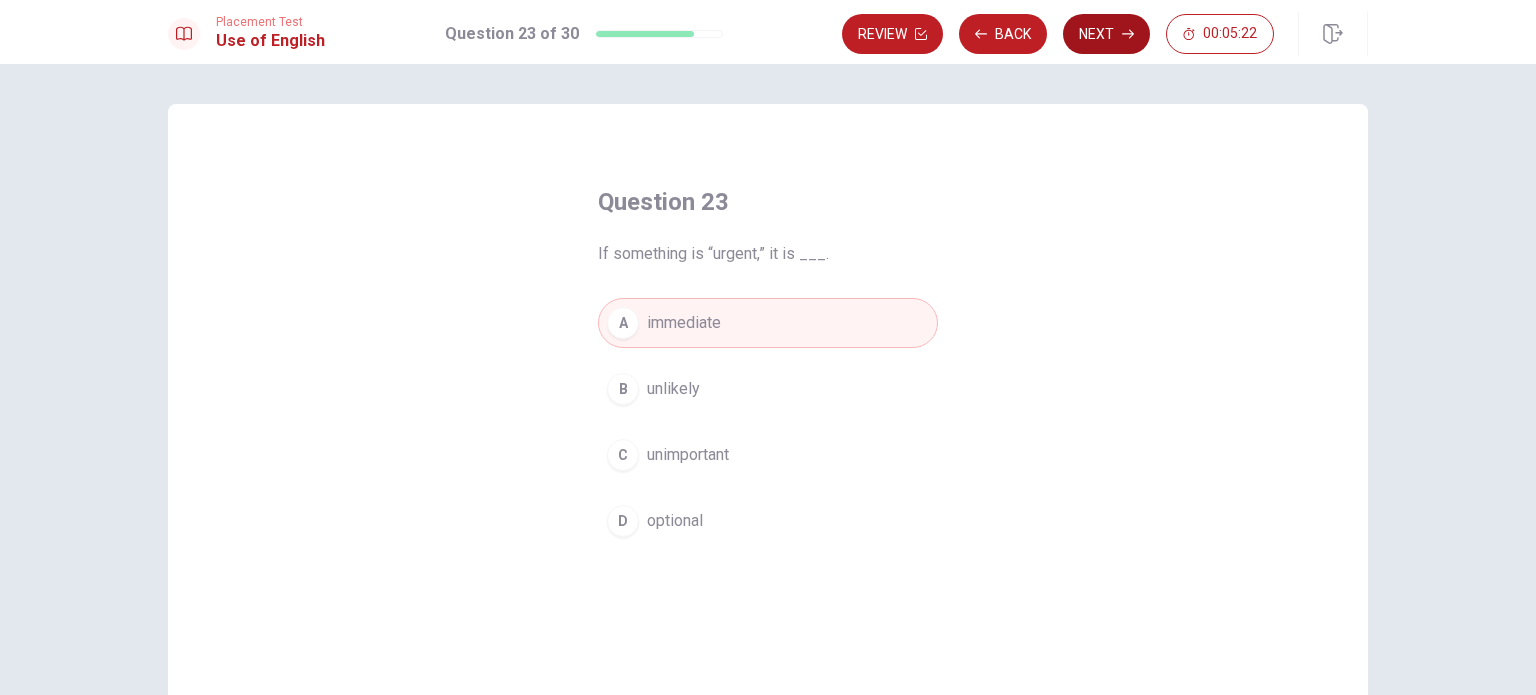 click on "Next" at bounding box center [1106, 34] 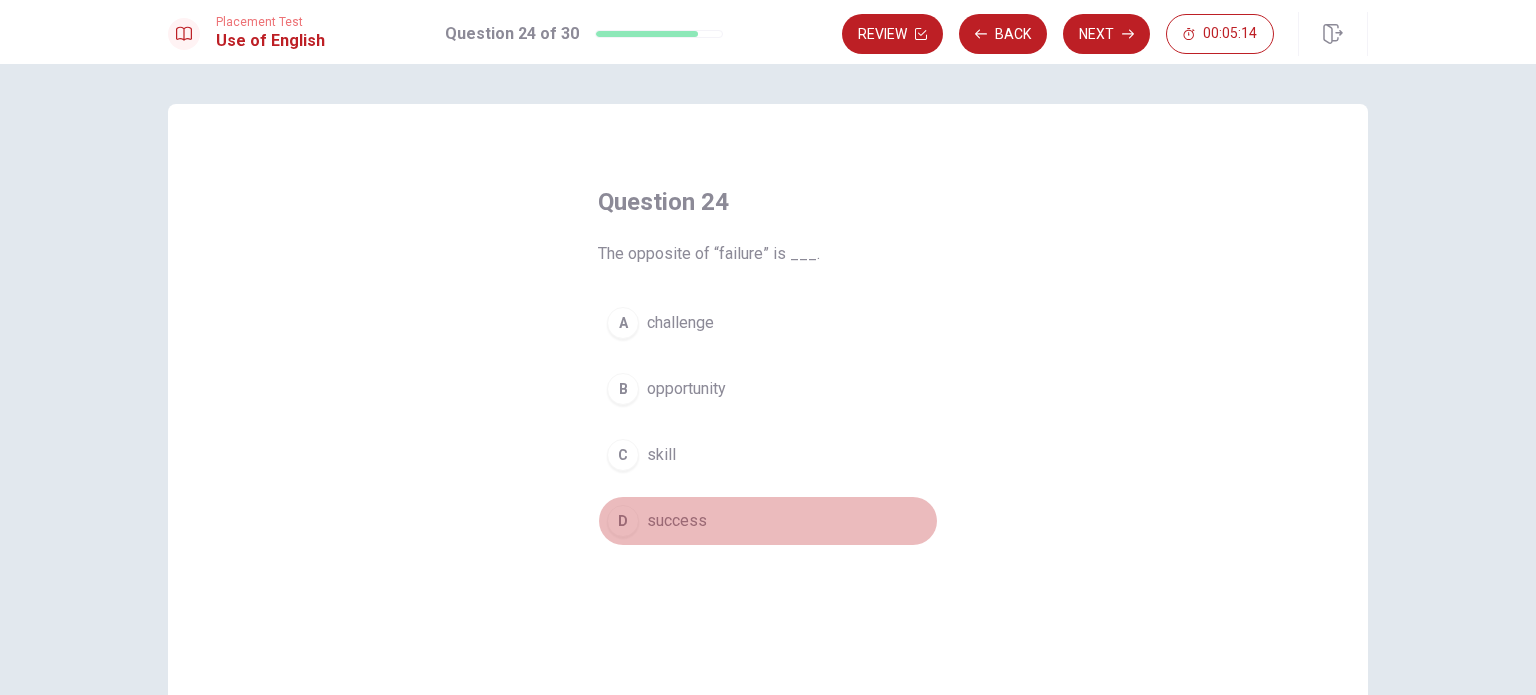 click on "success" at bounding box center [677, 521] 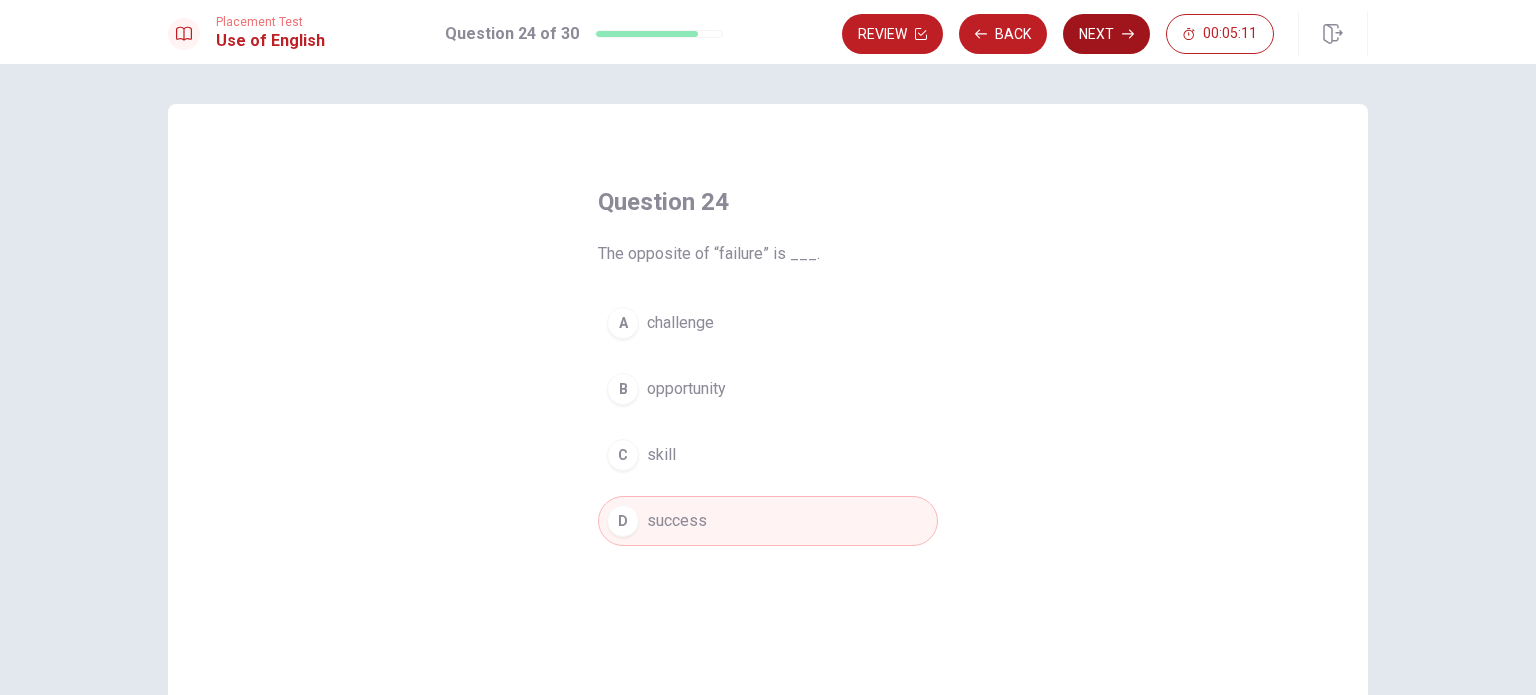 click on "Next" at bounding box center (1106, 34) 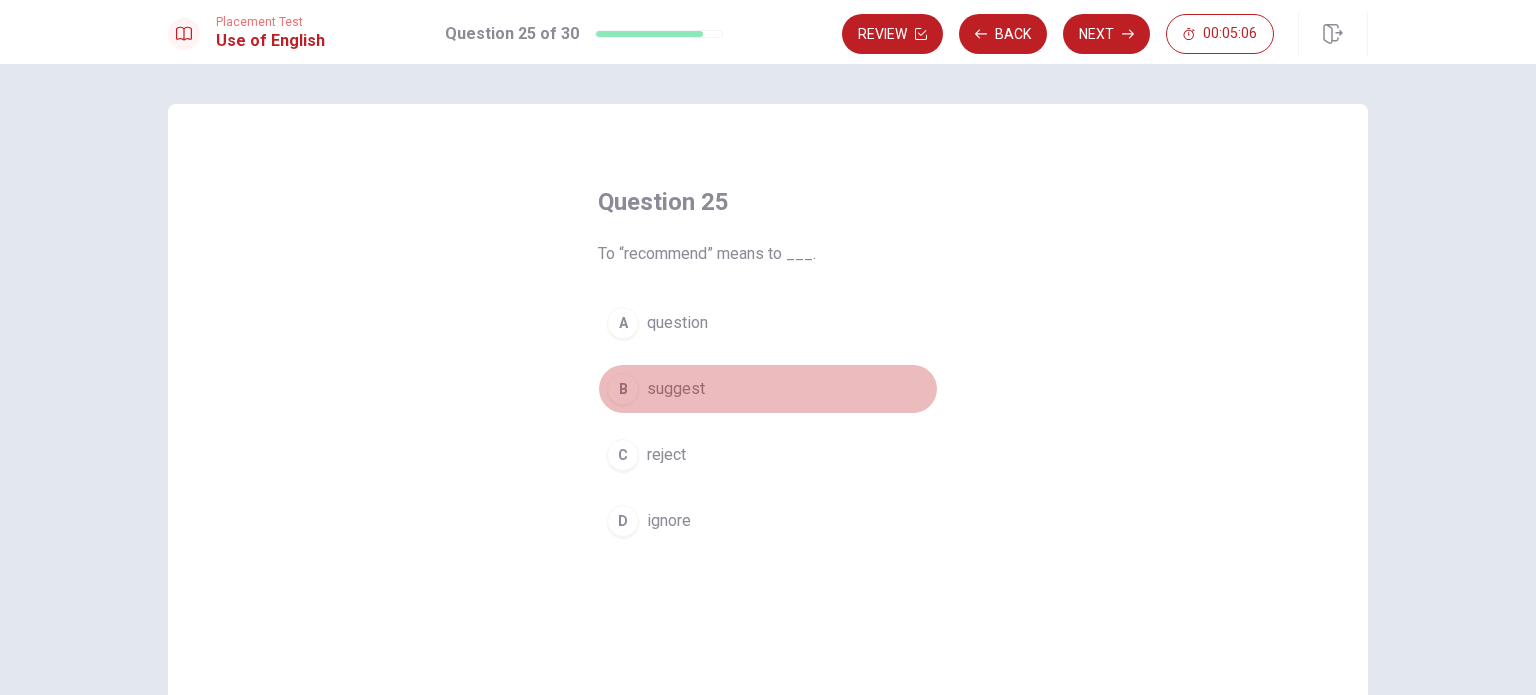 click on "suggest" at bounding box center [676, 389] 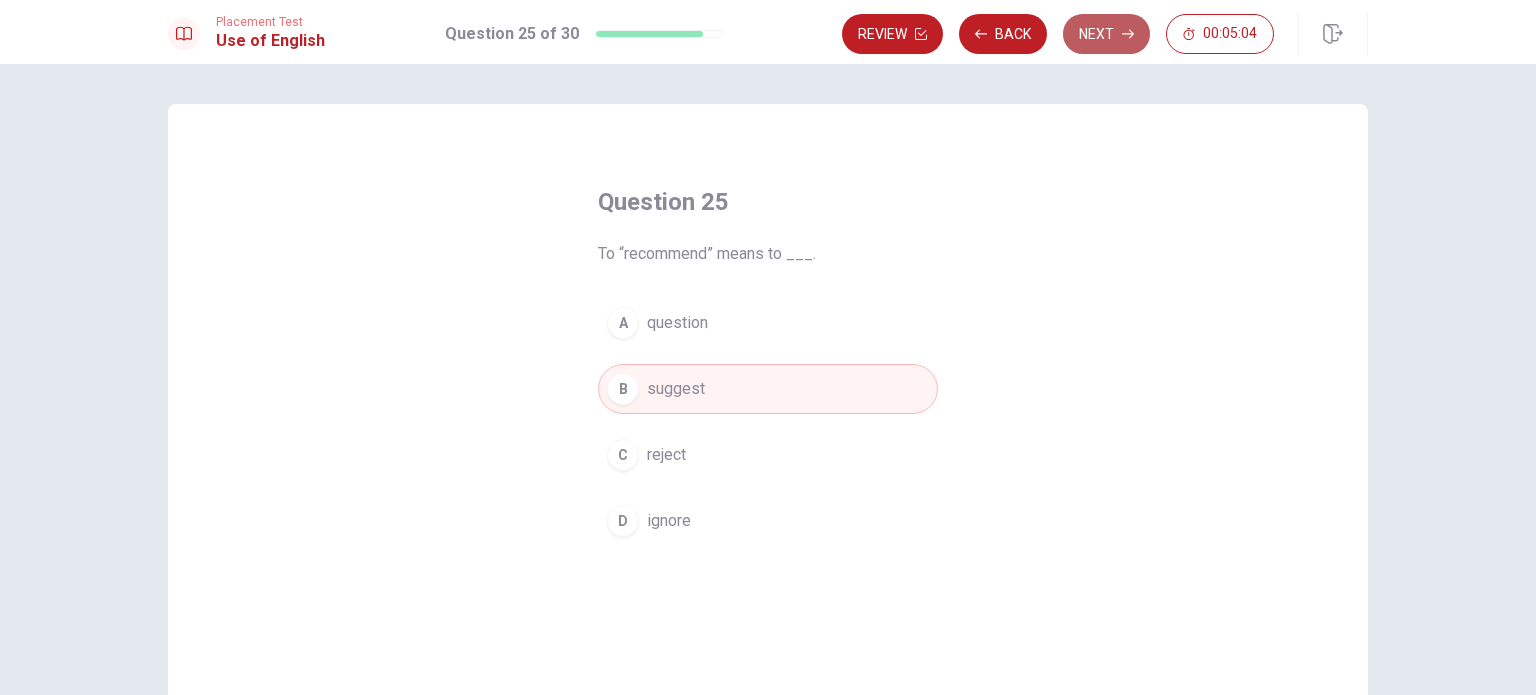 click on "Next" at bounding box center [1106, 34] 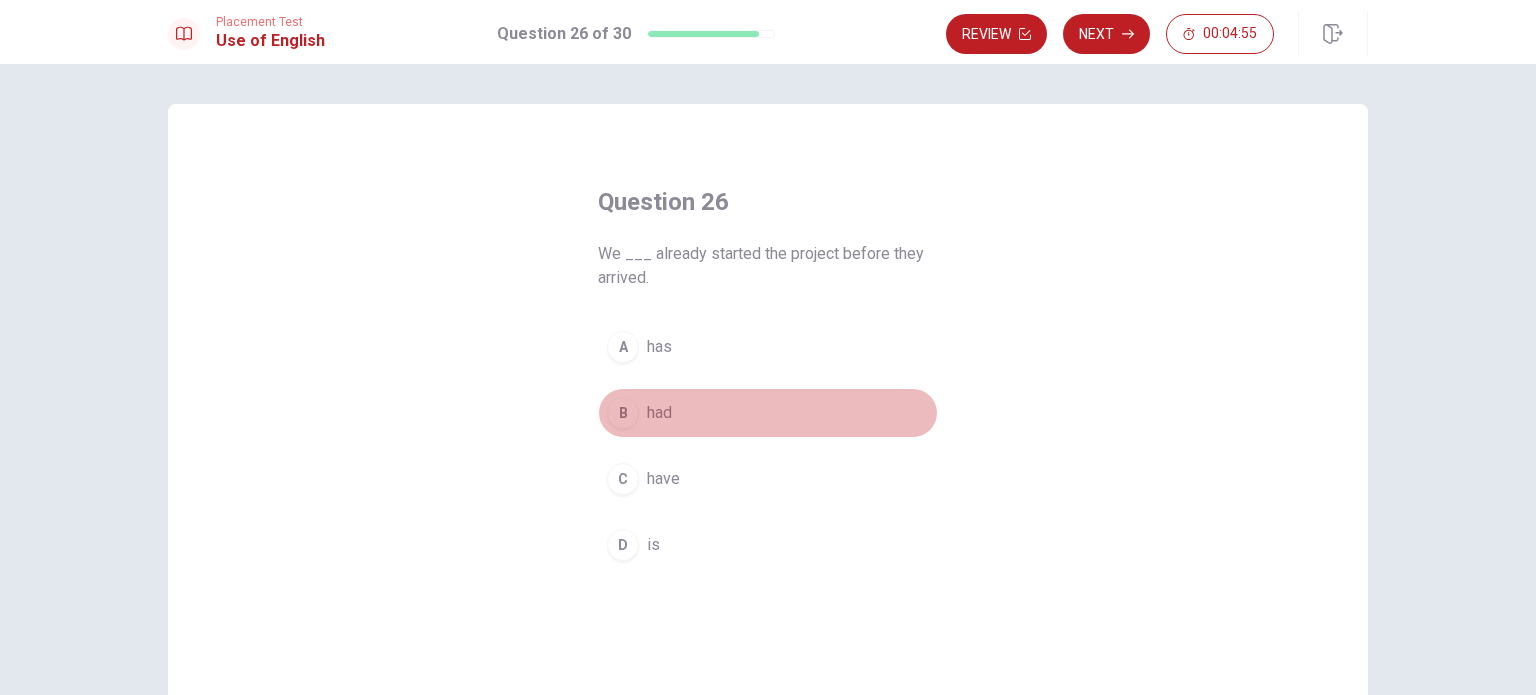 click on "B had" at bounding box center (768, 413) 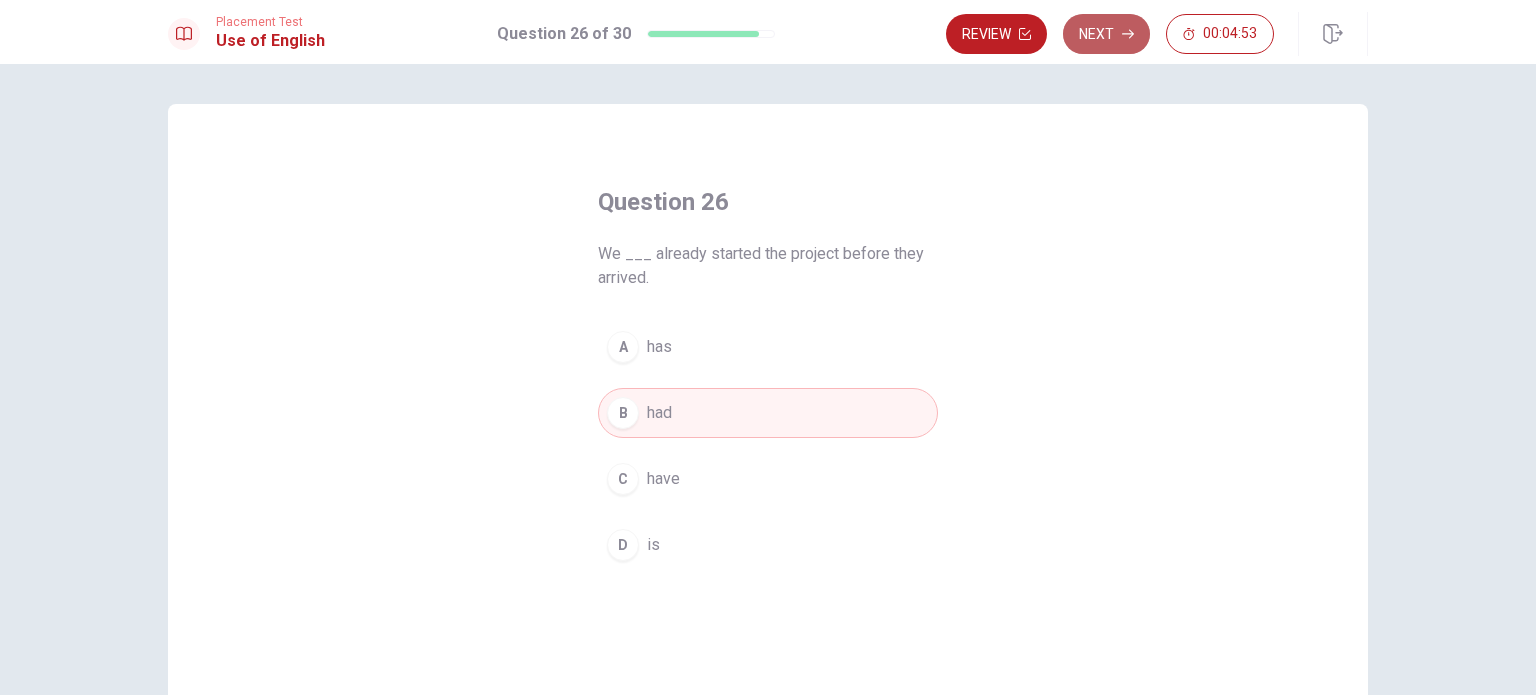click on "Next" at bounding box center [1106, 34] 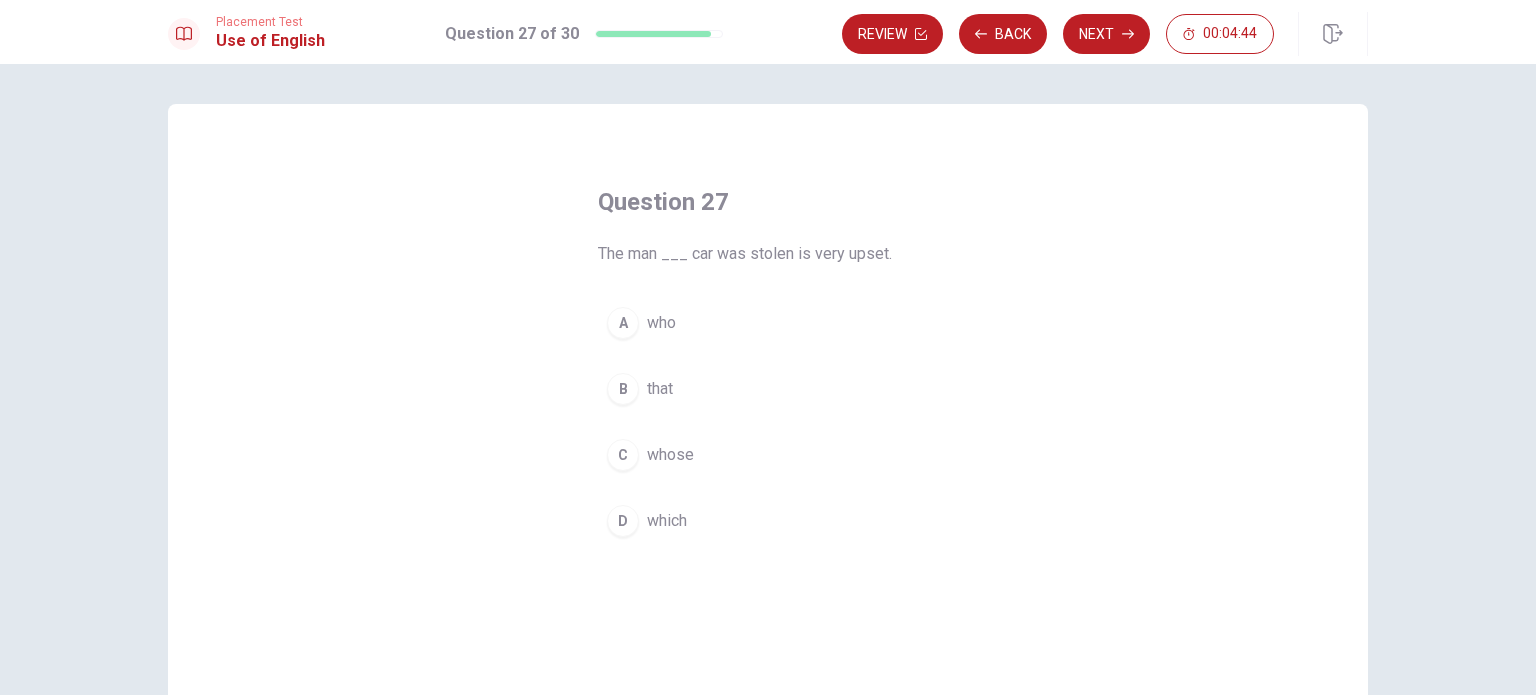 click on "whose" at bounding box center [670, 455] 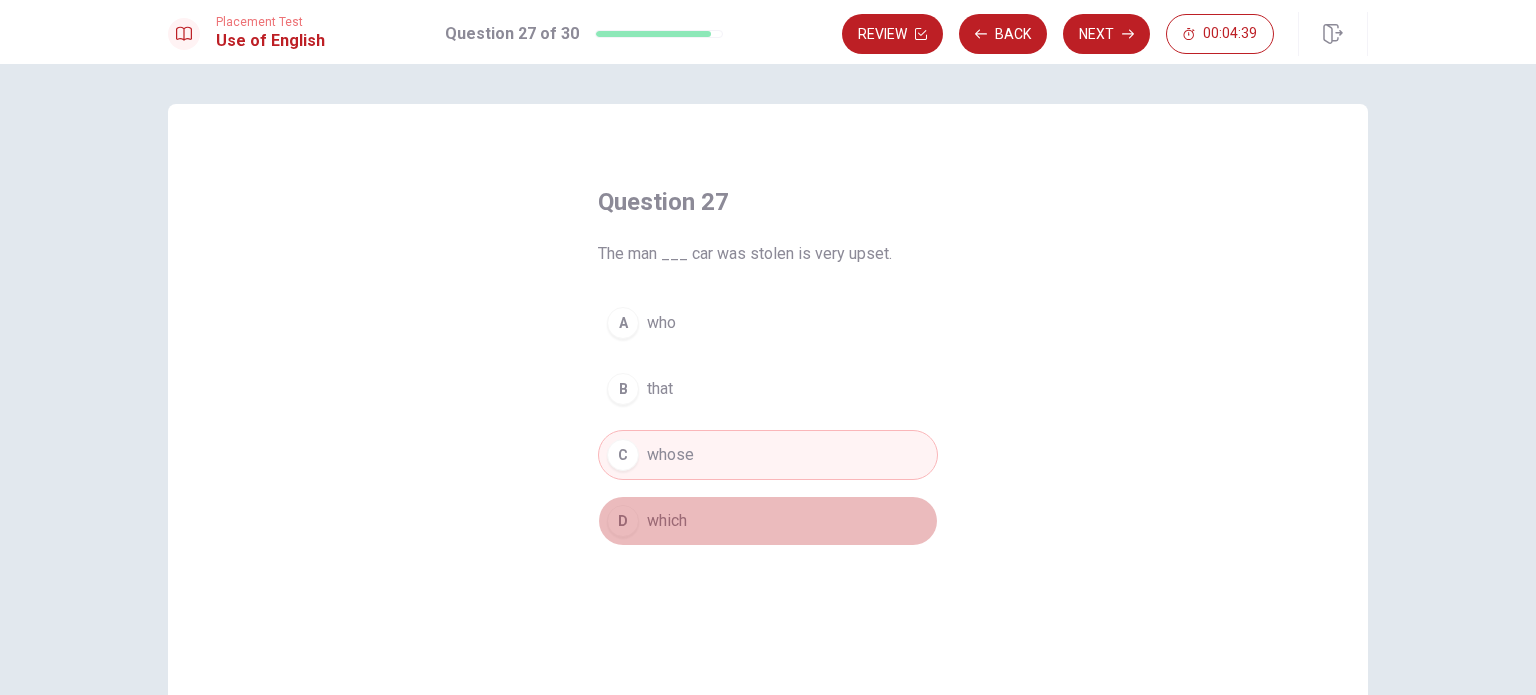 click on "D which" at bounding box center [768, 521] 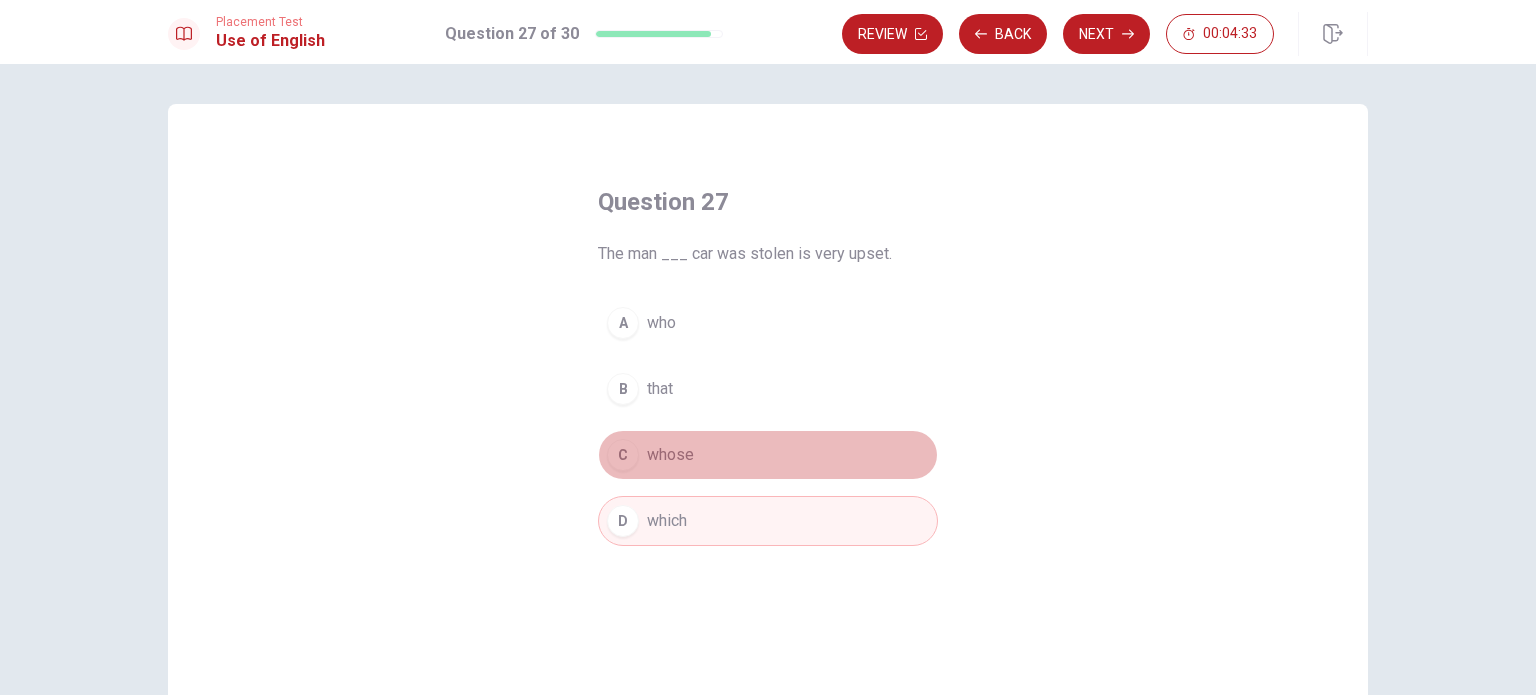 click on "C whose" at bounding box center [768, 455] 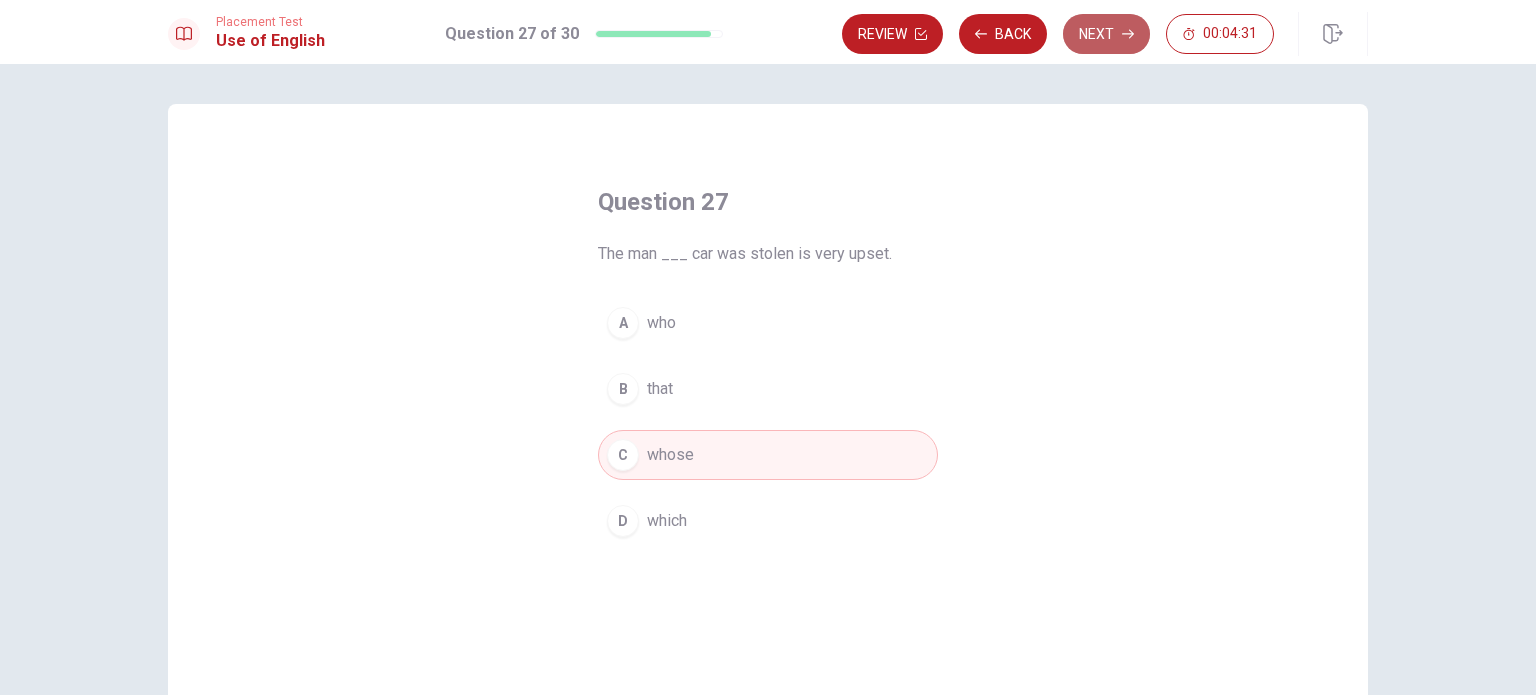 click on "Next" at bounding box center (1106, 34) 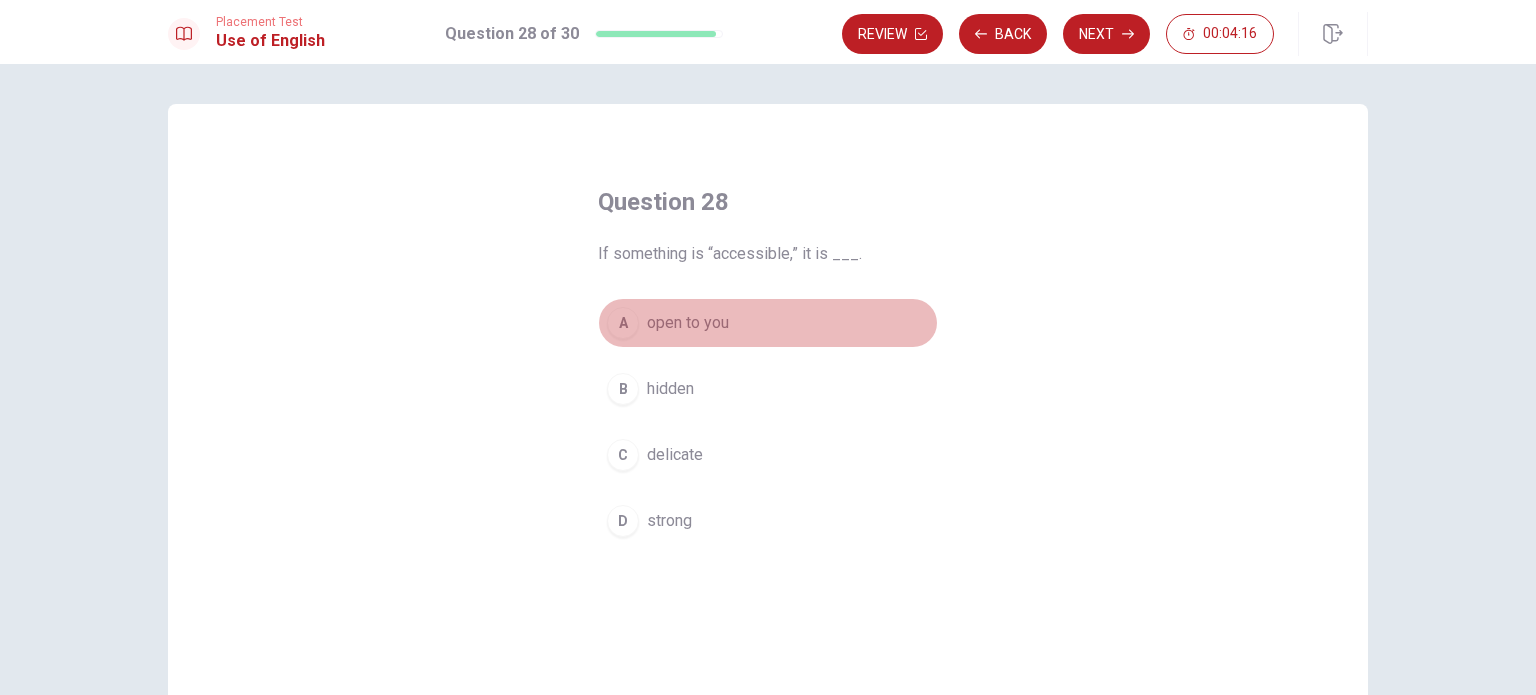 click on "open to you" at bounding box center [688, 323] 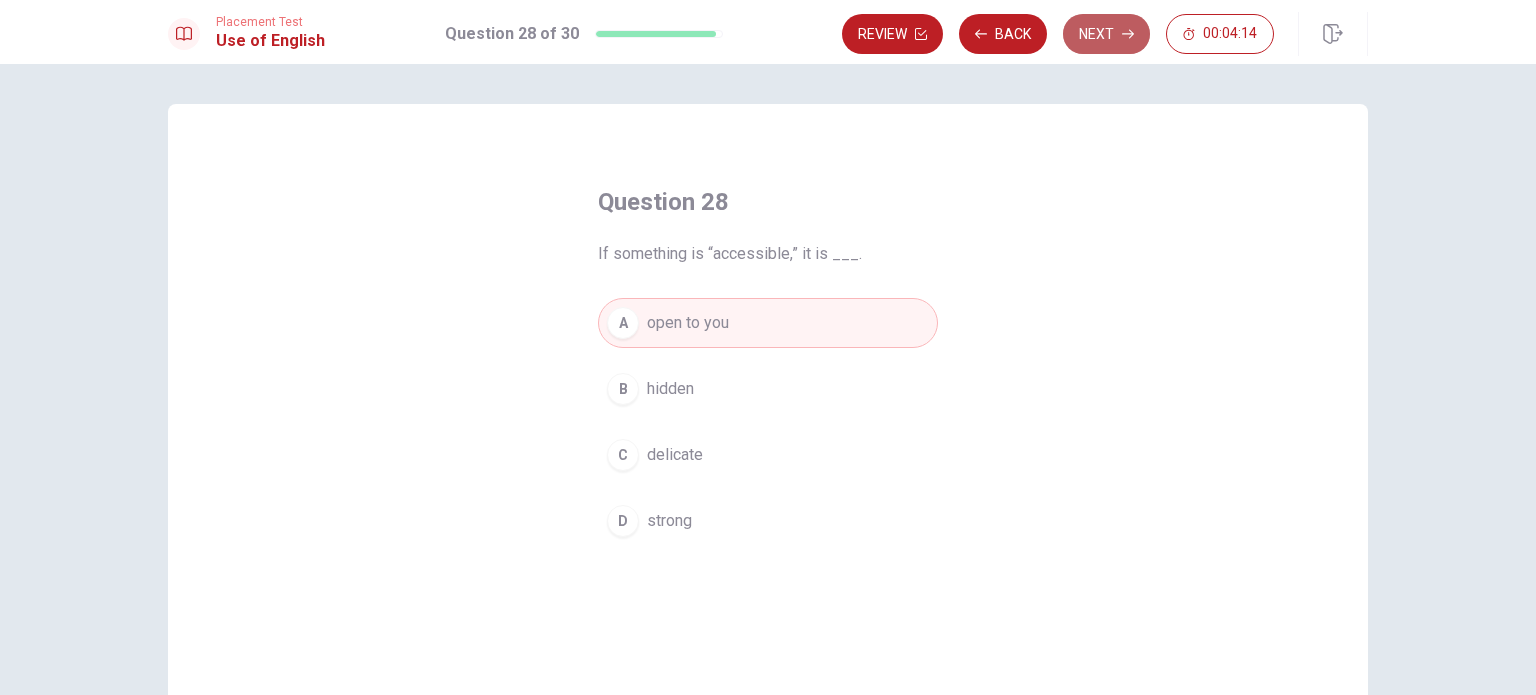 click on "Next" at bounding box center [1106, 34] 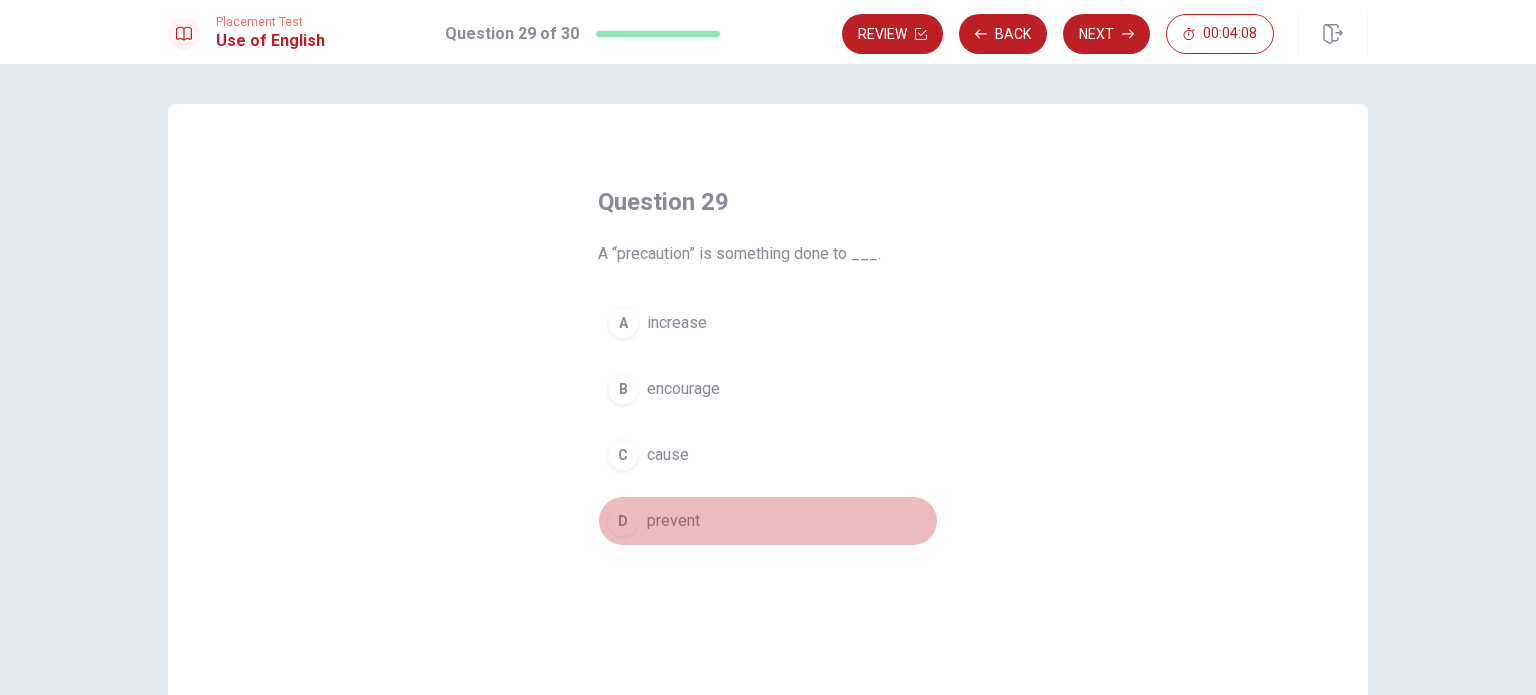 click on "prevent" at bounding box center [673, 521] 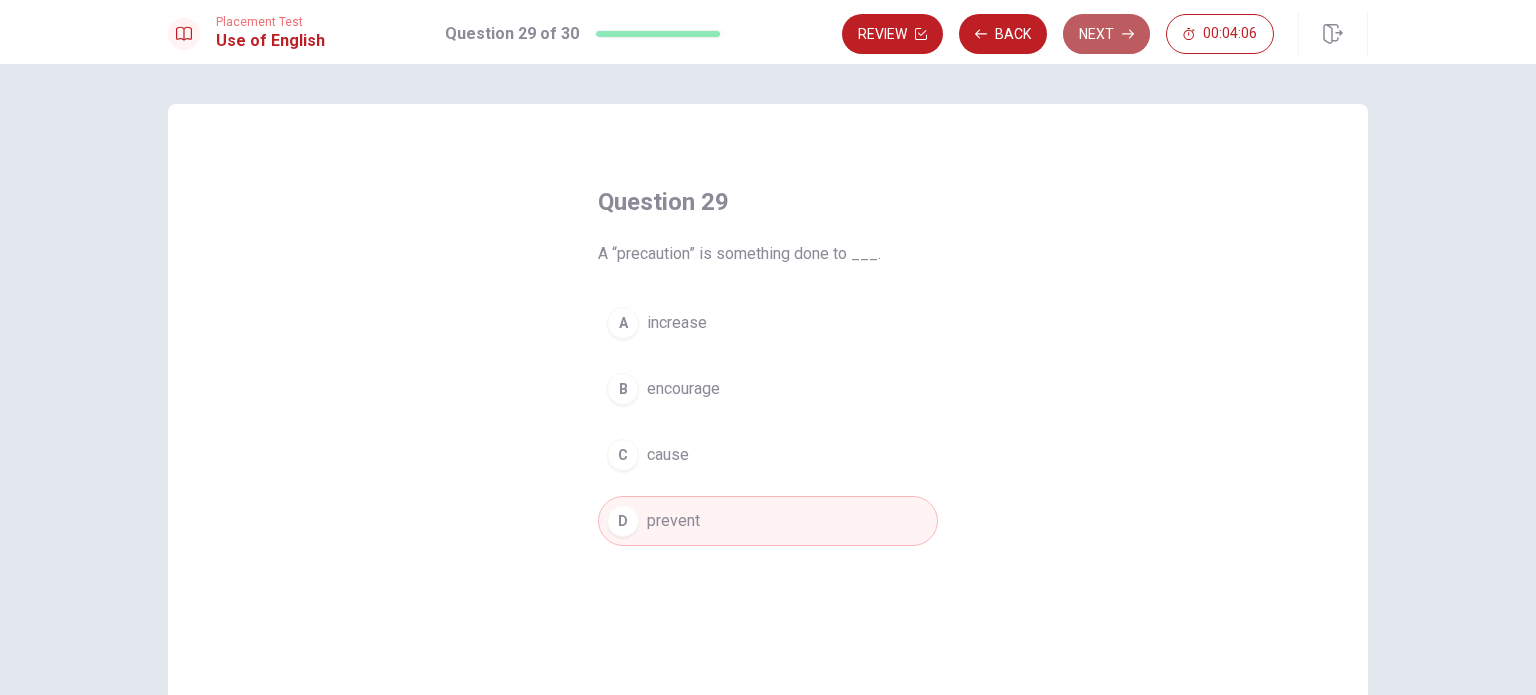 click on "Next" at bounding box center [1106, 34] 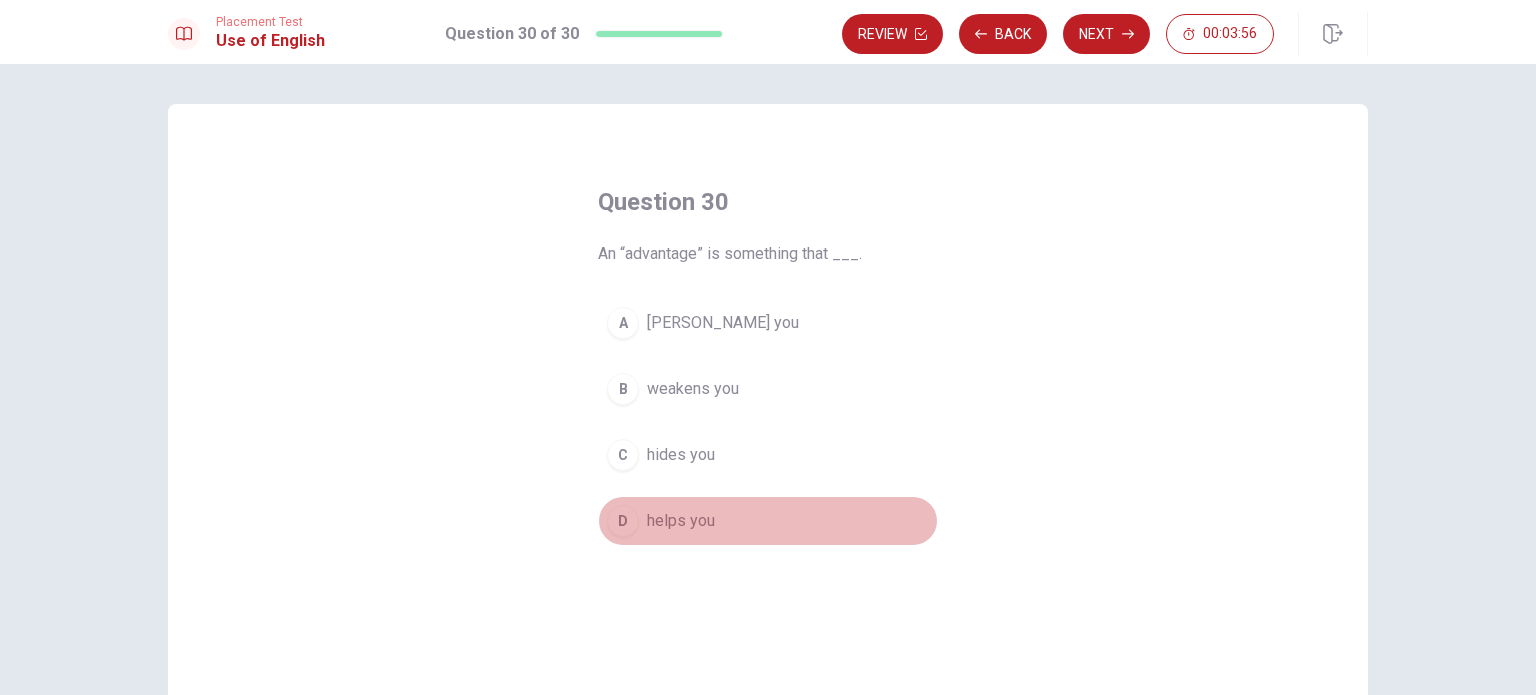 click on "D helps you" at bounding box center [768, 521] 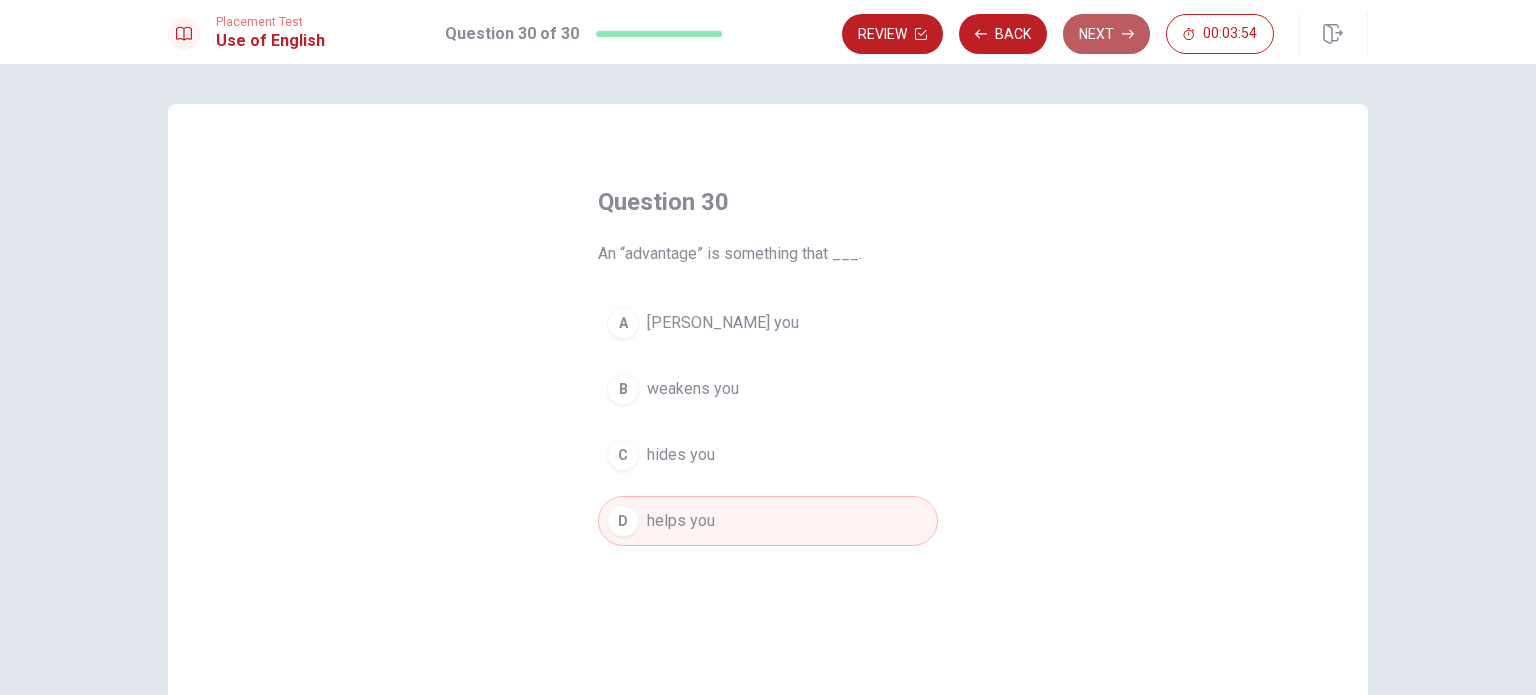 click on "Next" at bounding box center [1106, 34] 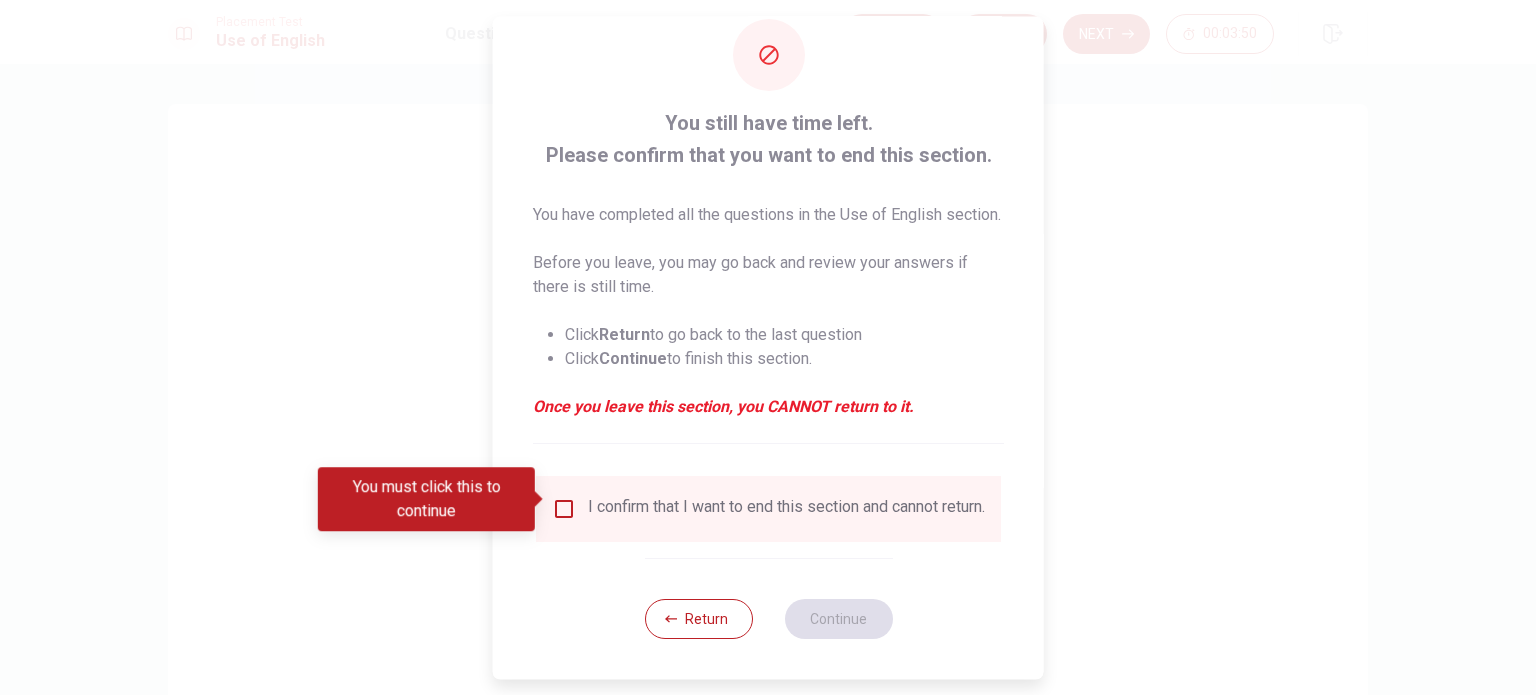 scroll, scrollTop: 74, scrollLeft: 0, axis: vertical 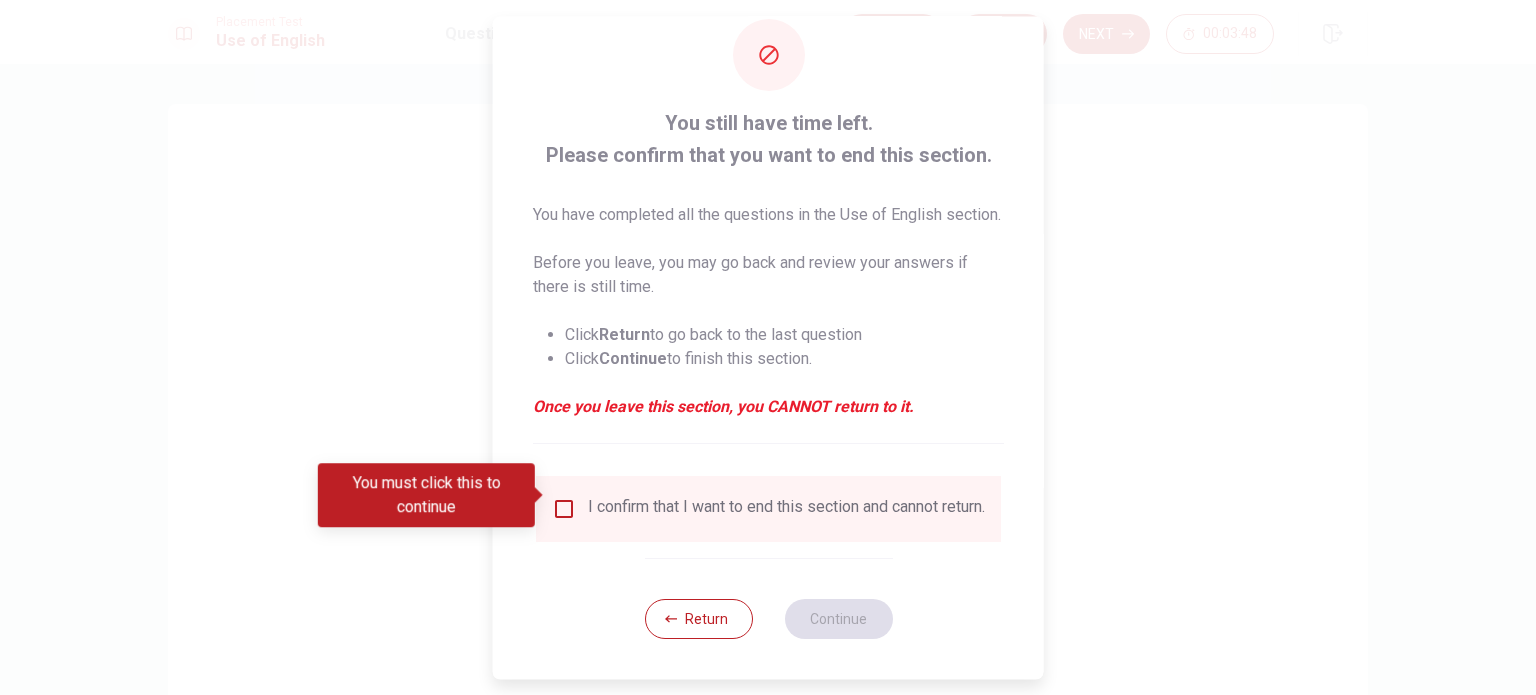 click at bounding box center (564, 509) 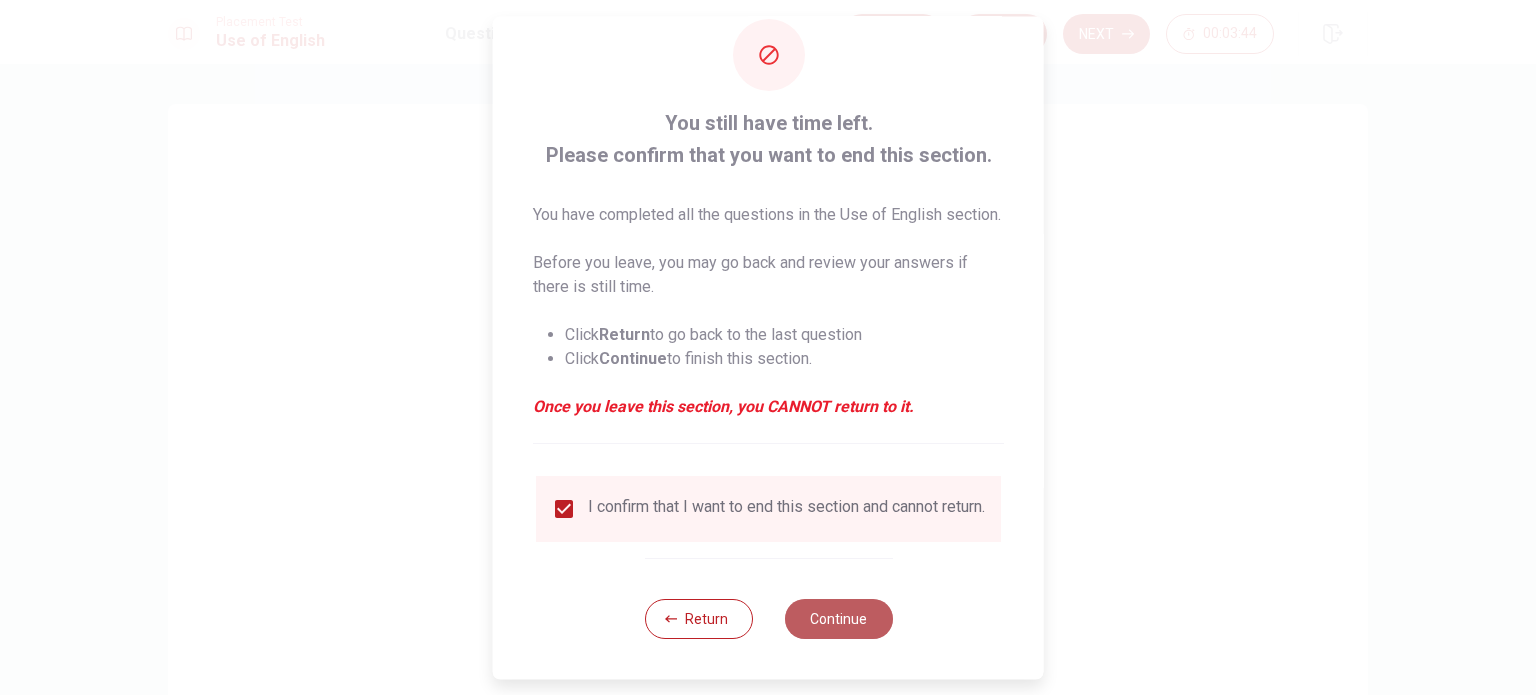 click on "Continue" at bounding box center (838, 619) 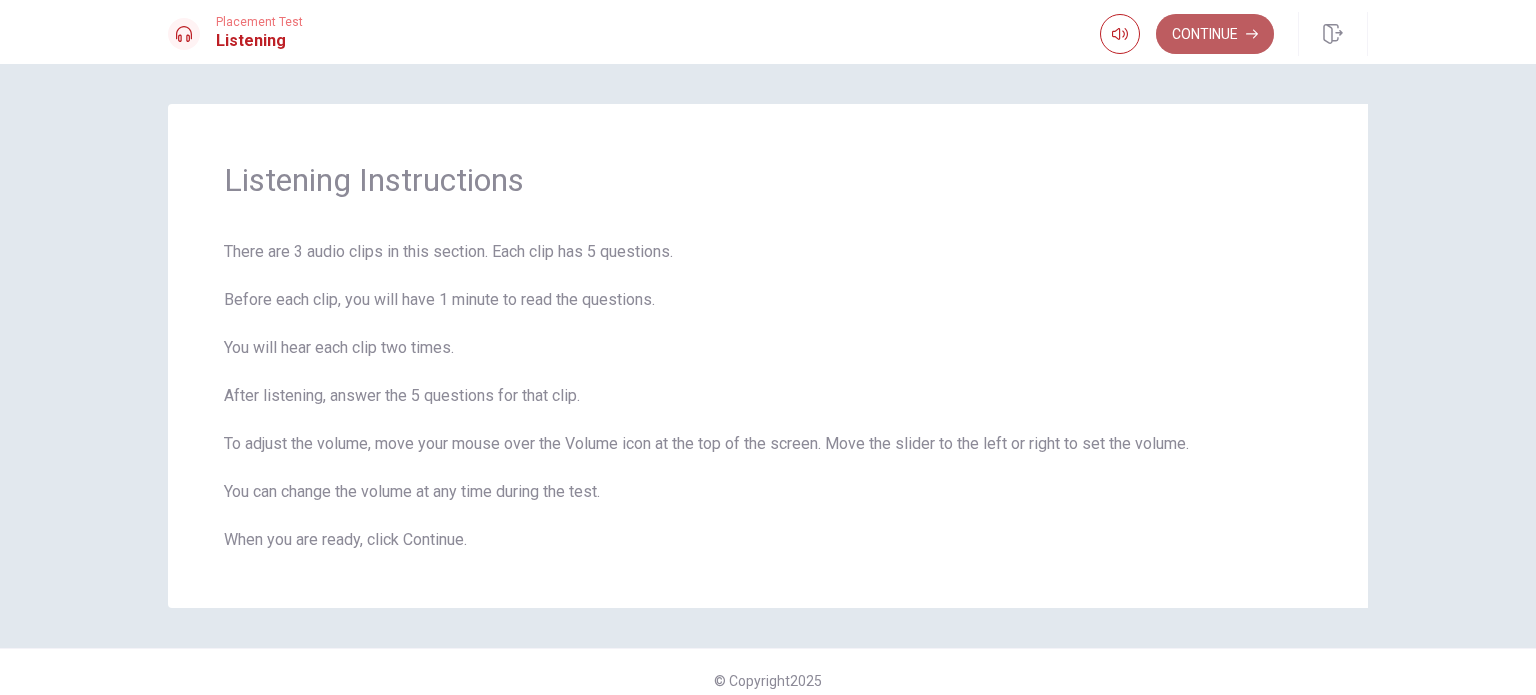 click 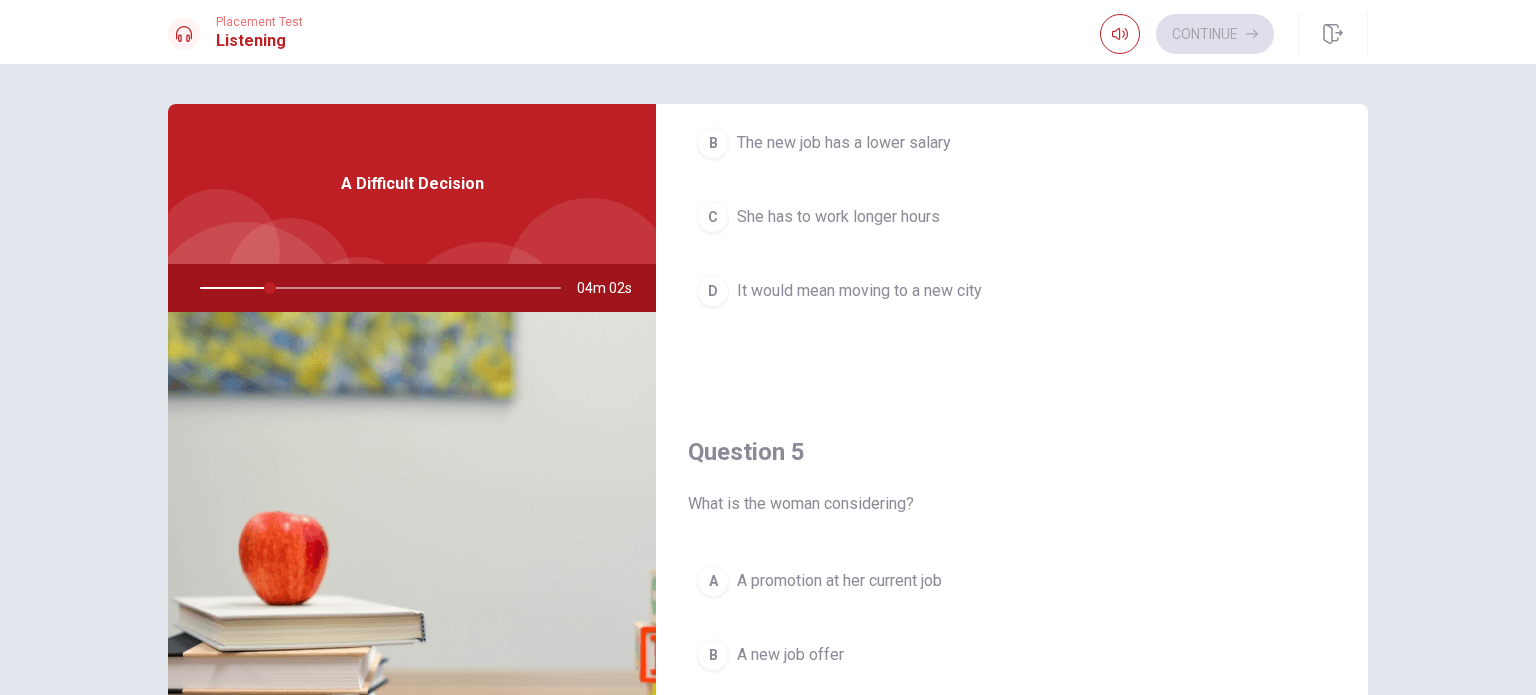 scroll, scrollTop: 1856, scrollLeft: 0, axis: vertical 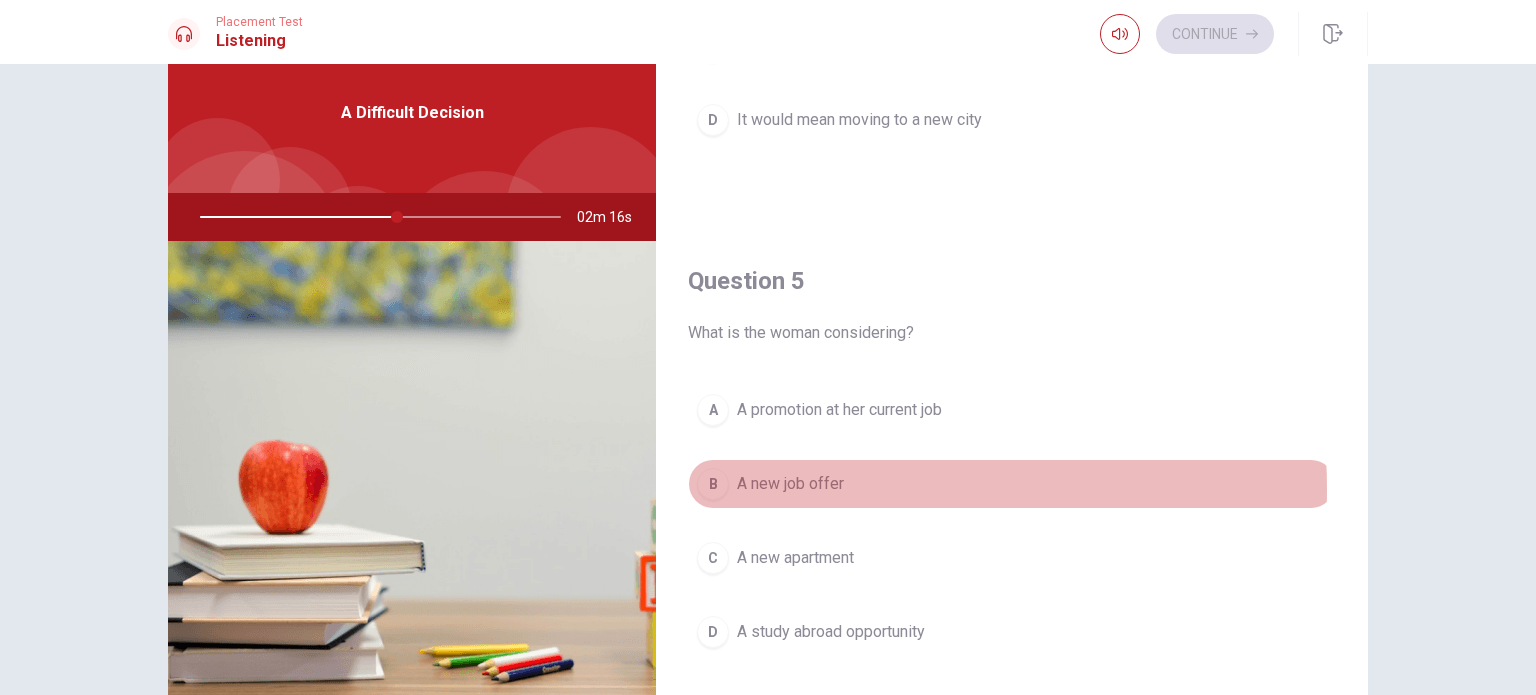 click on "A new job offer" at bounding box center [790, 484] 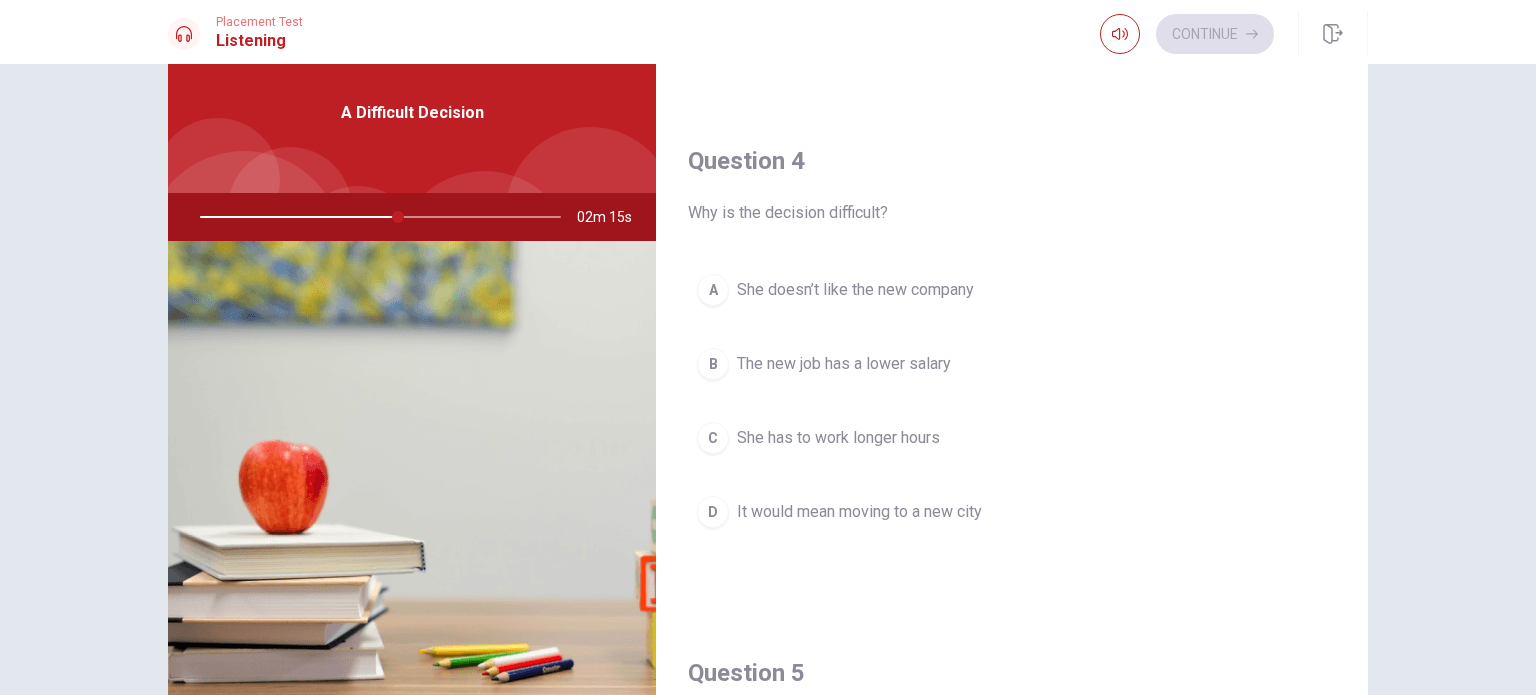 scroll, scrollTop: 1437, scrollLeft: 0, axis: vertical 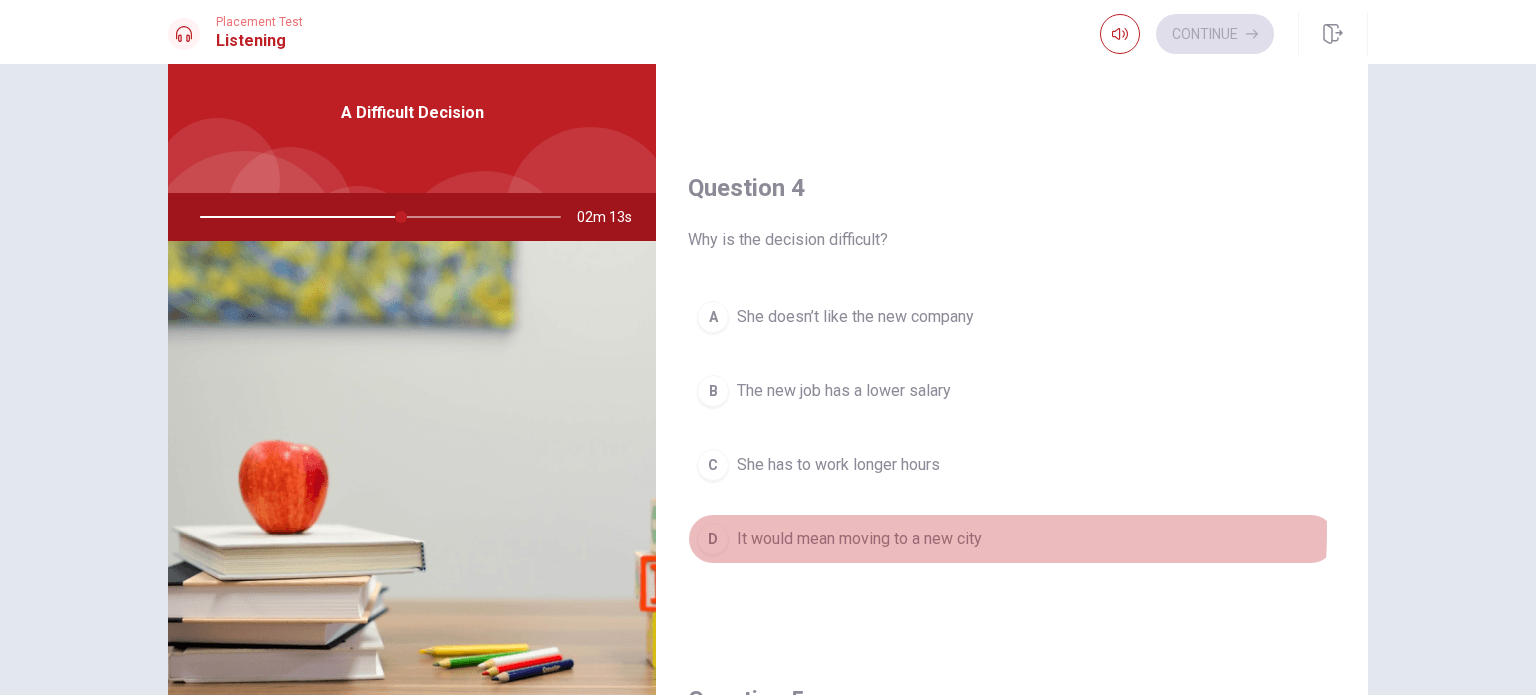 click on "It would mean moving to a new city" at bounding box center (859, 539) 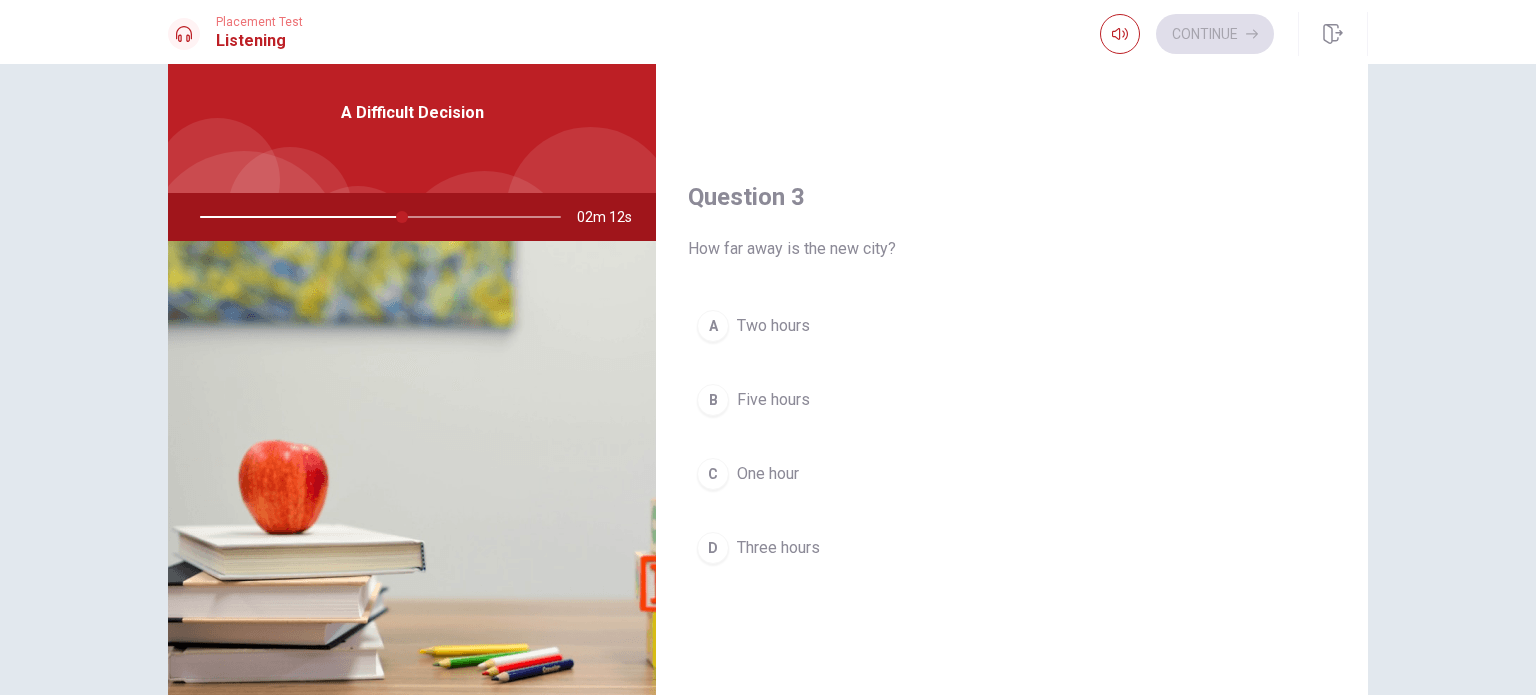 scroll, scrollTop: 915, scrollLeft: 0, axis: vertical 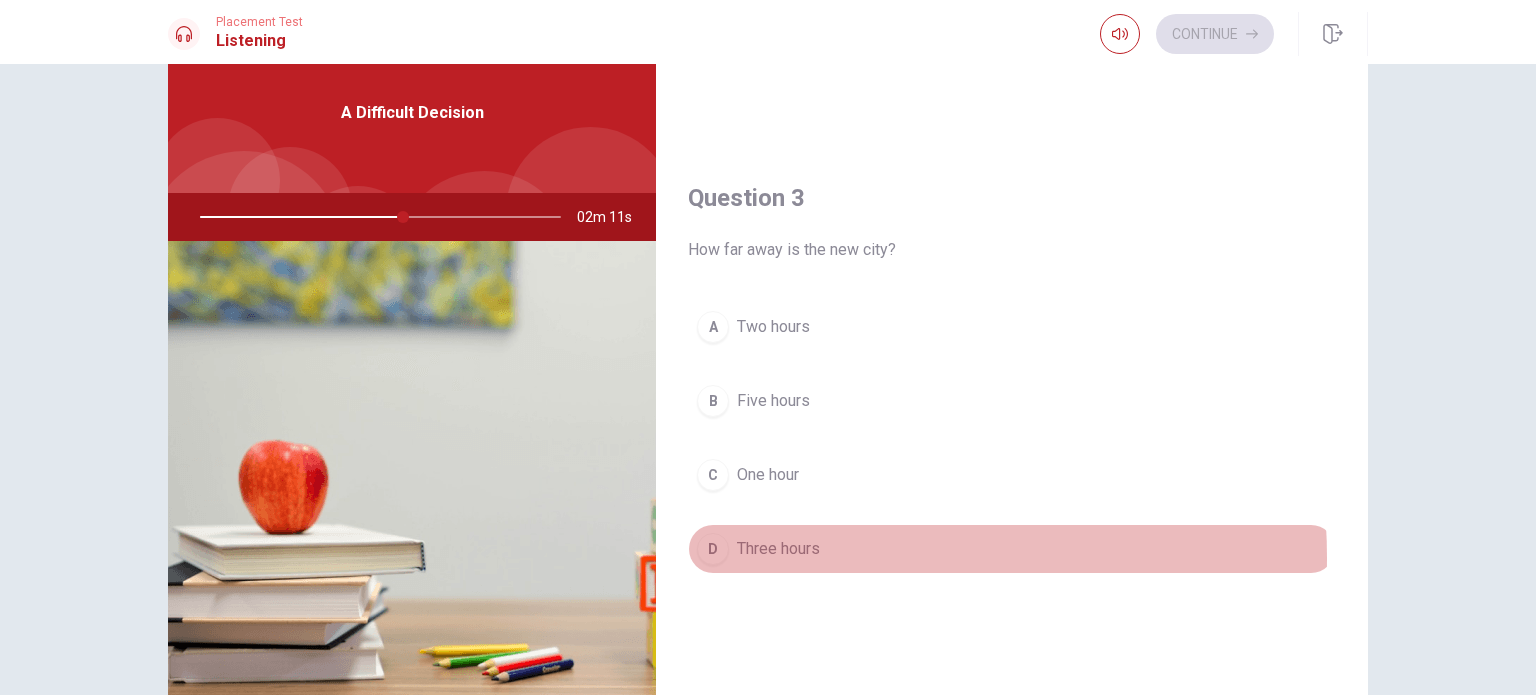 click on "Three hours" at bounding box center (778, 549) 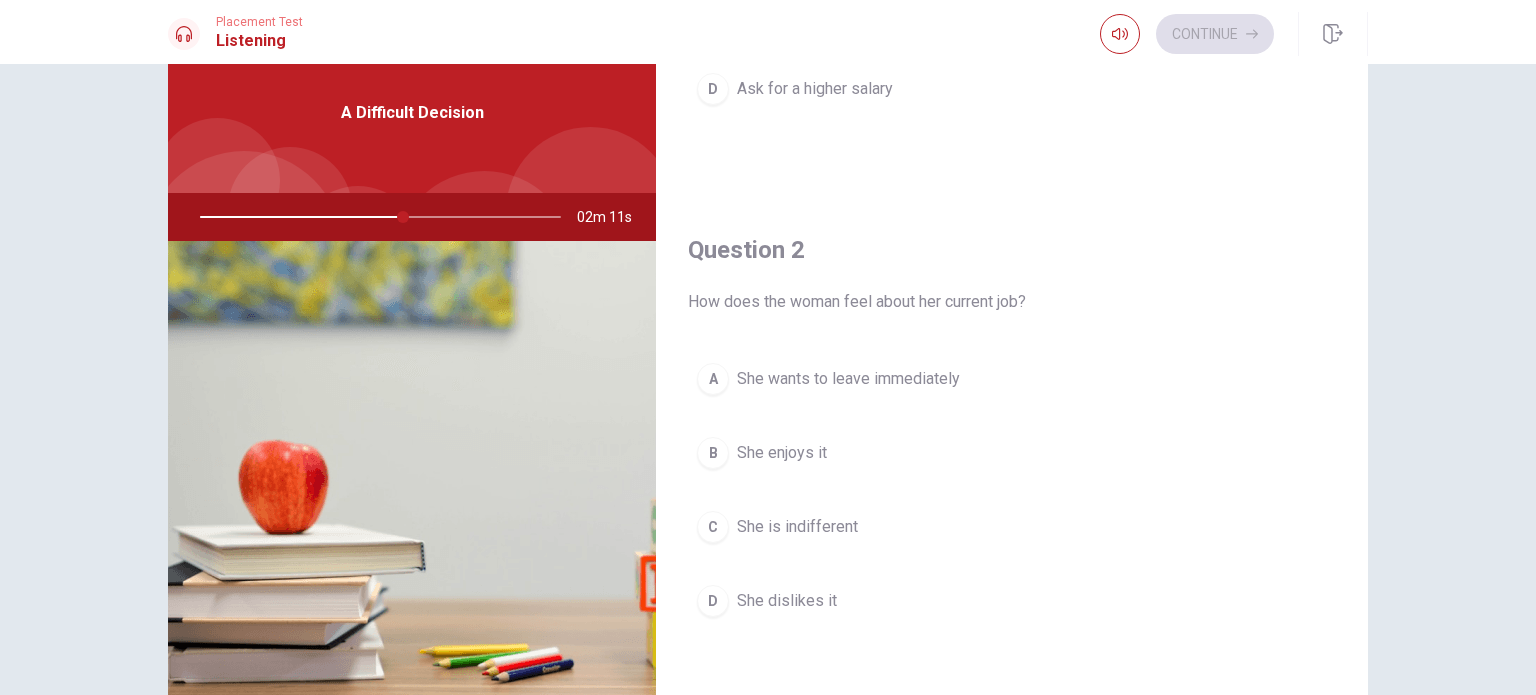 scroll, scrollTop: 345, scrollLeft: 0, axis: vertical 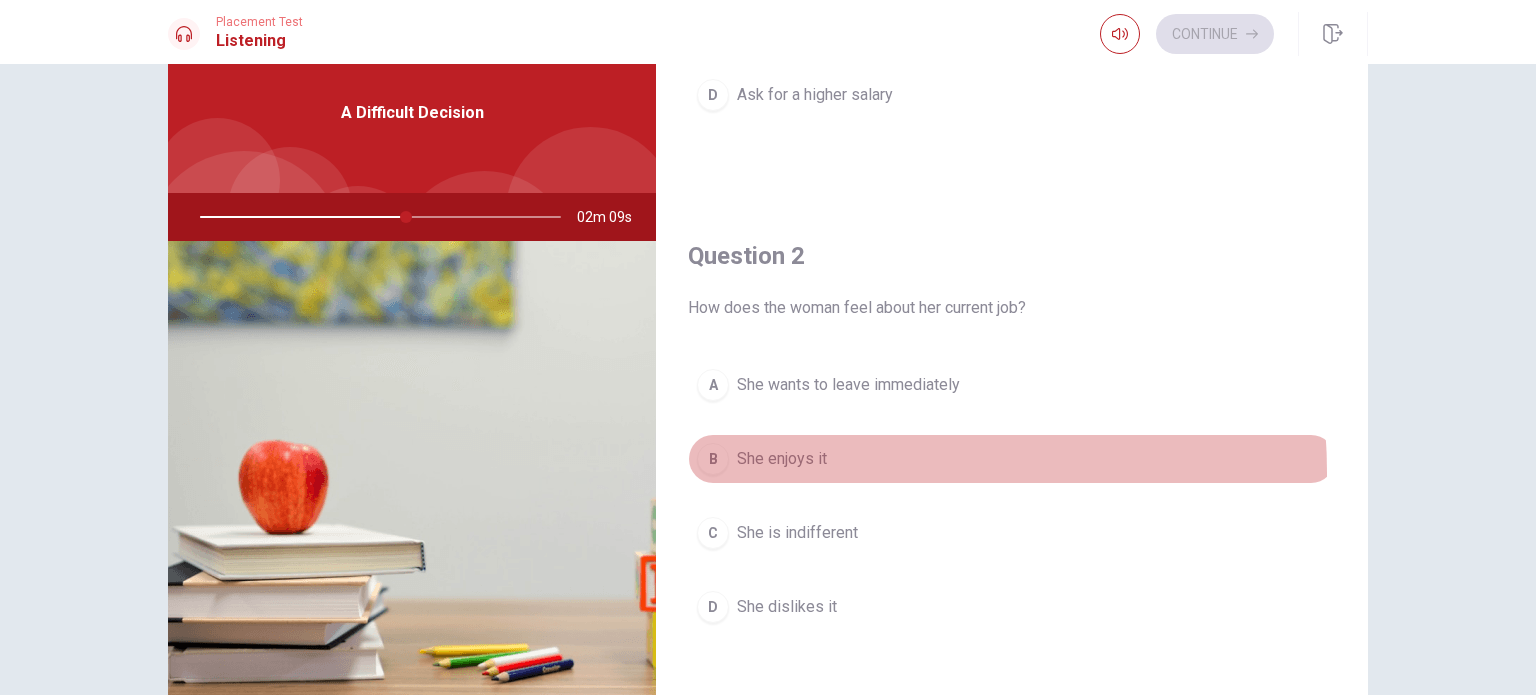 click on "B She enjoys it" at bounding box center (1012, 459) 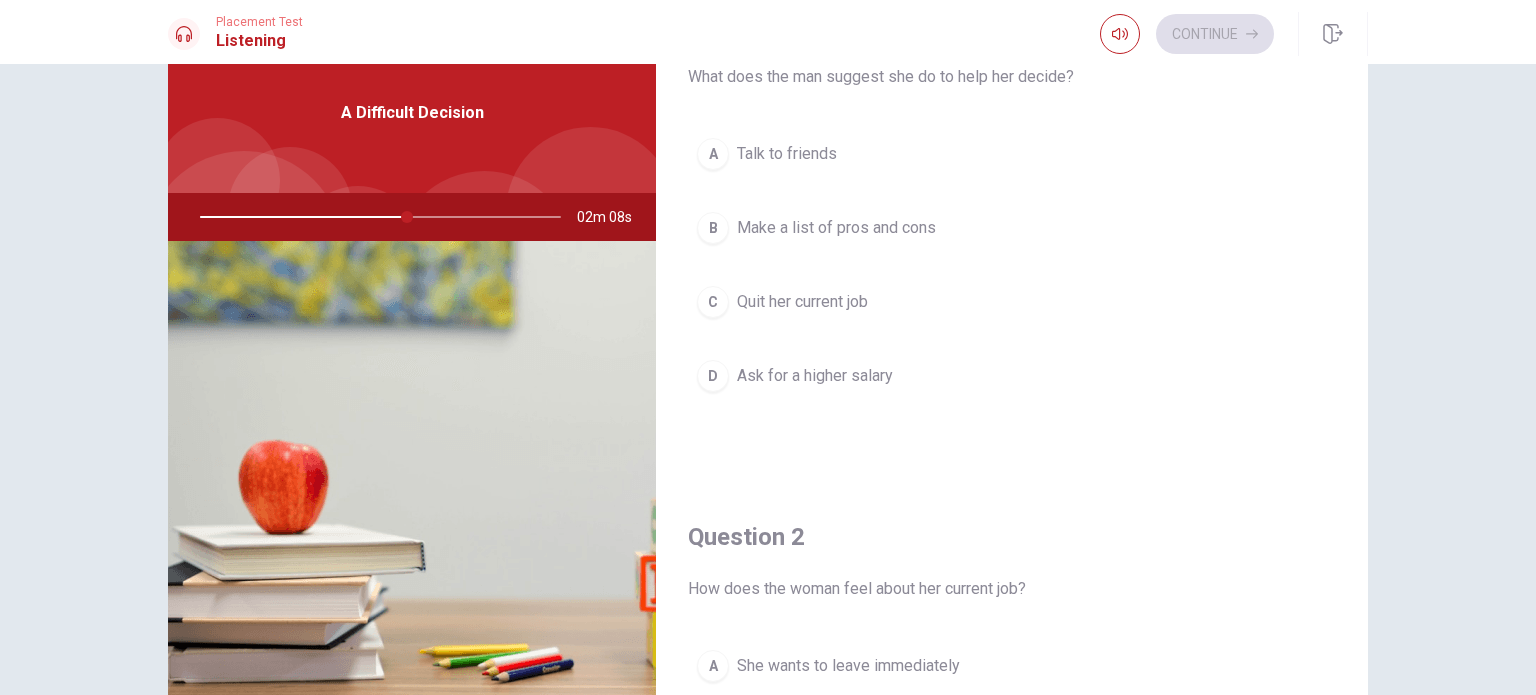 scroll, scrollTop: 0, scrollLeft: 0, axis: both 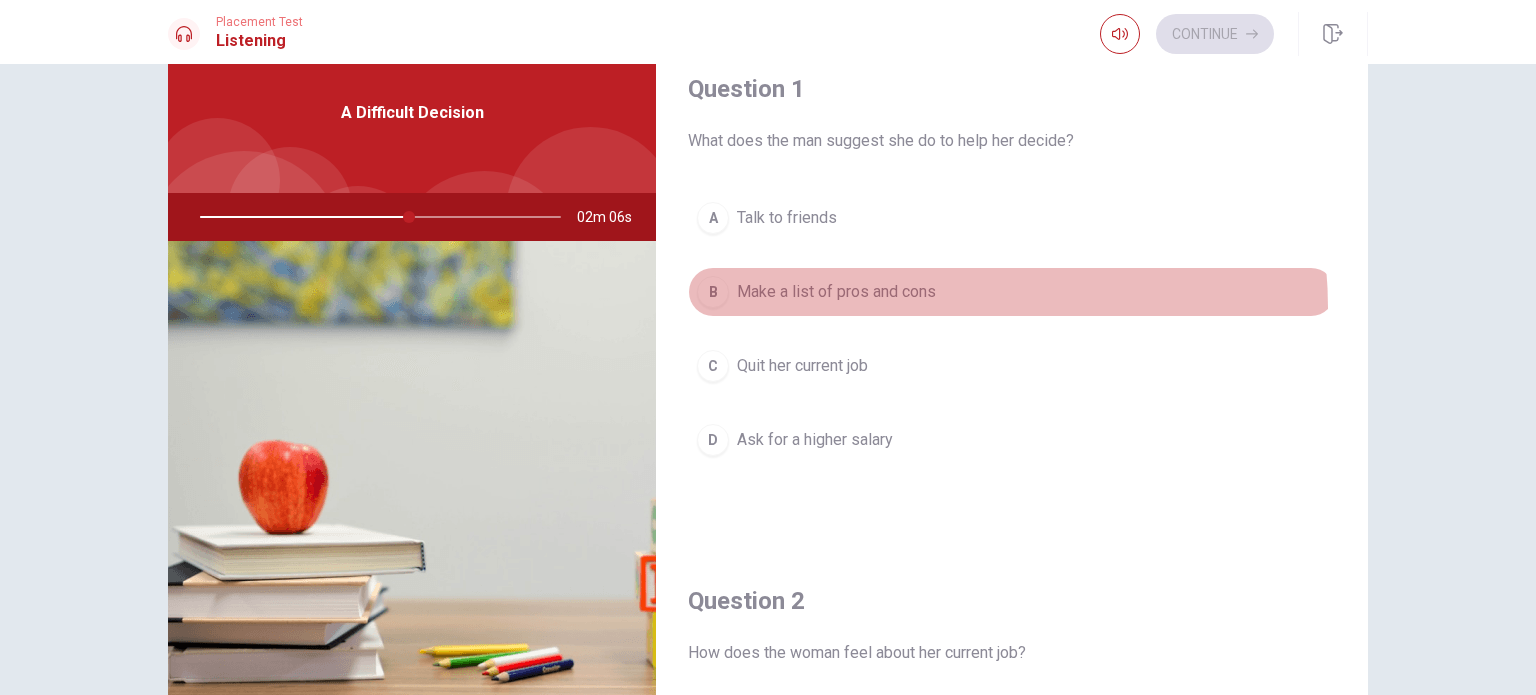 click on "B Make a list of pros and cons" at bounding box center [1012, 292] 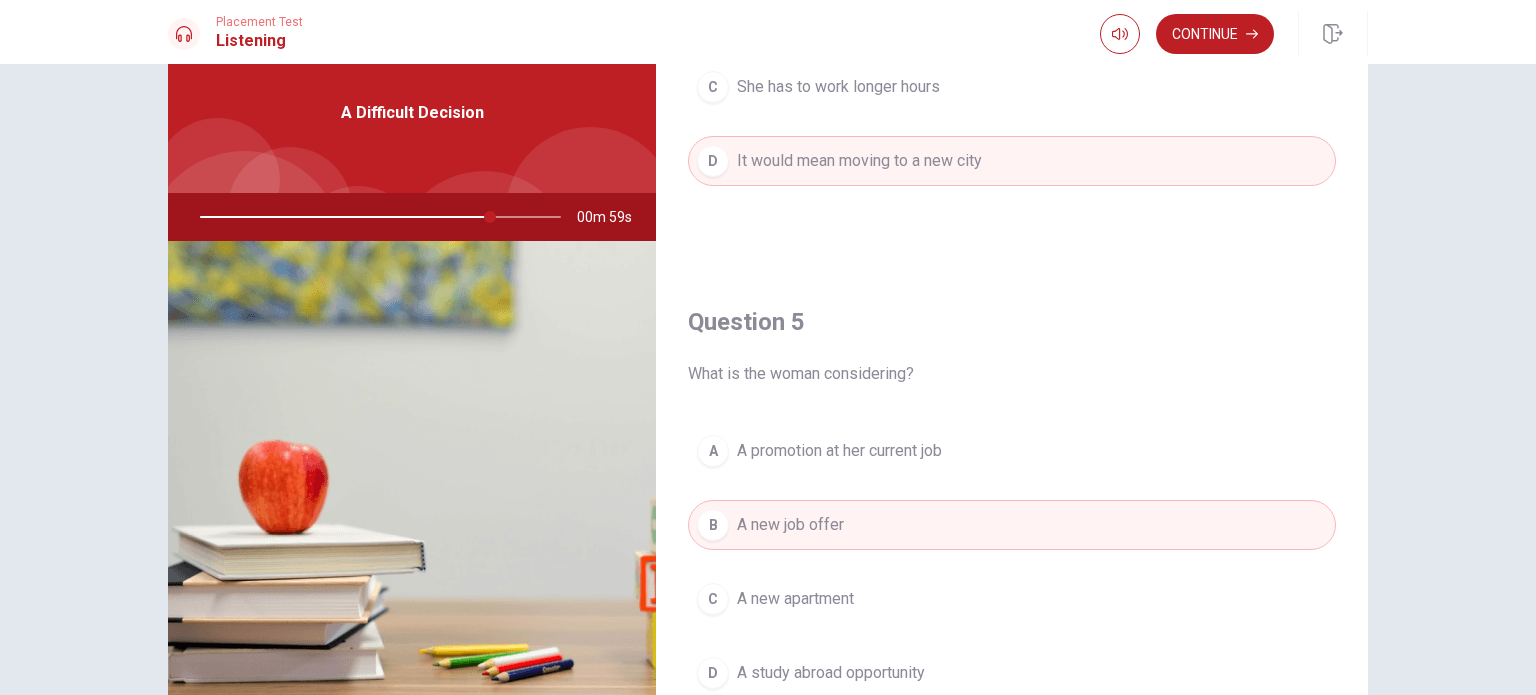 scroll, scrollTop: 1856, scrollLeft: 0, axis: vertical 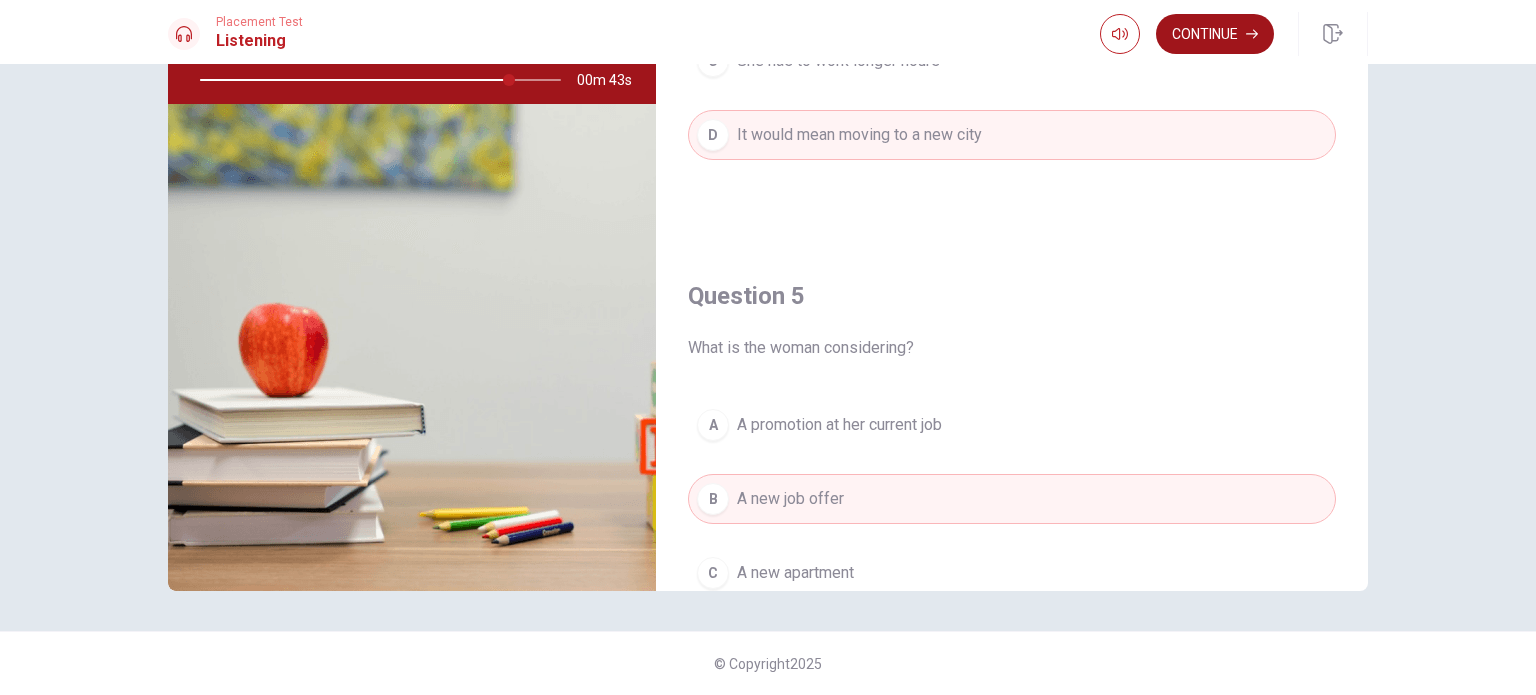 click on "Continue" at bounding box center (1215, 34) 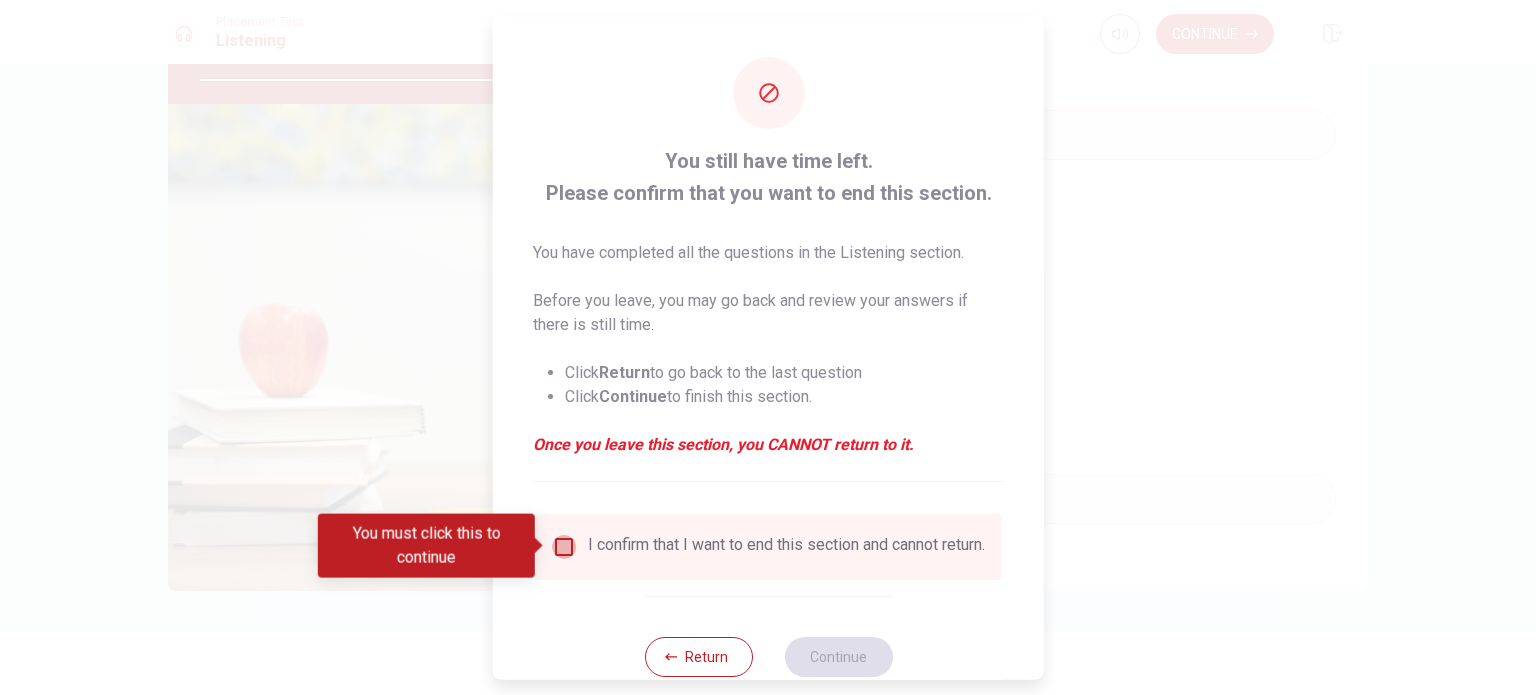 click at bounding box center (564, 546) 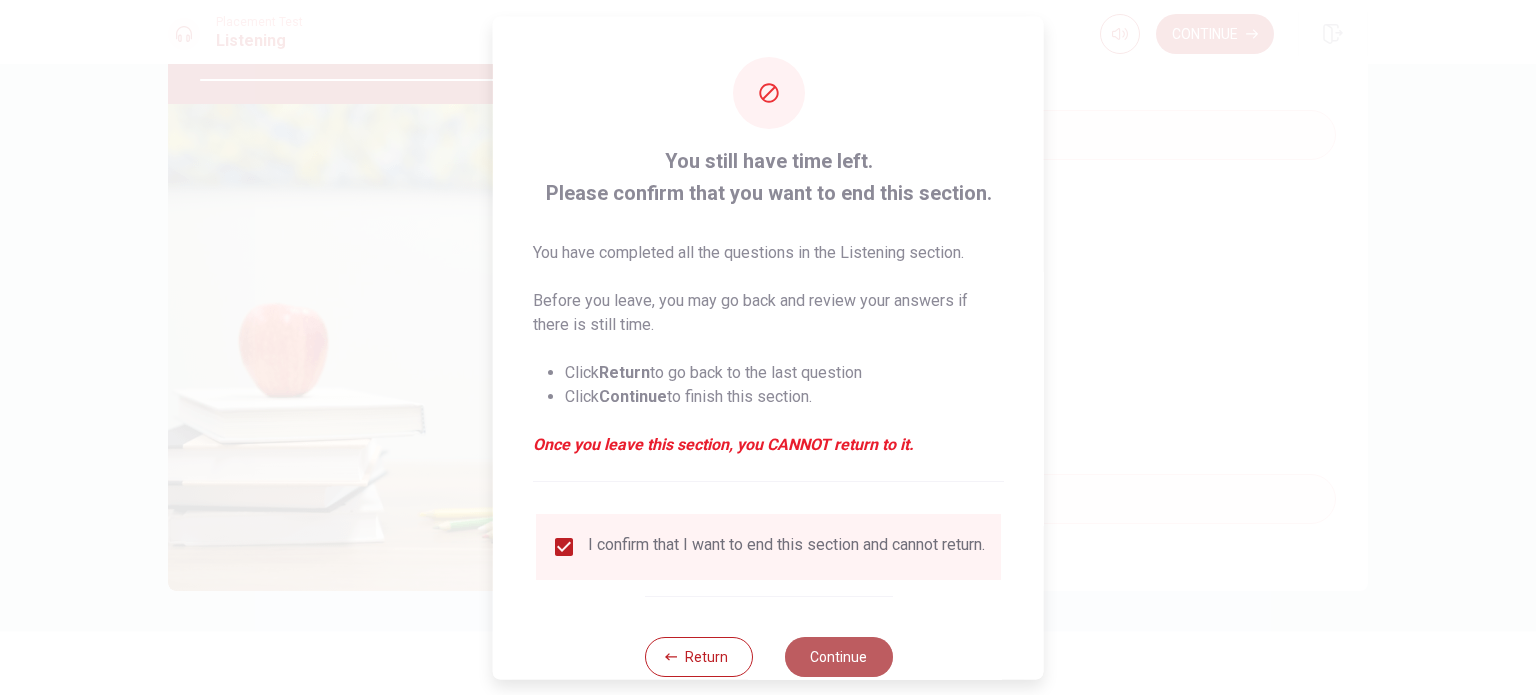 click on "Continue" at bounding box center [838, 656] 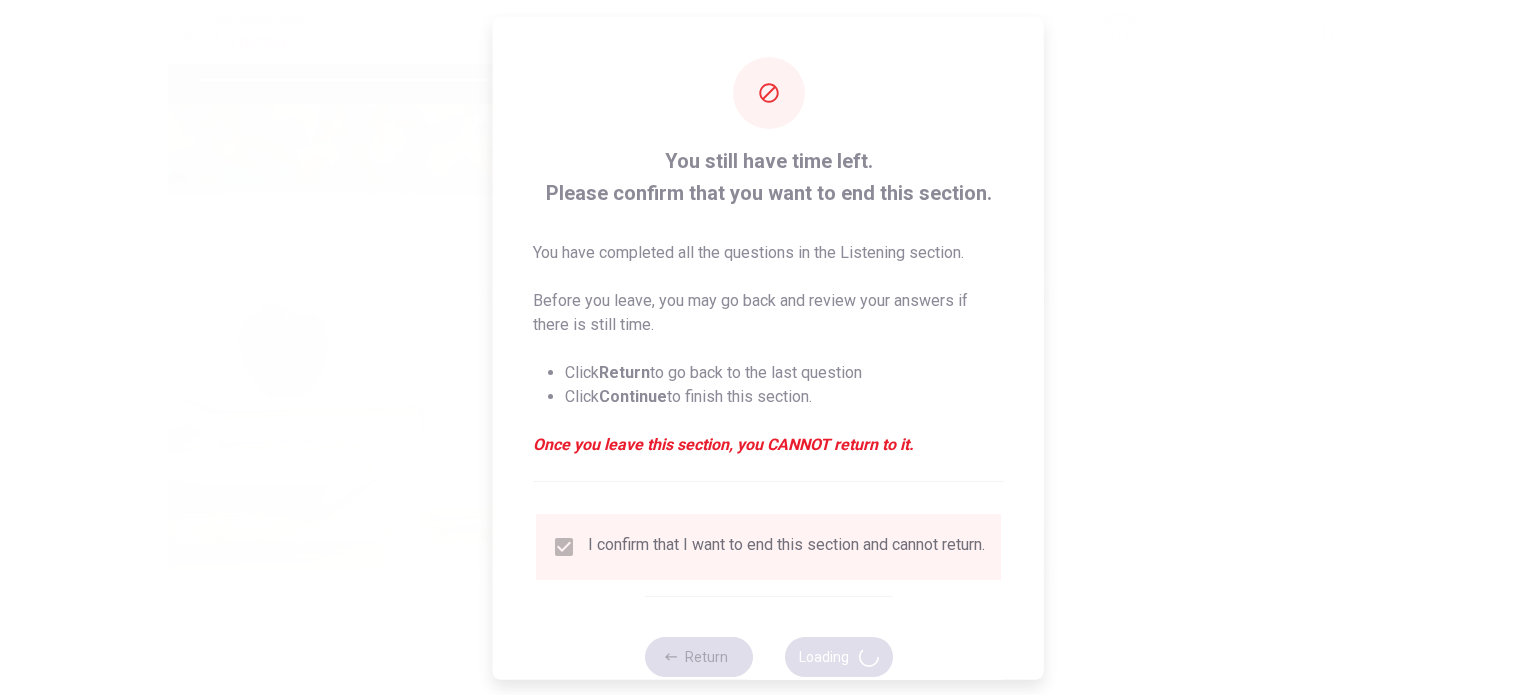 type on "88" 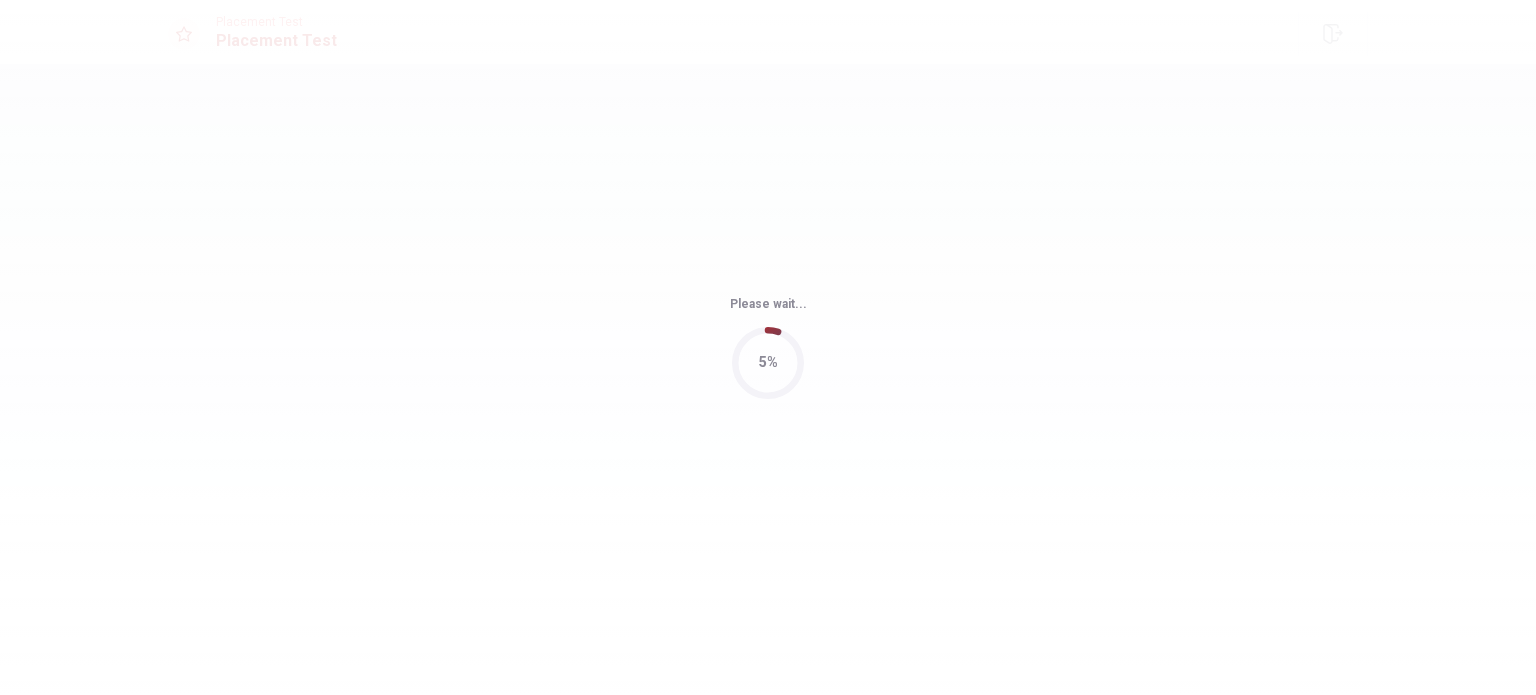 scroll, scrollTop: 0, scrollLeft: 0, axis: both 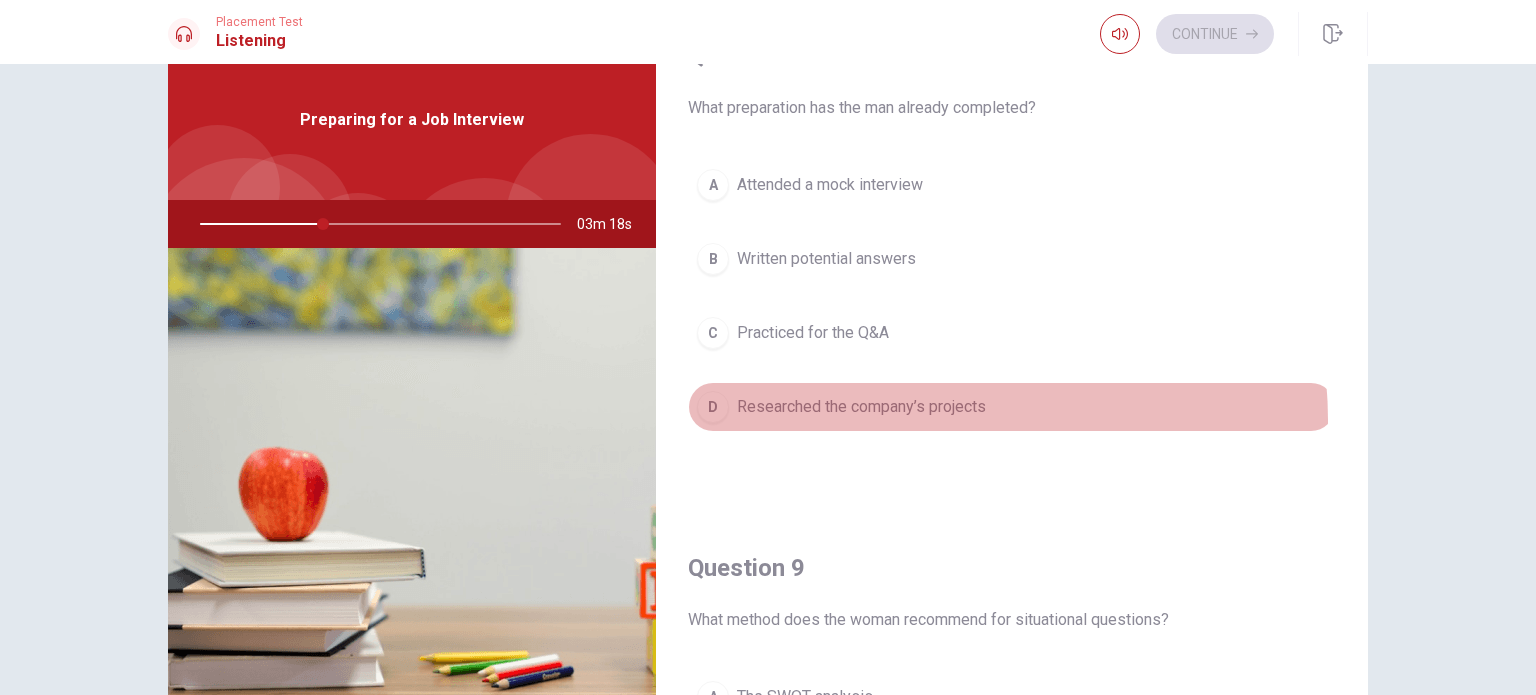 click on "D Researched the company’s projects" at bounding box center [1012, 407] 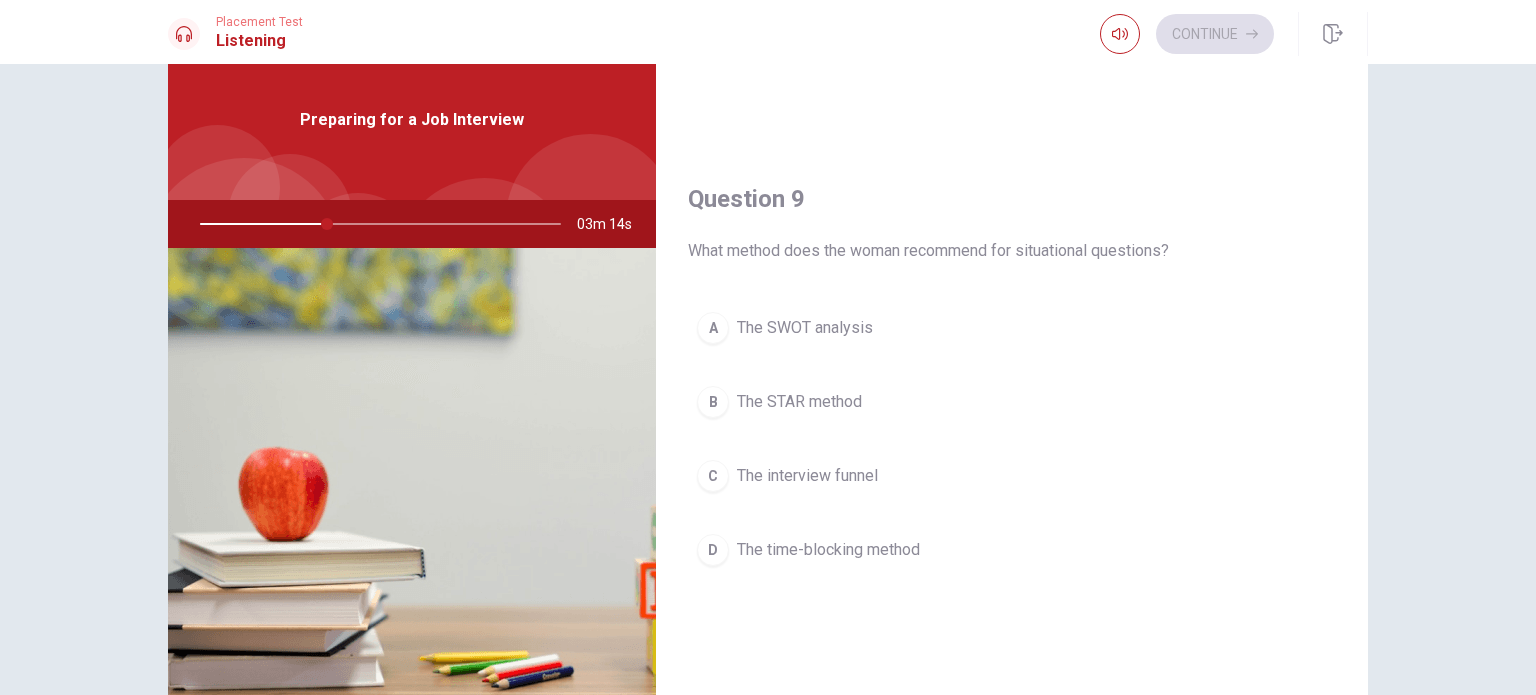 scroll, scrollTop: 1441, scrollLeft: 0, axis: vertical 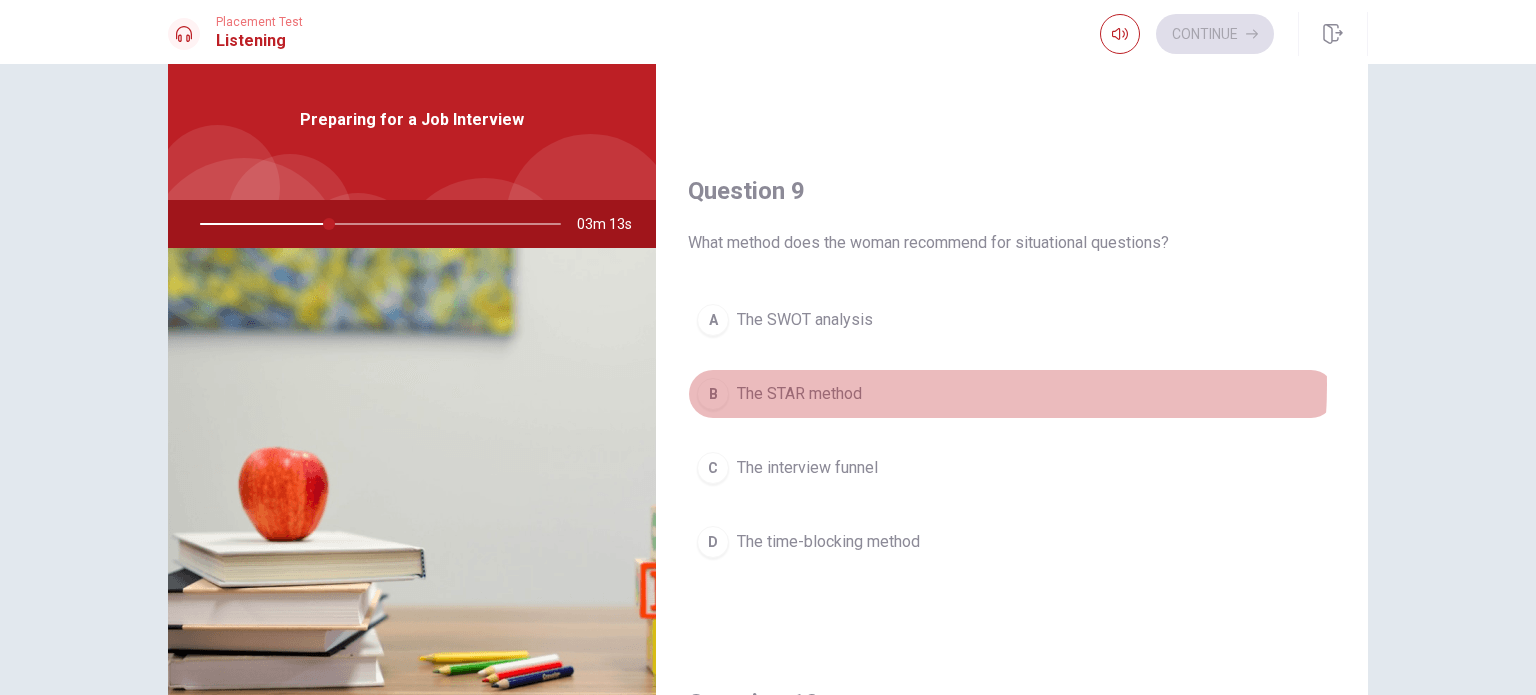 click on "The STAR method" at bounding box center (799, 394) 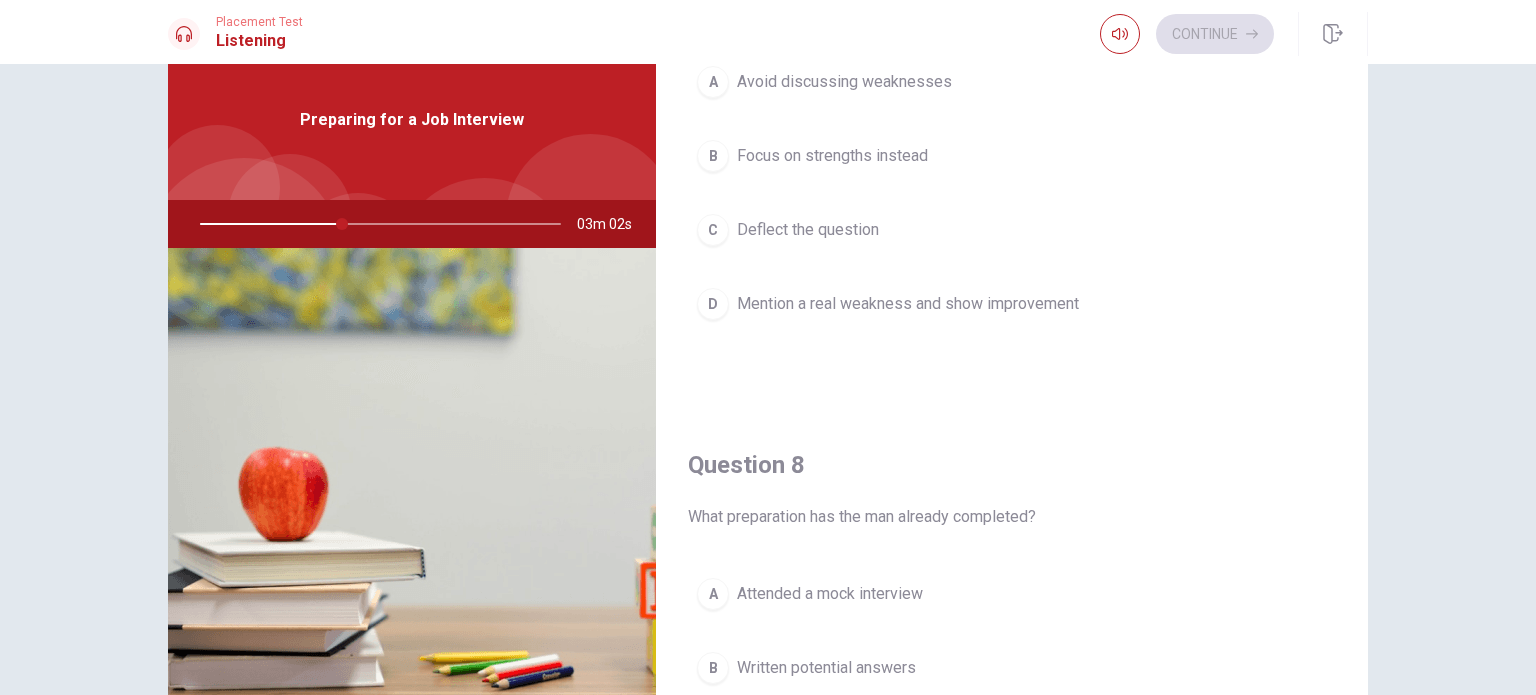scroll, scrollTop: 420, scrollLeft: 0, axis: vertical 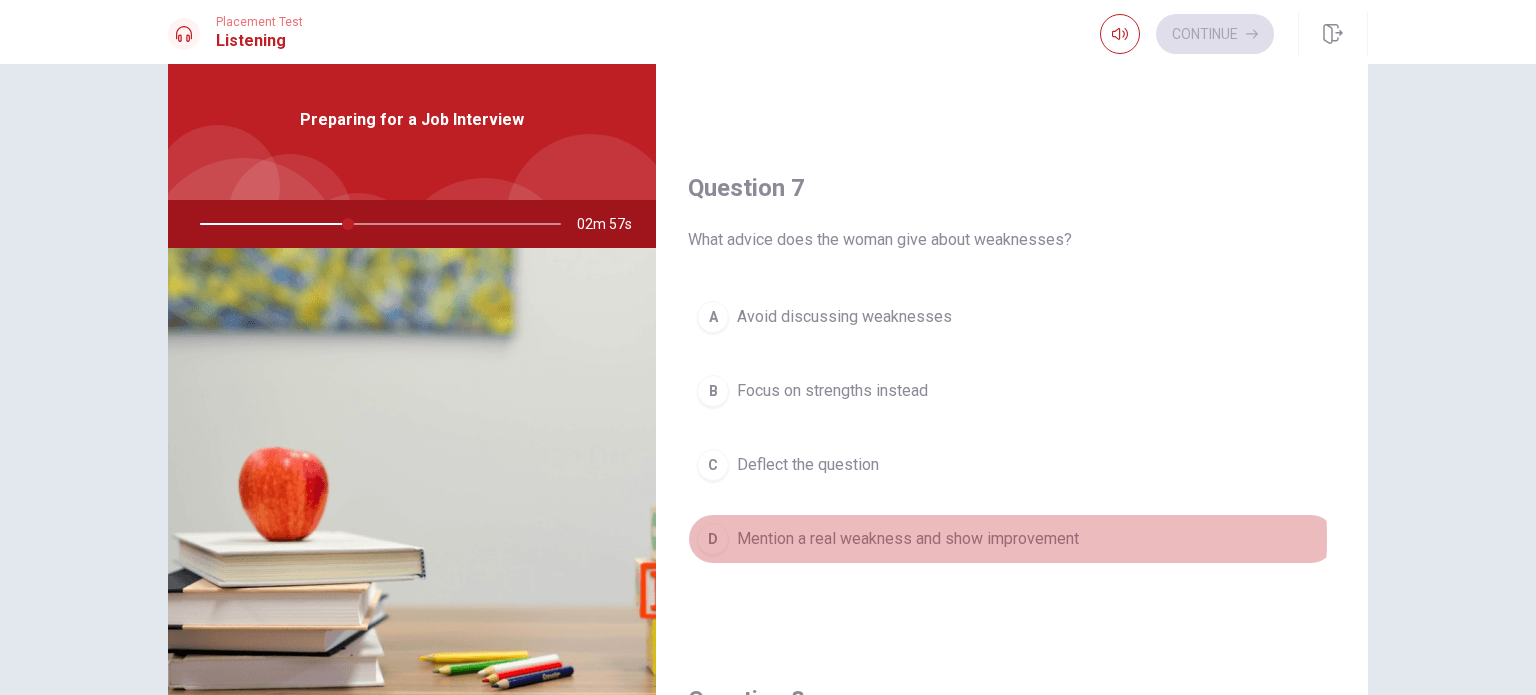 click on "Mention a real weakness and show improvement" at bounding box center [908, 539] 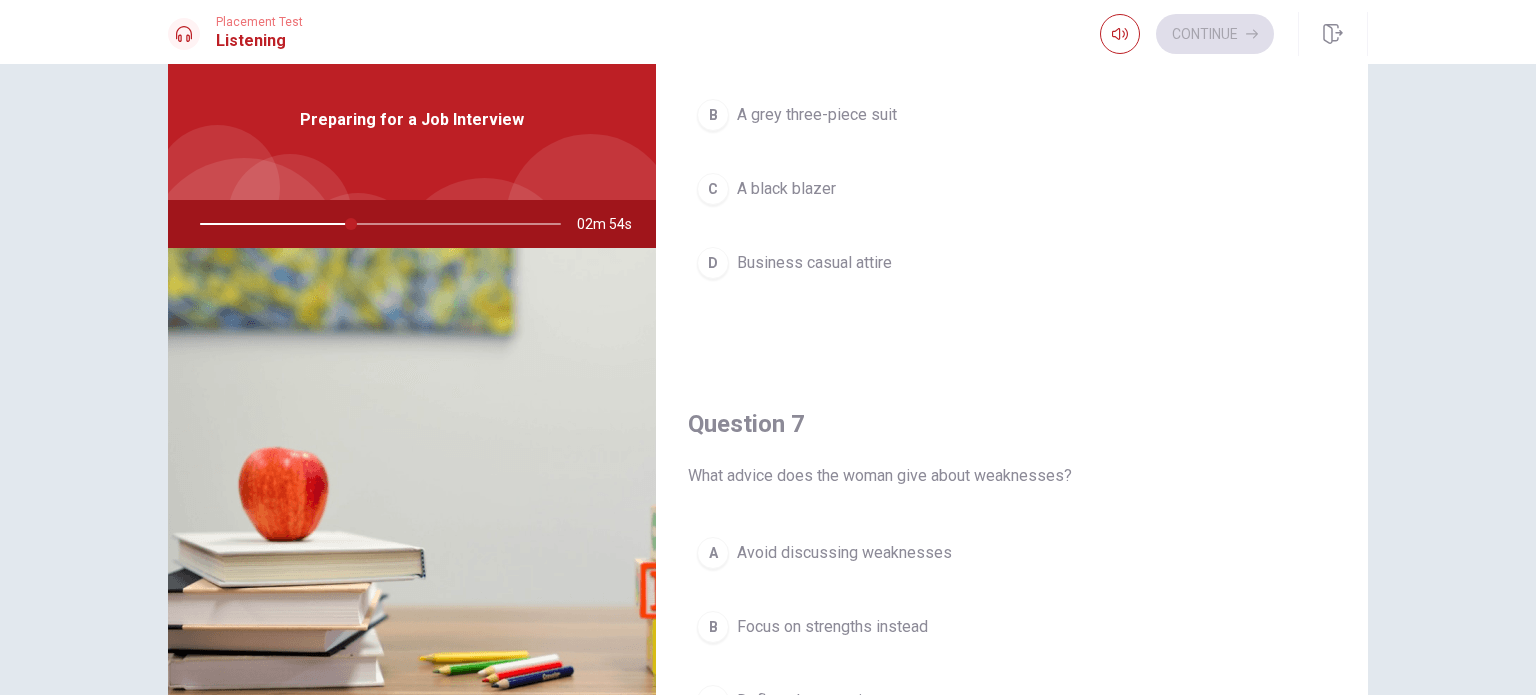 scroll, scrollTop: 0, scrollLeft: 0, axis: both 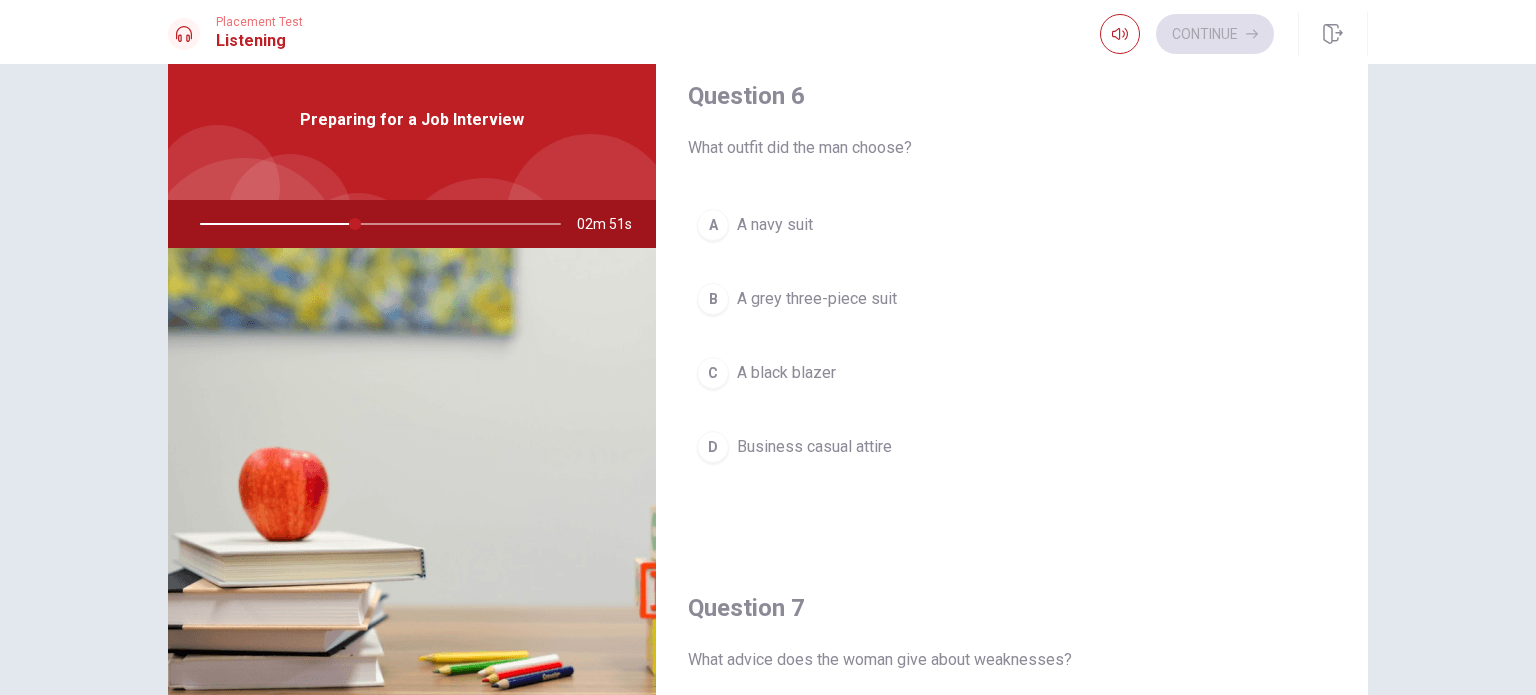 click on "A A navy suit" at bounding box center [1012, 225] 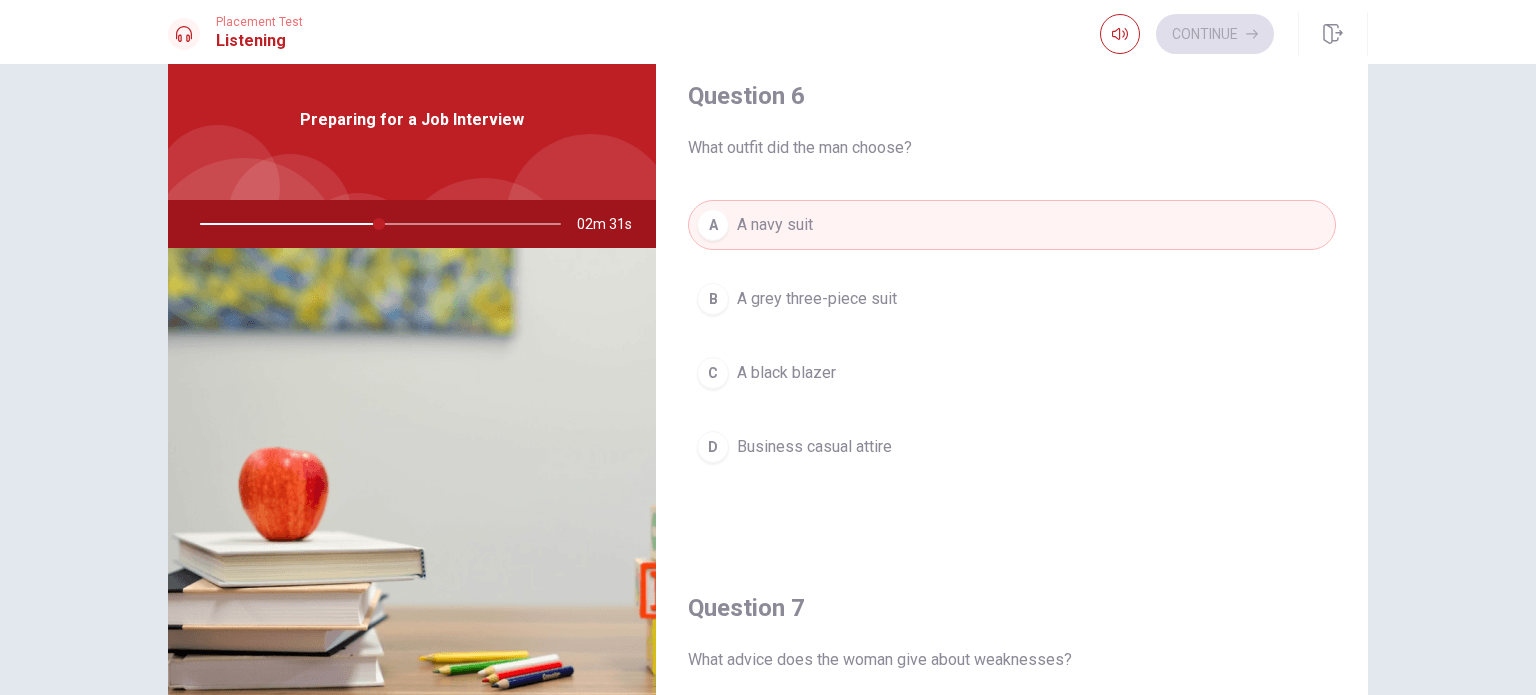 scroll, scrollTop: 208, scrollLeft: 0, axis: vertical 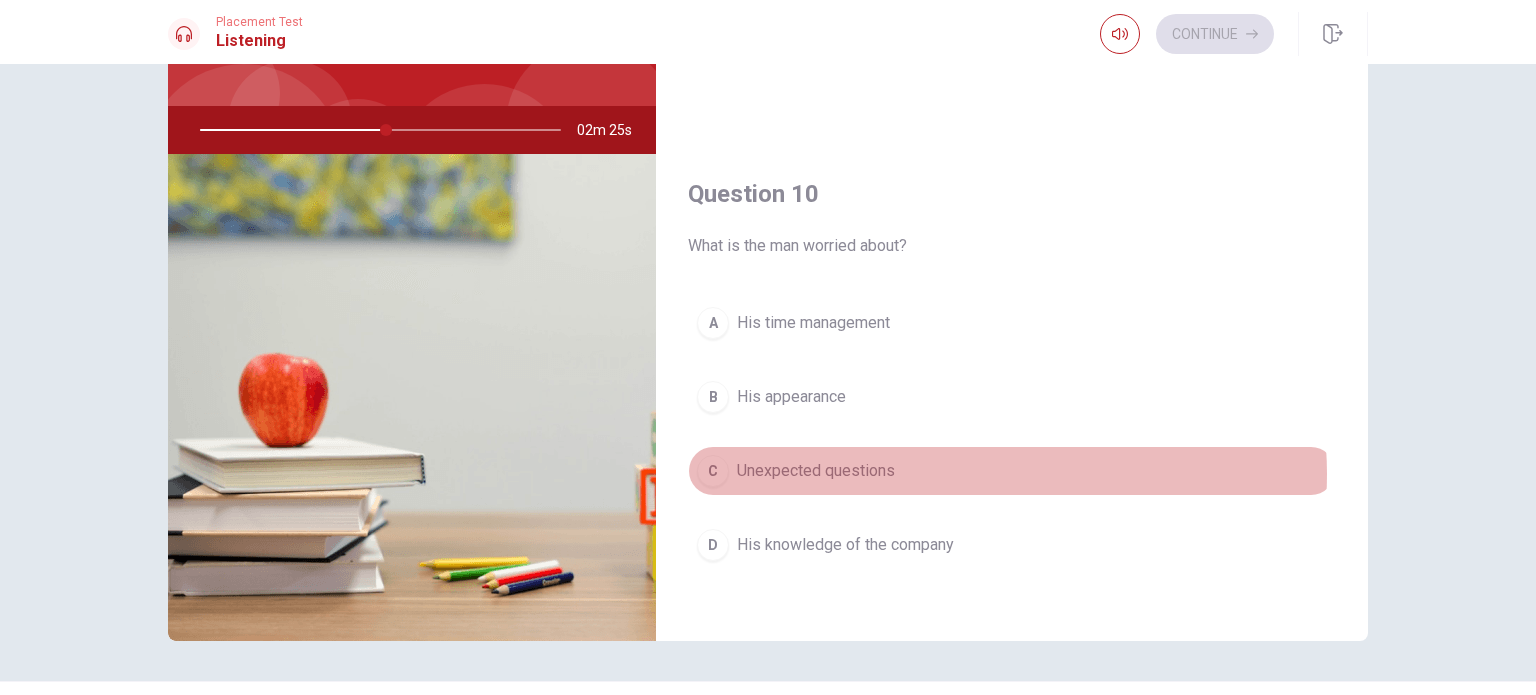 click on "C Unexpected questions" at bounding box center (1012, 471) 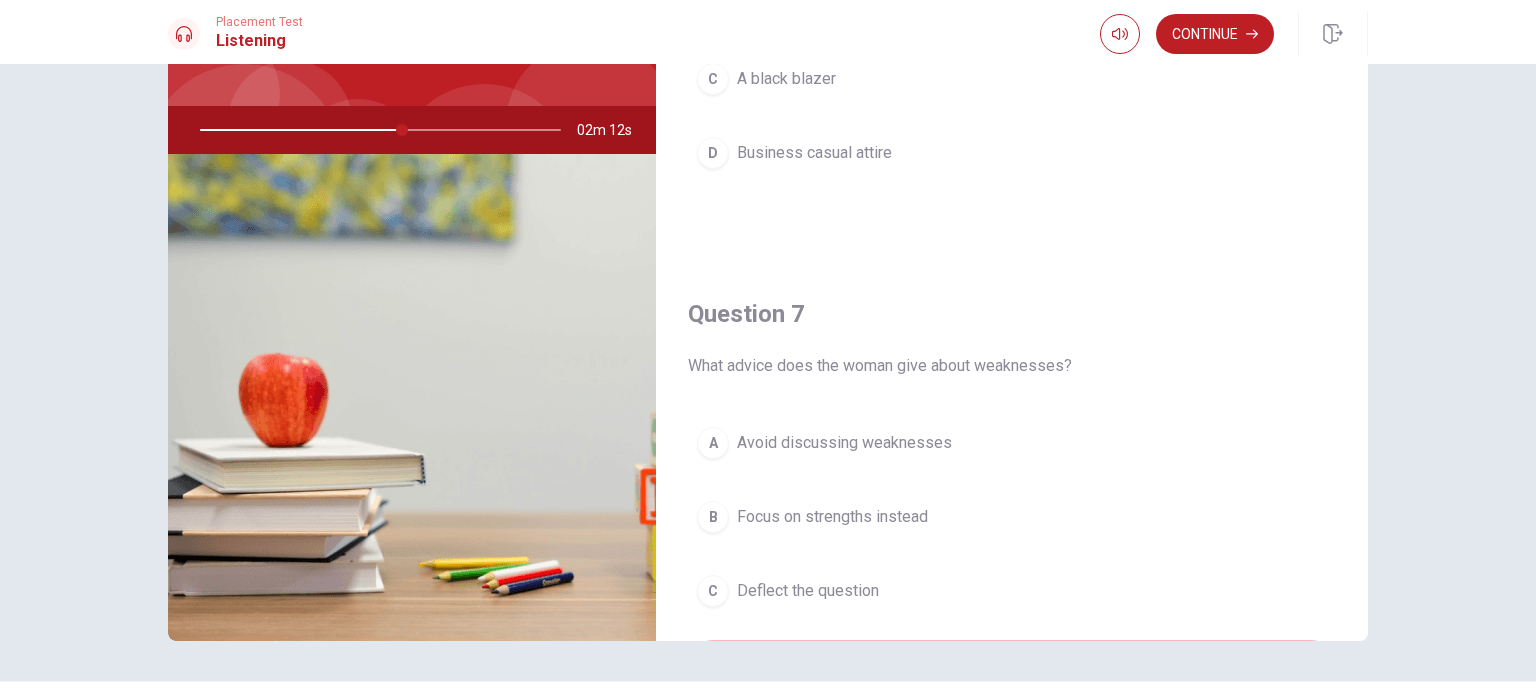 type on "56" 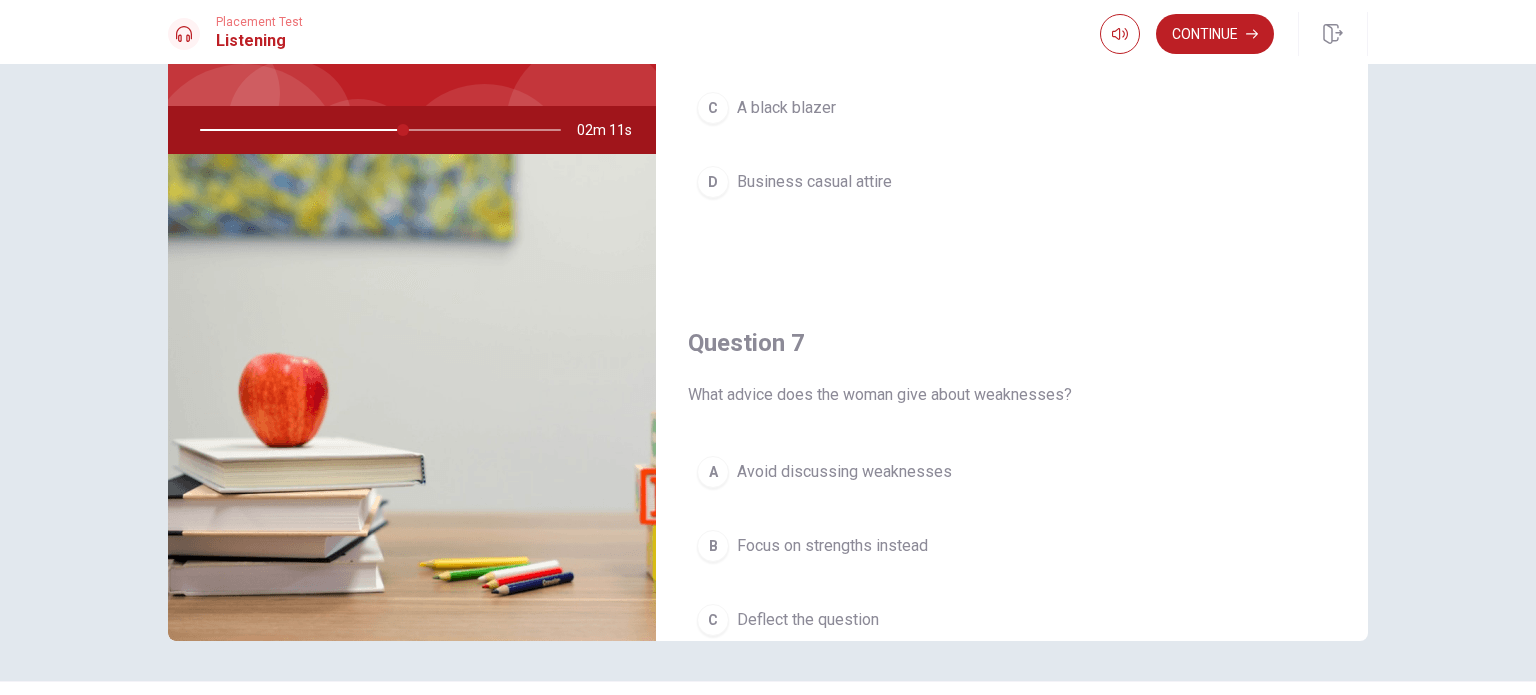 type 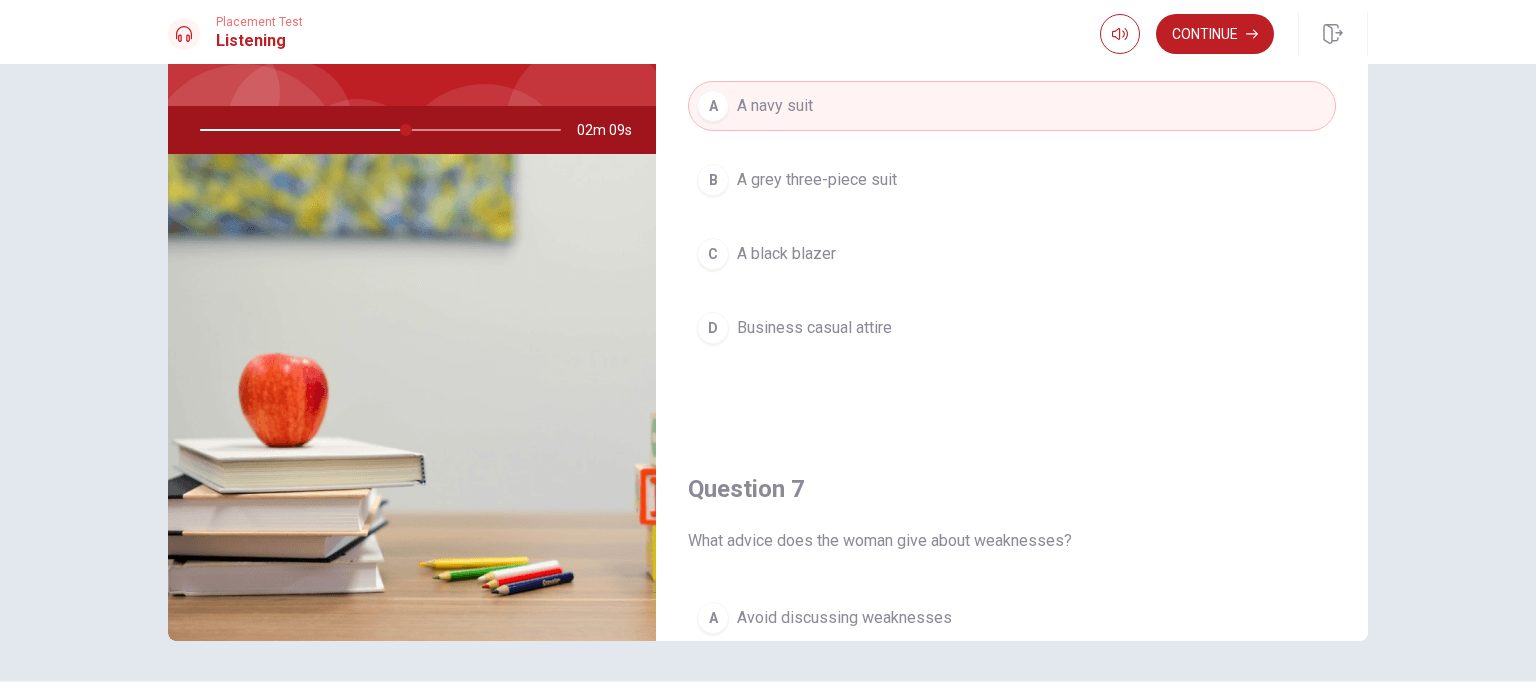 scroll, scrollTop: 0, scrollLeft: 0, axis: both 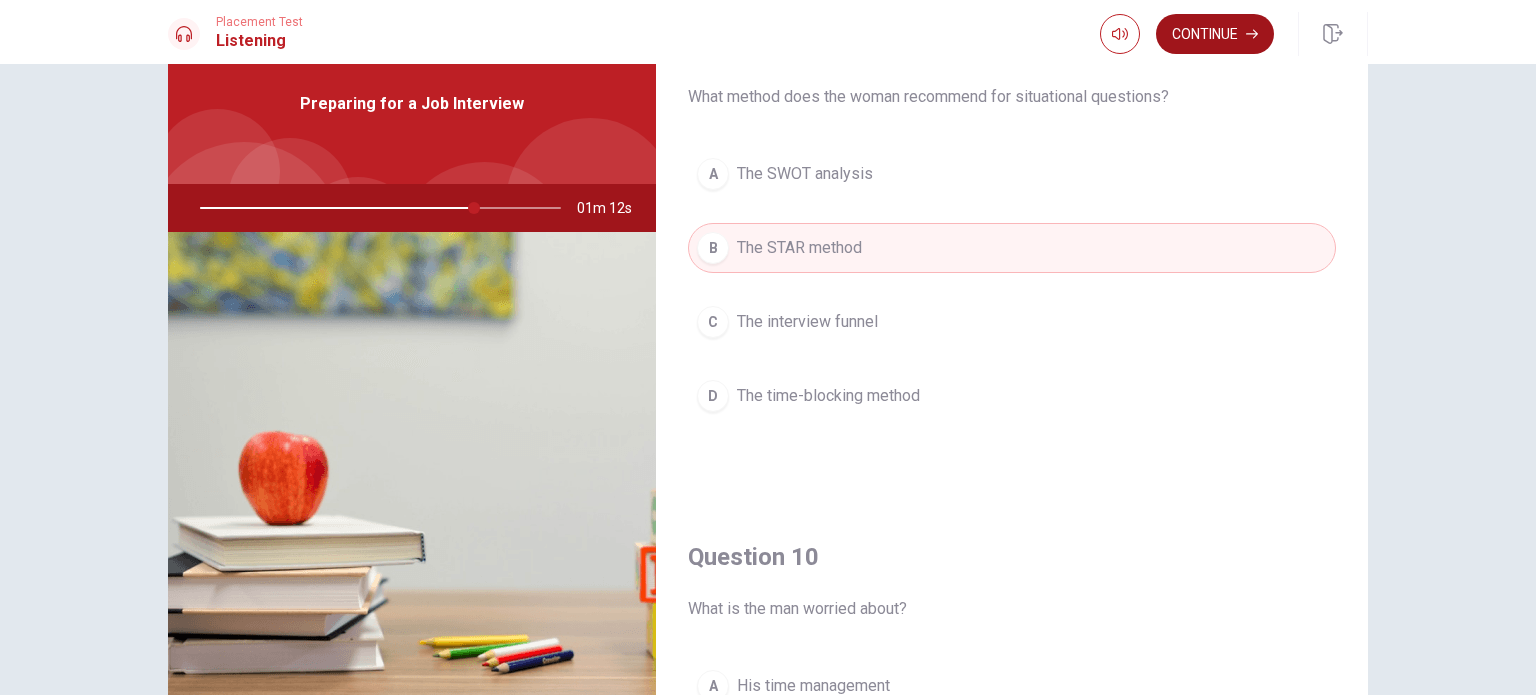 click on "Continue" at bounding box center [1215, 34] 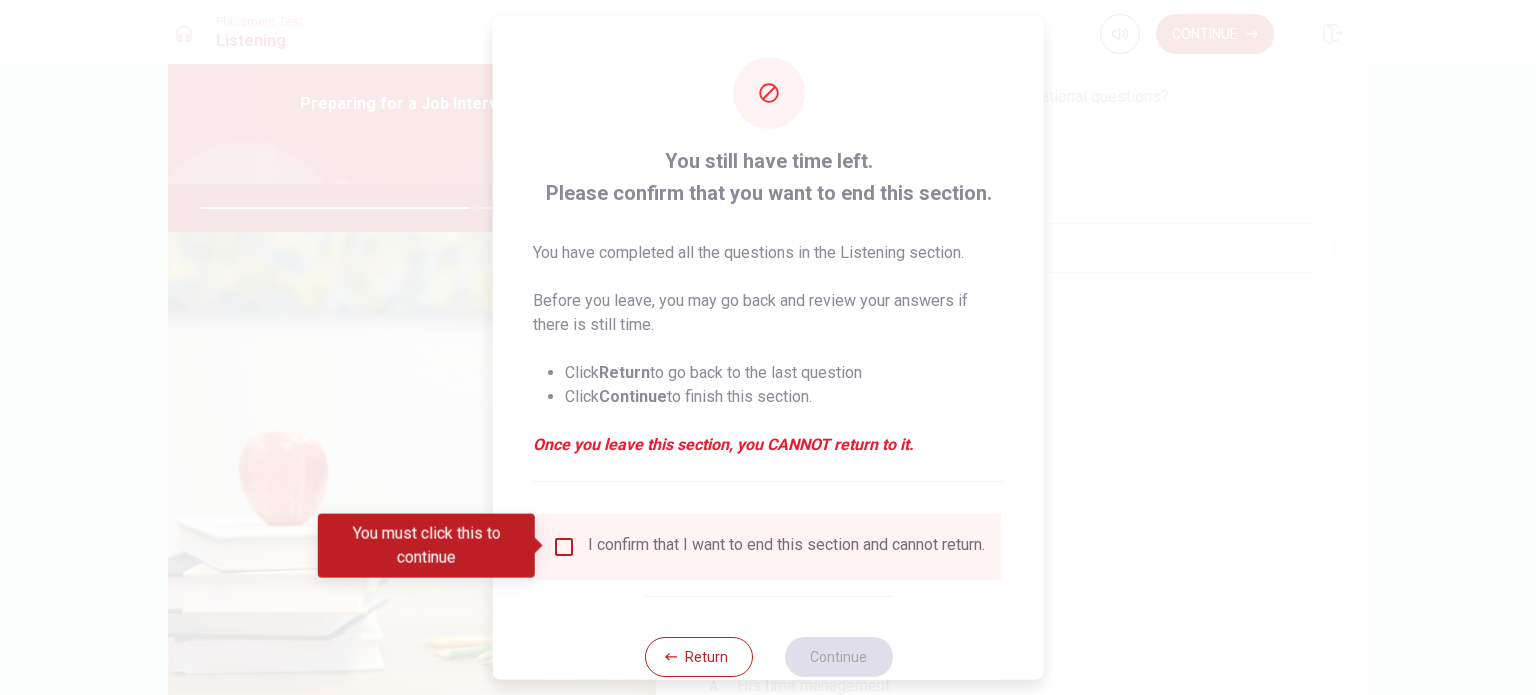 click on "I confirm that I want to end this section and cannot return." at bounding box center [786, 546] 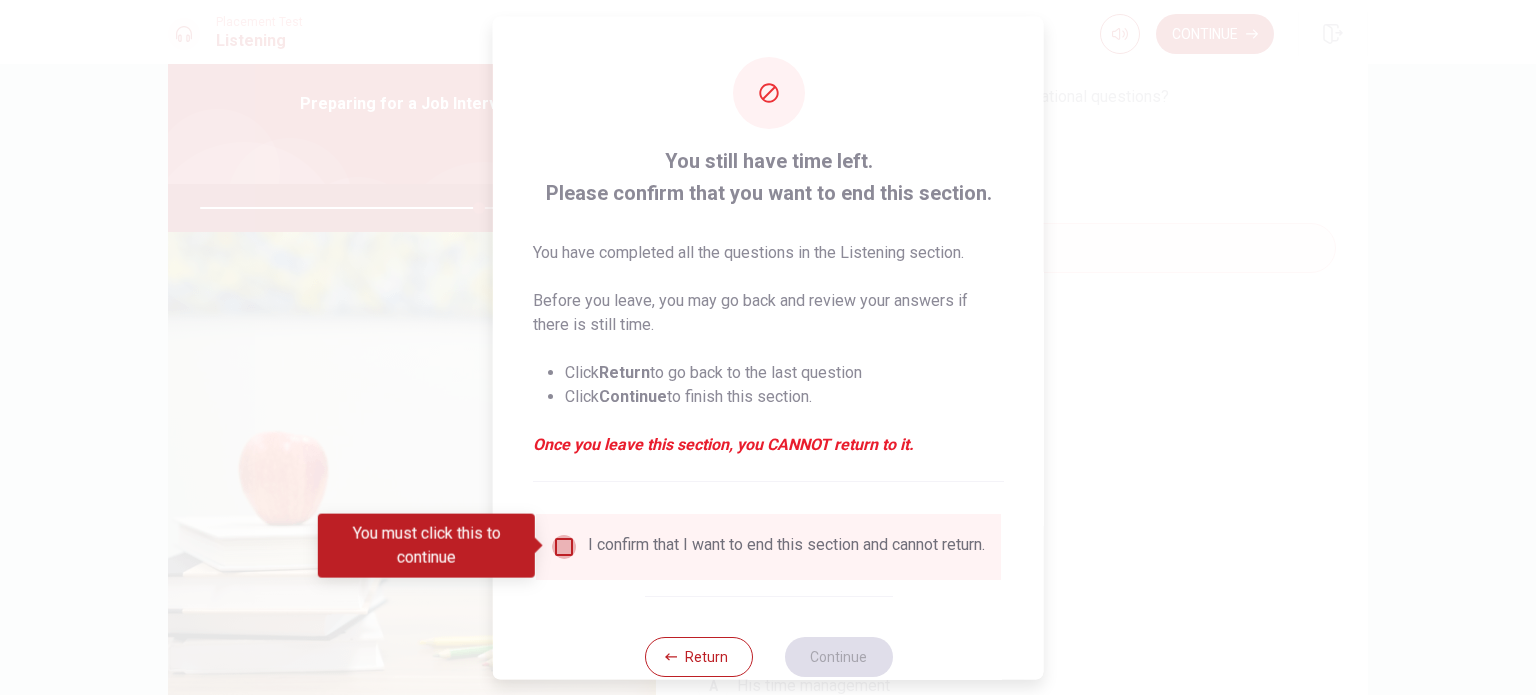 click at bounding box center [564, 546] 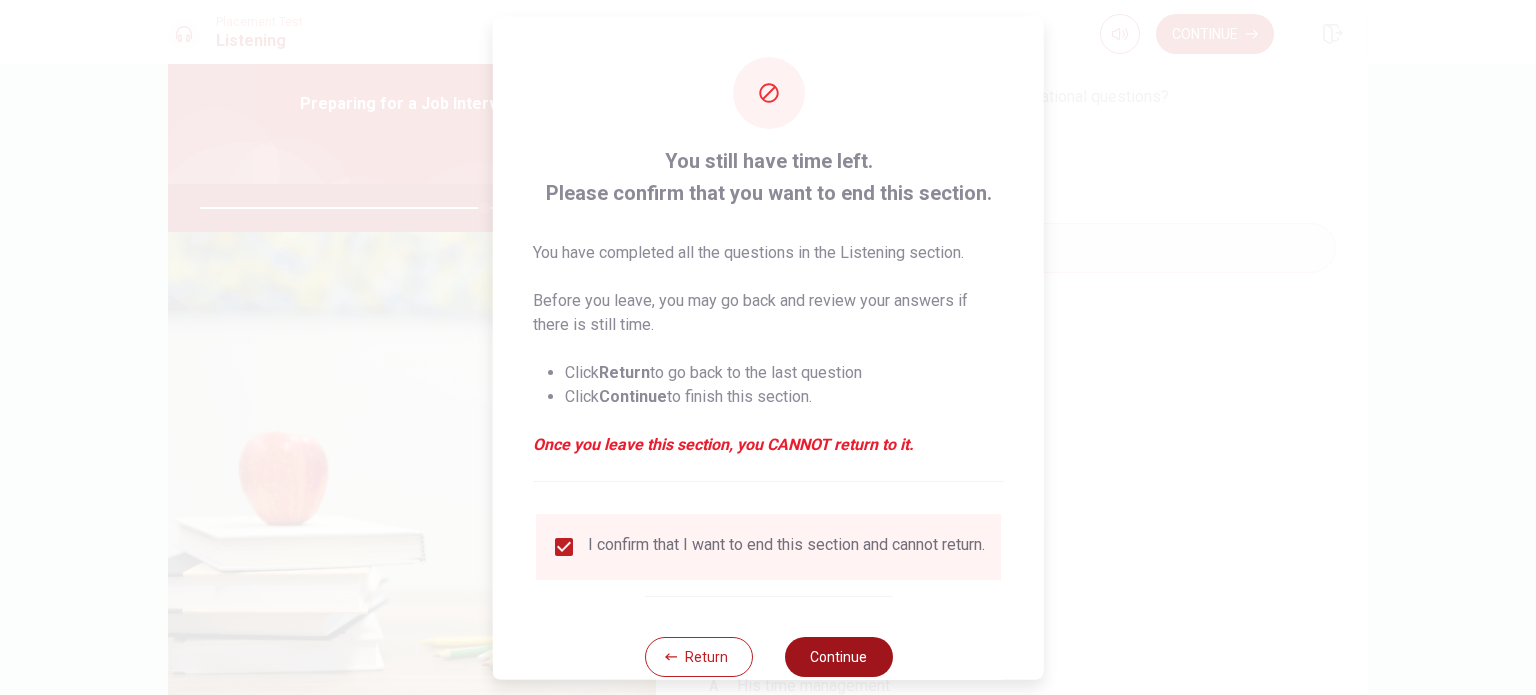 click on "Continue" at bounding box center (838, 656) 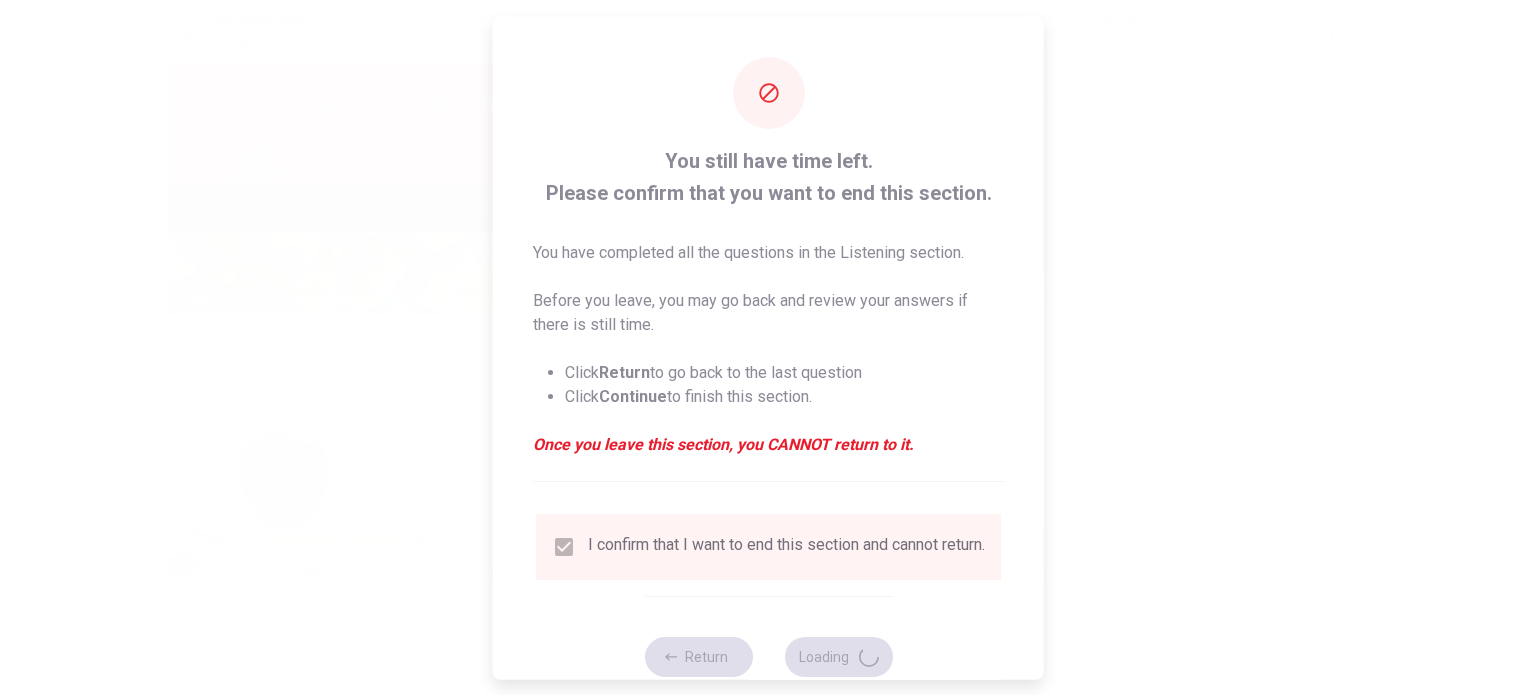 type on "79" 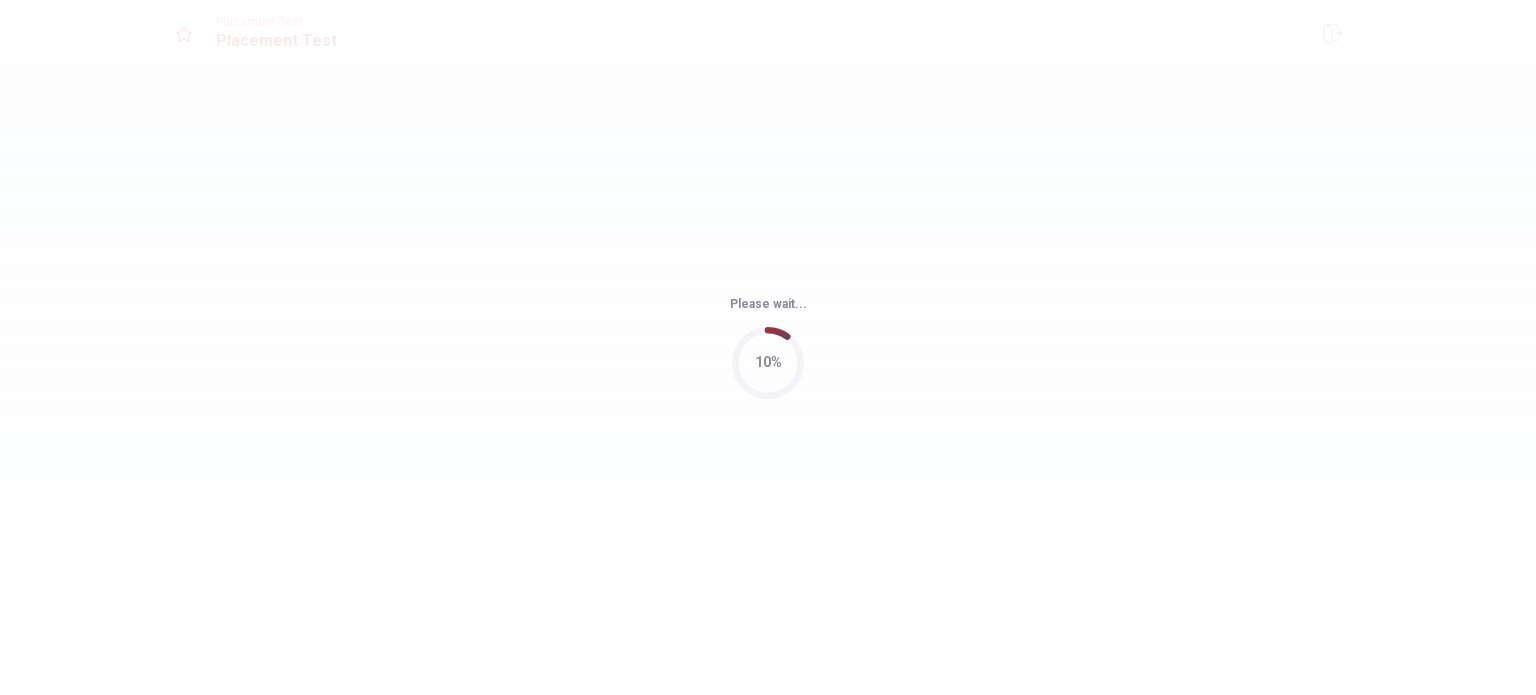 scroll, scrollTop: 0, scrollLeft: 0, axis: both 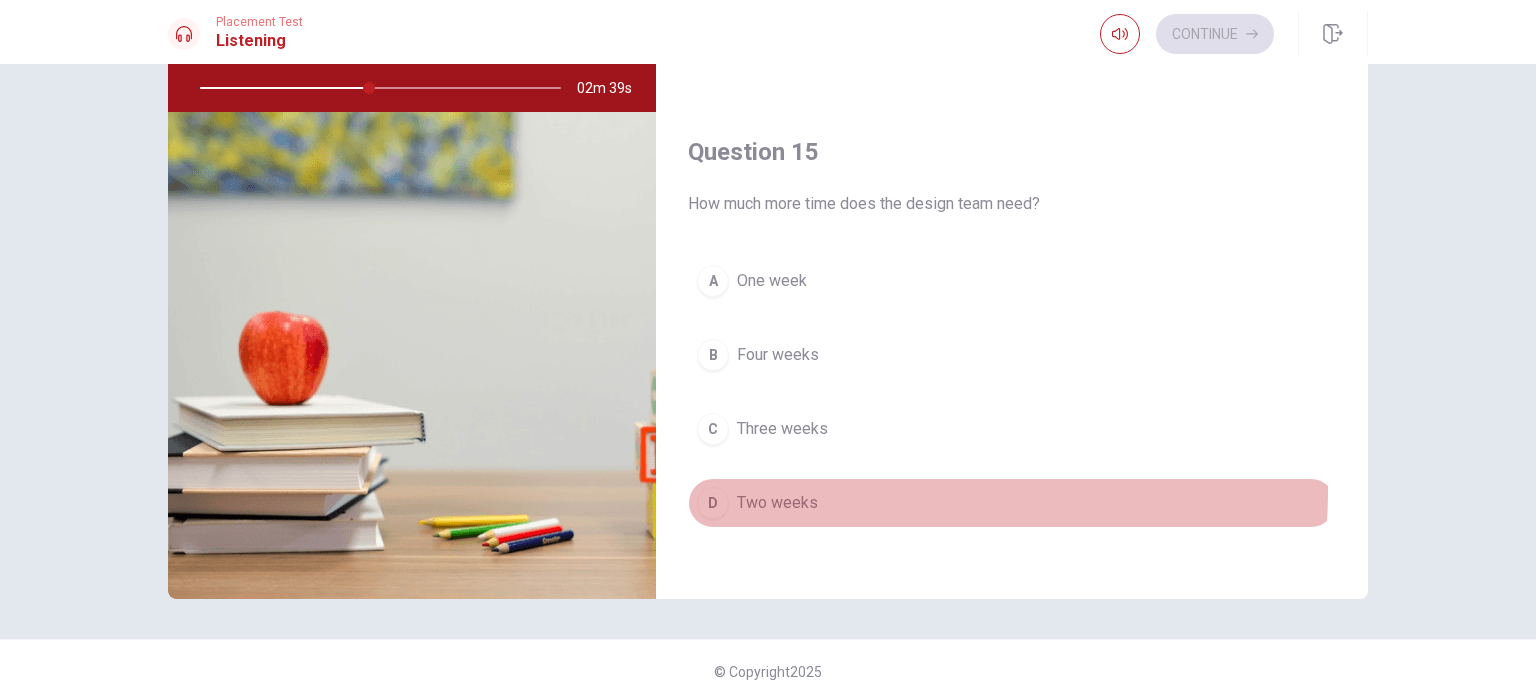 click on "D Two weeks" at bounding box center (1012, 503) 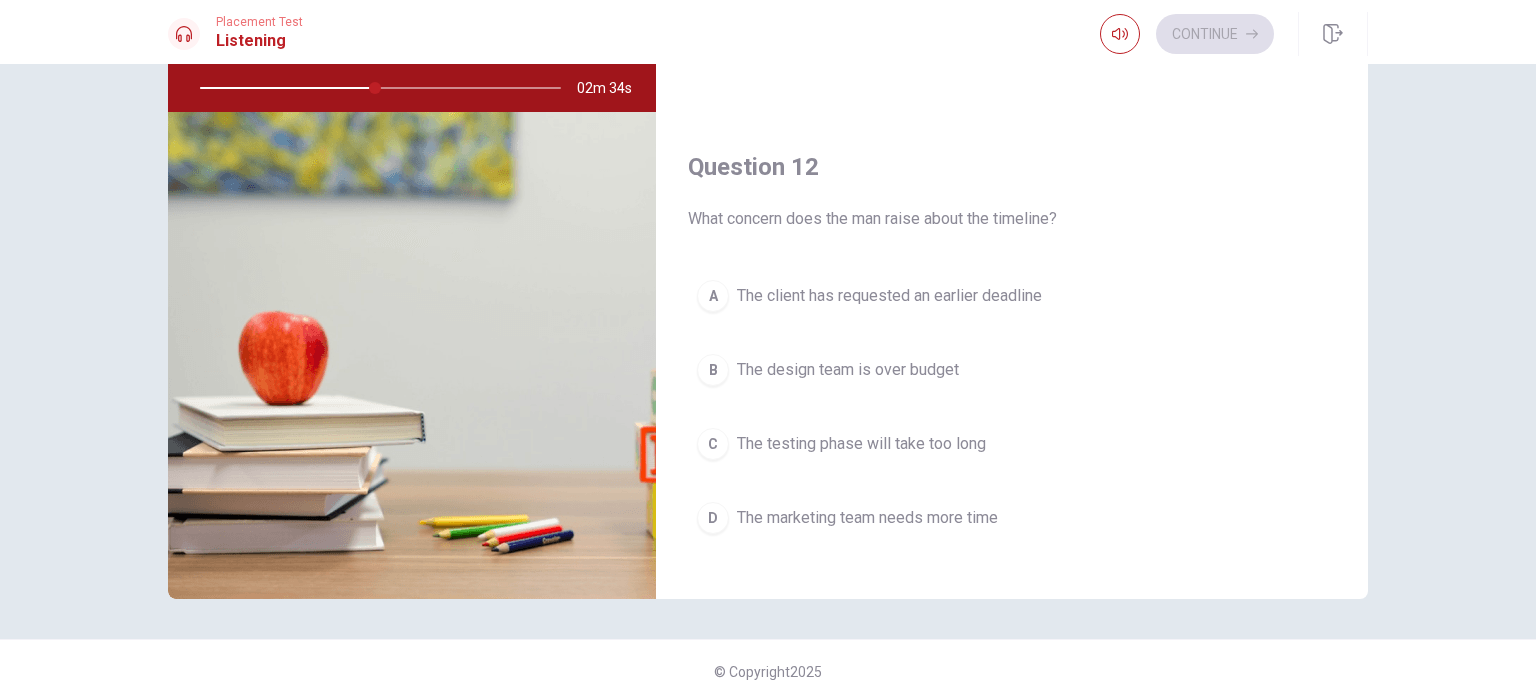 scroll, scrollTop: 308, scrollLeft: 0, axis: vertical 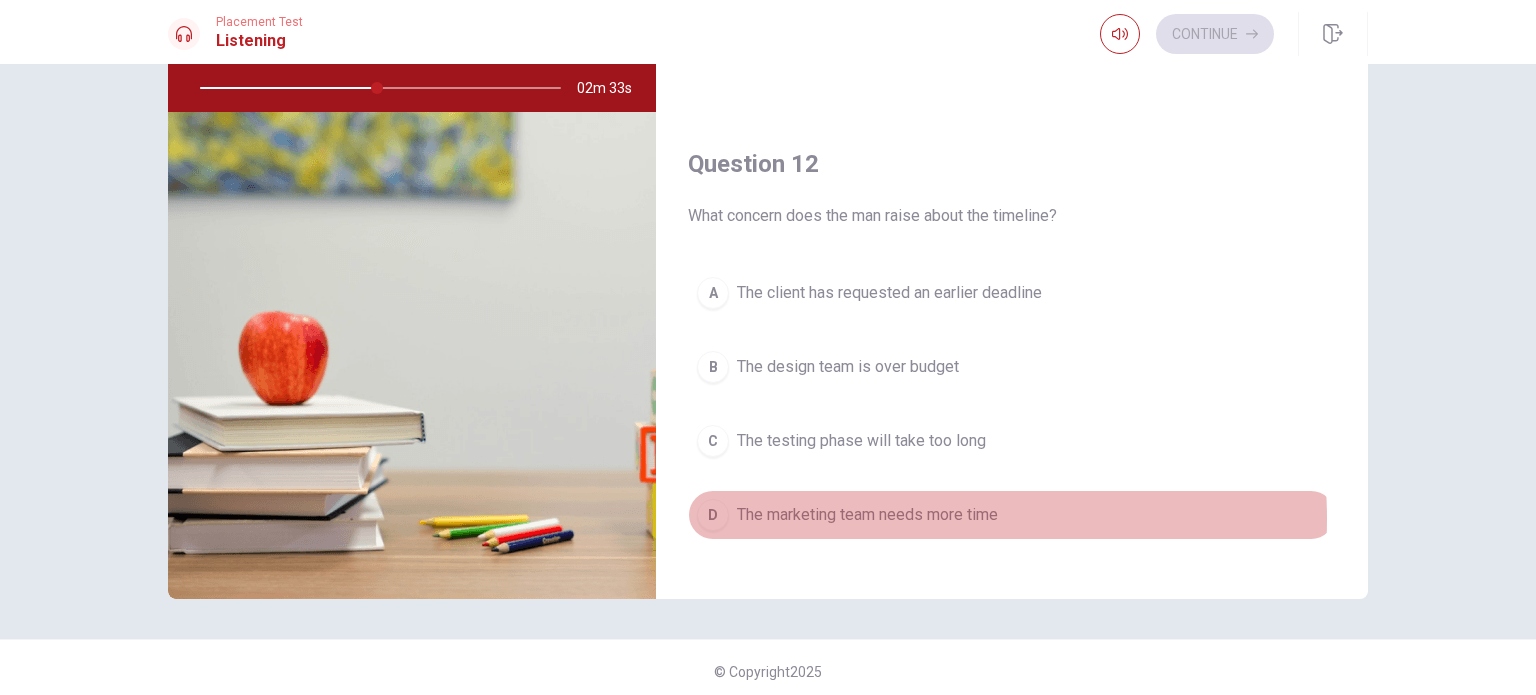 click on "The marketing team needs more time" at bounding box center [867, 515] 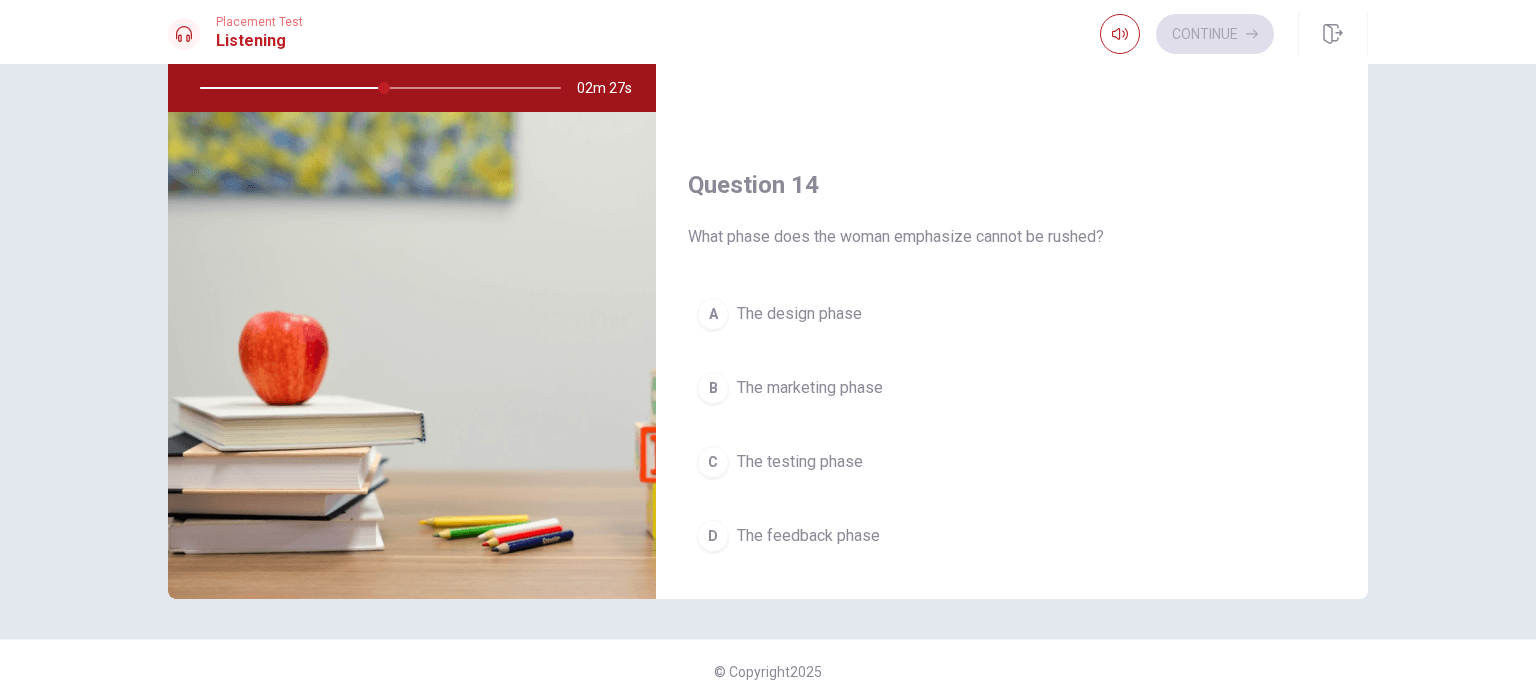 scroll, scrollTop: 1312, scrollLeft: 0, axis: vertical 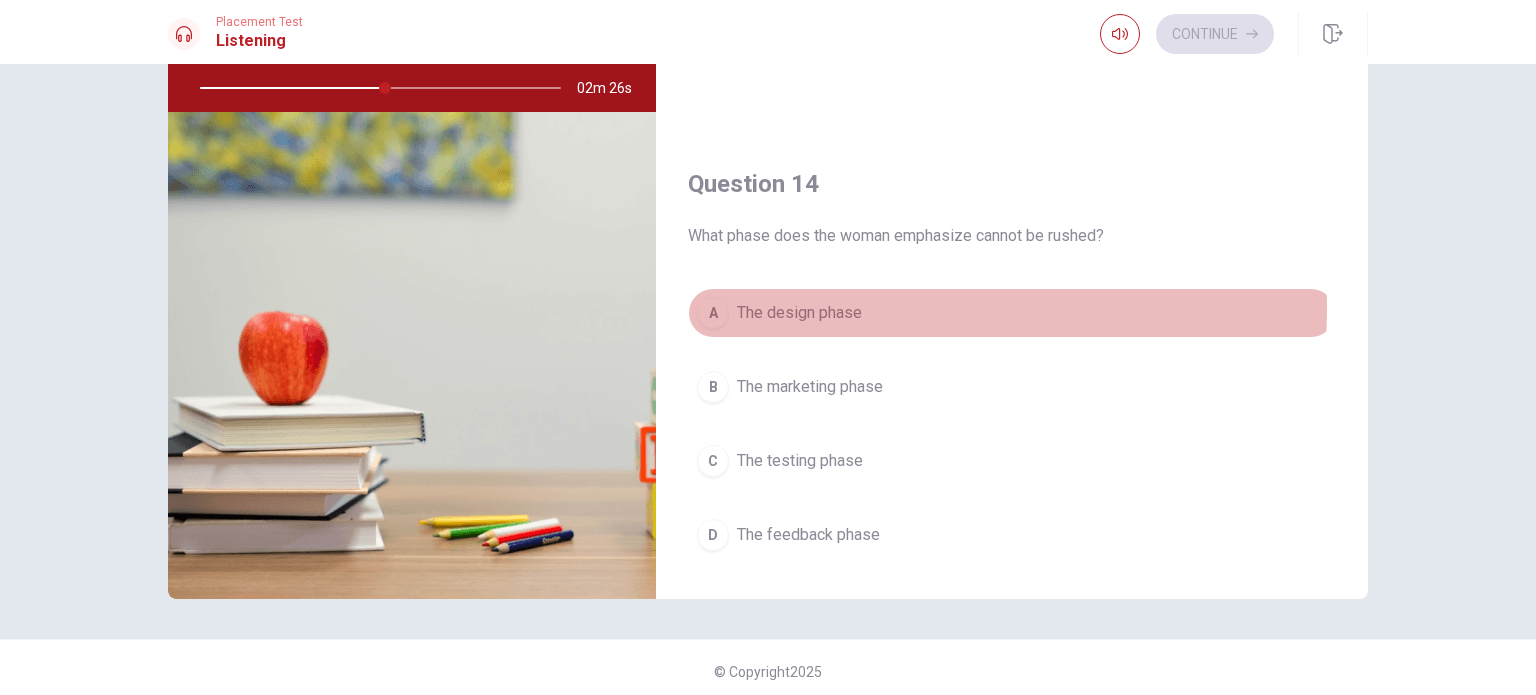 click on "The design phase" at bounding box center (799, 313) 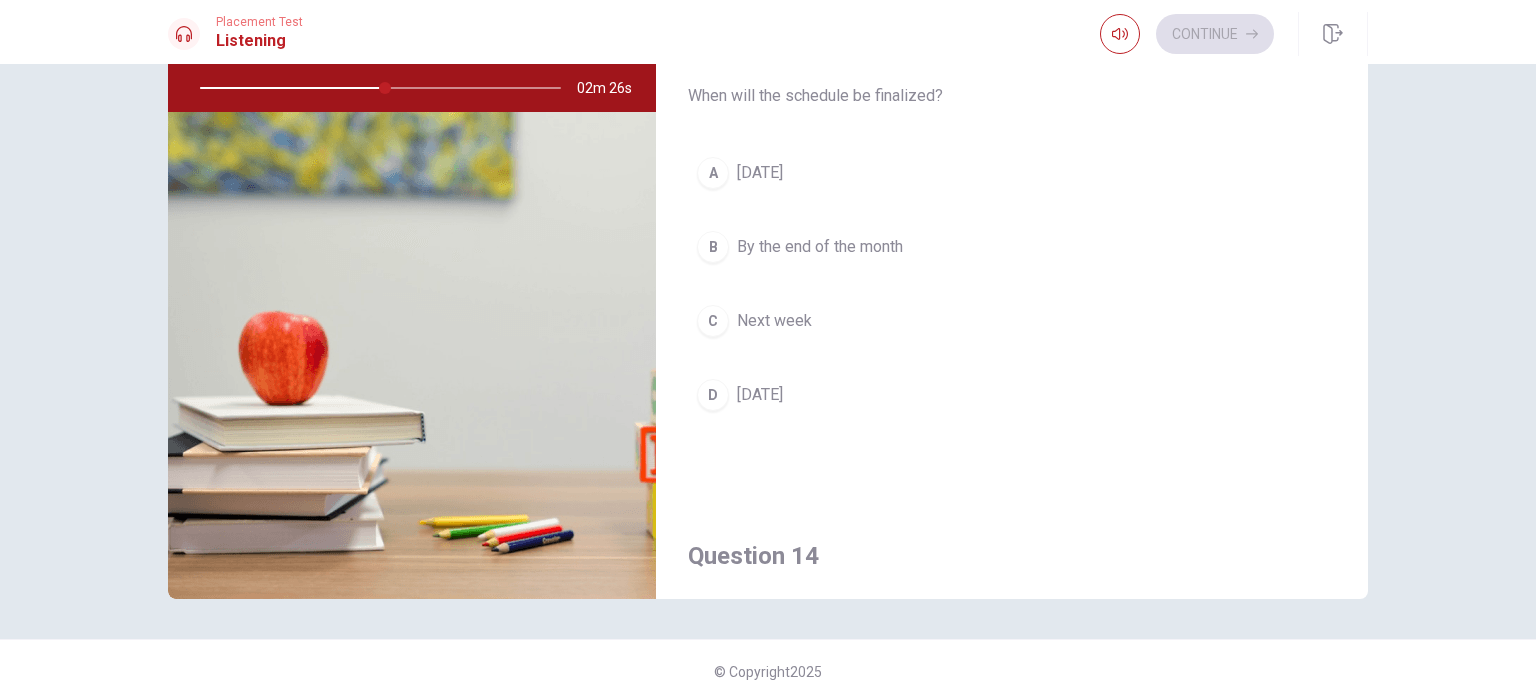 scroll, scrollTop: 932, scrollLeft: 0, axis: vertical 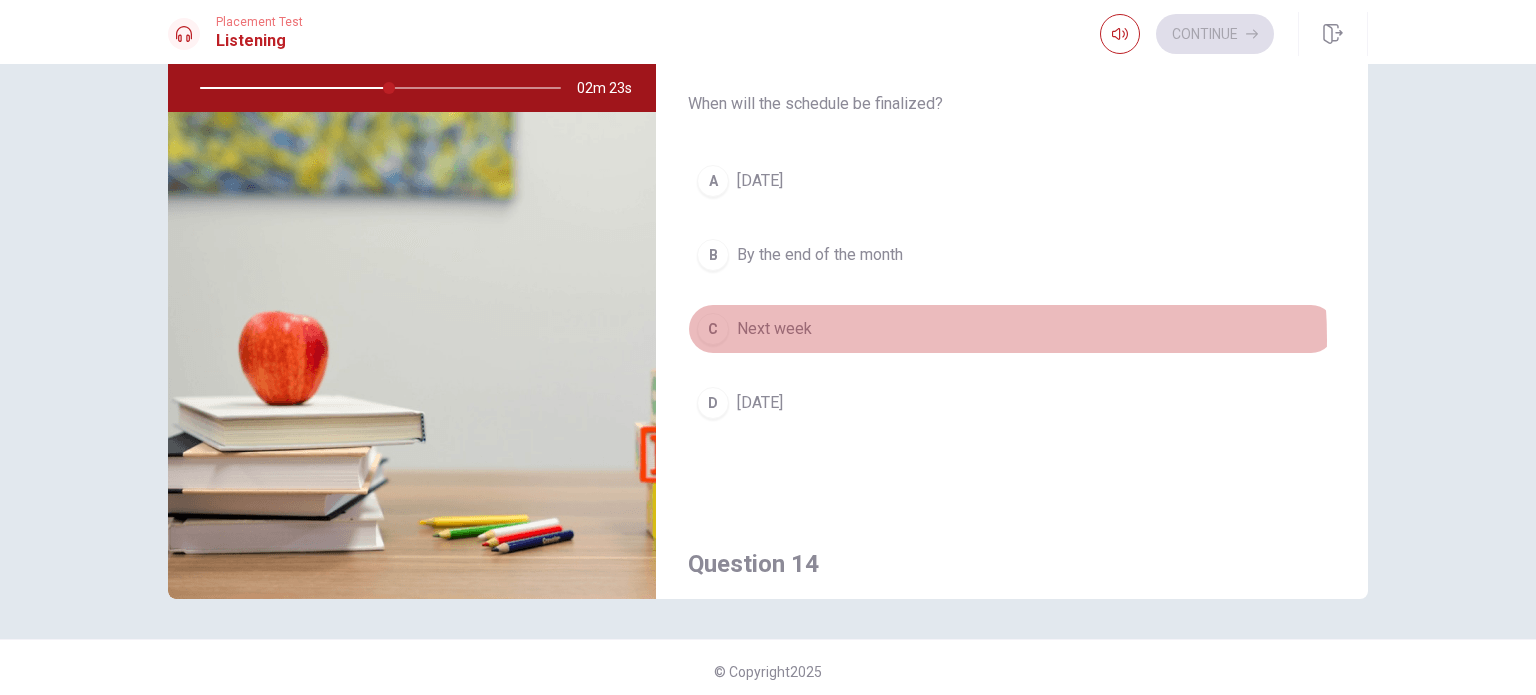 click on "C Next week" at bounding box center [1012, 329] 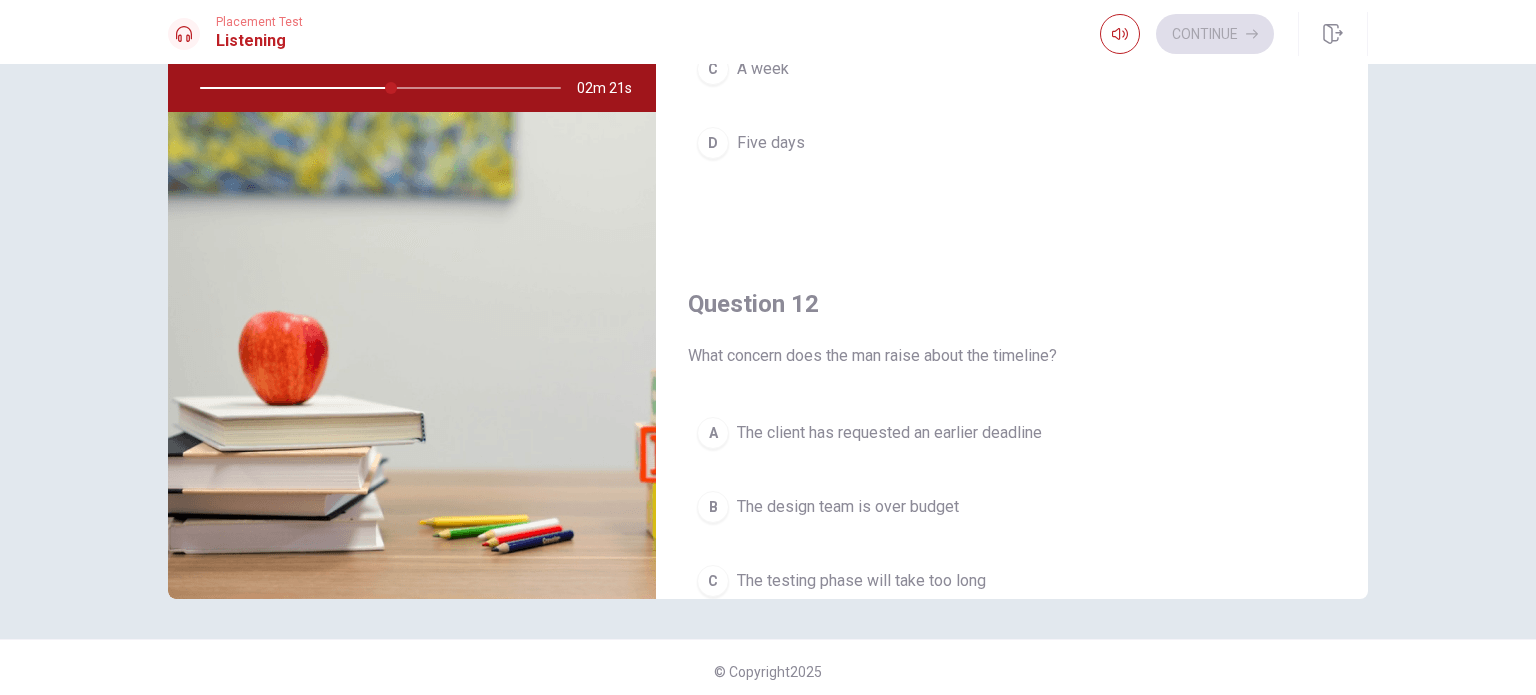 scroll, scrollTop: 0, scrollLeft: 0, axis: both 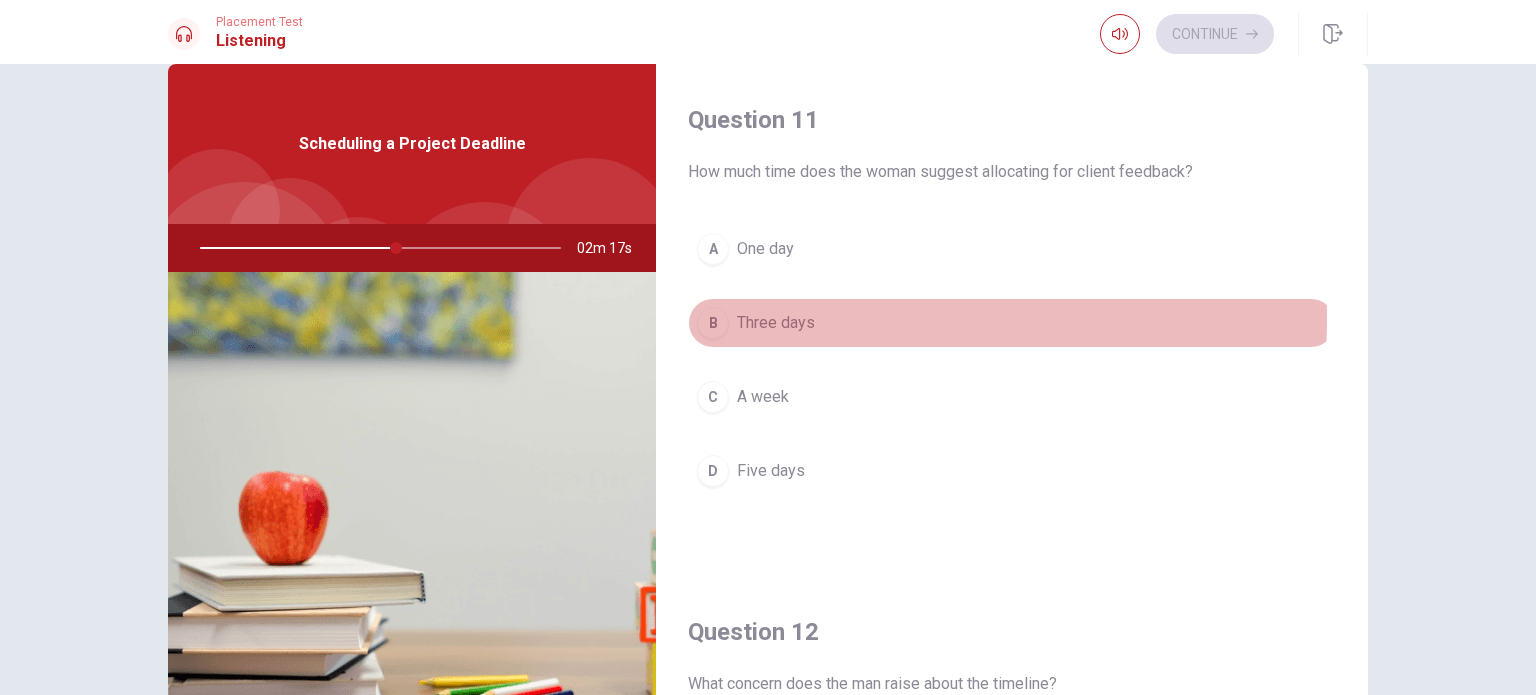 click on "Three days" at bounding box center (776, 323) 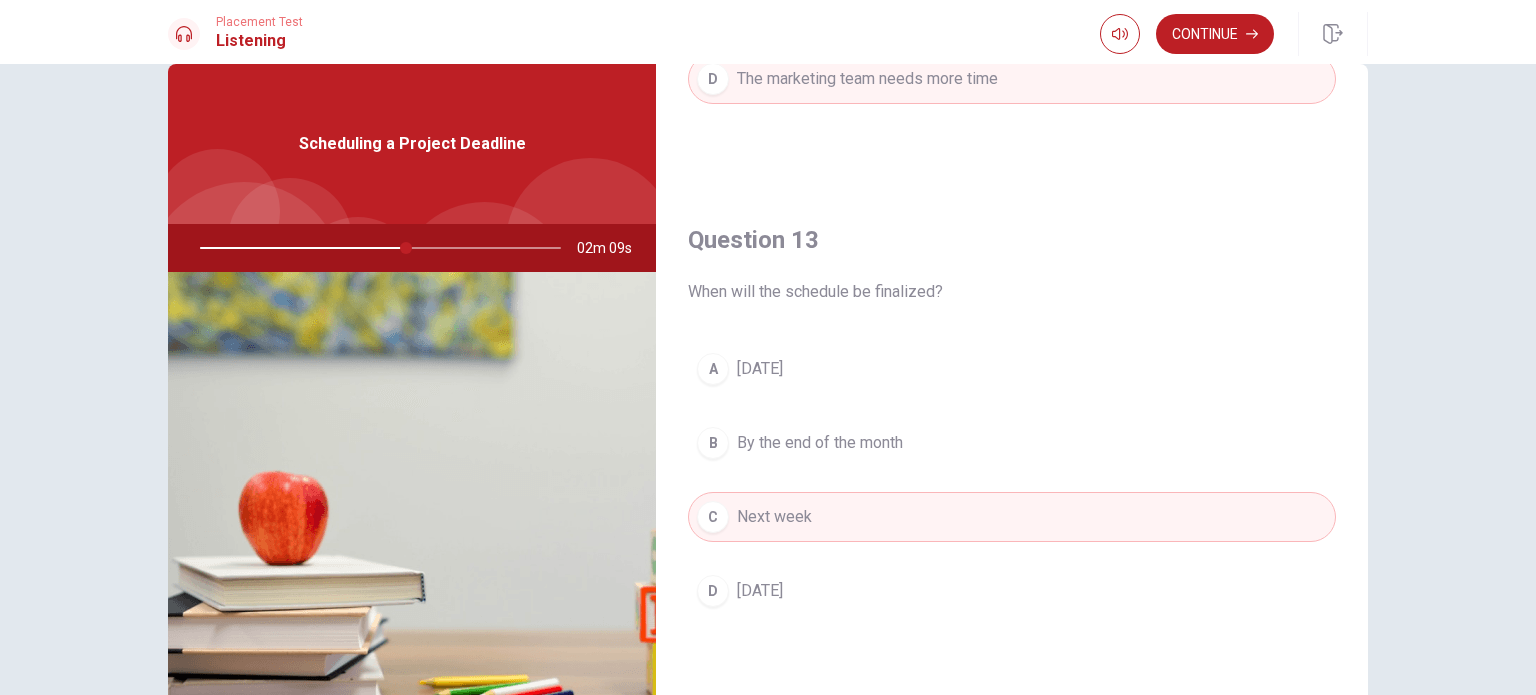 scroll, scrollTop: 968, scrollLeft: 0, axis: vertical 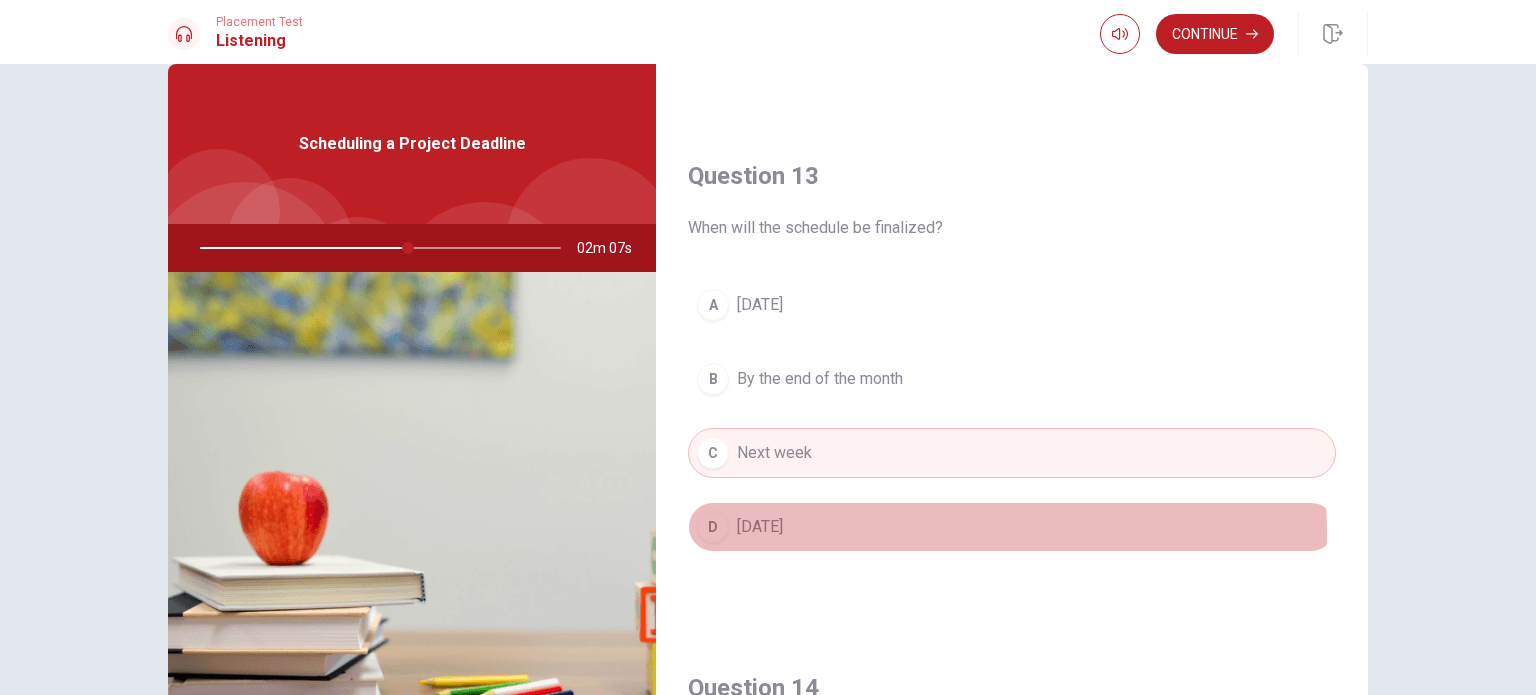 click on "D [DATE]" at bounding box center [1012, 527] 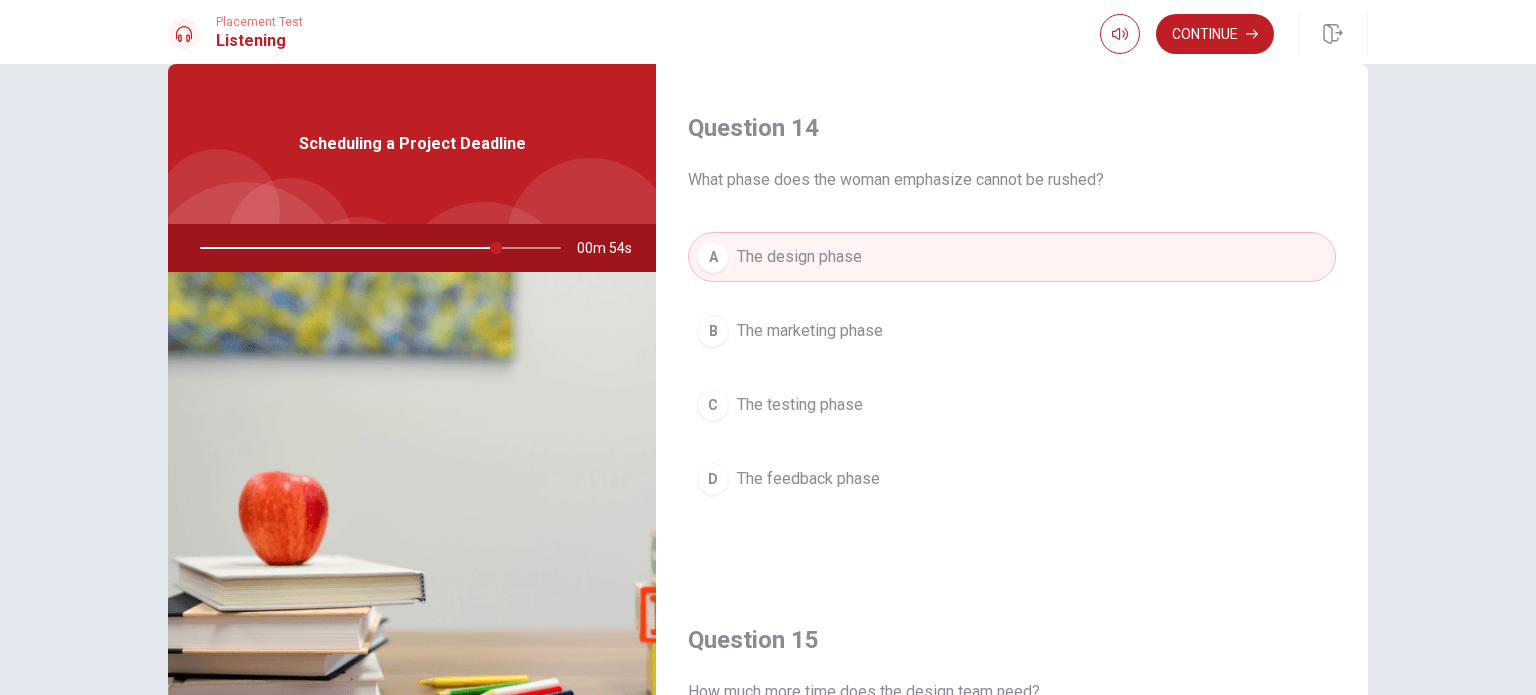 scroll, scrollTop: 1856, scrollLeft: 0, axis: vertical 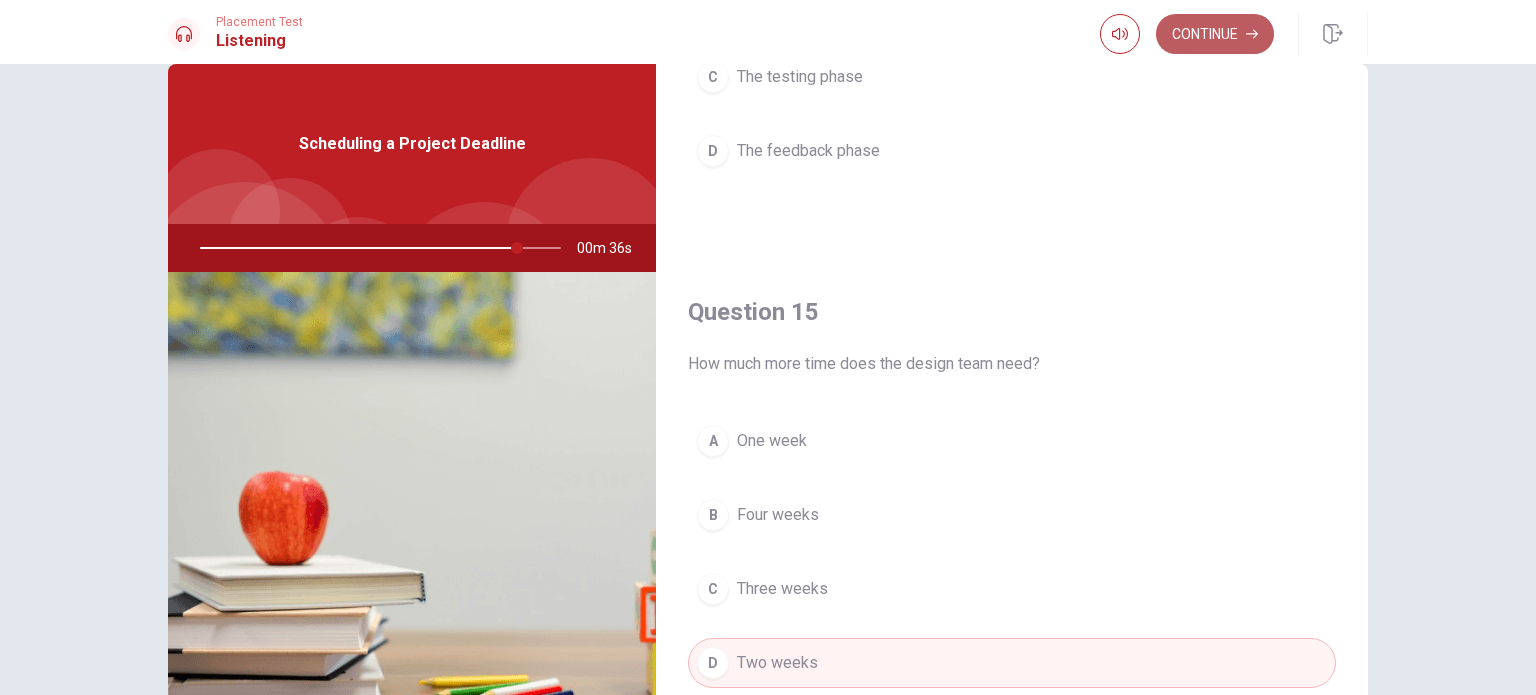 click on "Continue" at bounding box center [1215, 34] 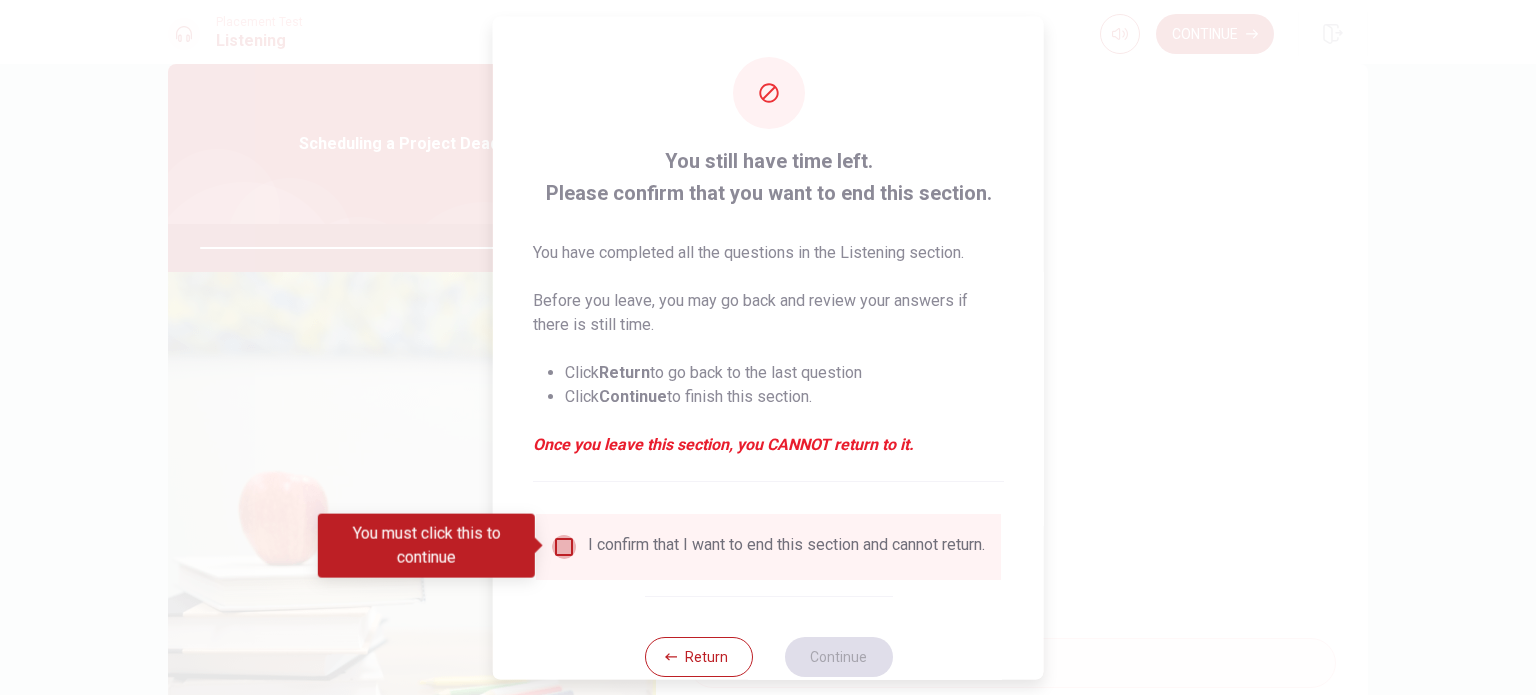 click at bounding box center (564, 546) 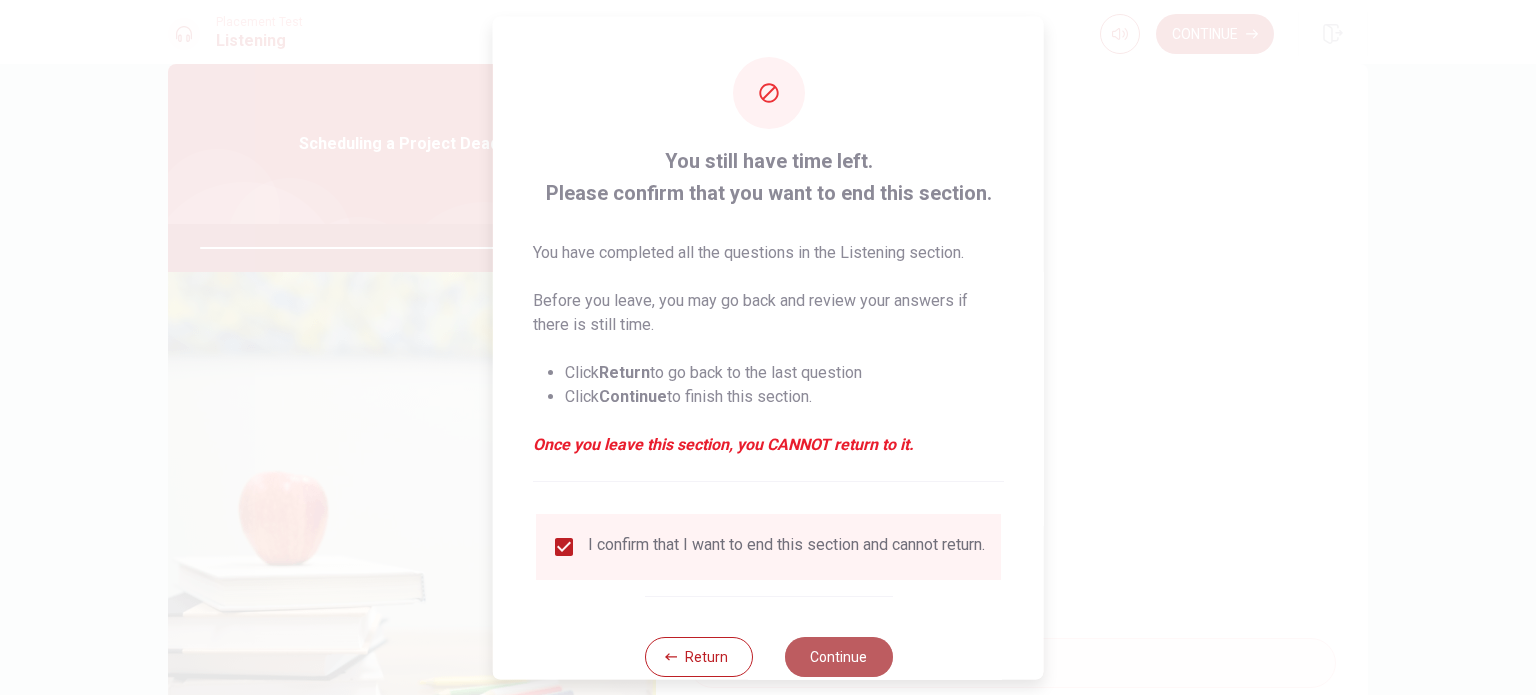 click on "Continue" at bounding box center (838, 656) 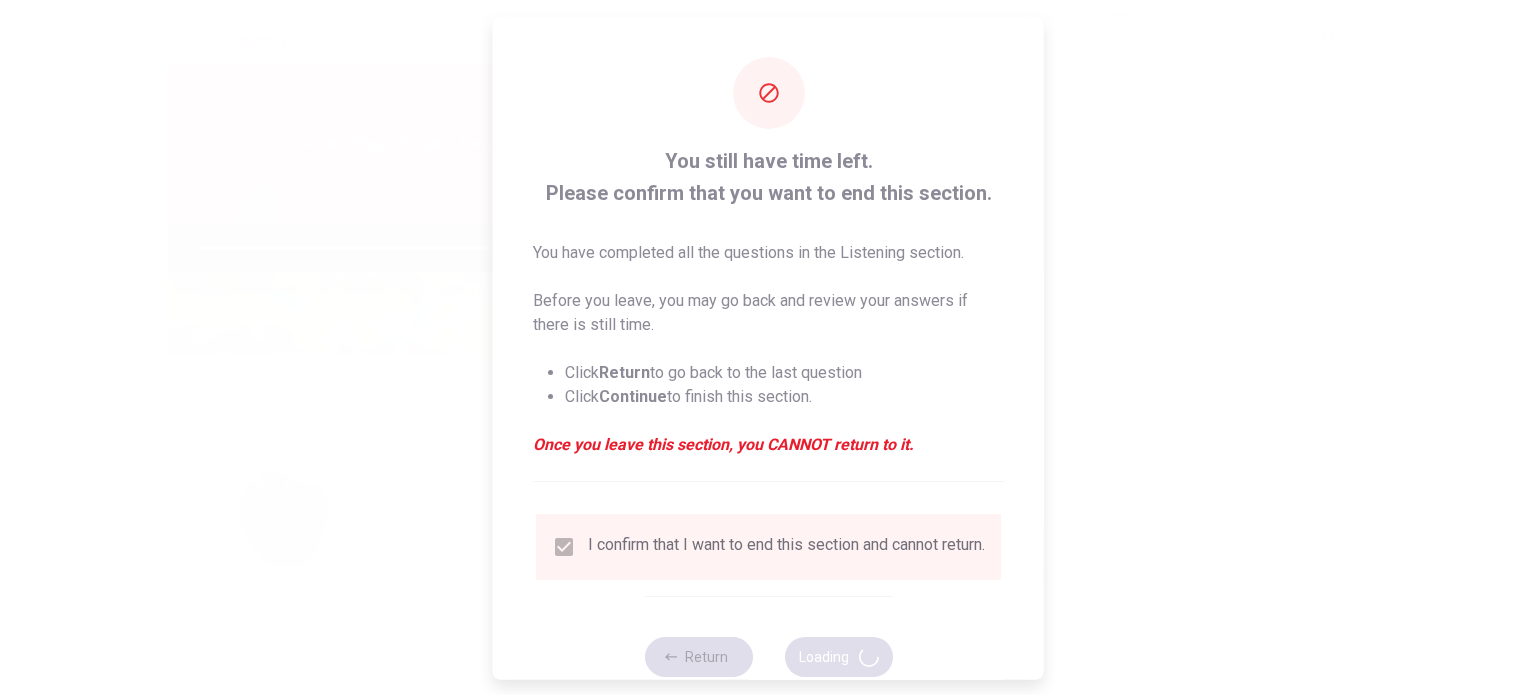 type on "90" 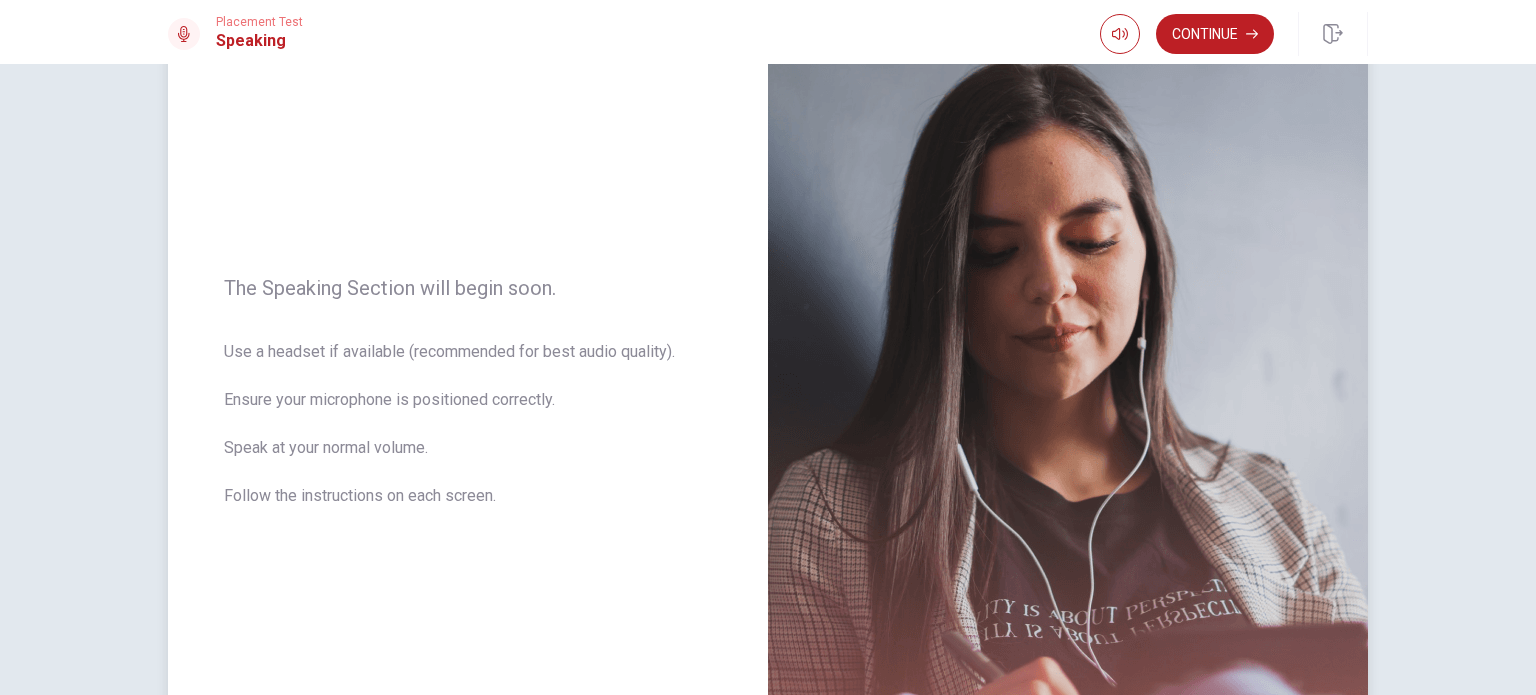 scroll, scrollTop: 140, scrollLeft: 0, axis: vertical 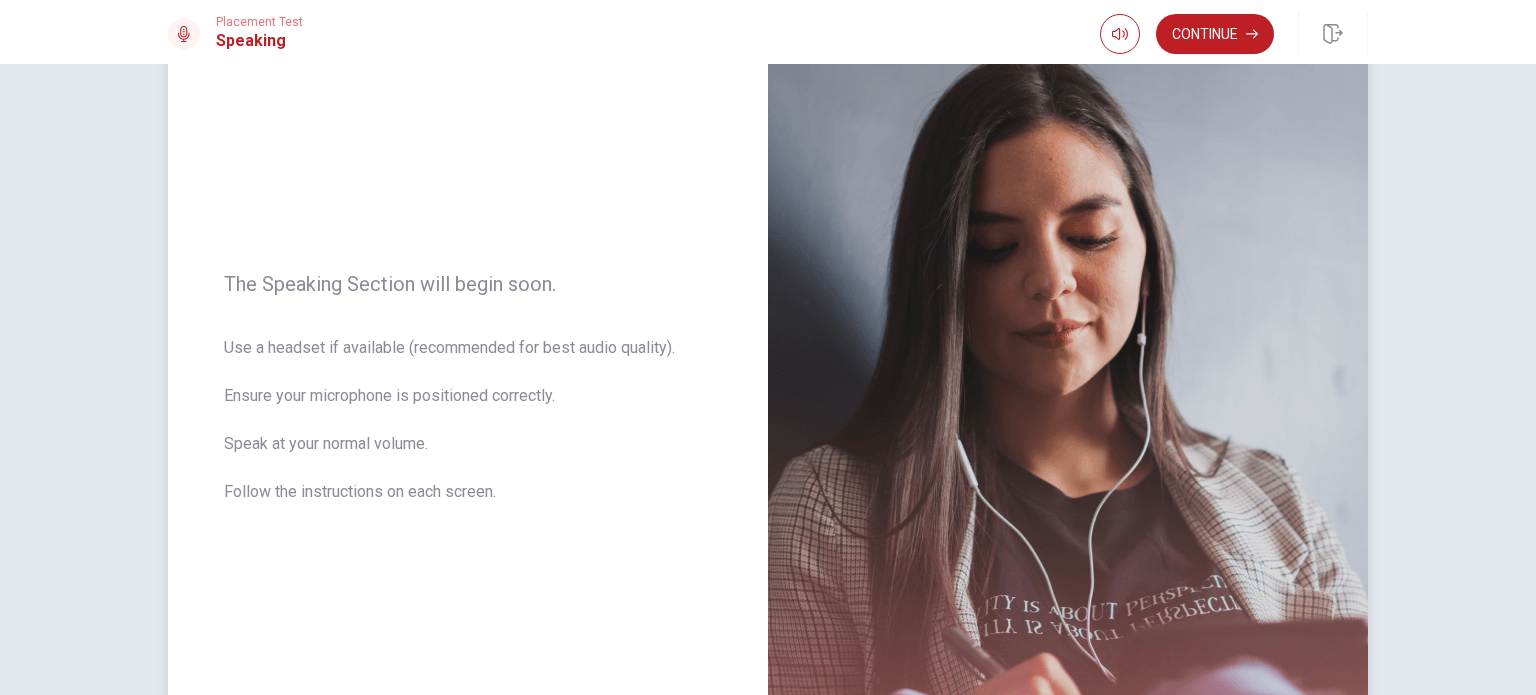 click on "Use a headset if available (recommended for best audio quality).
Ensure your microphone is positioned correctly.
Speak at your normal volume.
Follow the instructions on each screen." at bounding box center [468, 432] 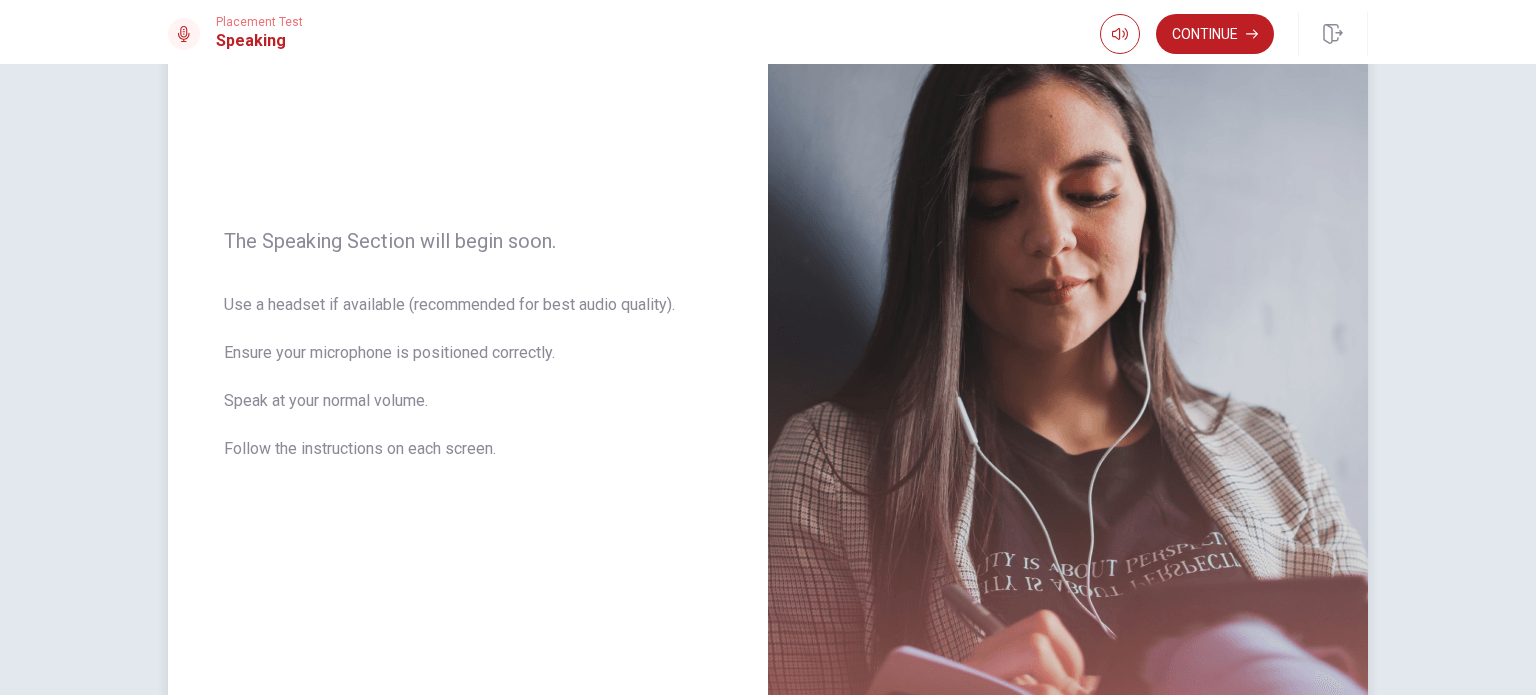 scroll, scrollTop: 151, scrollLeft: 0, axis: vertical 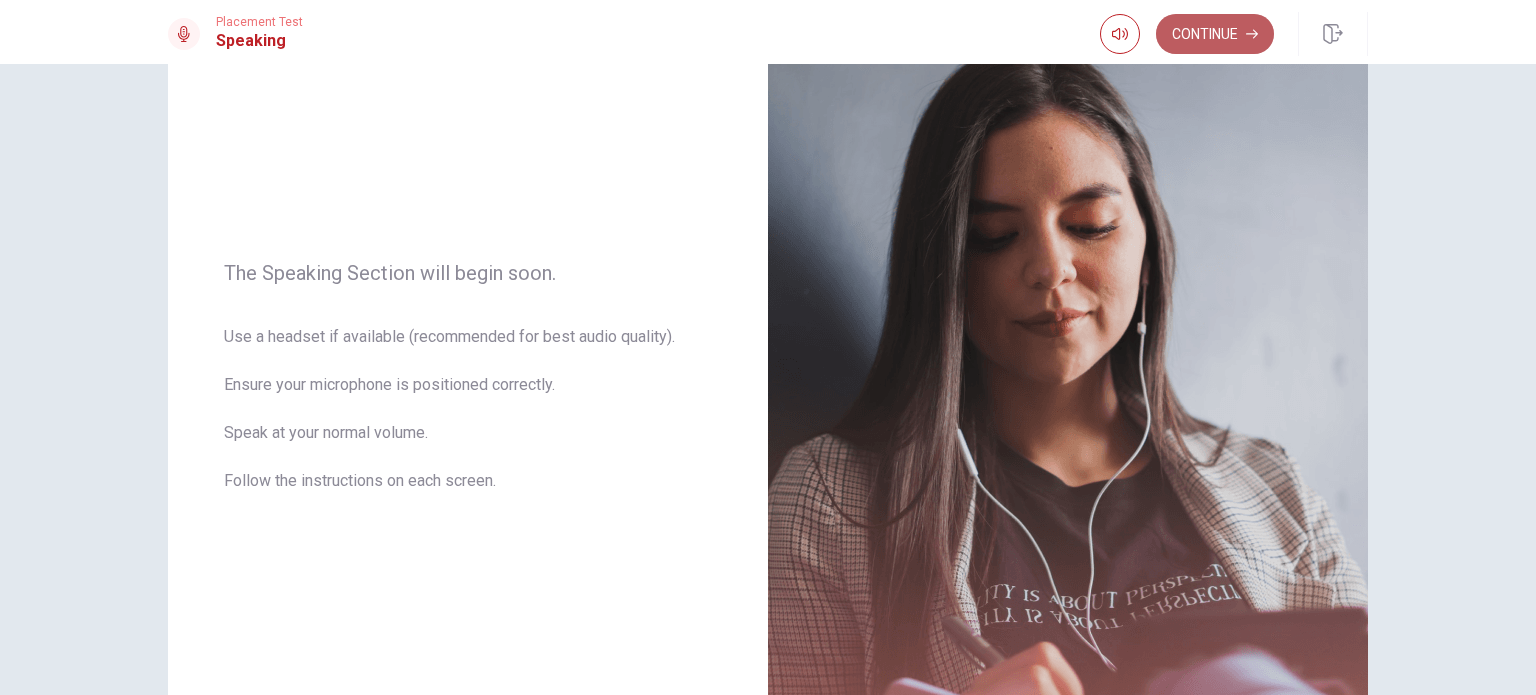 click on "Continue" at bounding box center (1215, 34) 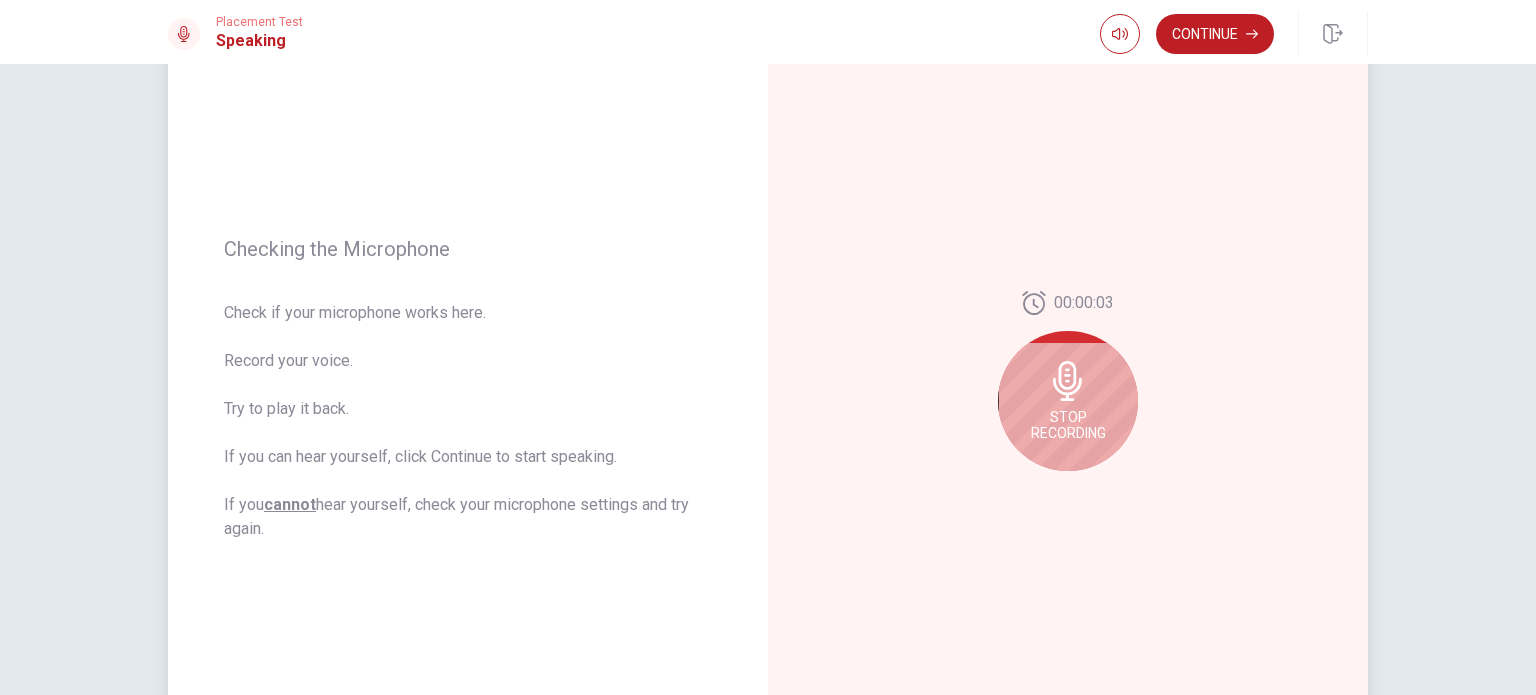 click 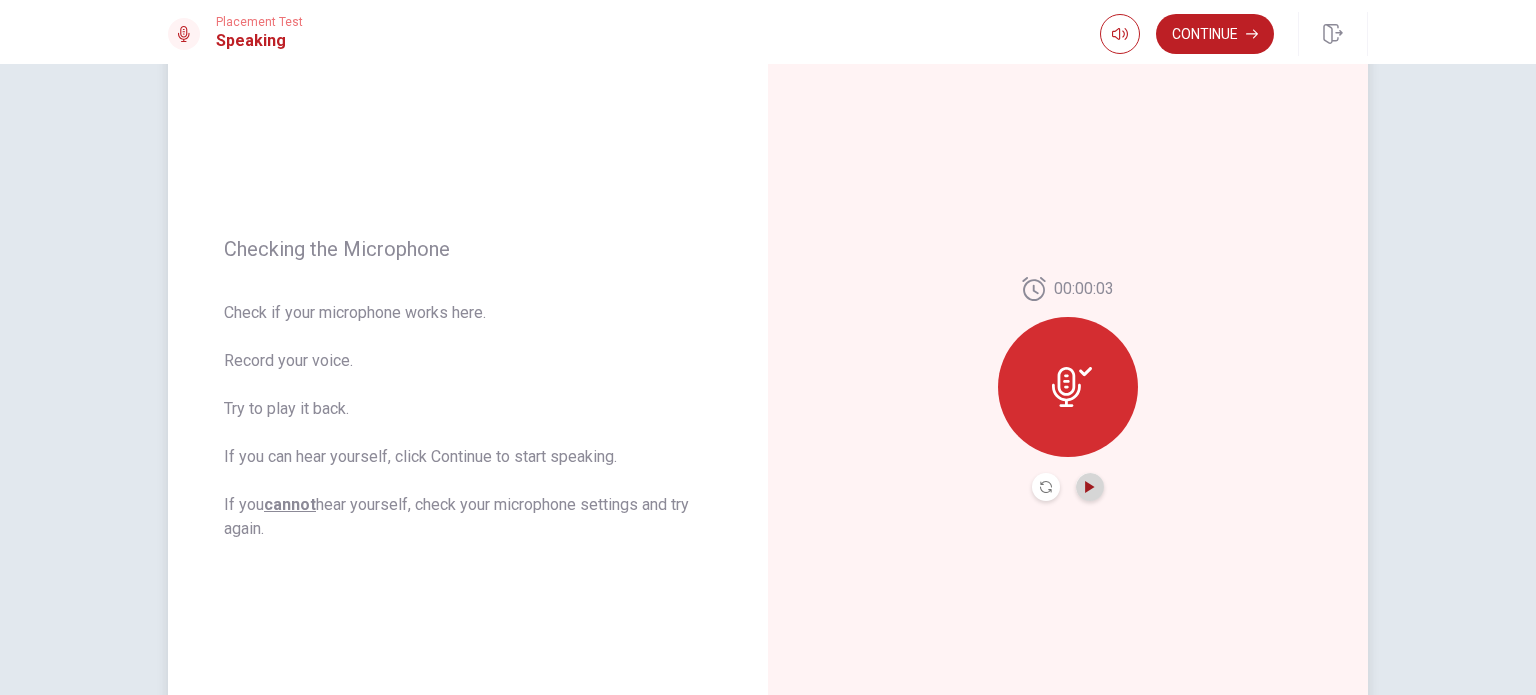 click 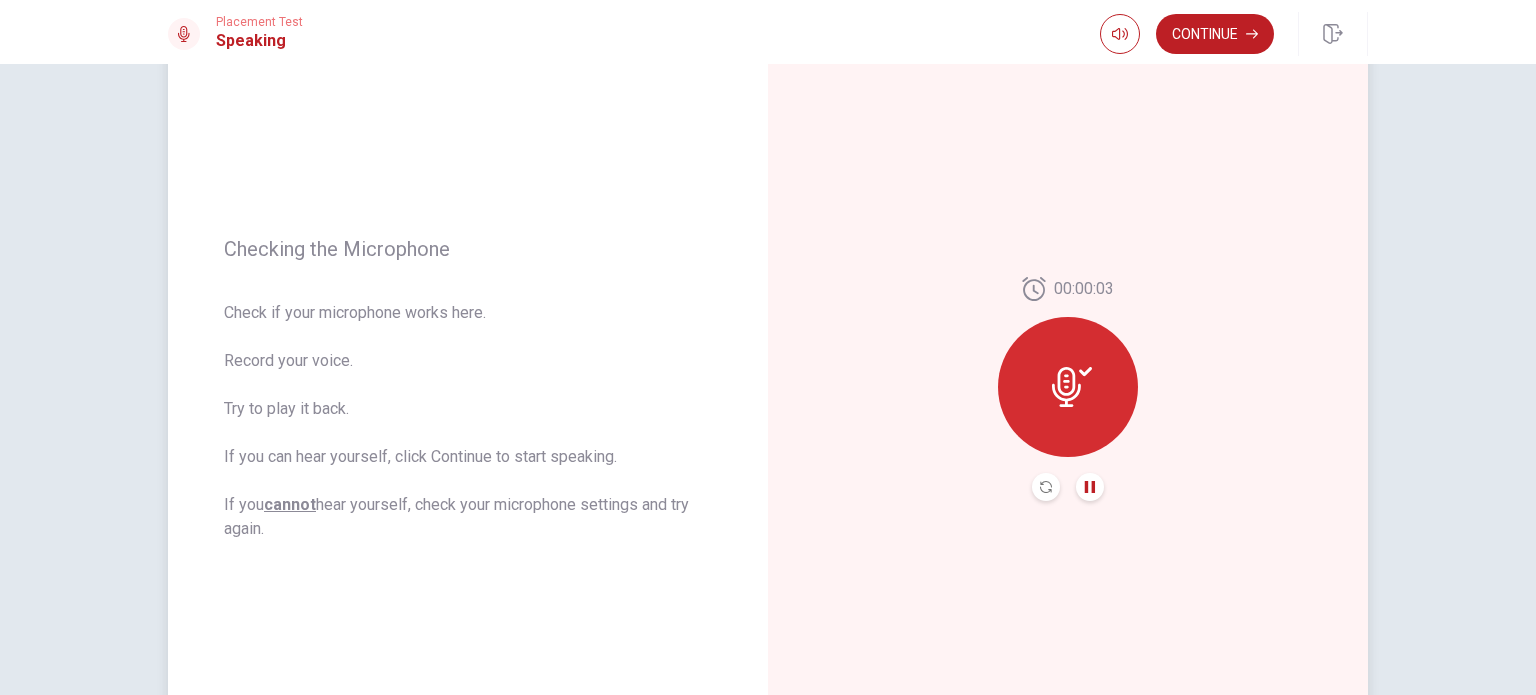 type 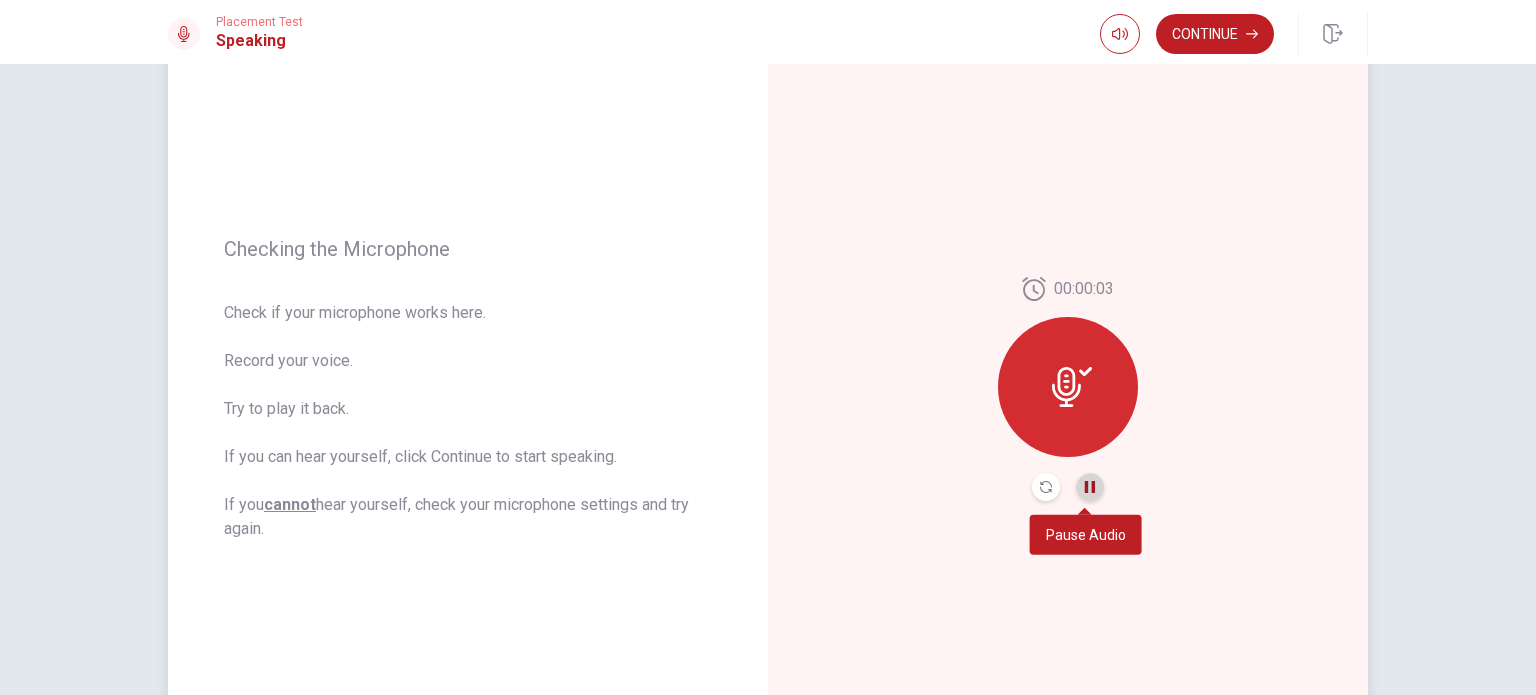 click 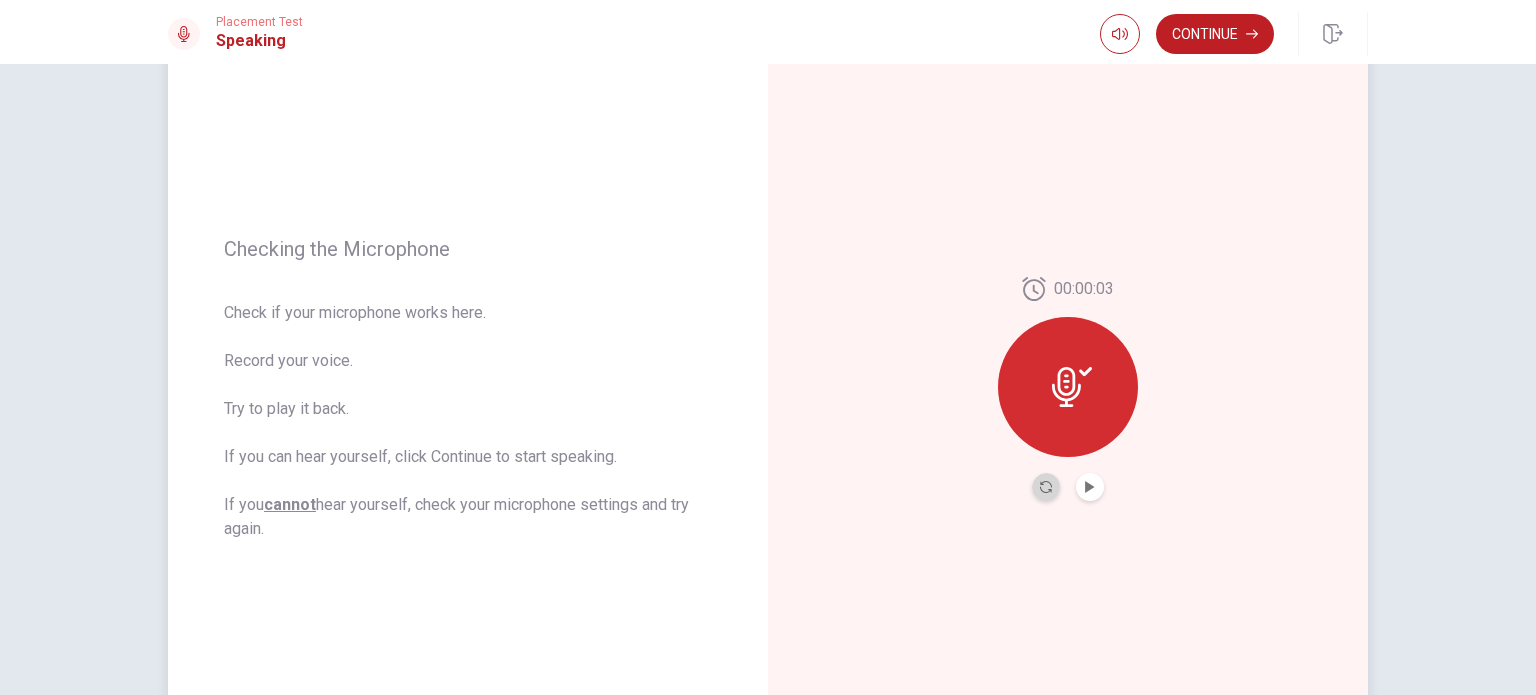 click at bounding box center (1046, 487) 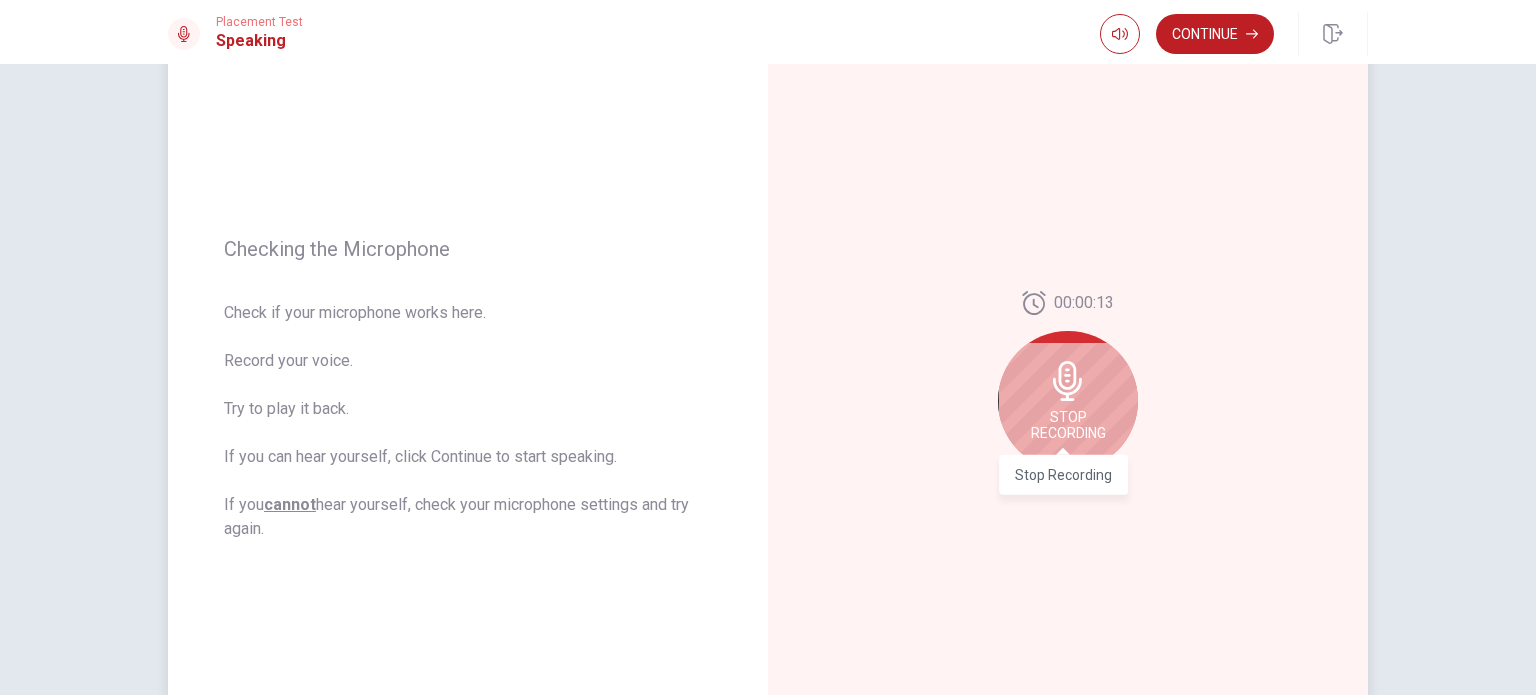 click on "Stop   Recording" at bounding box center (1068, 425) 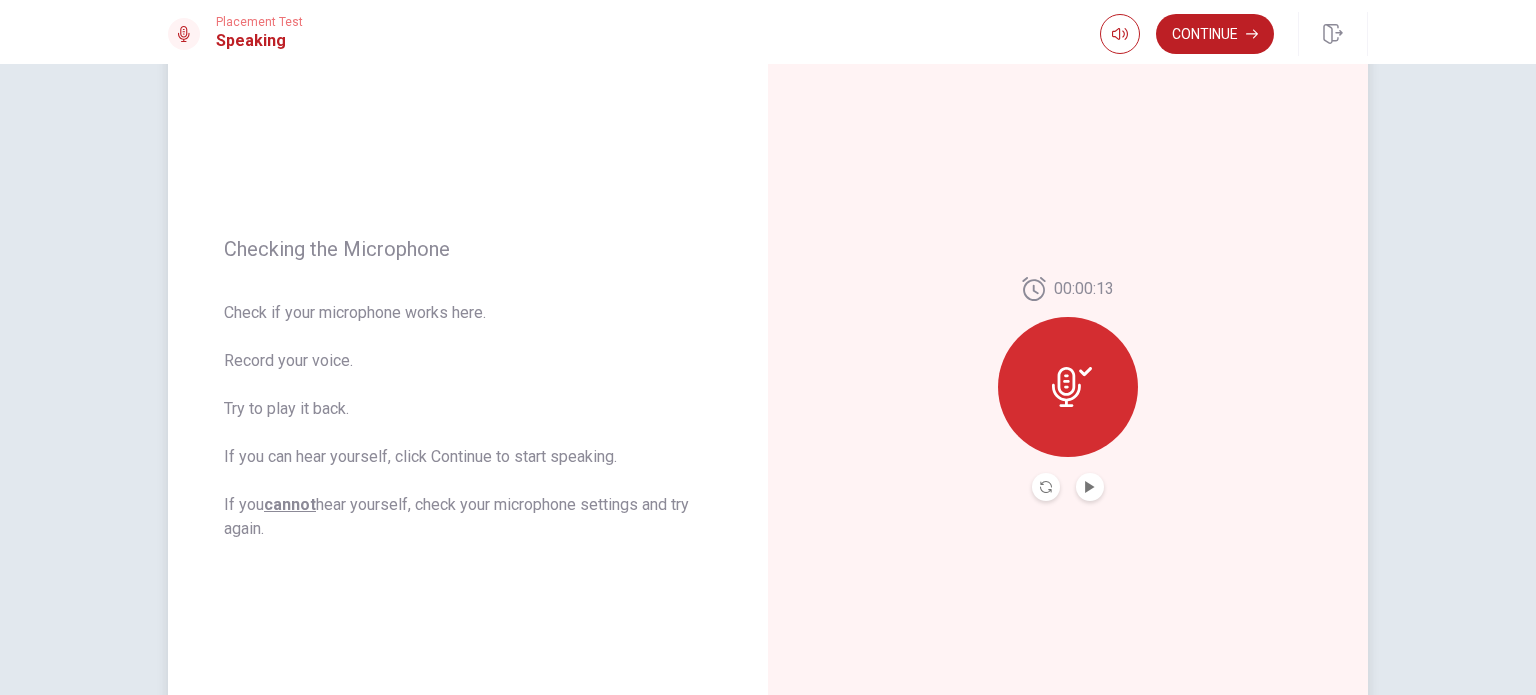 click at bounding box center (1068, 387) 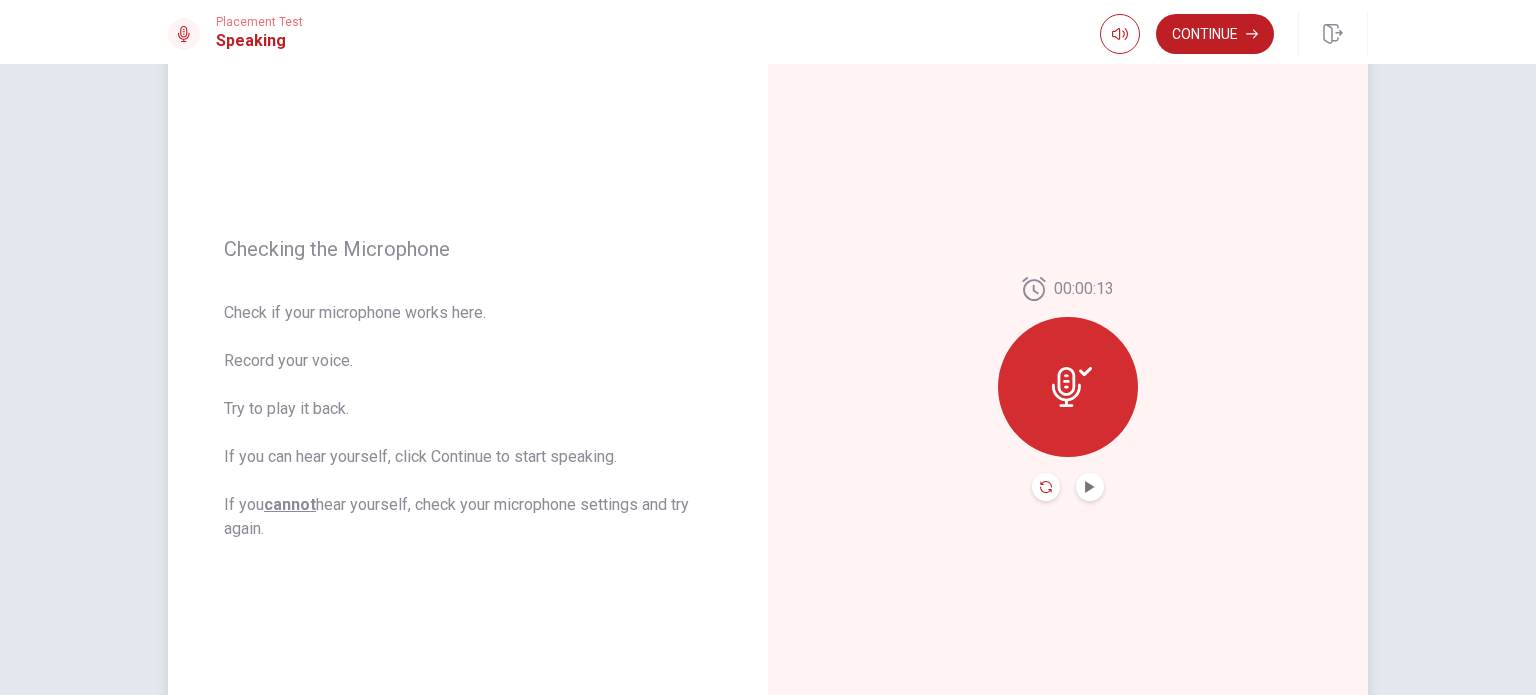 click 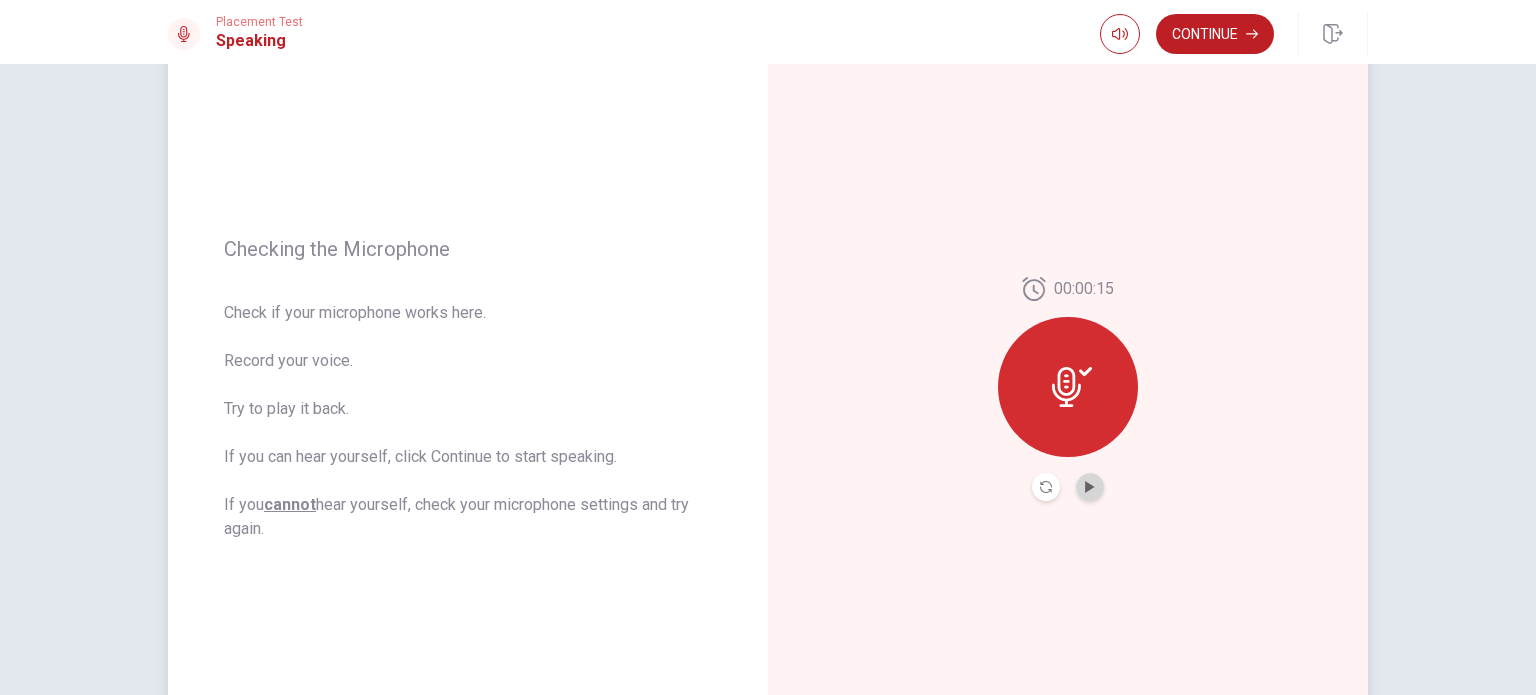 click at bounding box center [1090, 487] 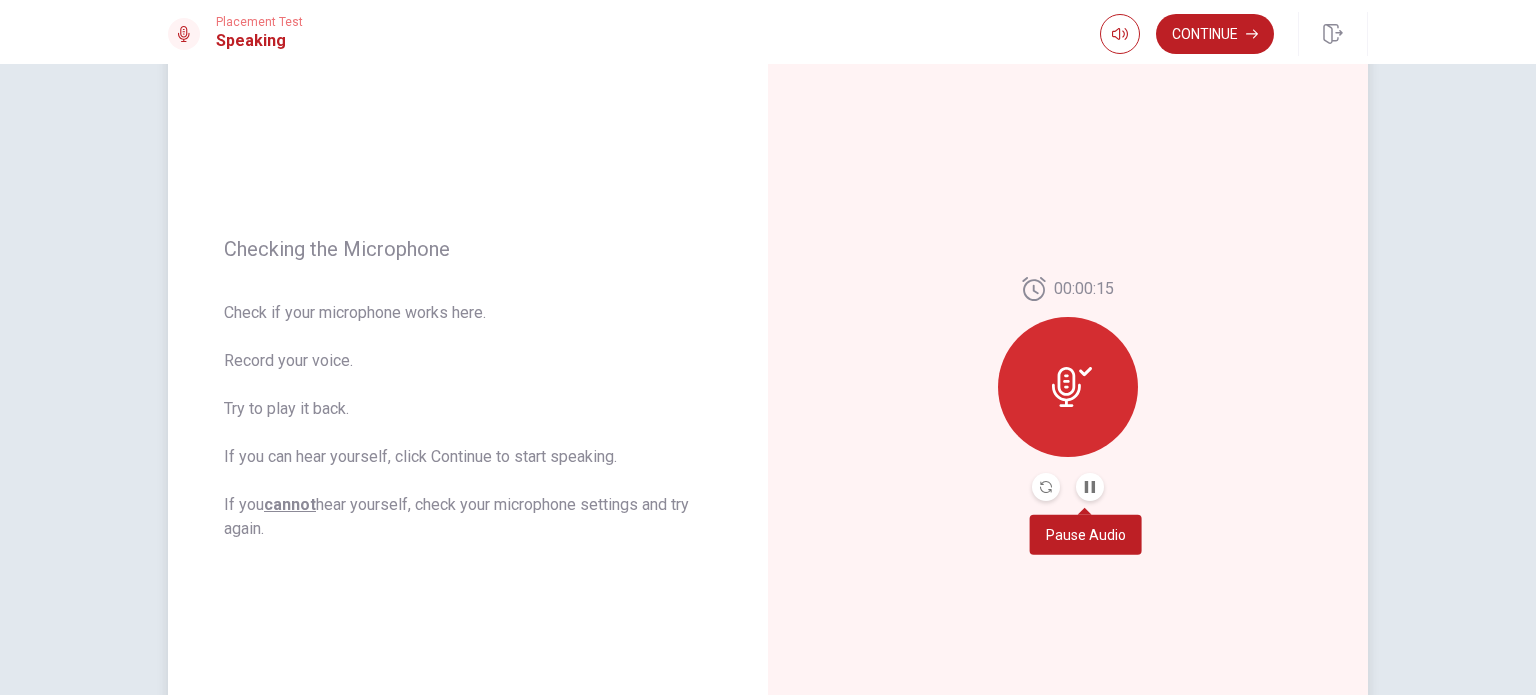 type 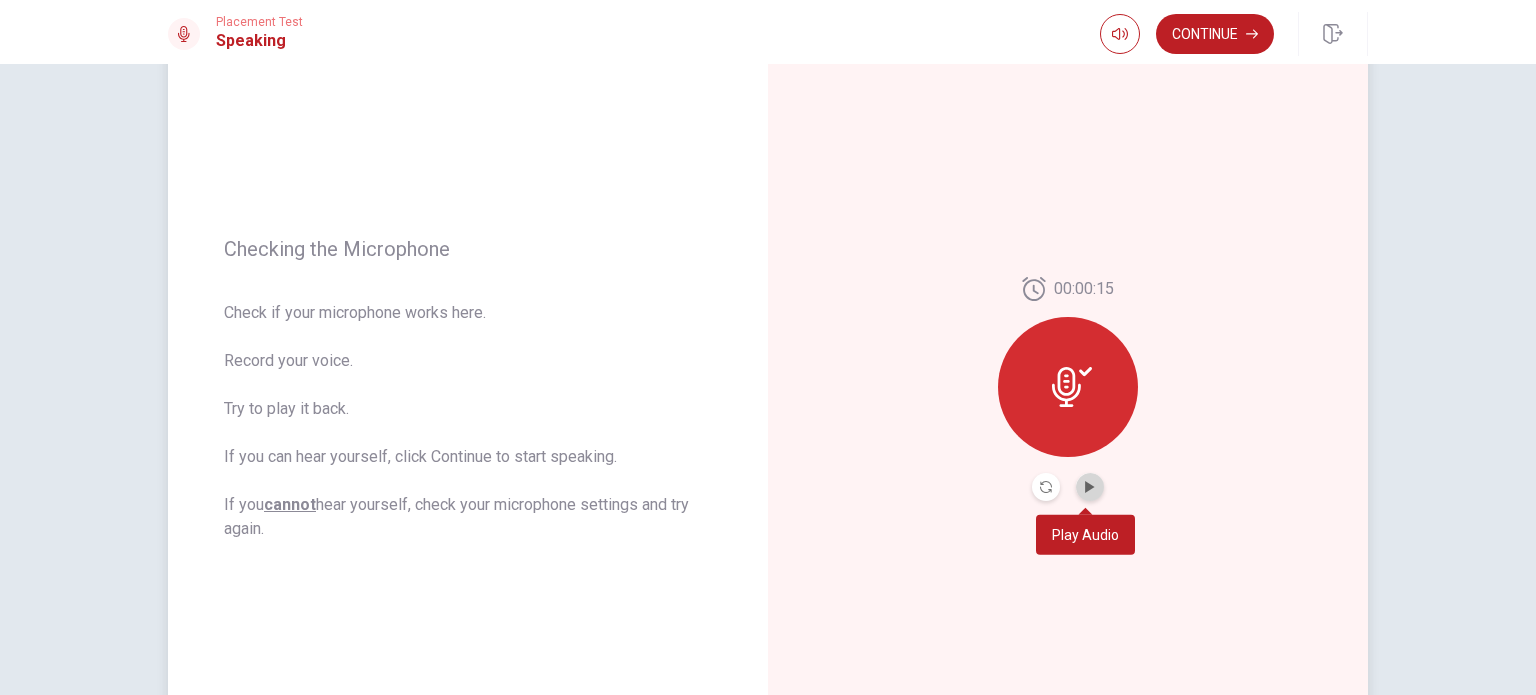 click at bounding box center (1090, 487) 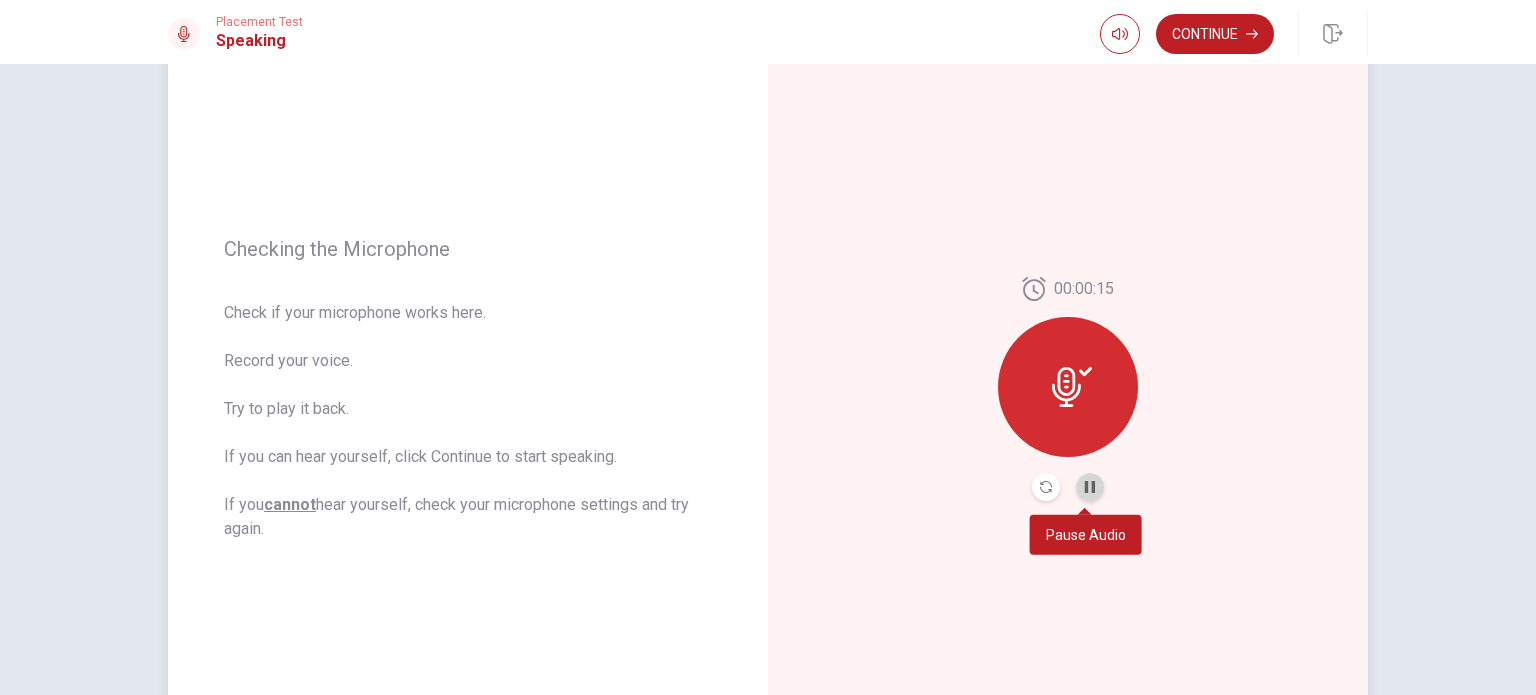 click at bounding box center [1090, 487] 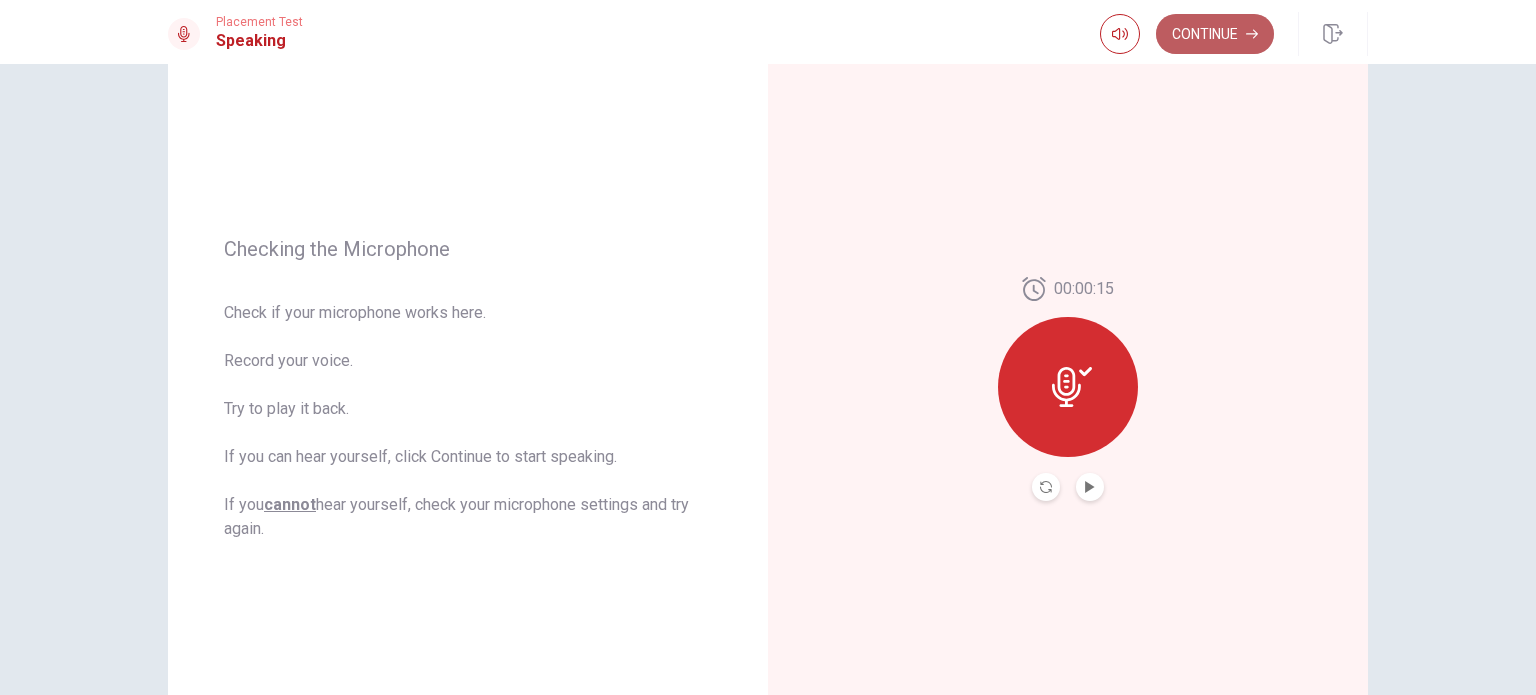 click on "Continue" at bounding box center (1215, 34) 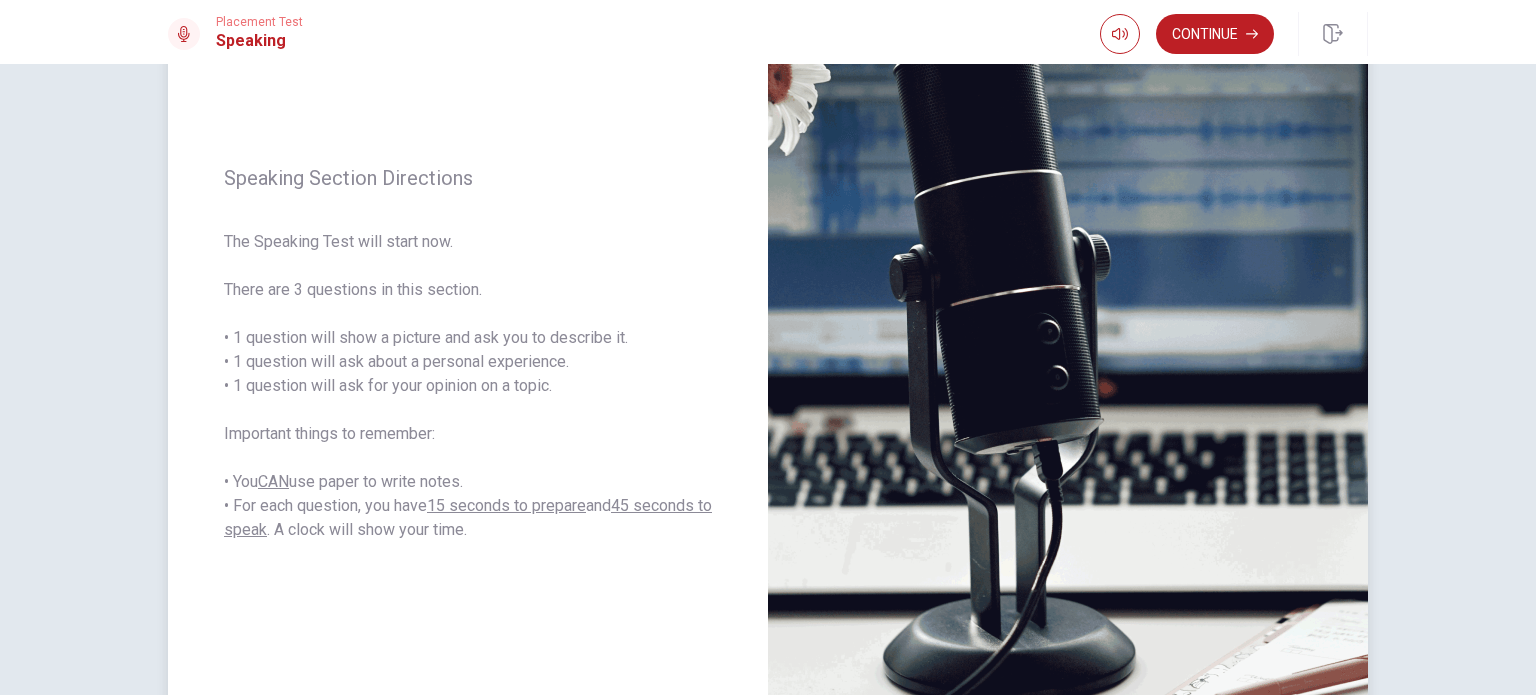scroll, scrollTop: 187, scrollLeft: 0, axis: vertical 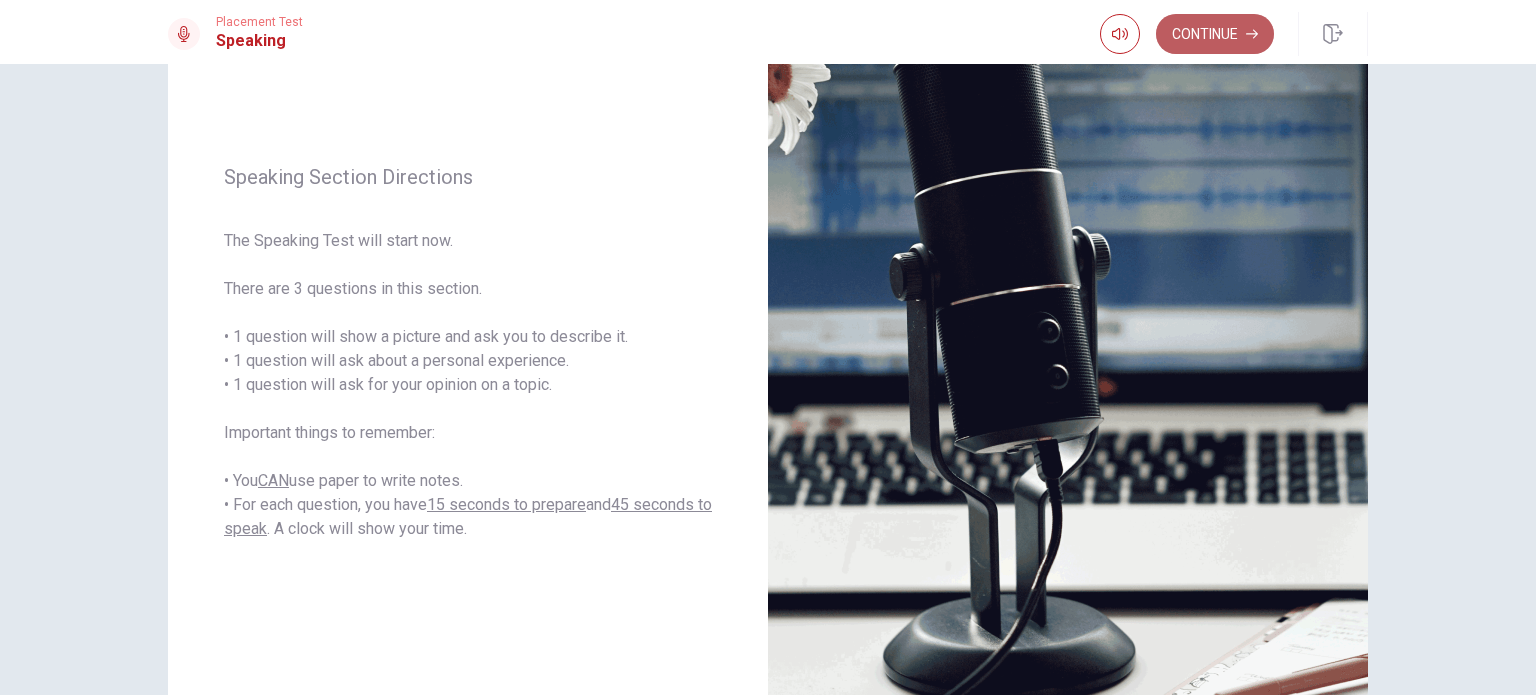 click on "Continue" at bounding box center (1215, 34) 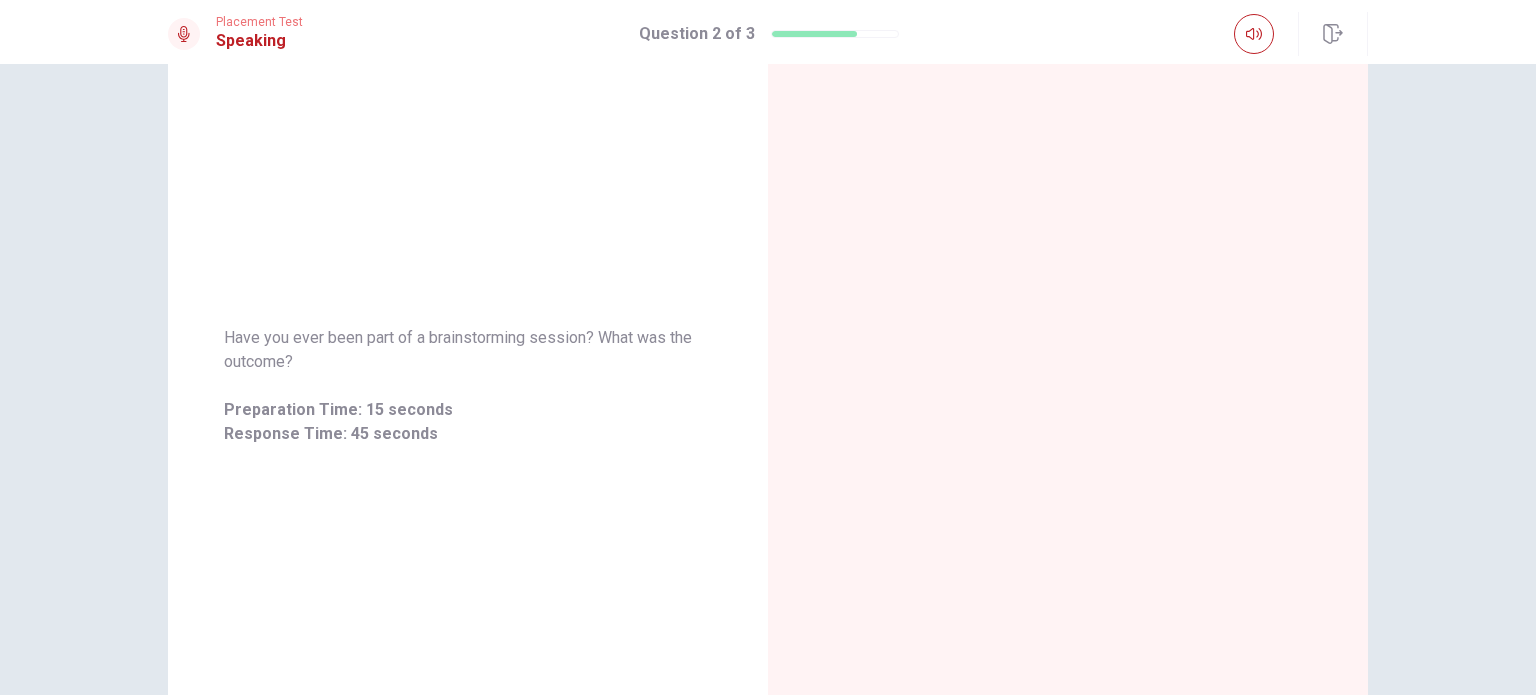 scroll, scrollTop: 0, scrollLeft: 0, axis: both 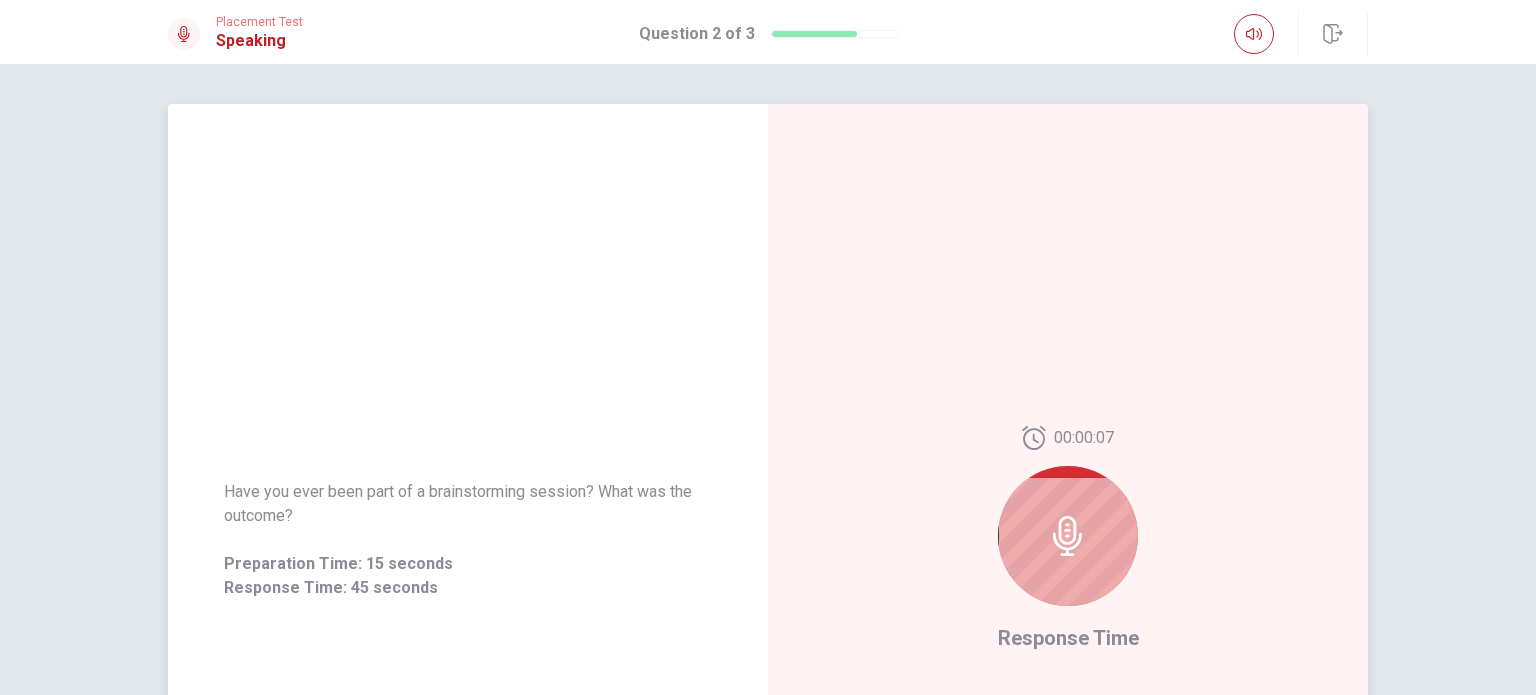 click at bounding box center (1068, 536) 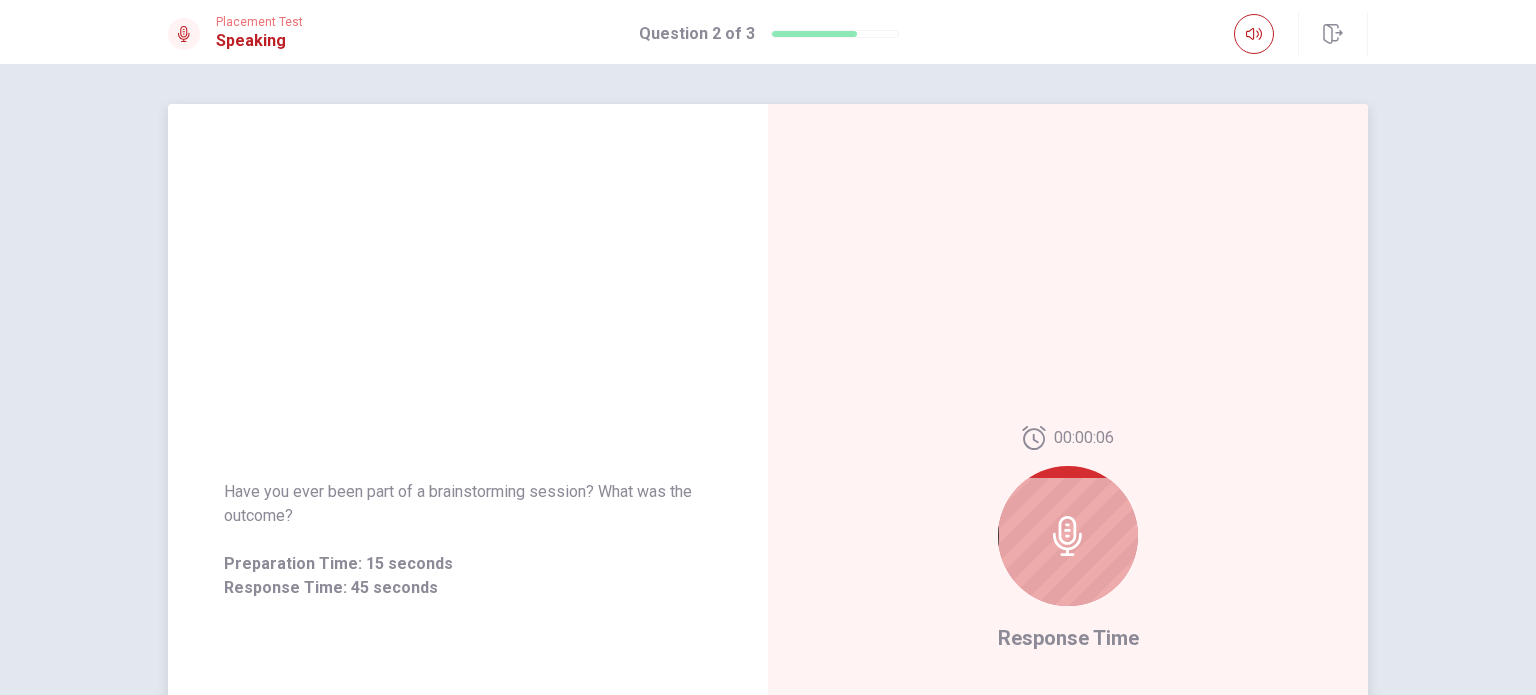 click 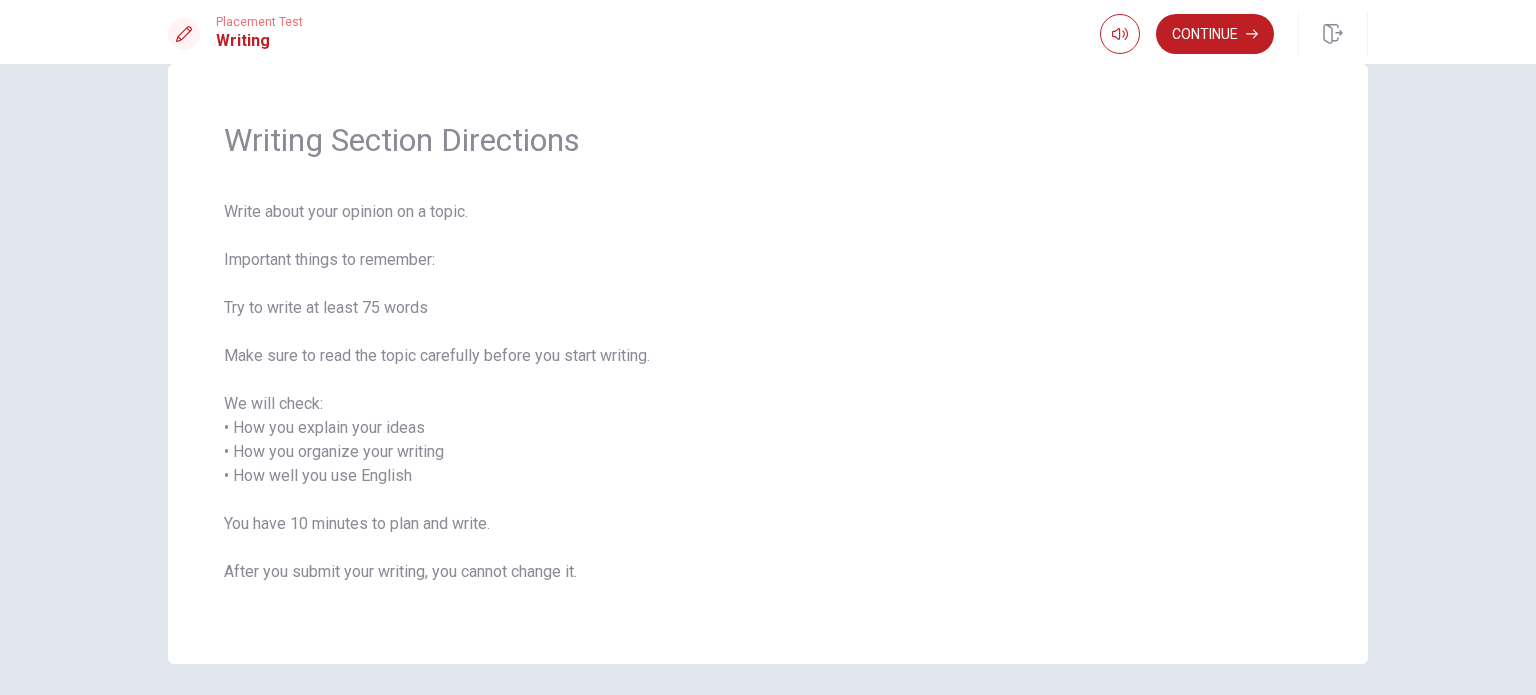 scroll, scrollTop: 11, scrollLeft: 0, axis: vertical 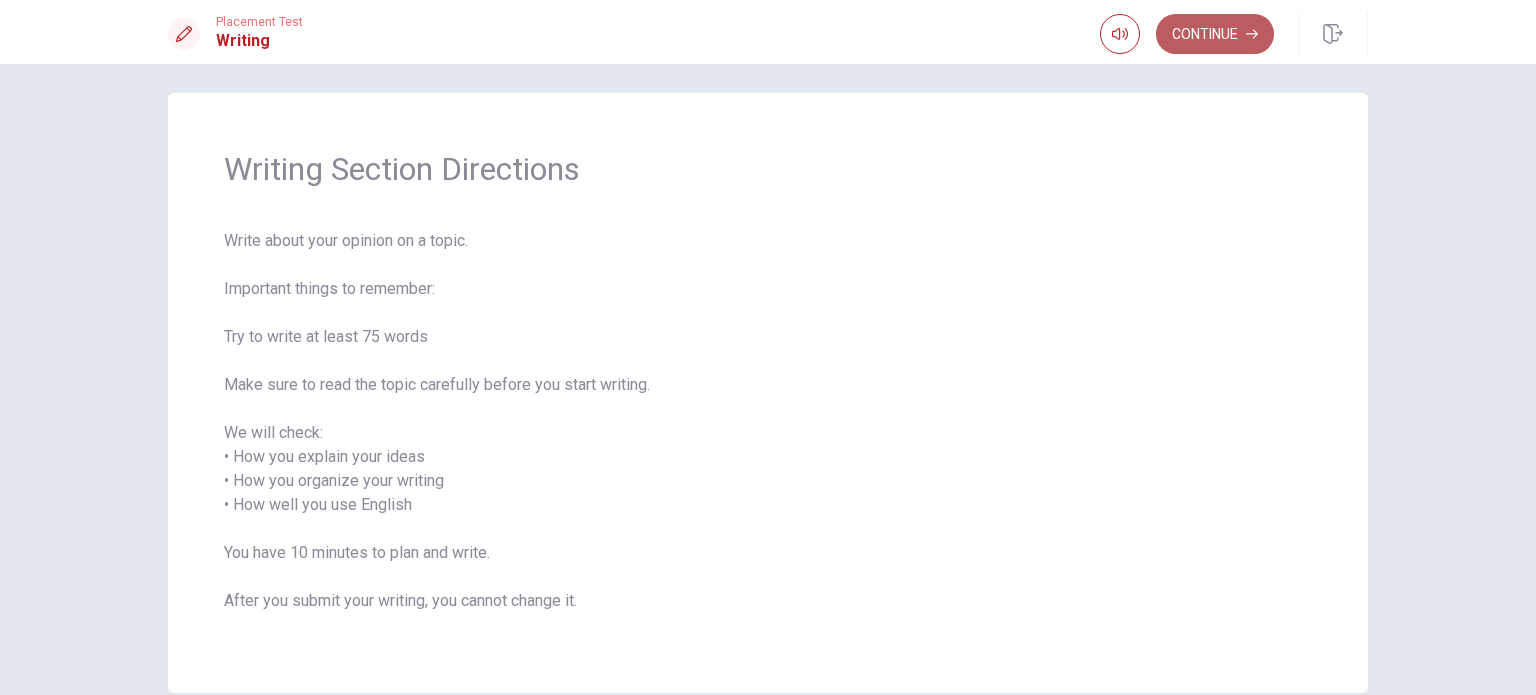 click on "Continue" at bounding box center [1215, 34] 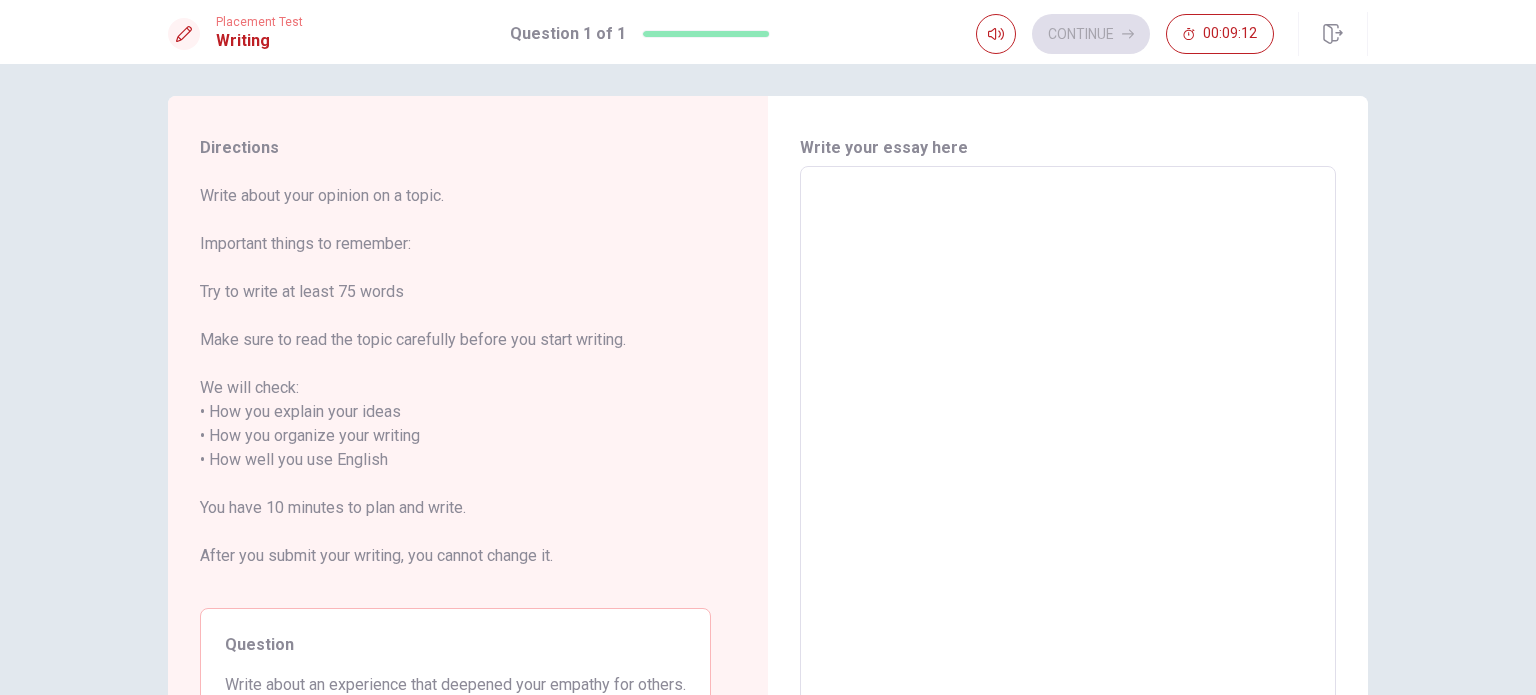 scroll, scrollTop: 0, scrollLeft: 0, axis: both 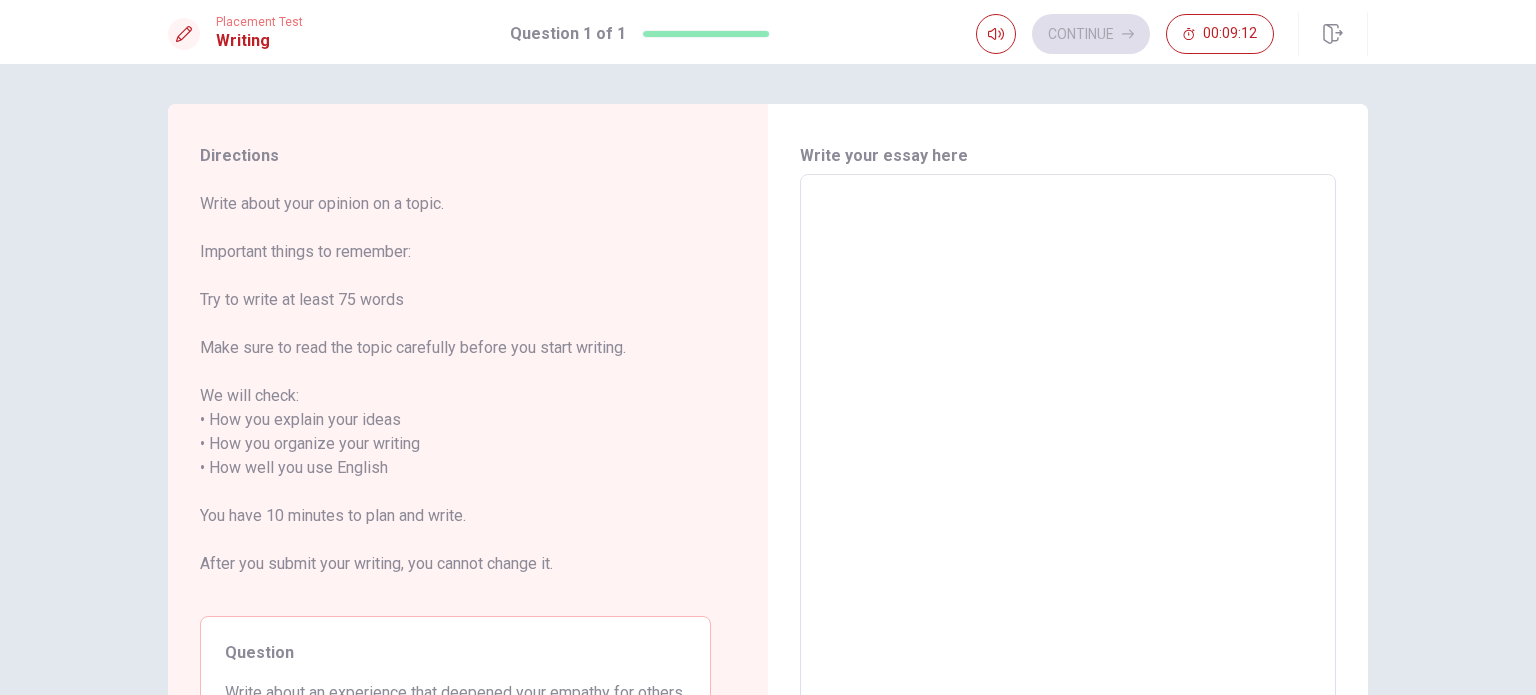 click at bounding box center (1068, 456) 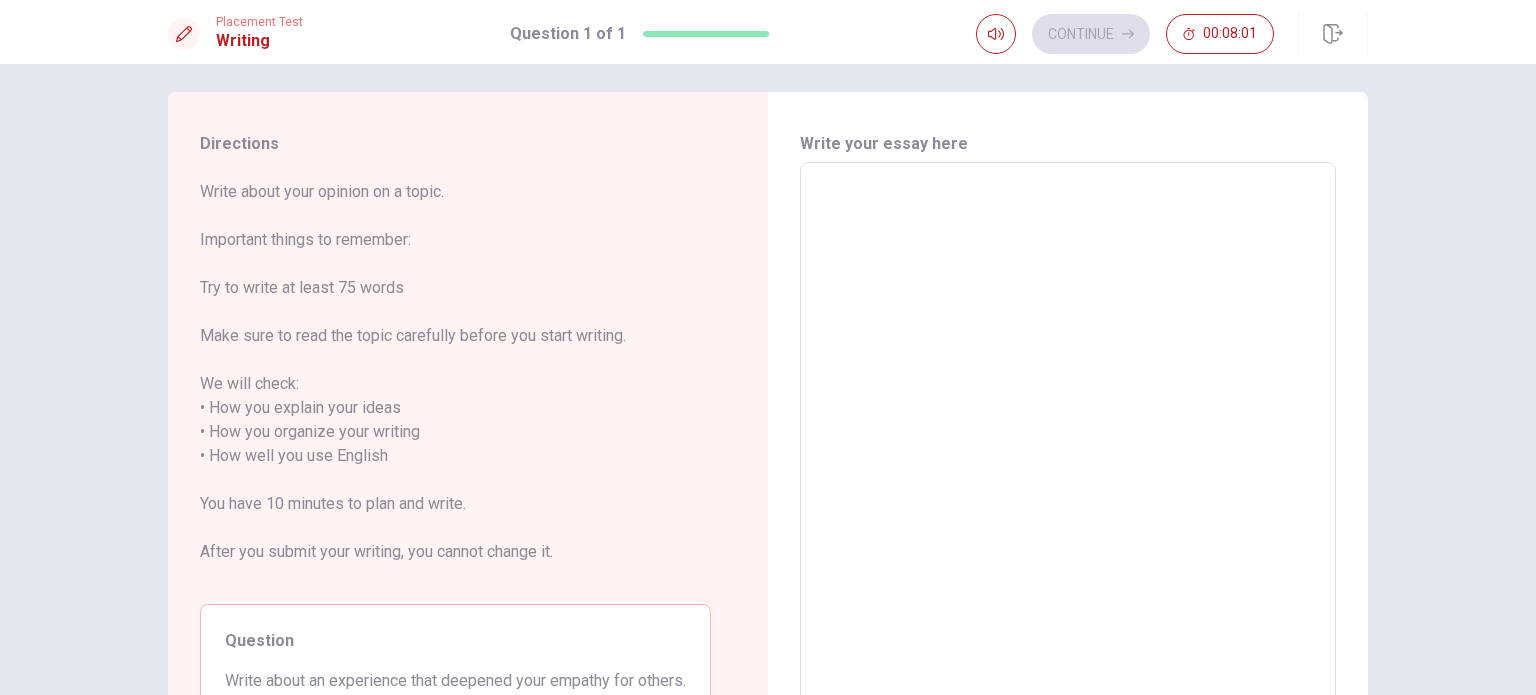 scroll, scrollTop: 34, scrollLeft: 0, axis: vertical 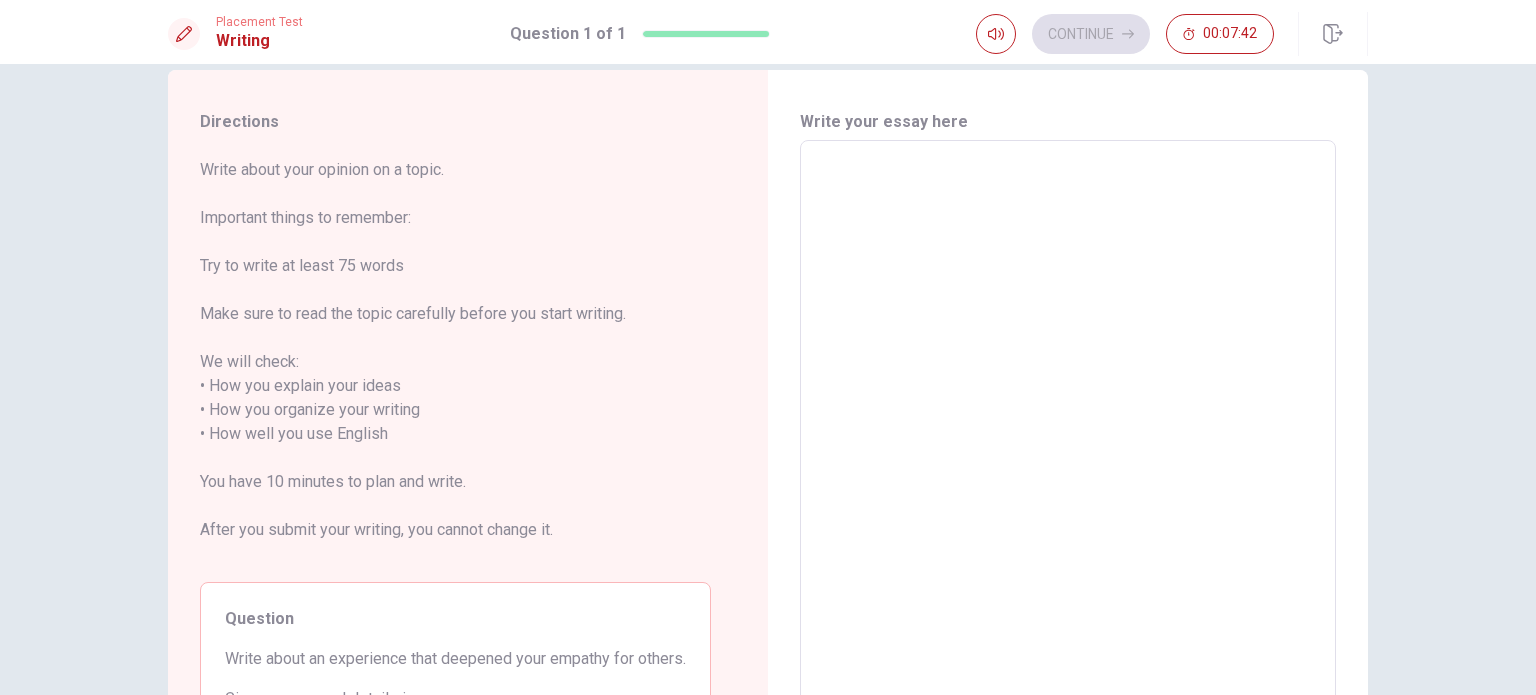 type on "A" 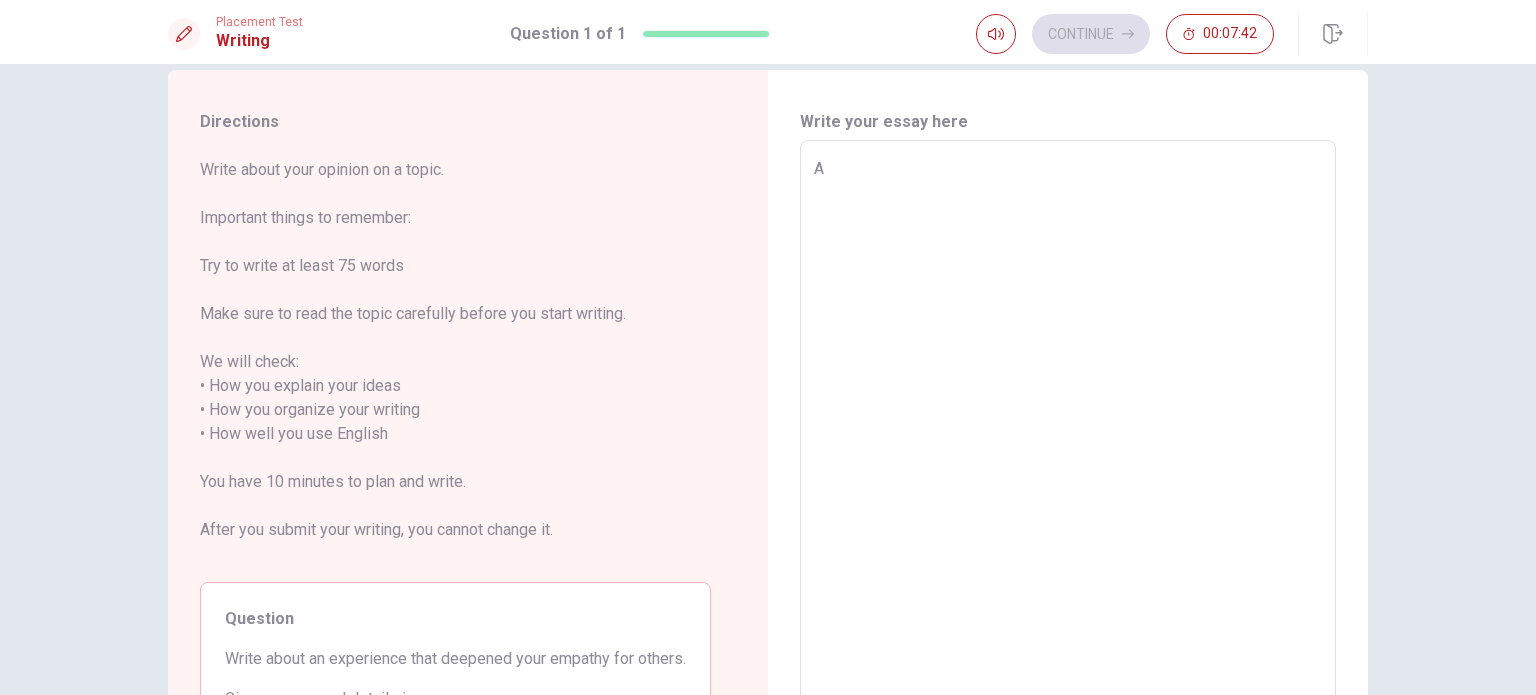 type on "x" 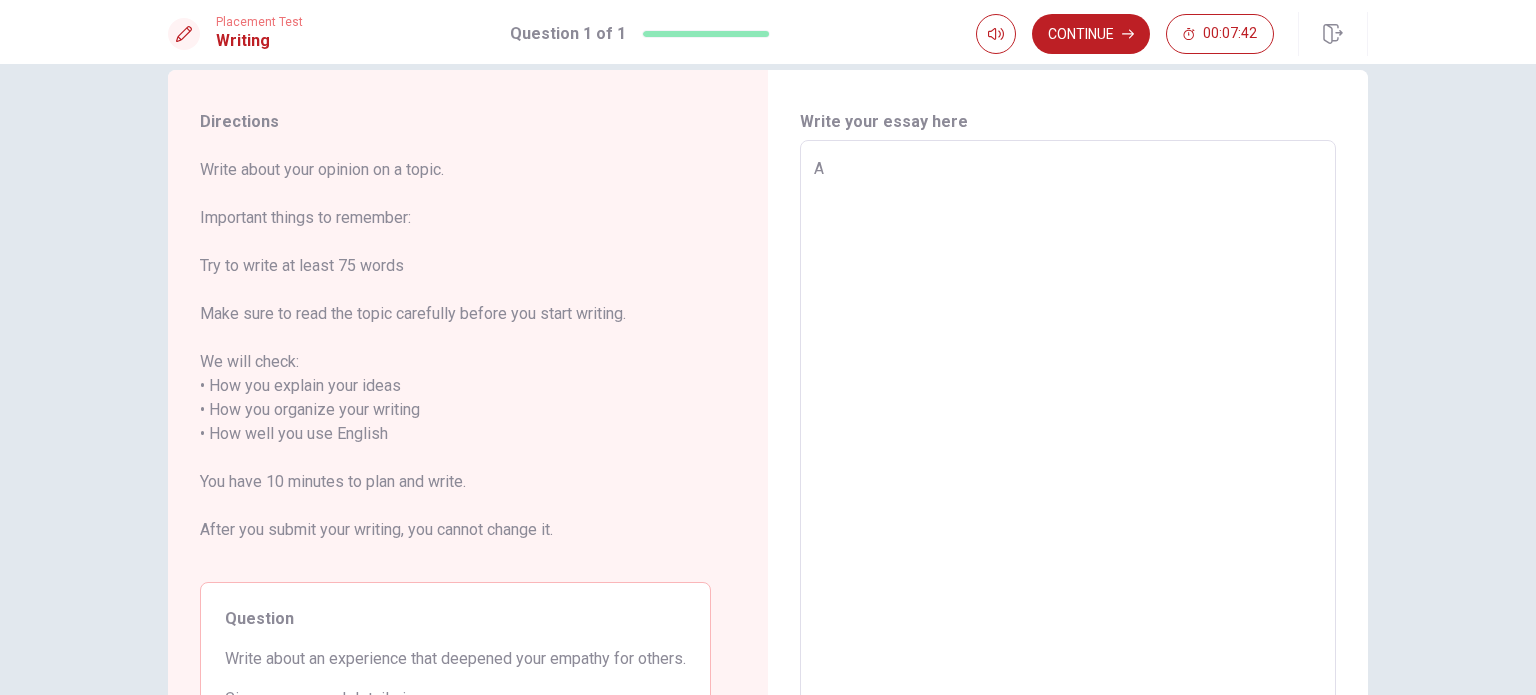 type on "A" 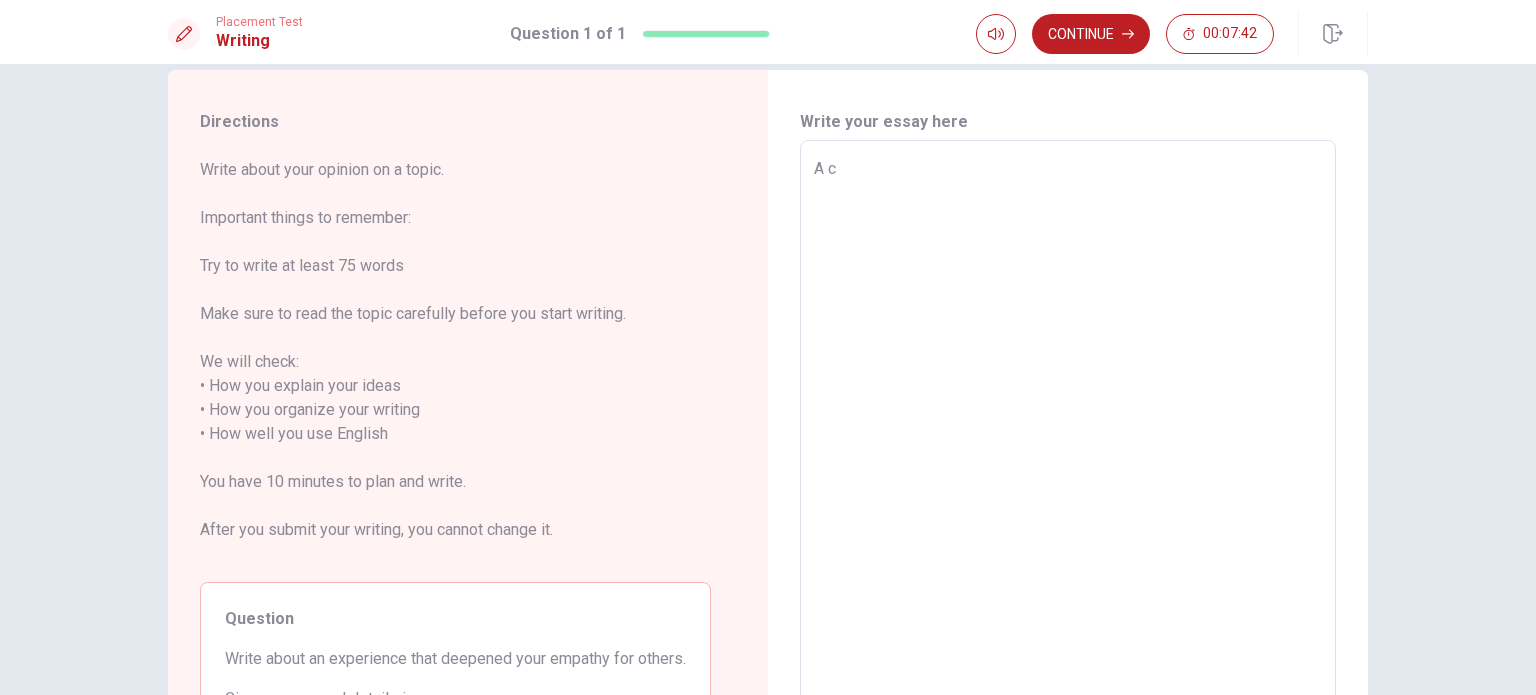 type on "x" 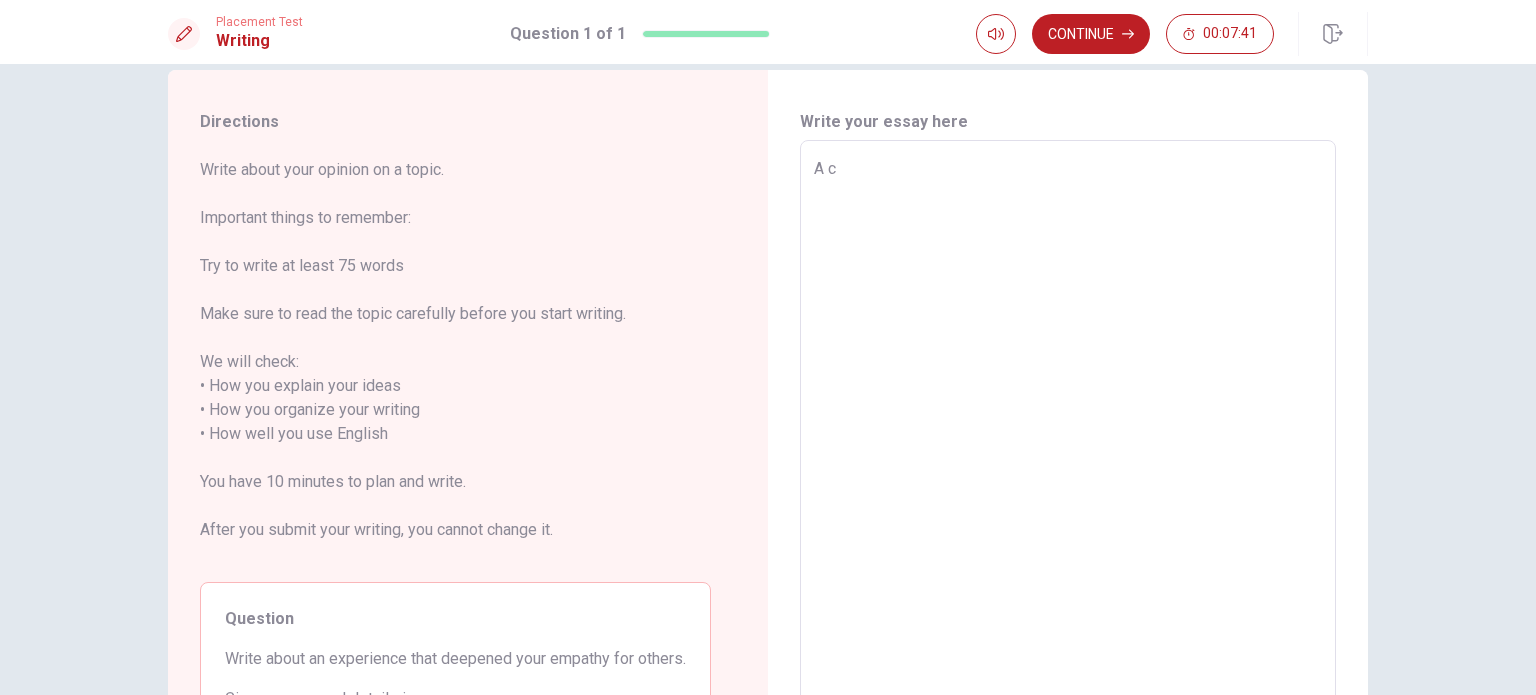 type on "A co" 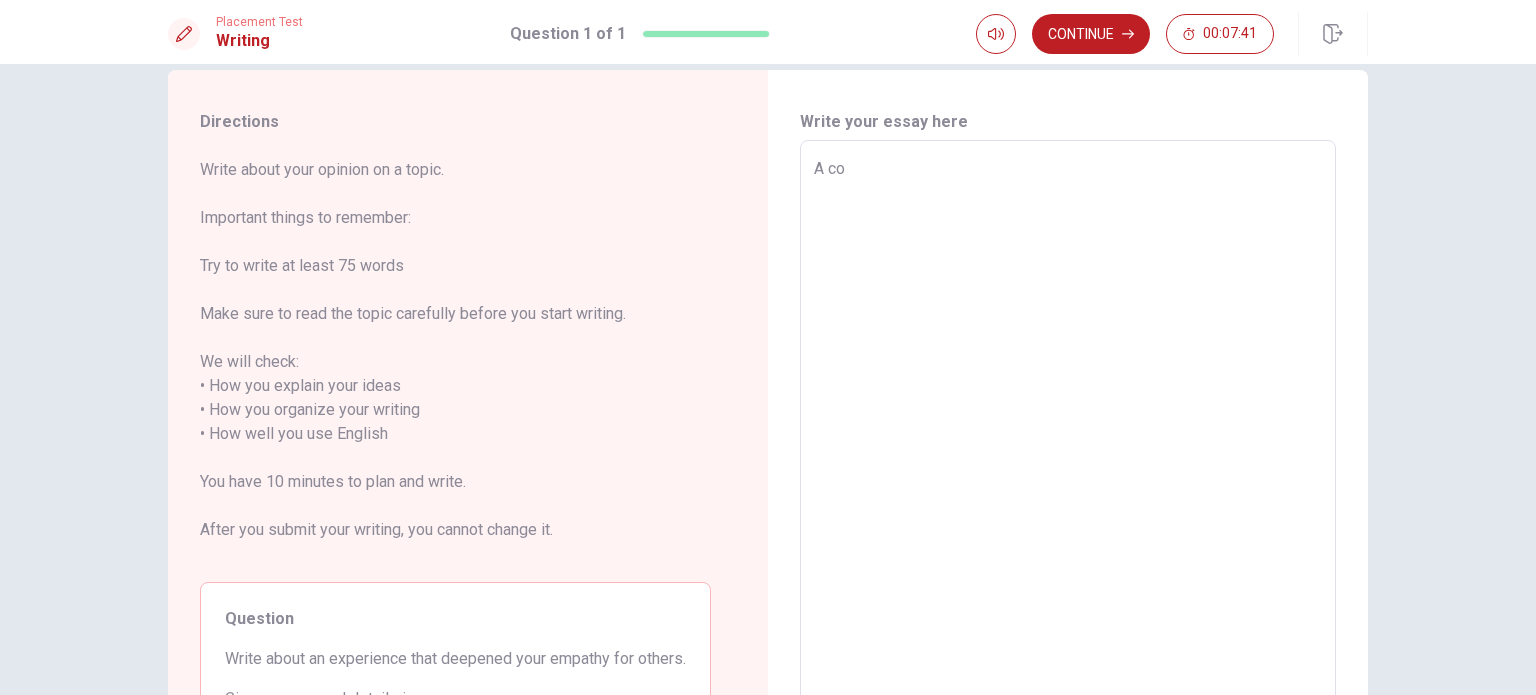 type on "x" 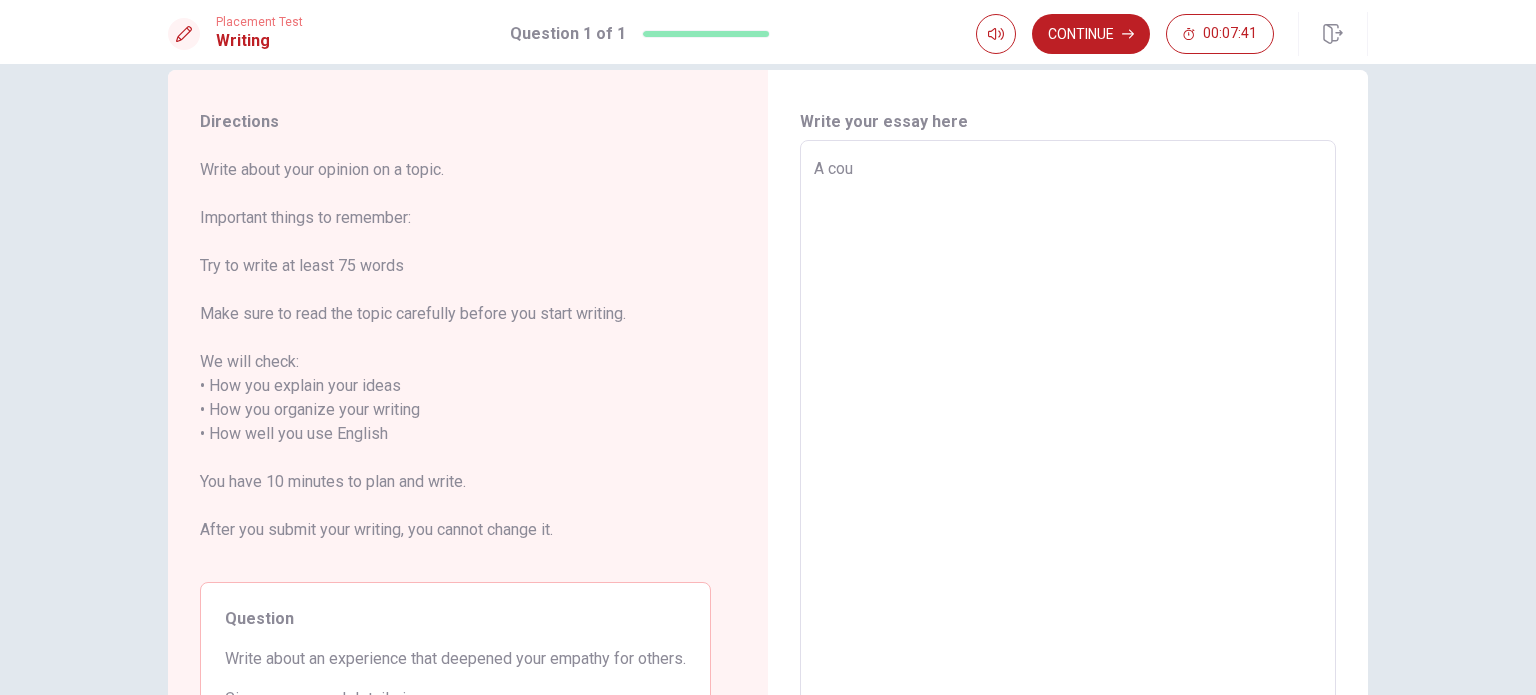 type on "x" 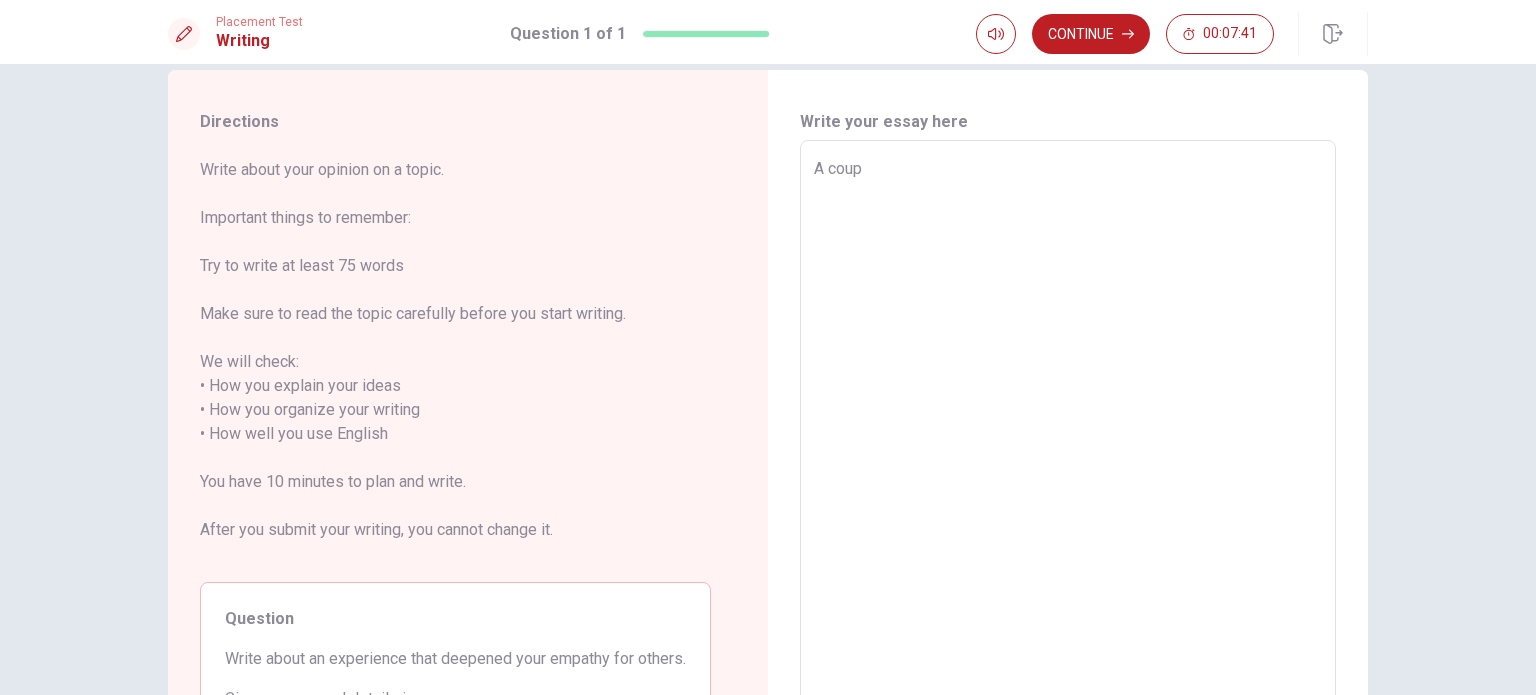 type on "x" 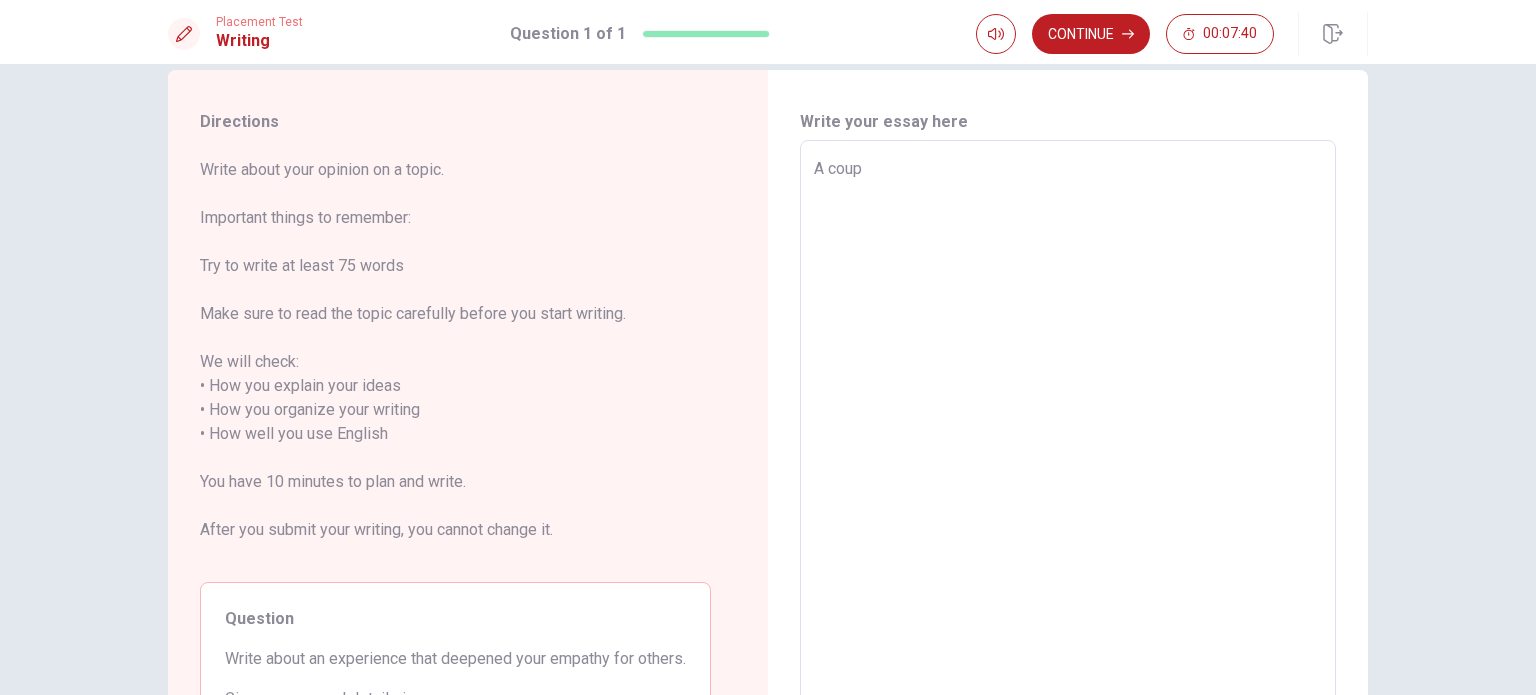 type on "A coupl" 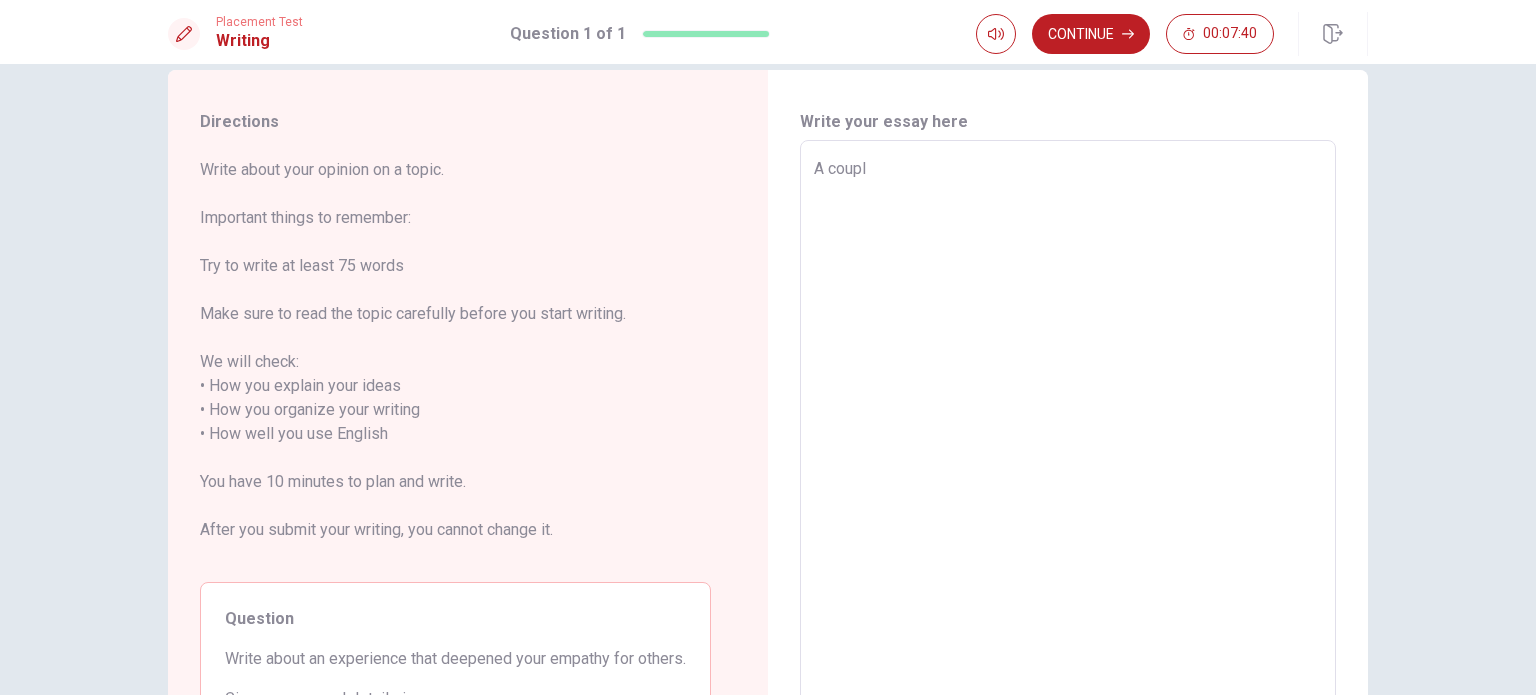 type on "x" 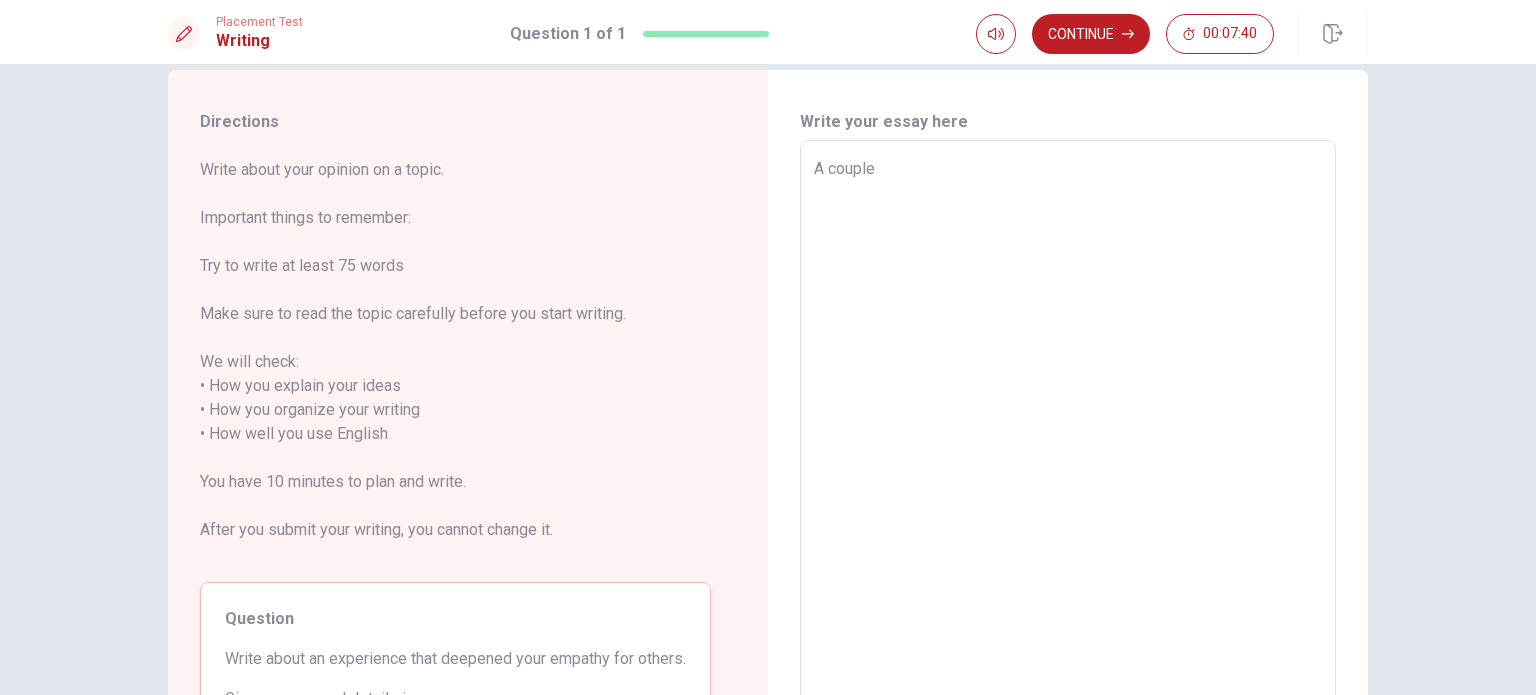 type on "x" 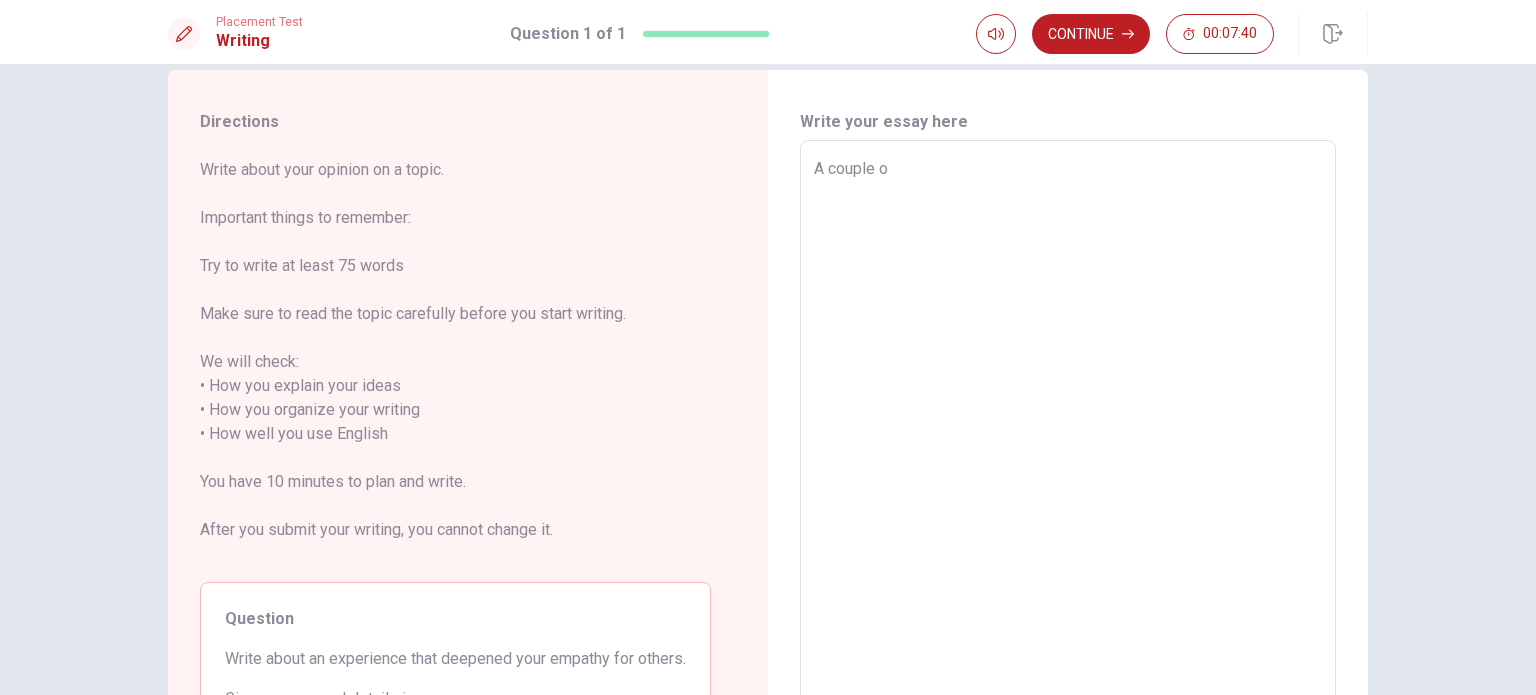 type on "x" 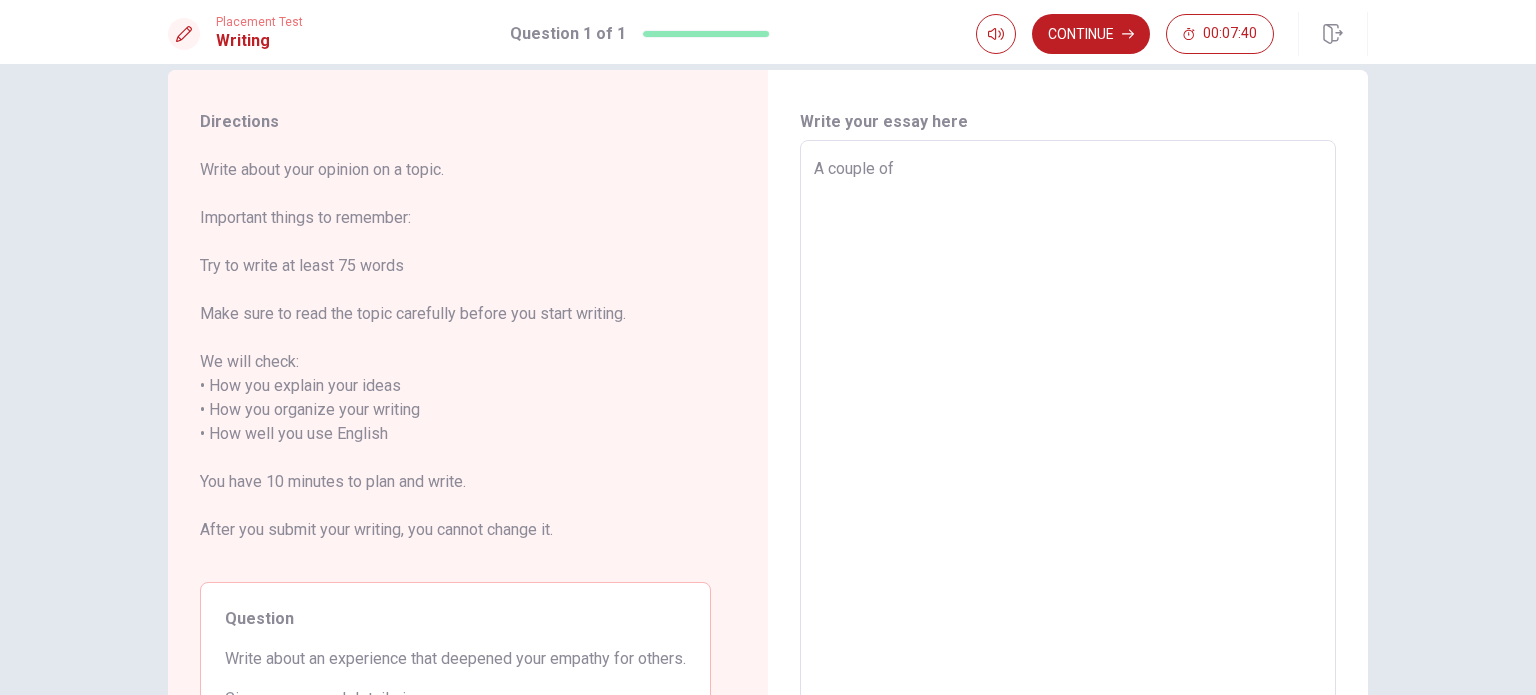 type on "x" 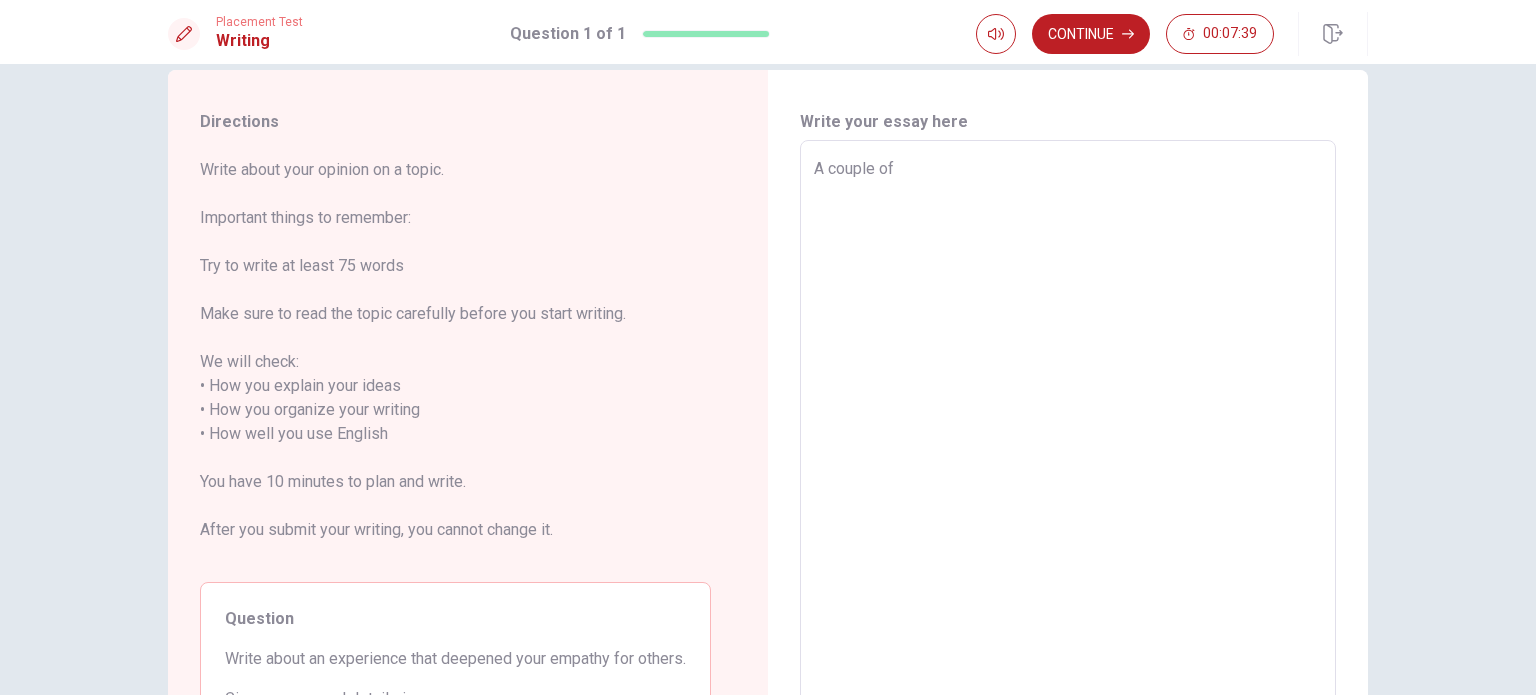 type on "x" 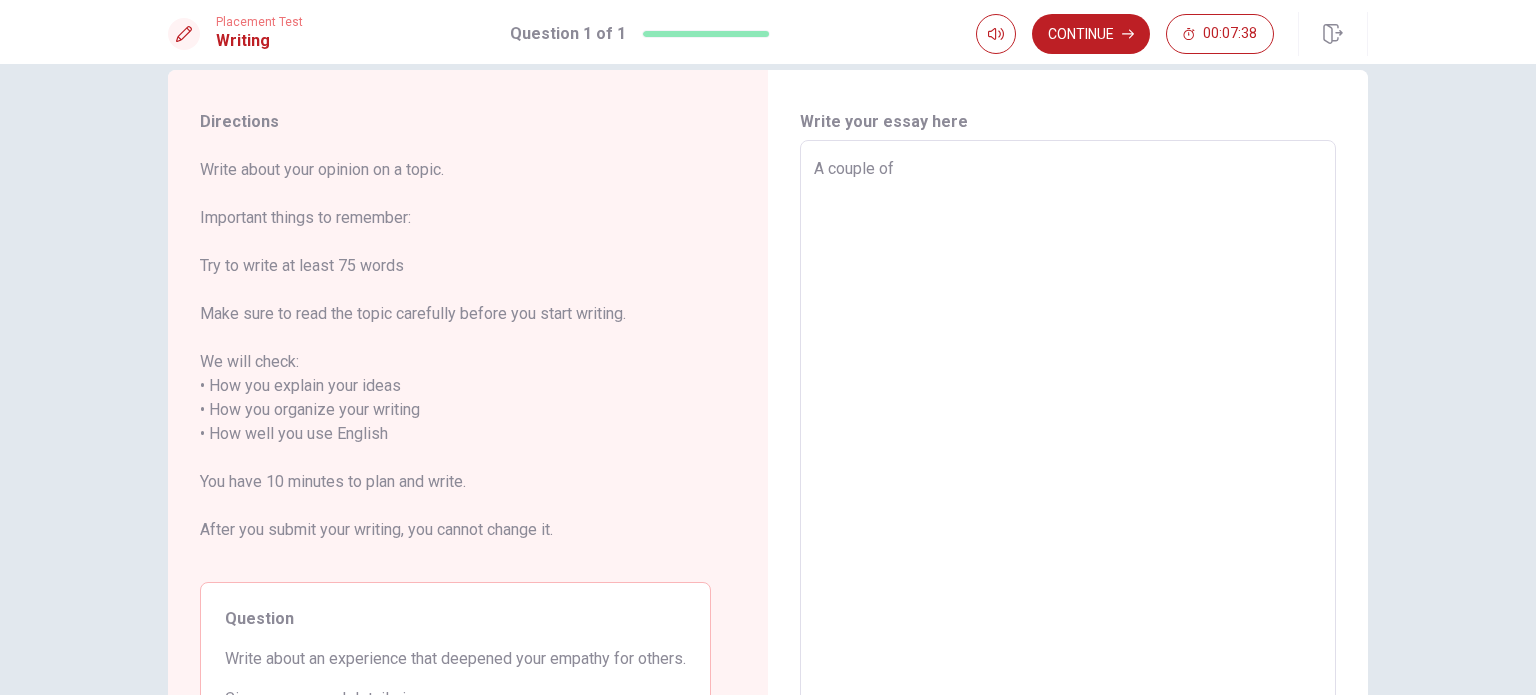 type on "A couple of y" 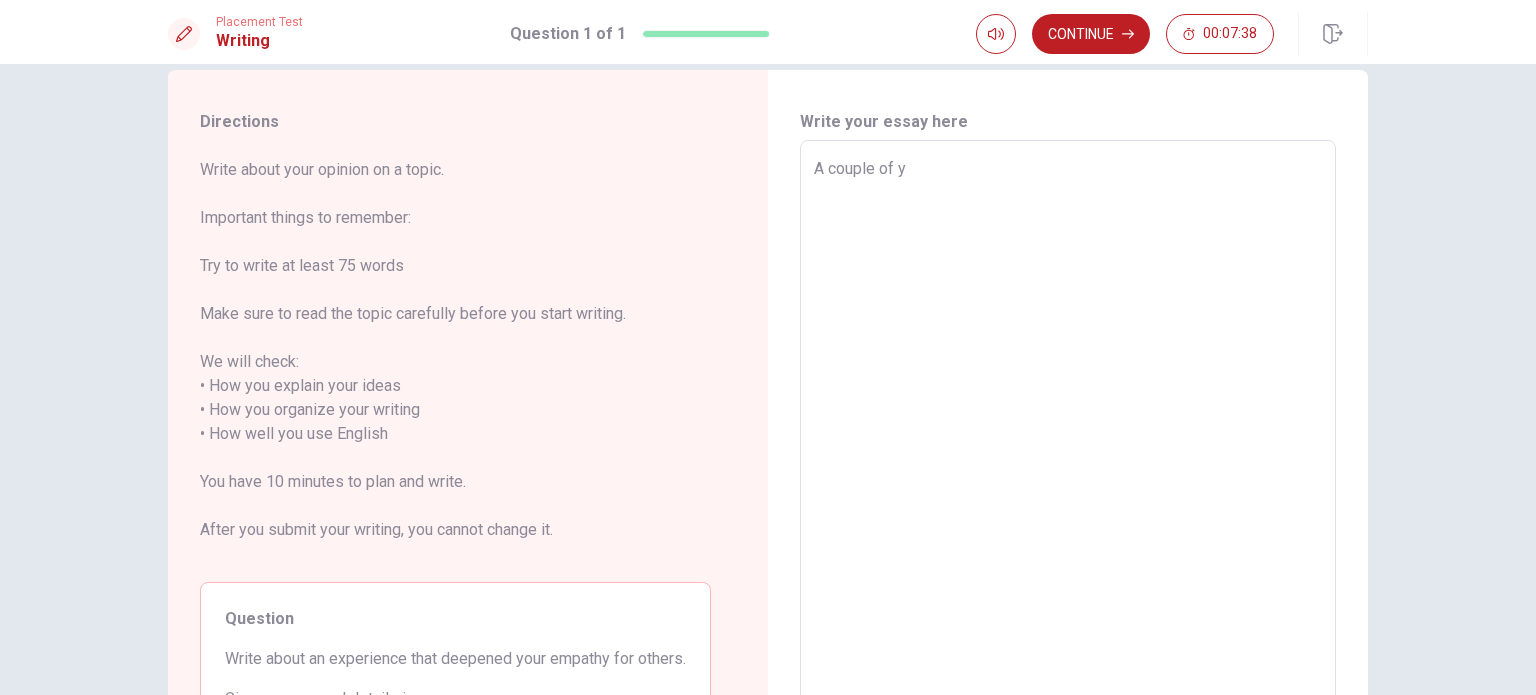 type on "x" 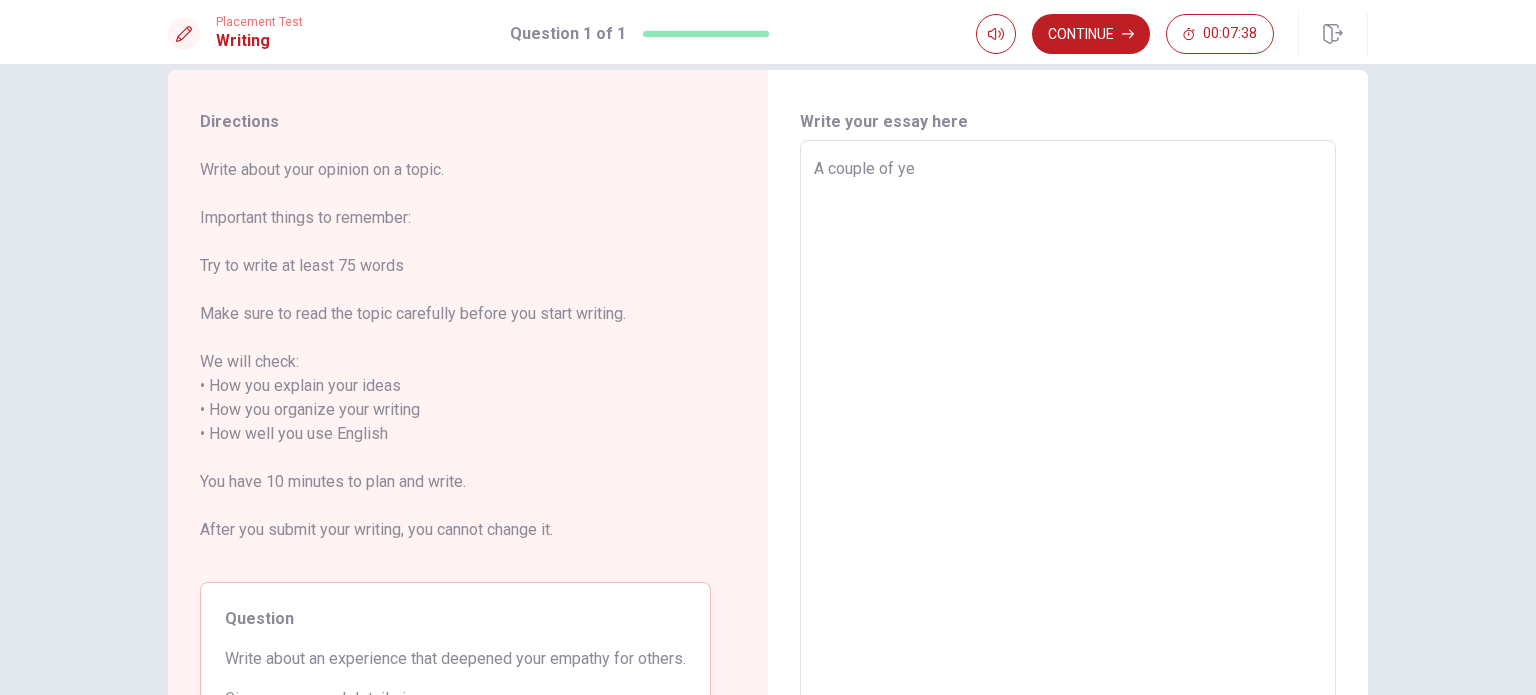 type on "x" 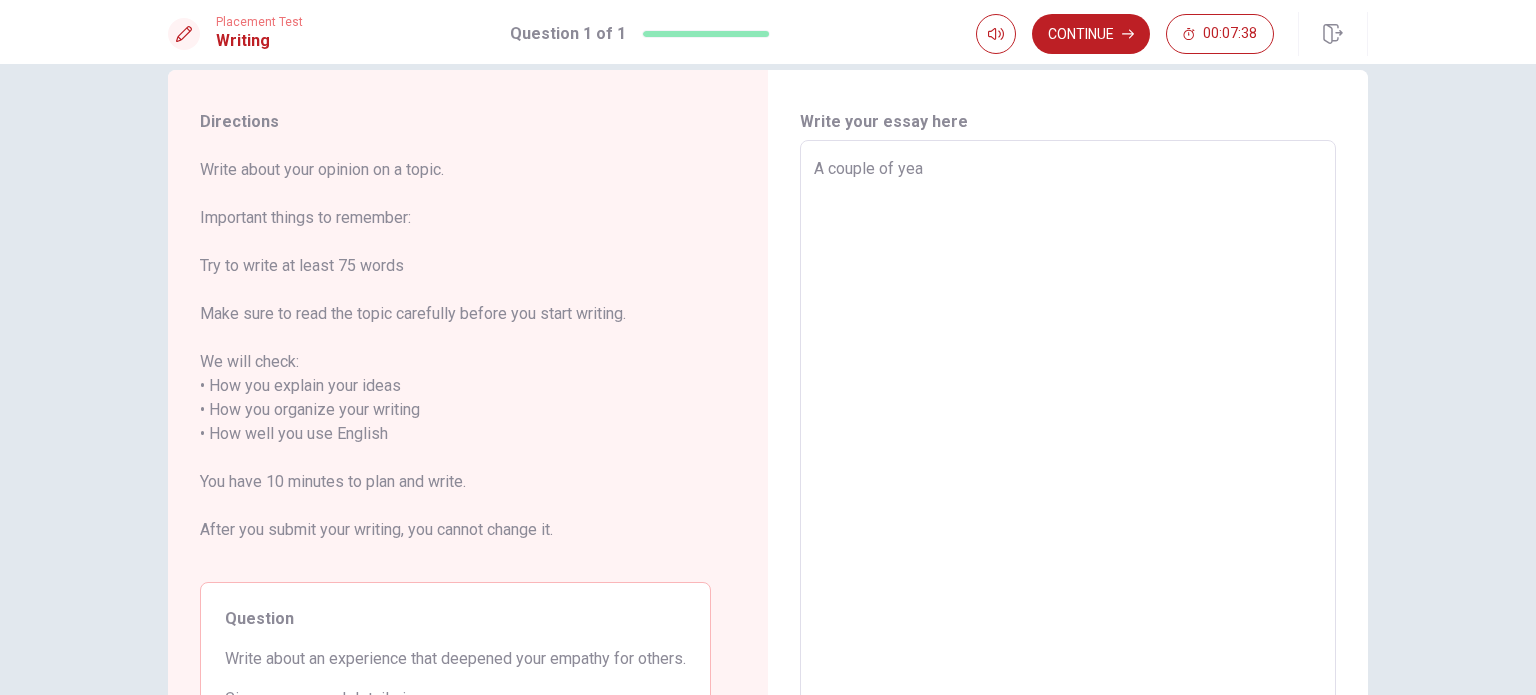 type on "x" 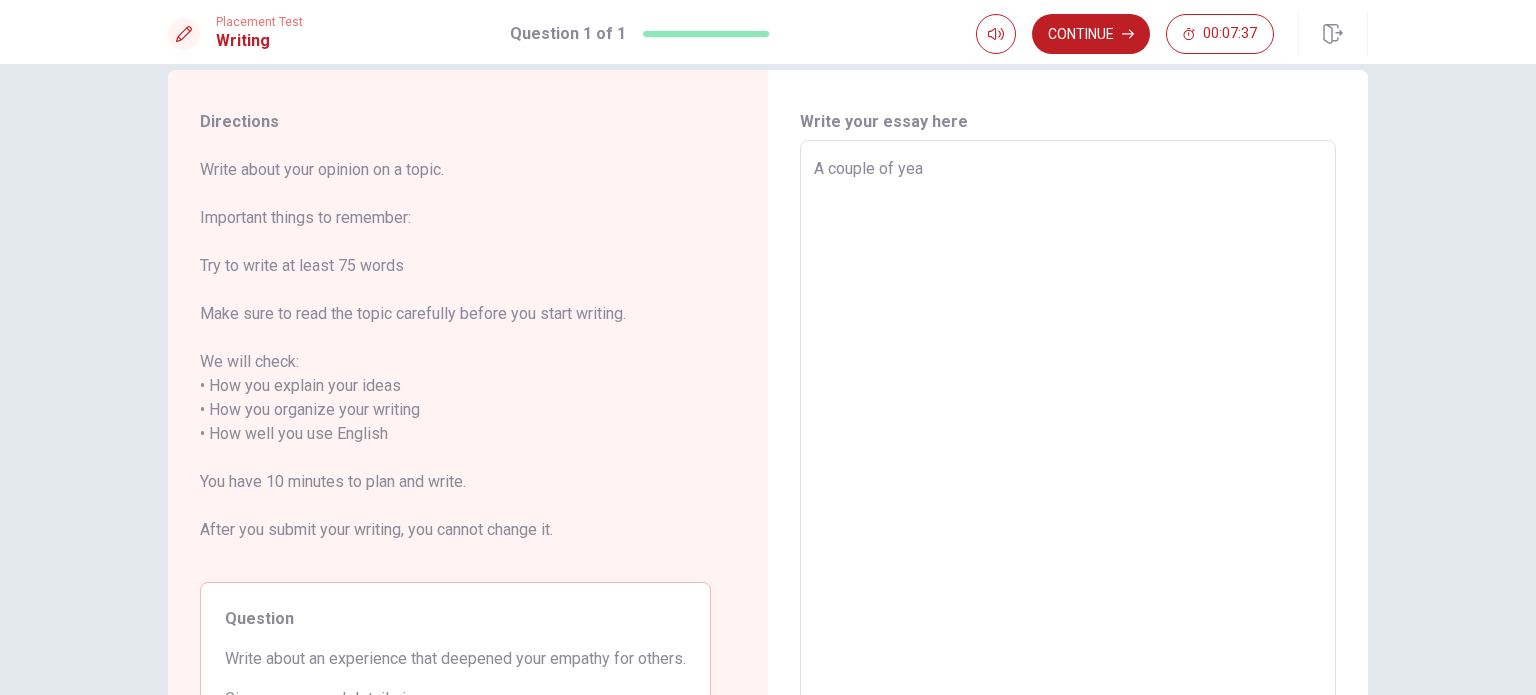 type on "A couple of year" 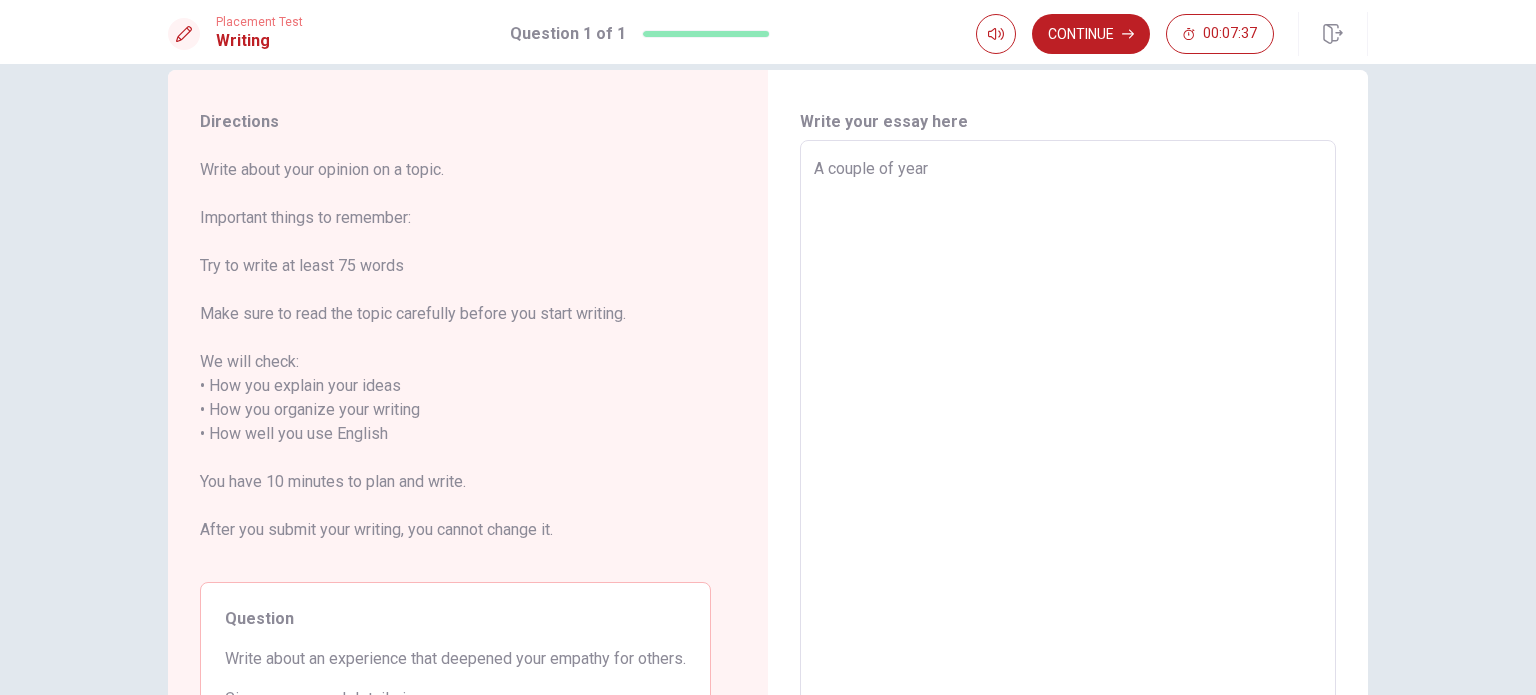 type on "x" 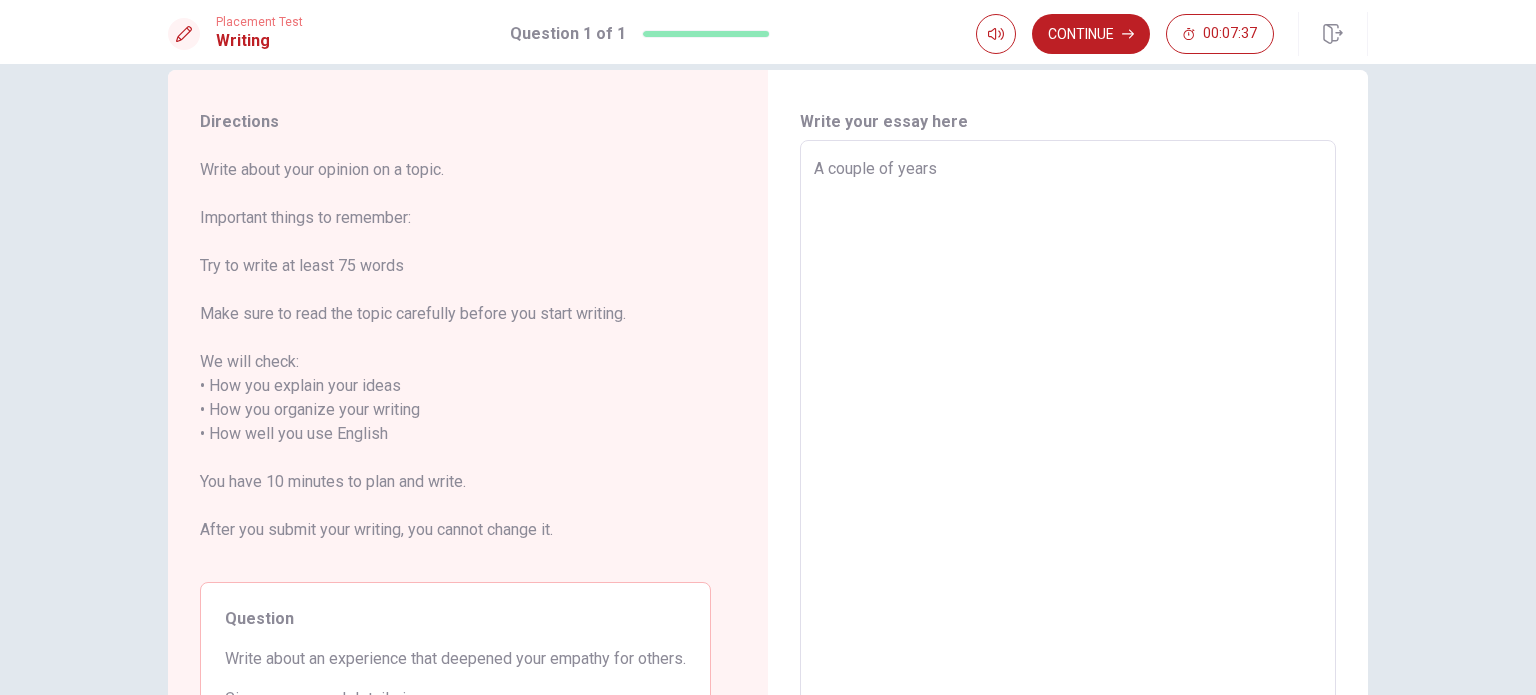 type on "x" 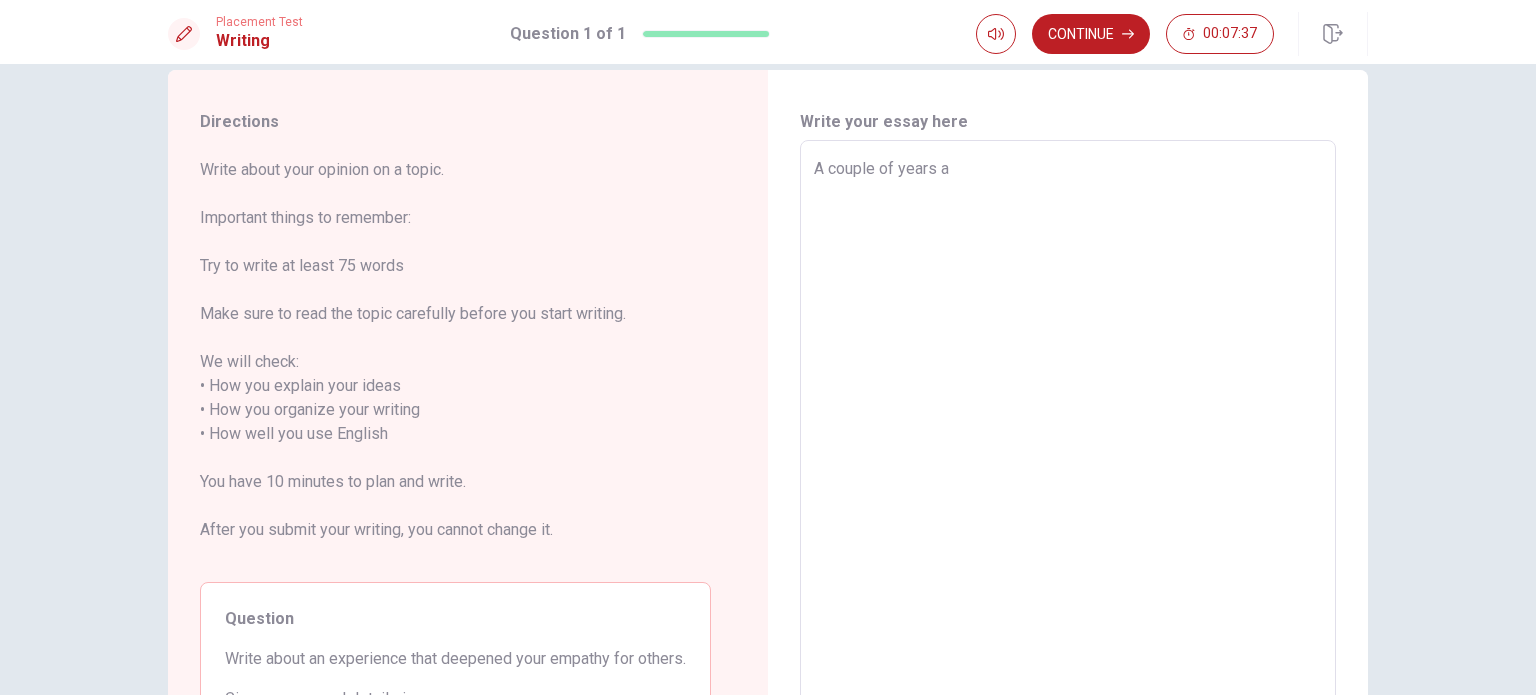 type on "x" 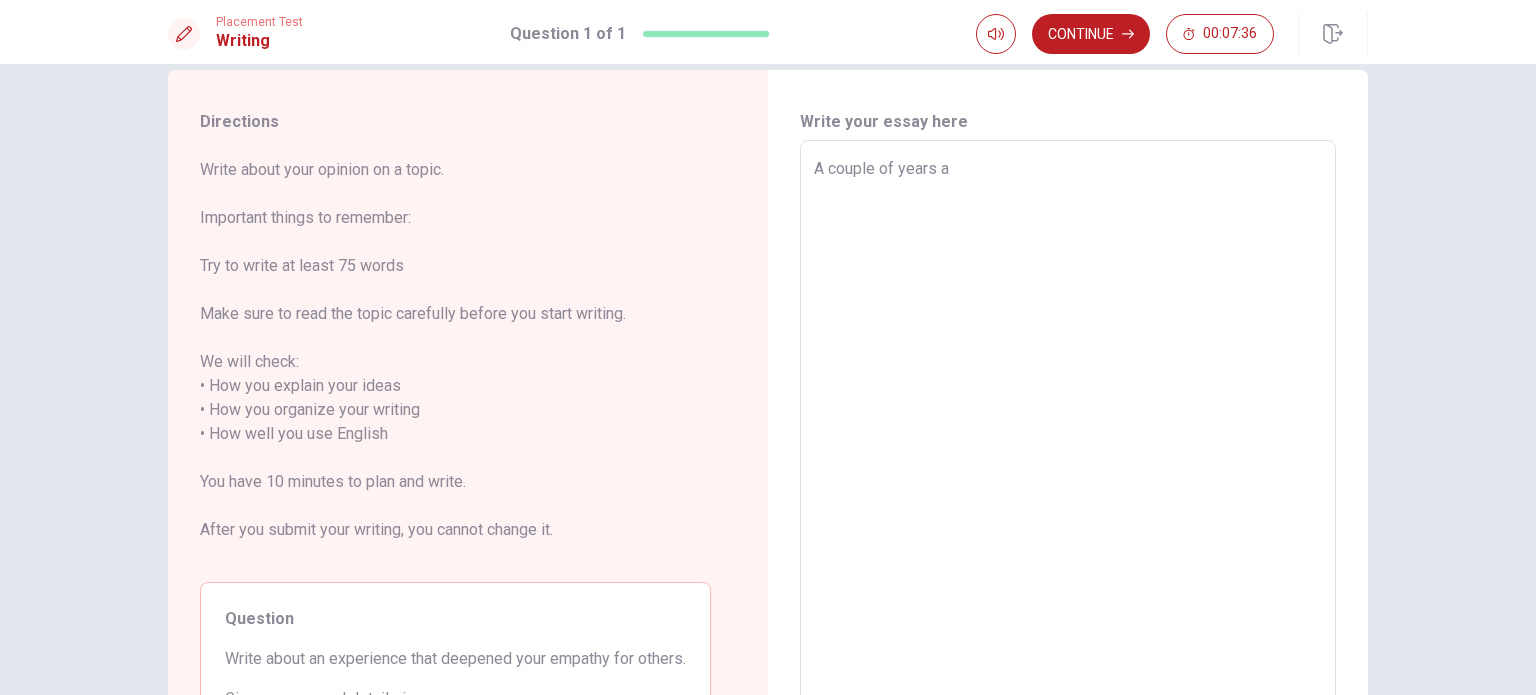 type on "A couple of years ag" 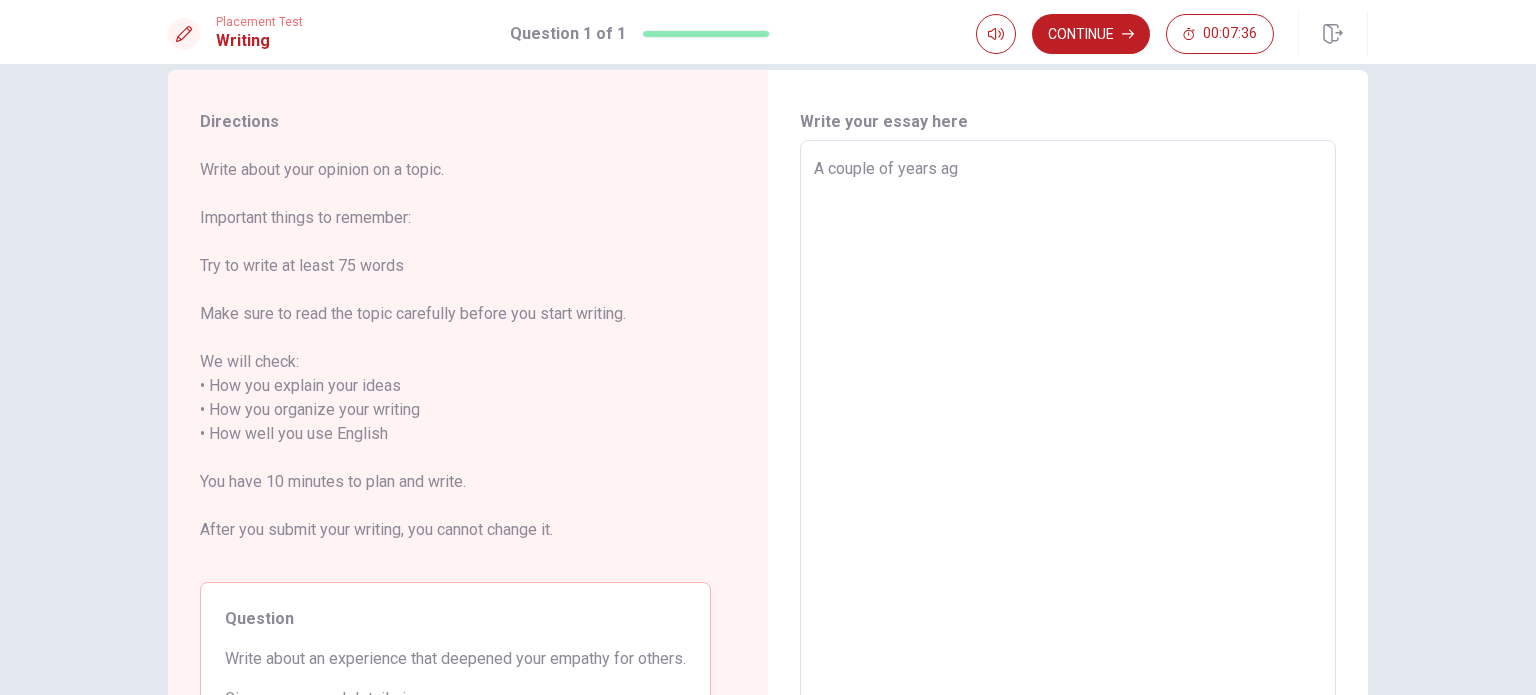 type on "x" 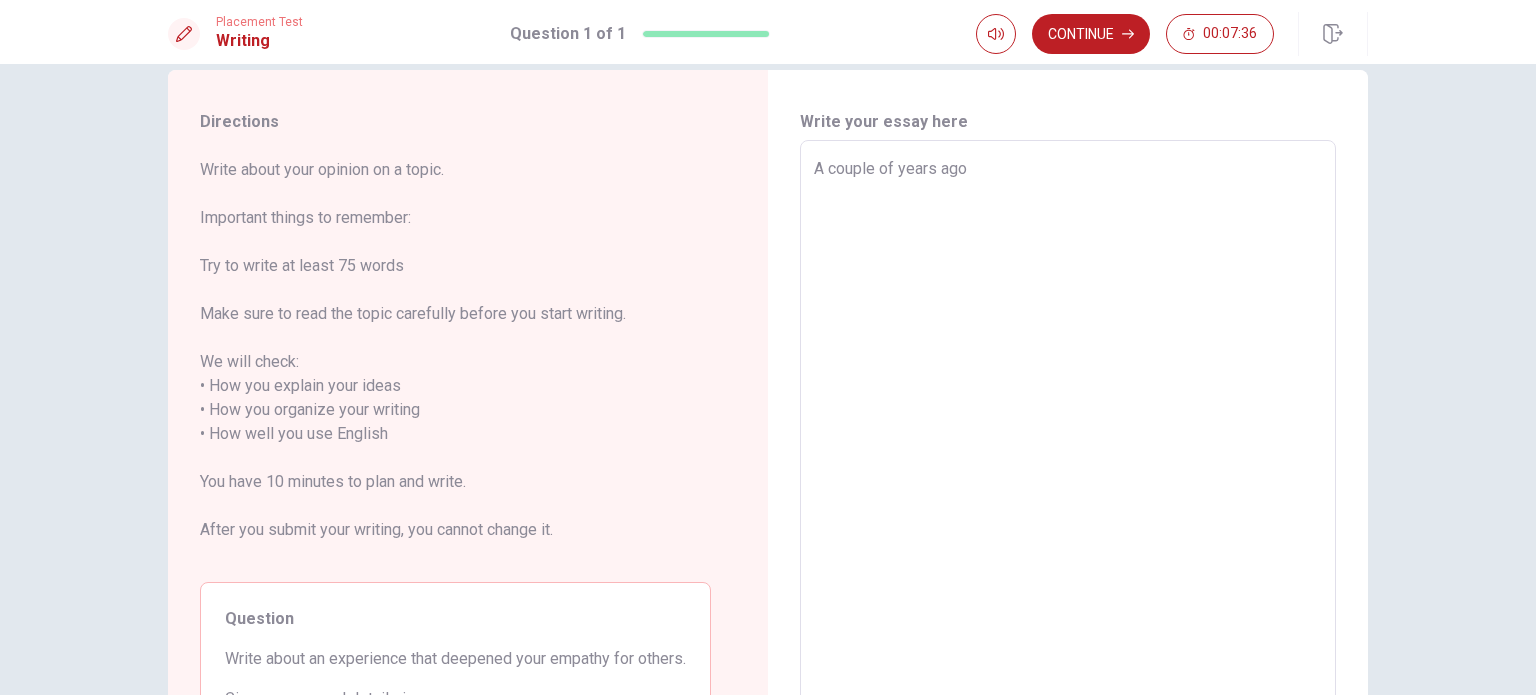 type on "x" 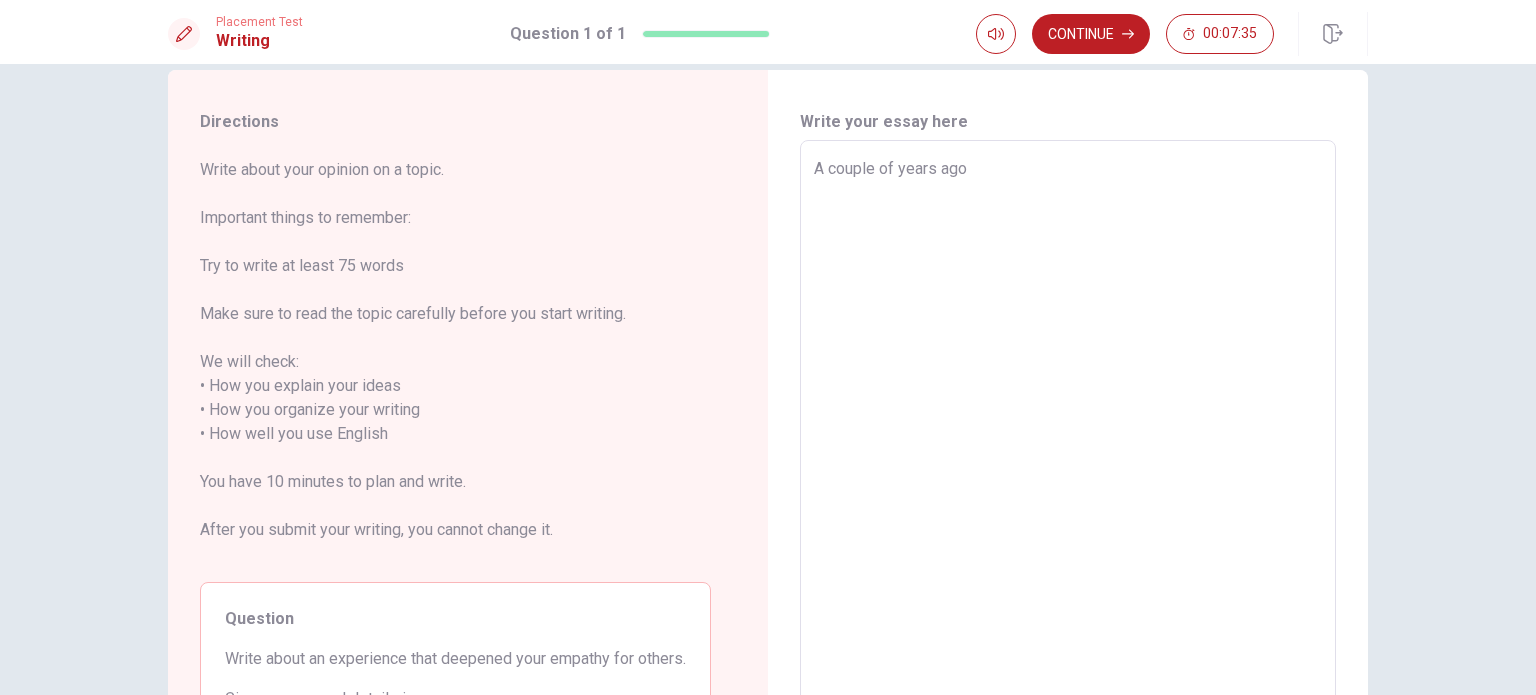 type on "A couple of years ago I" 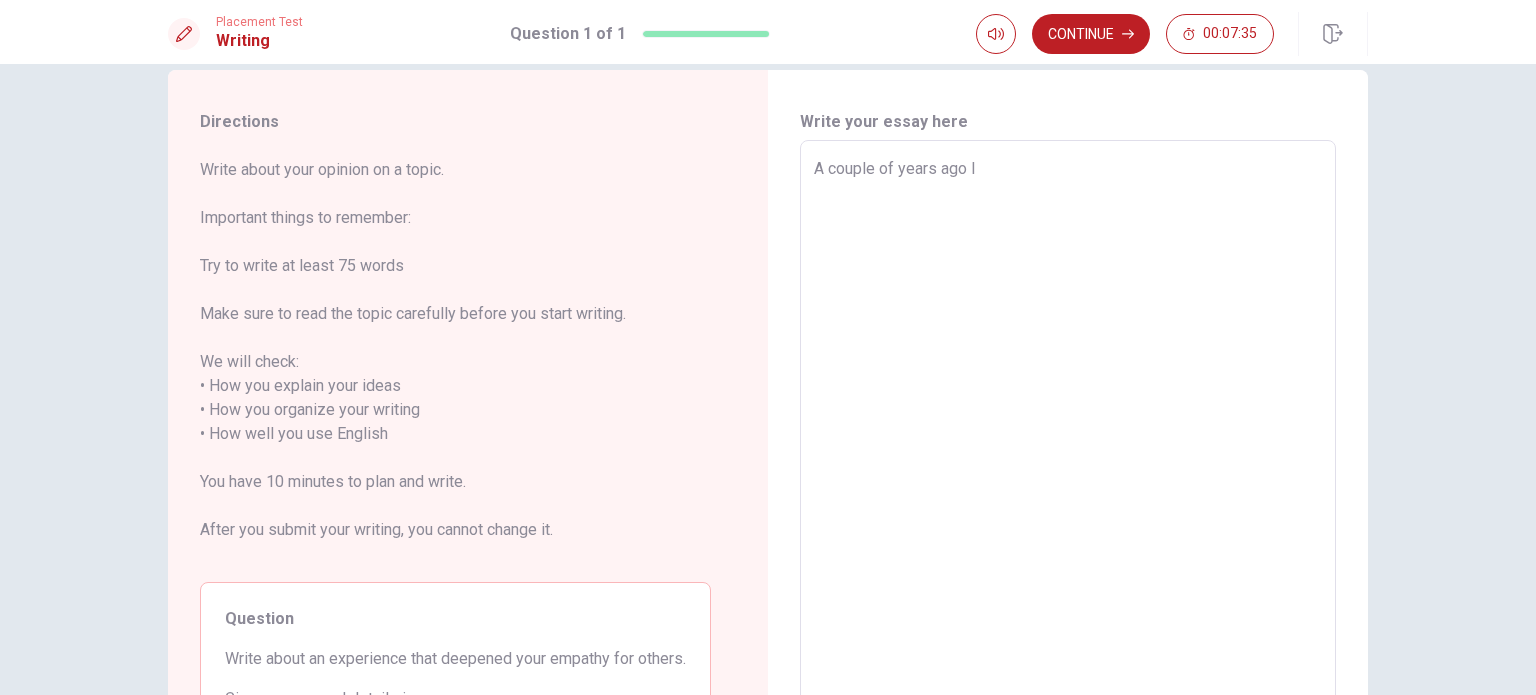 type on "x" 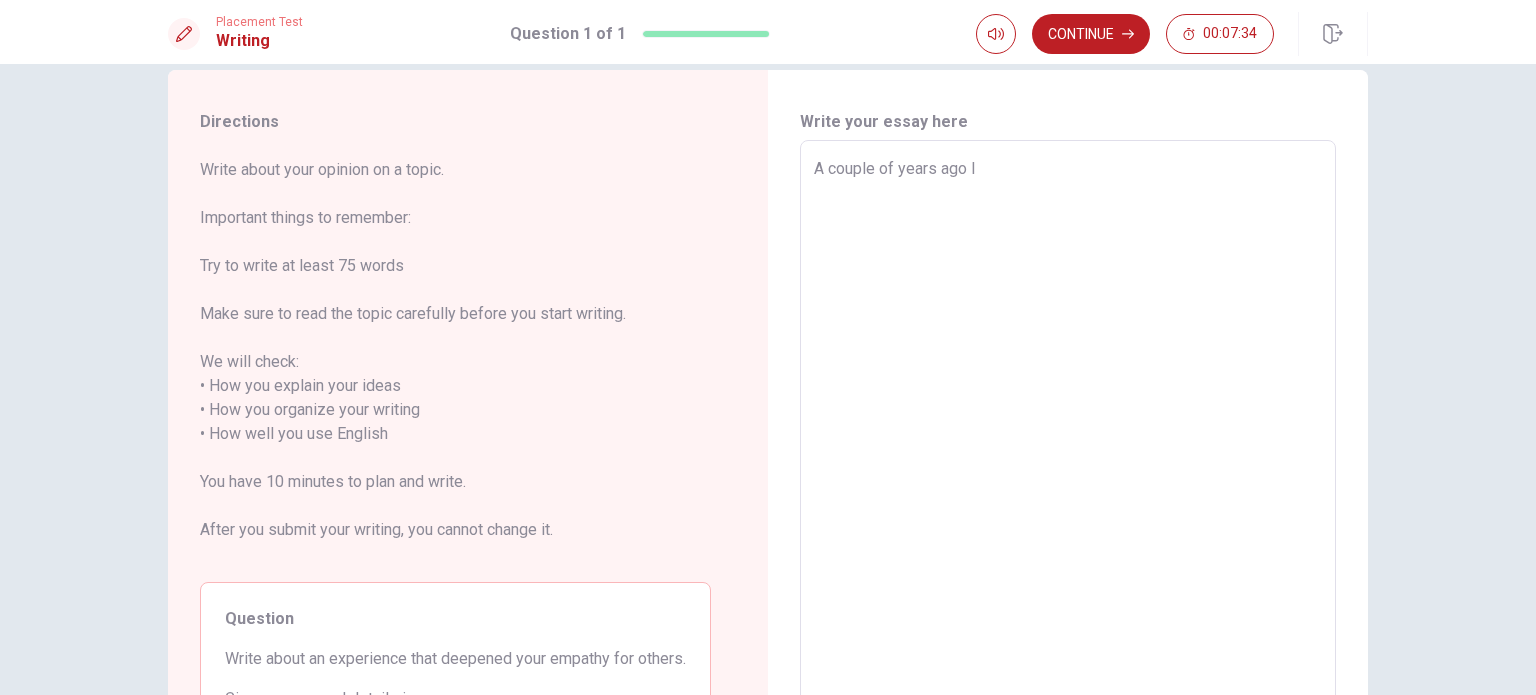 type on "A couple of years ago I w" 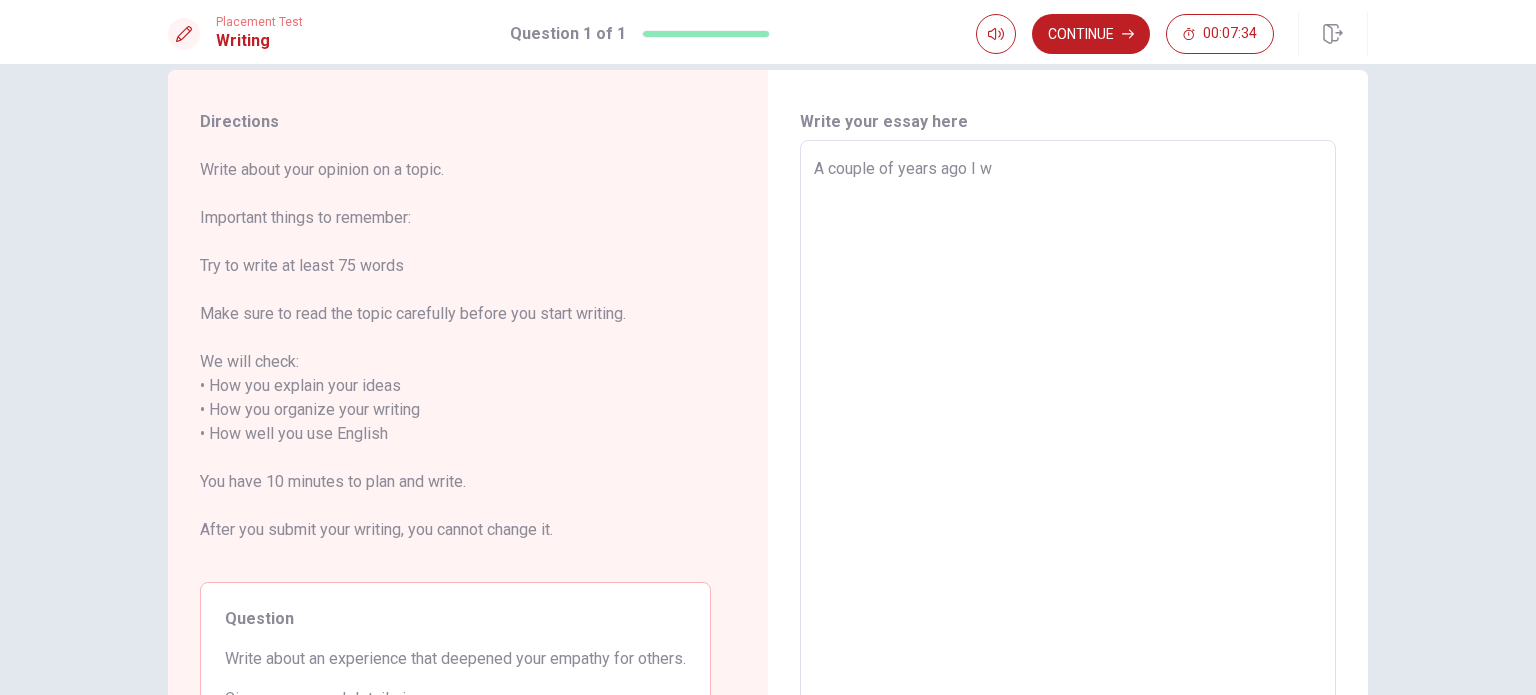 type on "x" 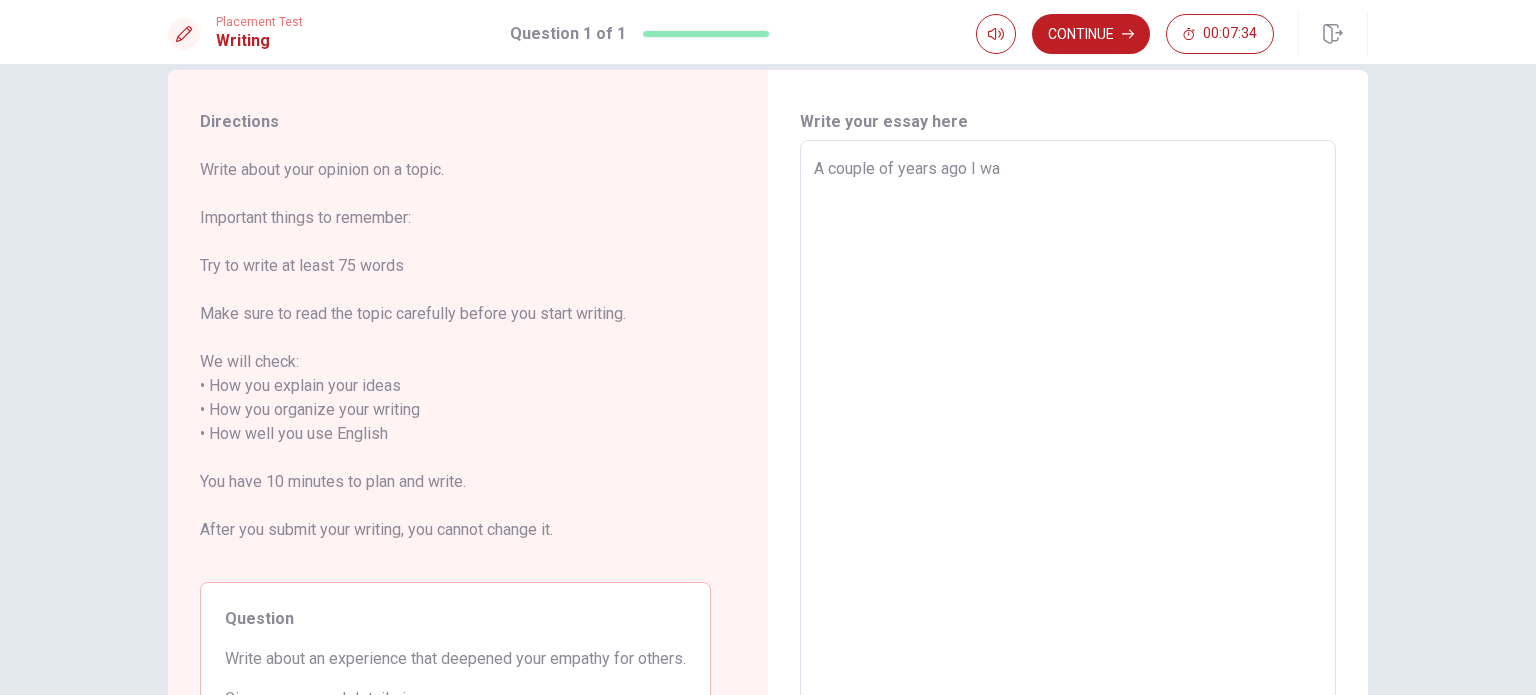 type on "A couple of years ago I was" 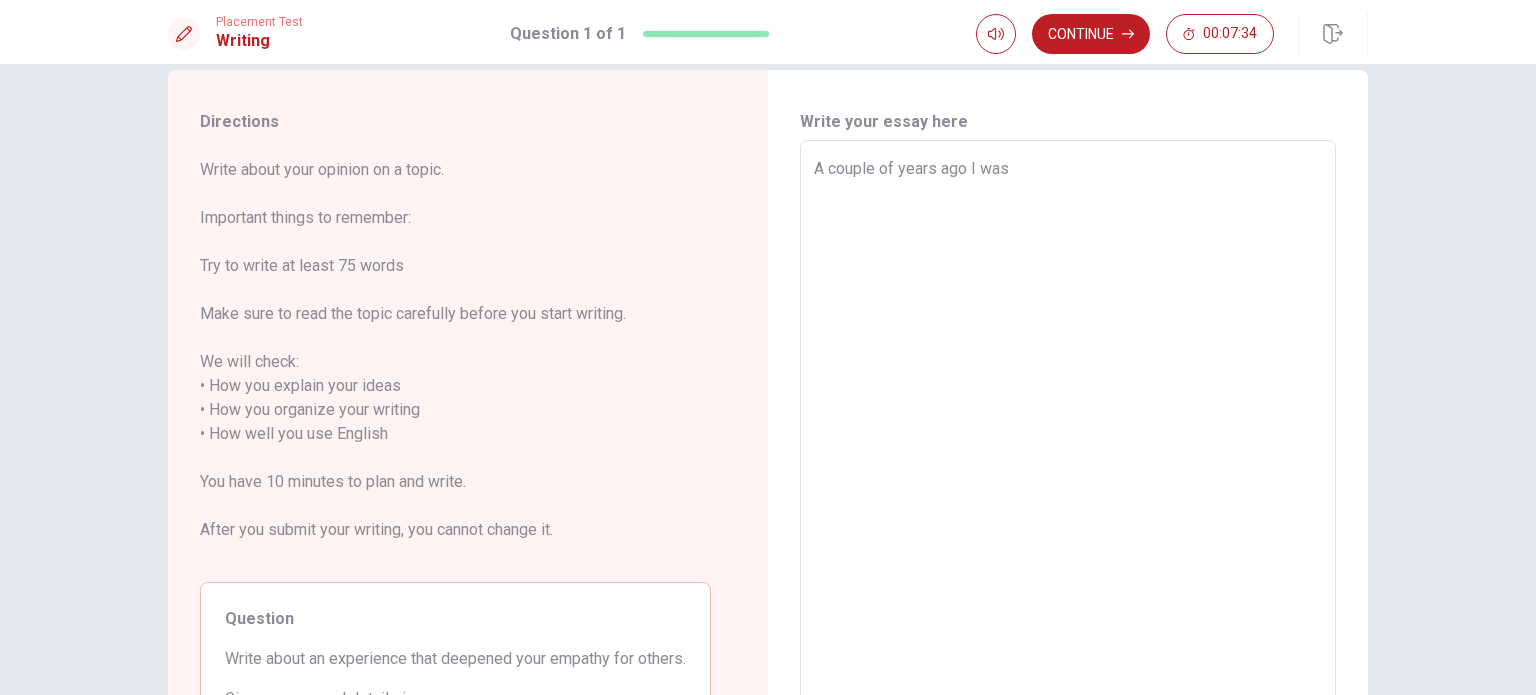type on "x" 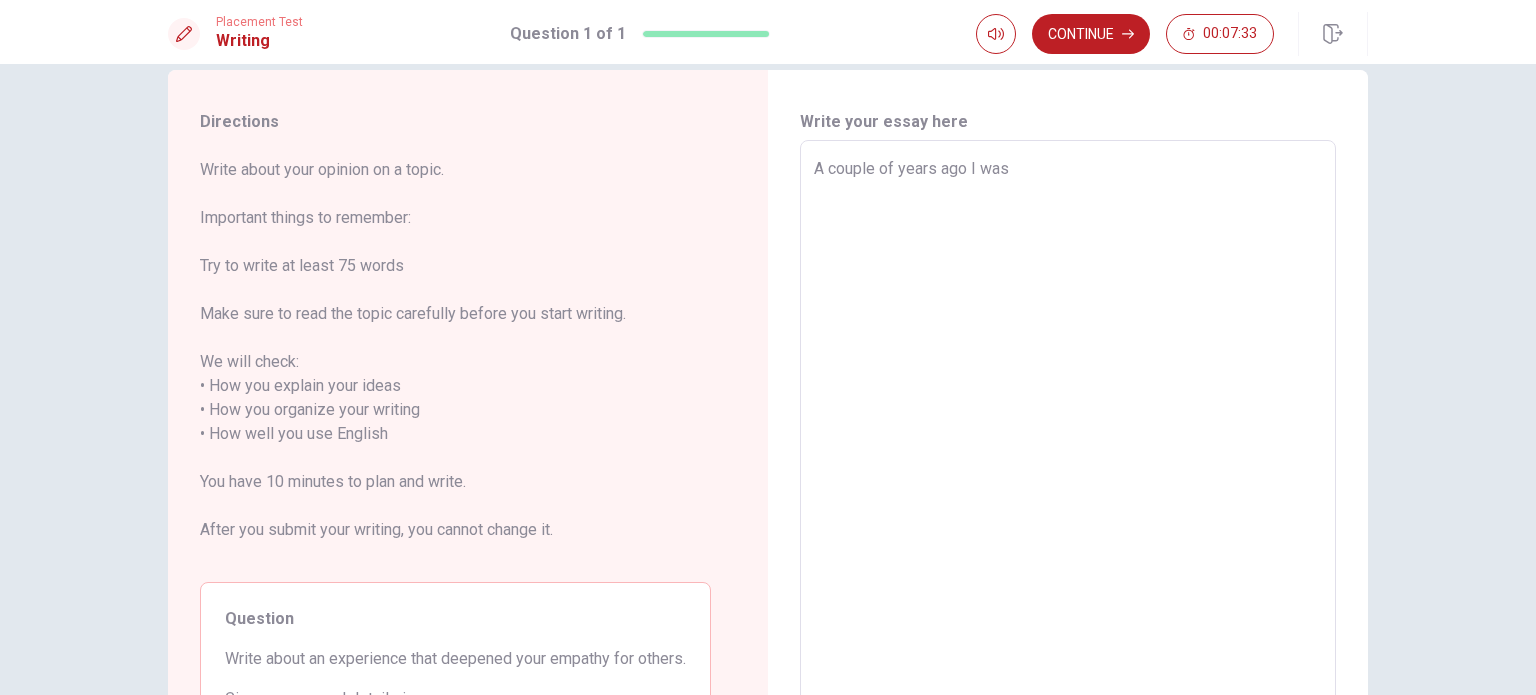 type on "A couple of years ago I wasç" 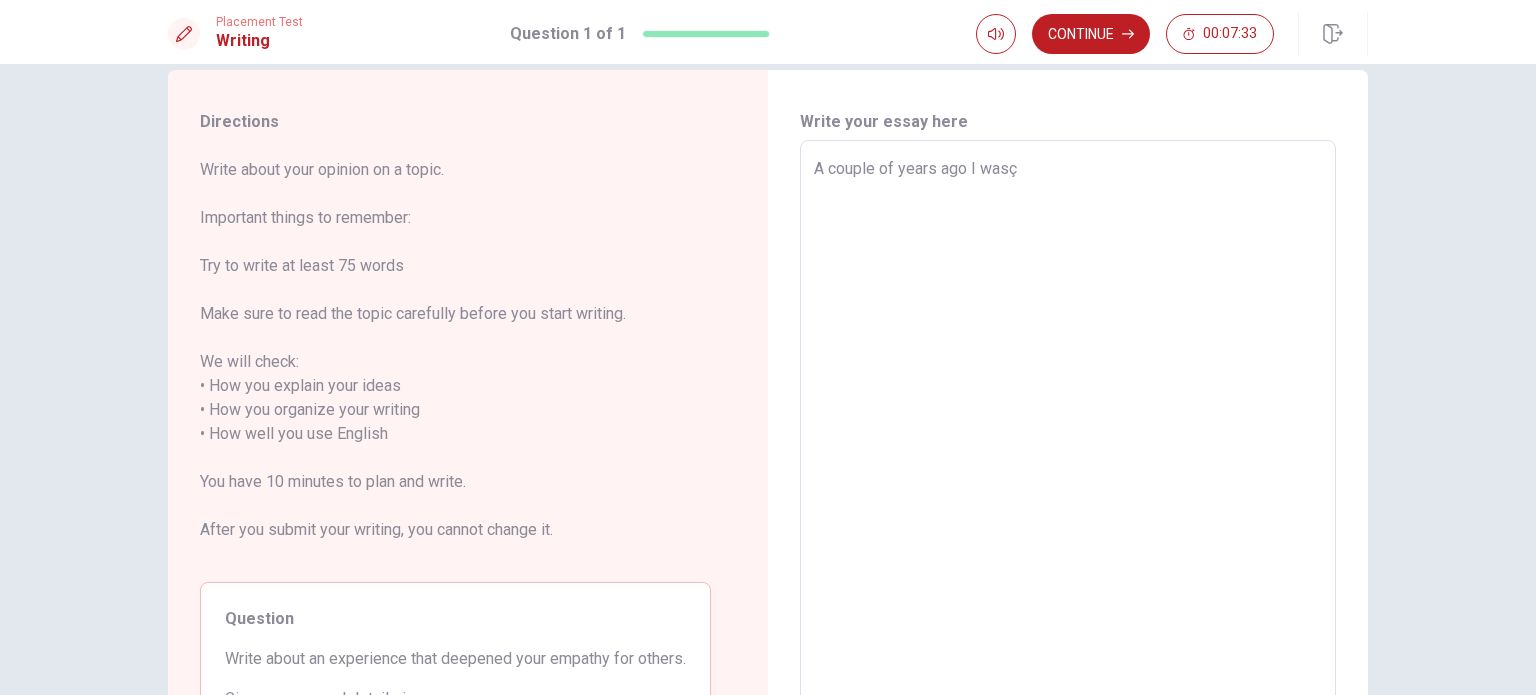 type on "x" 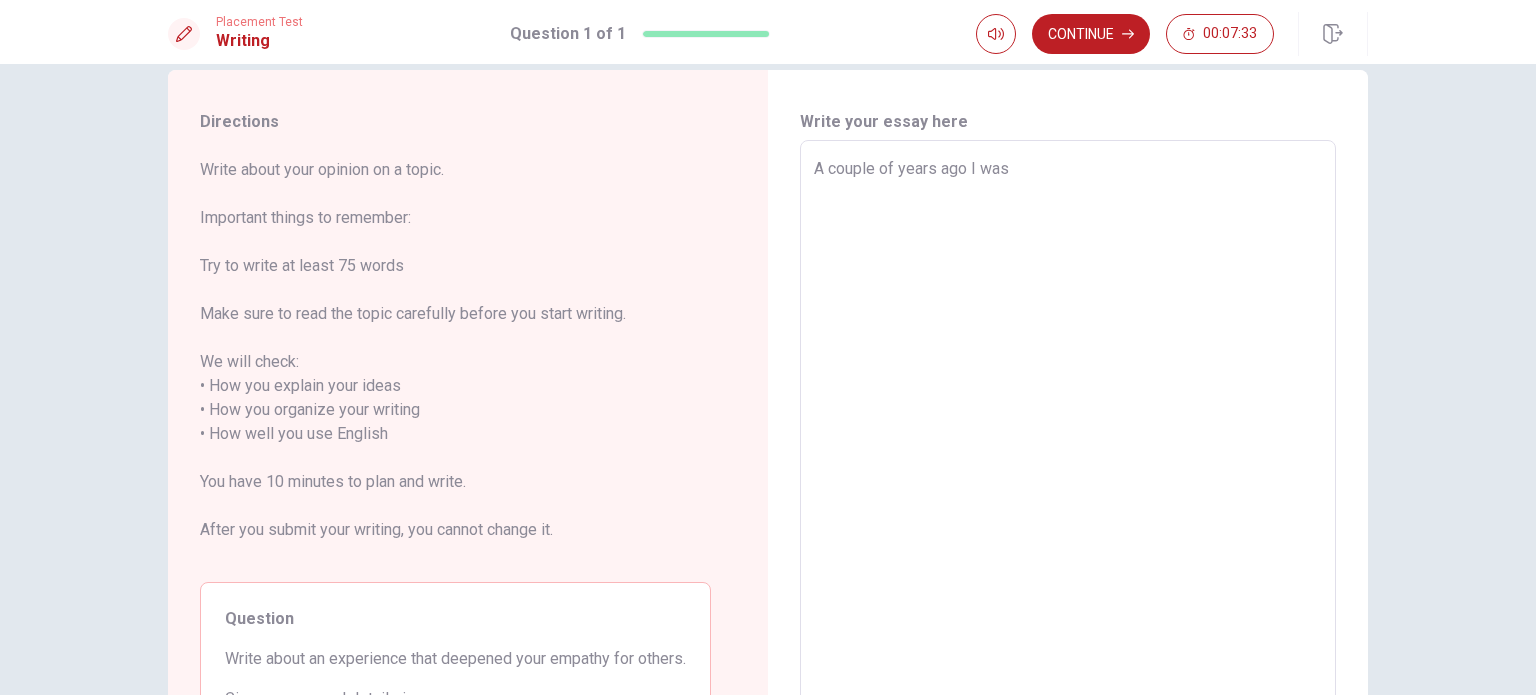 type on "x" 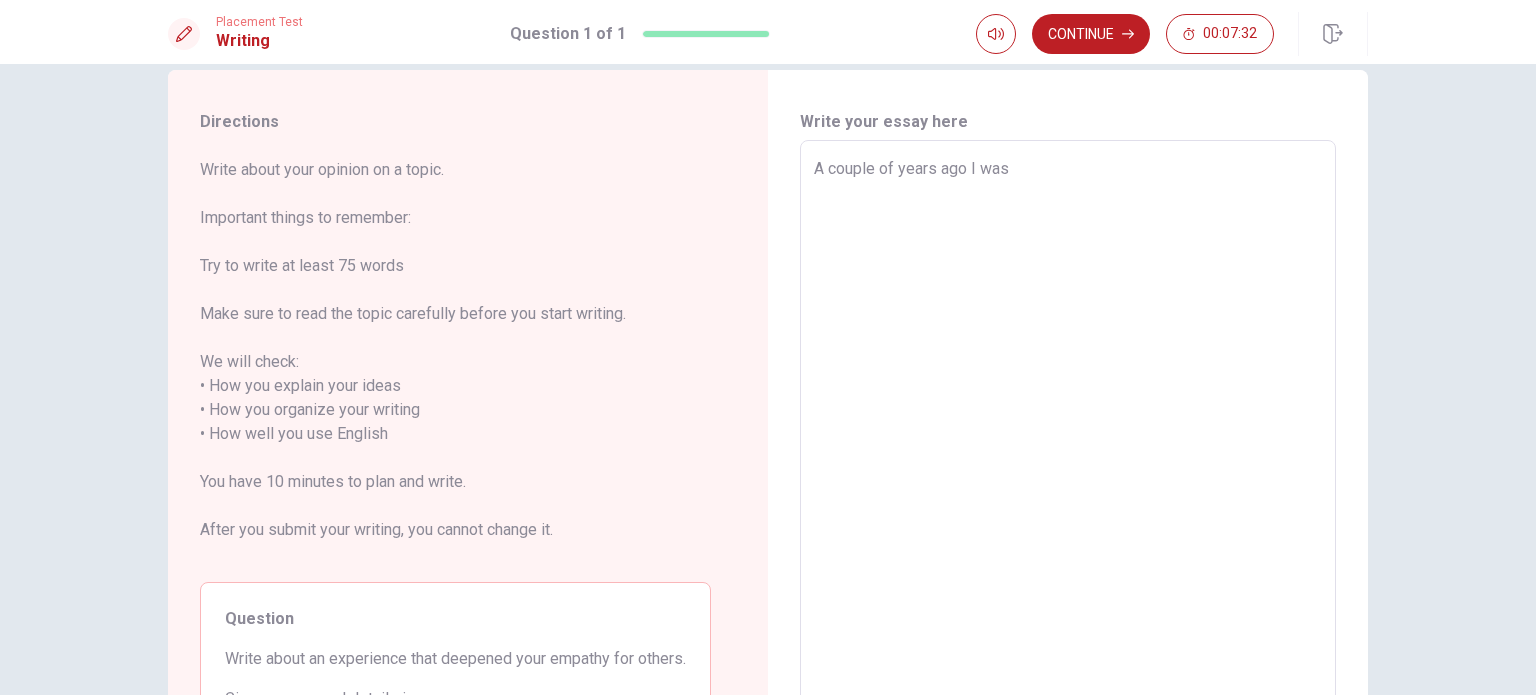 type on "A couple of years ago I was" 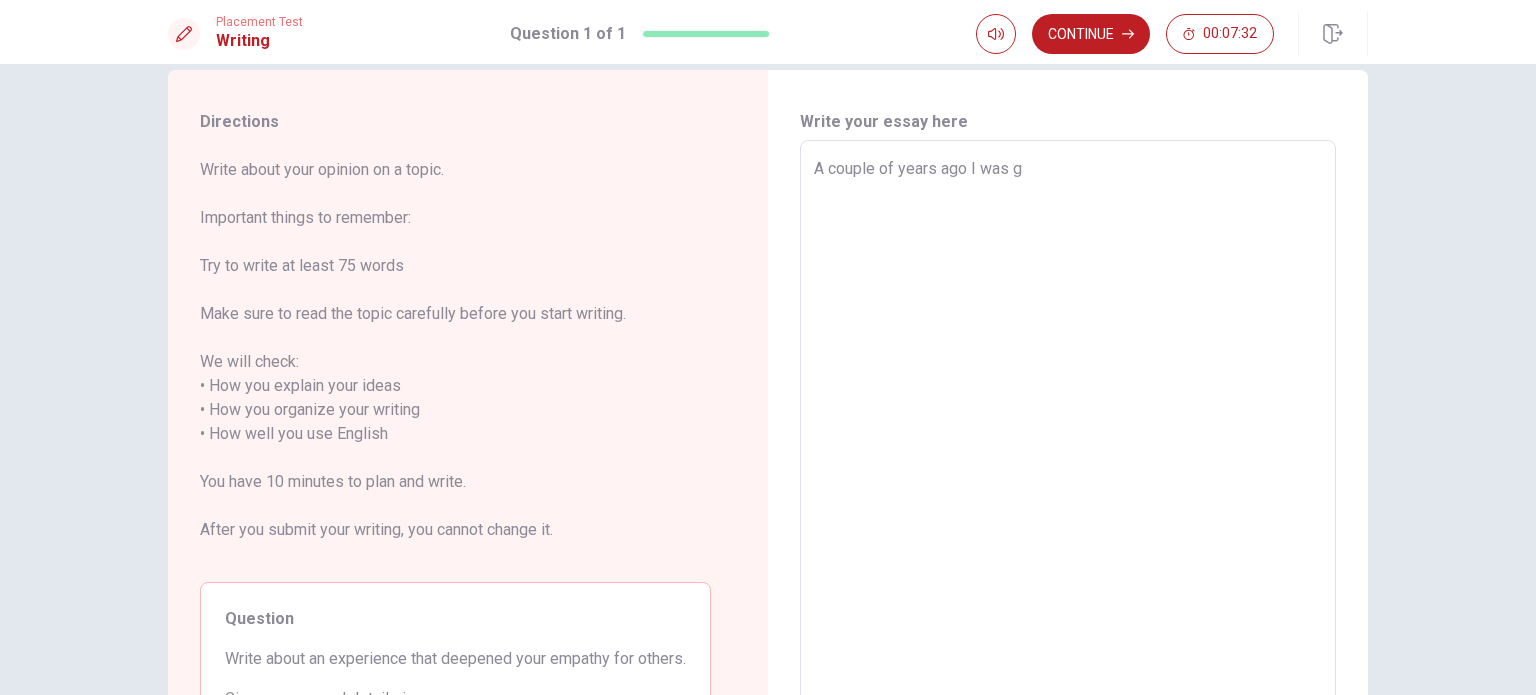 type on "x" 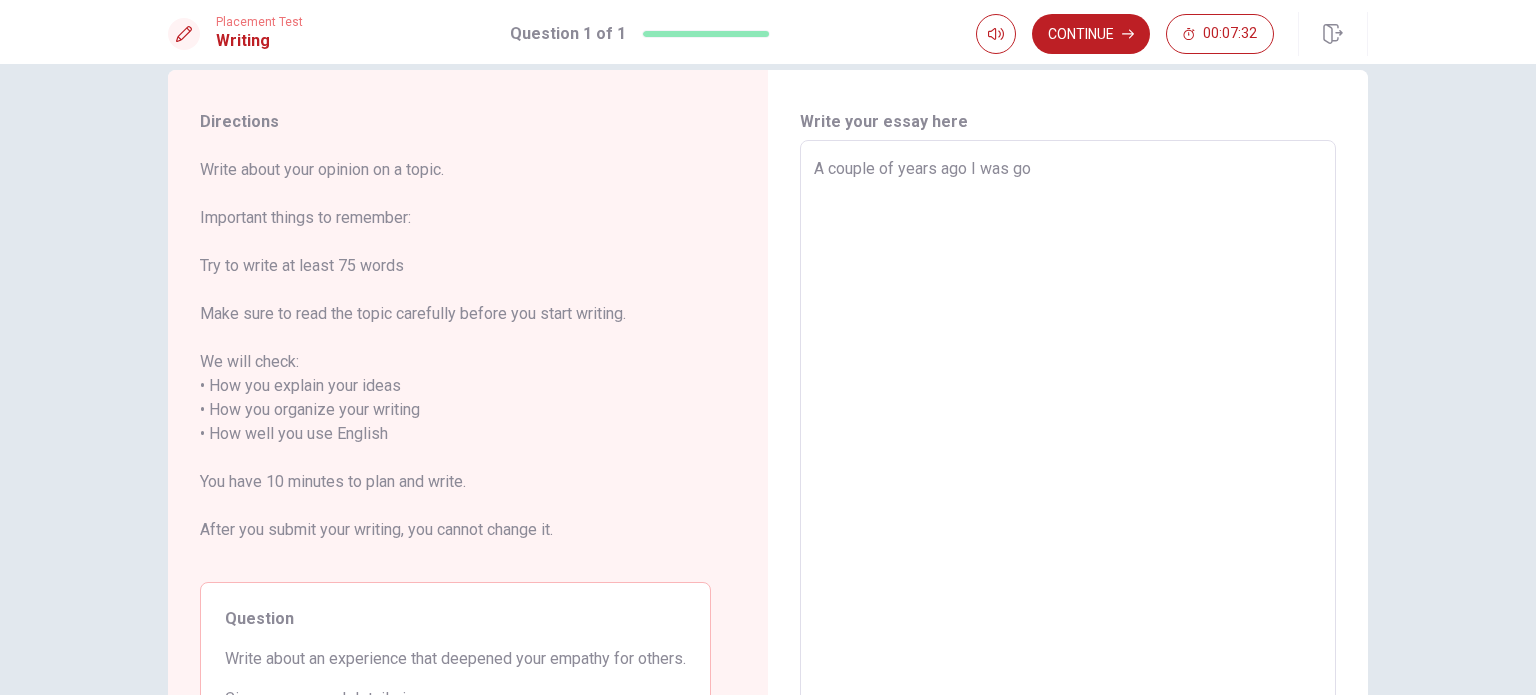 type on "x" 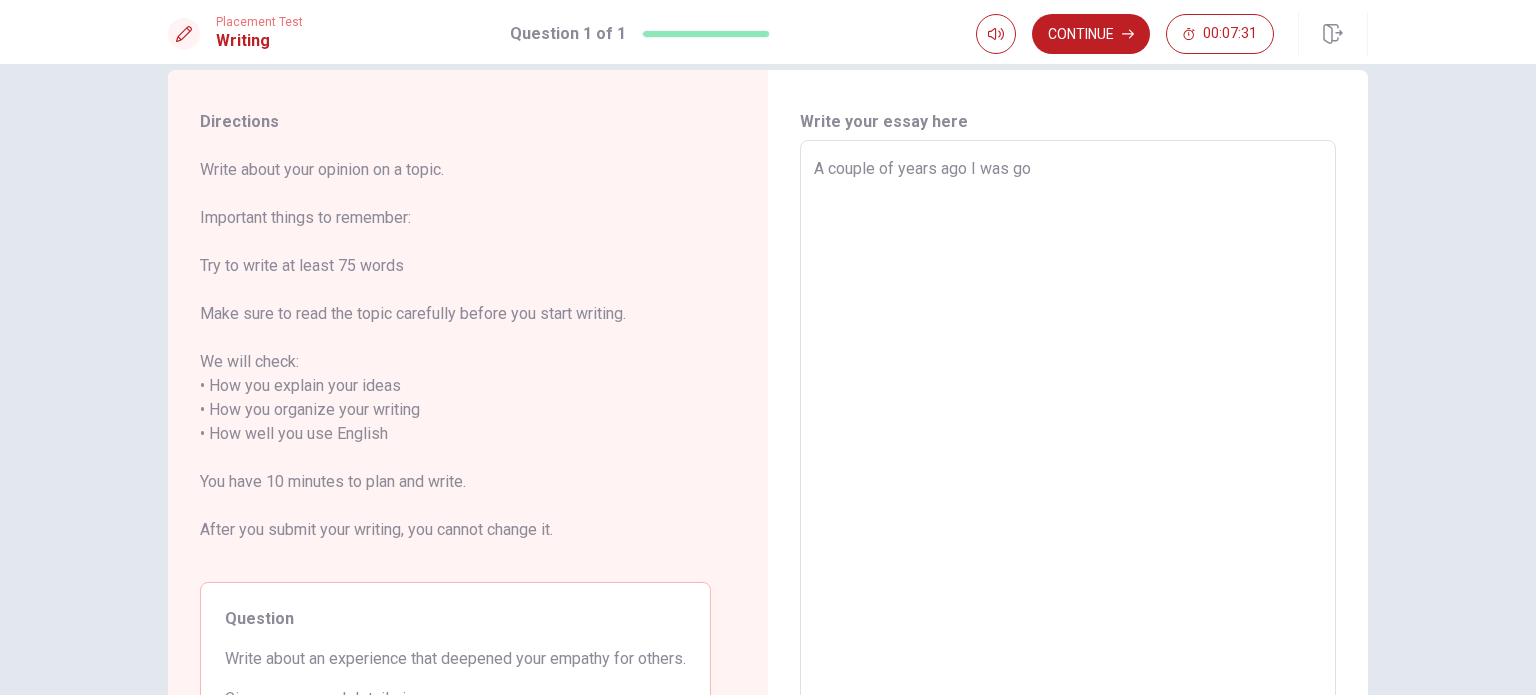 type on "A couple of years ago I was goj" 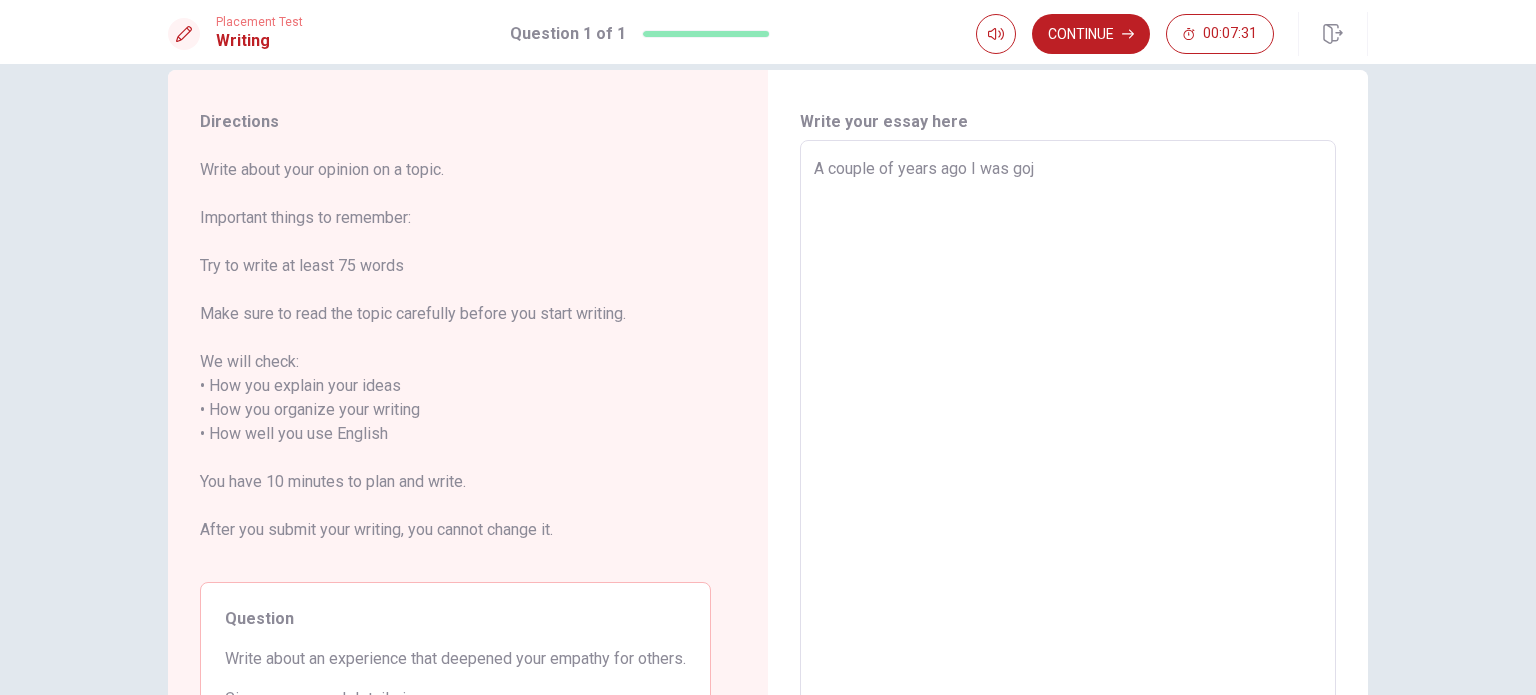 type on "x" 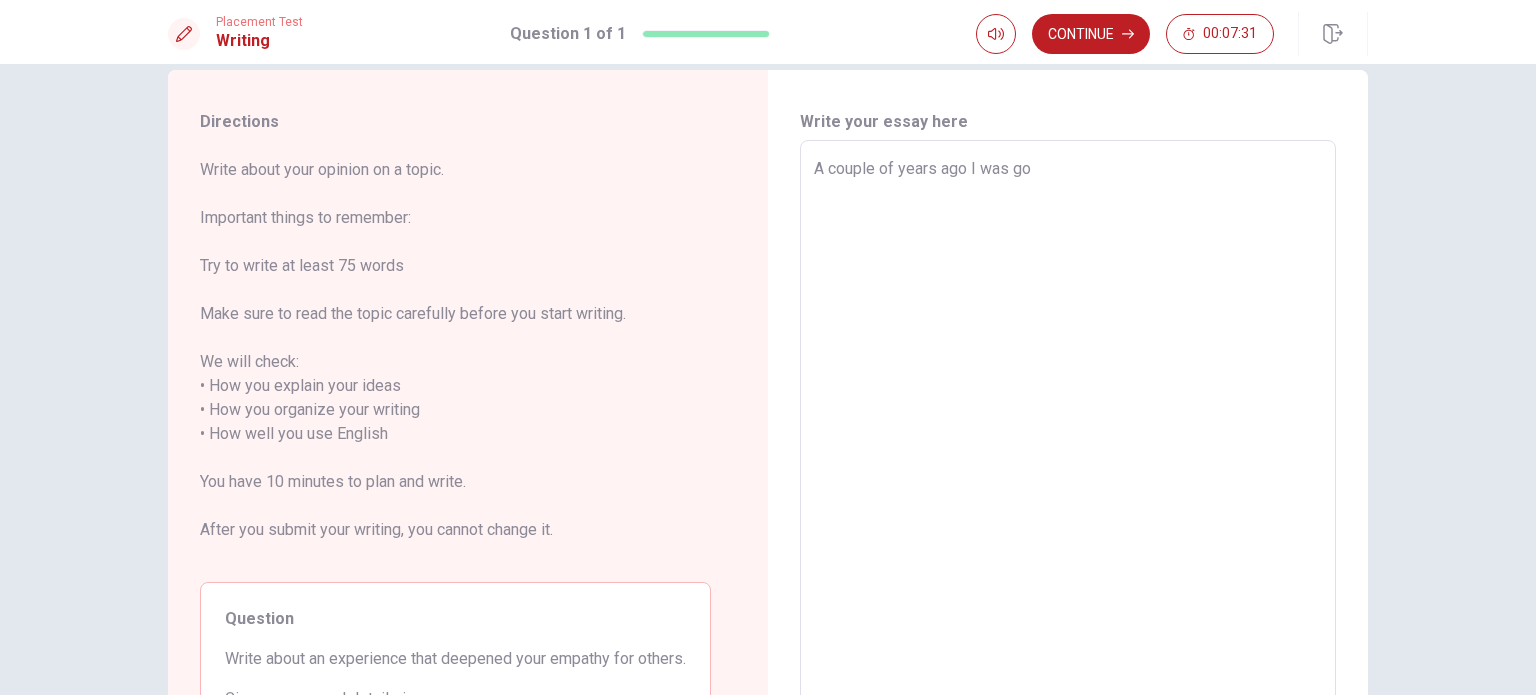 type on "x" 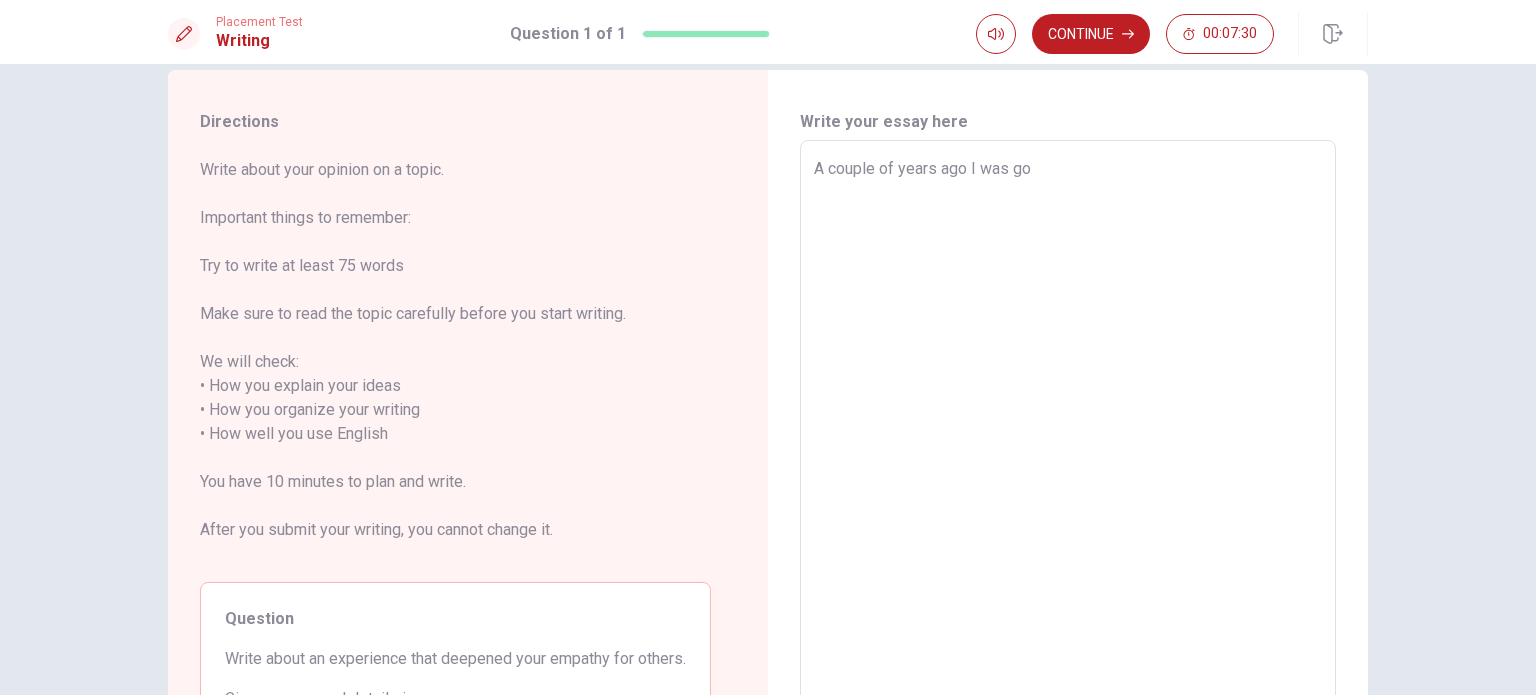 type on "A couple of years ago I was goi" 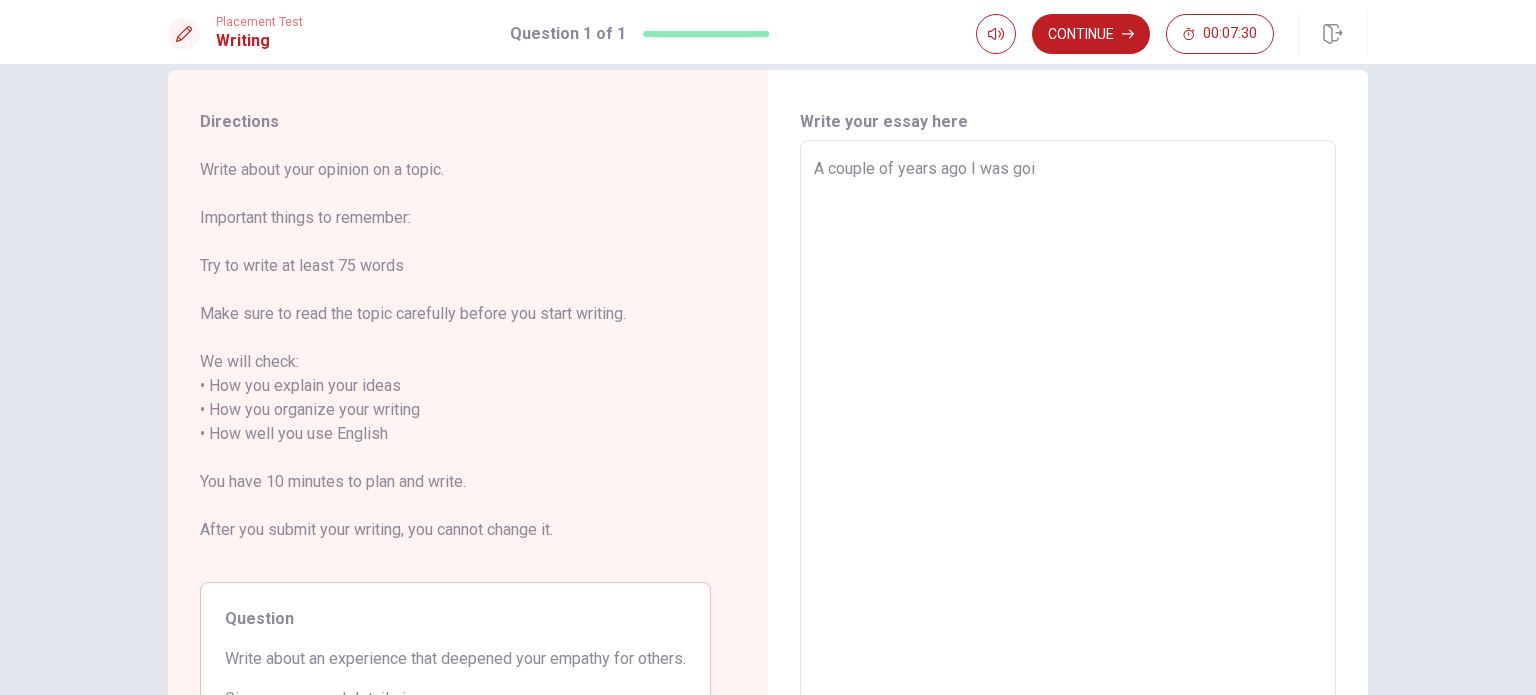 type on "x" 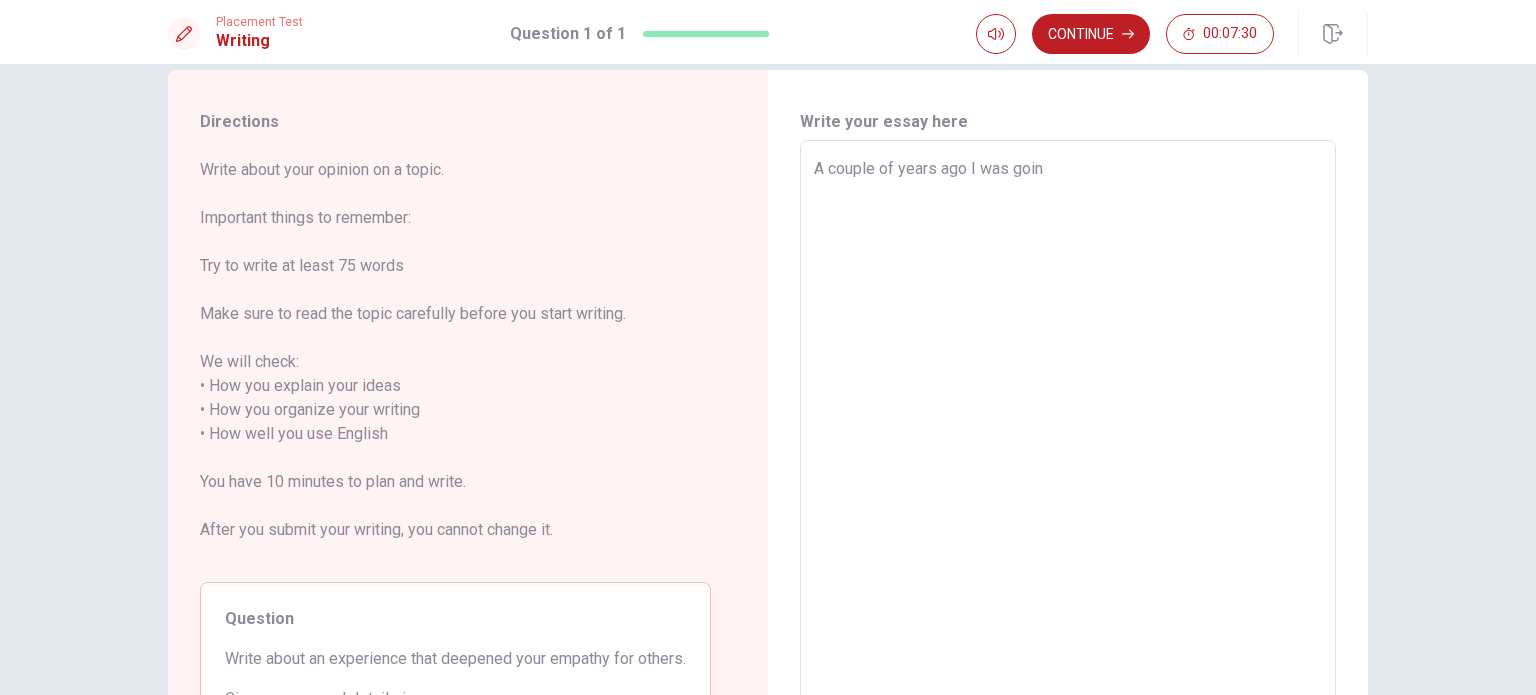 type on "x" 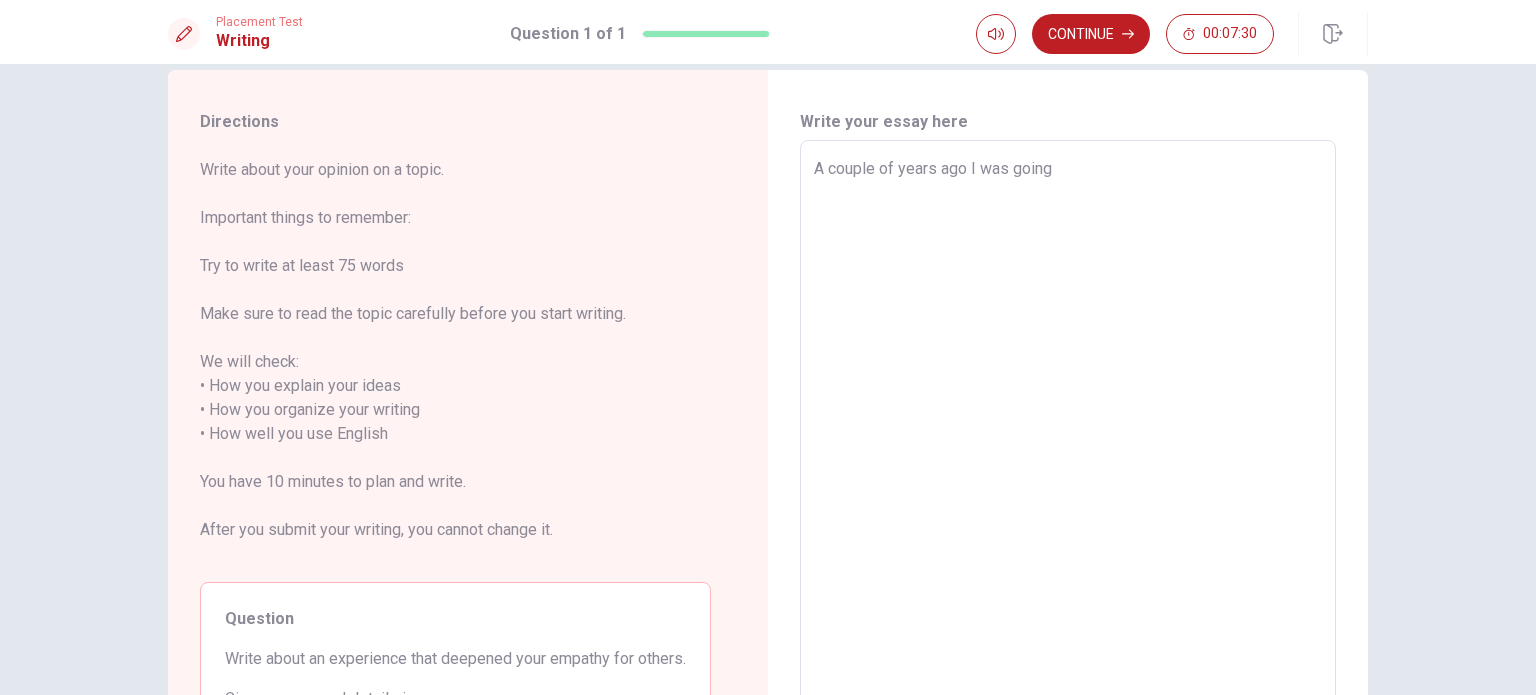 type on "x" 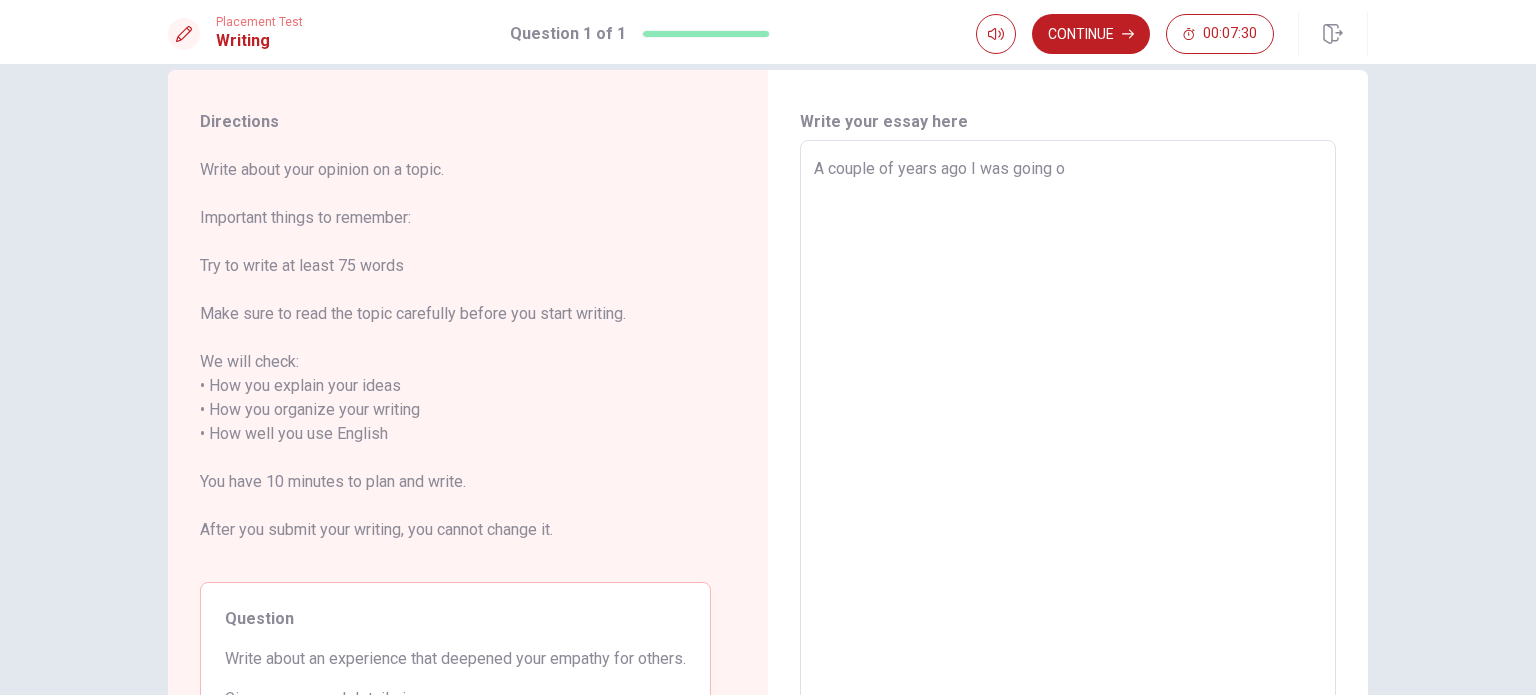 type on "x" 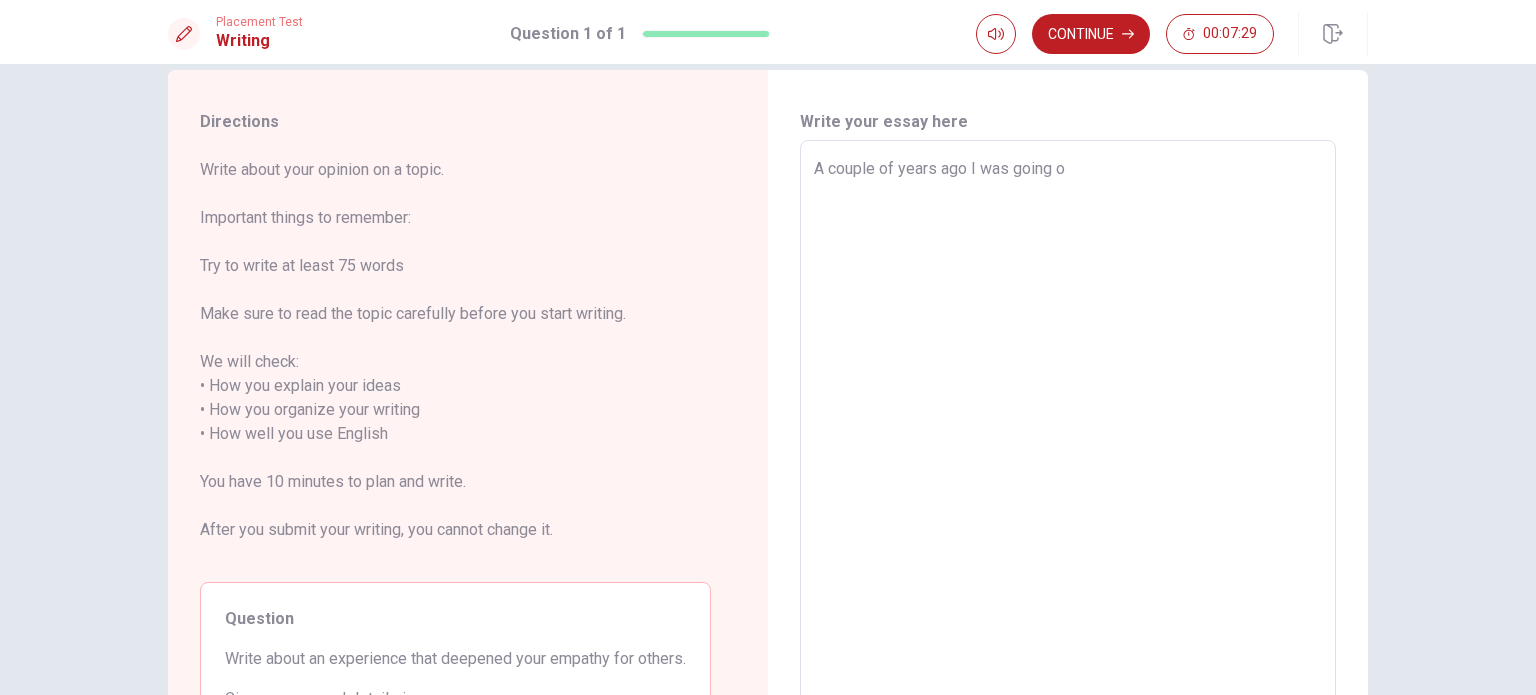 type on "A couple of years ago I was going on" 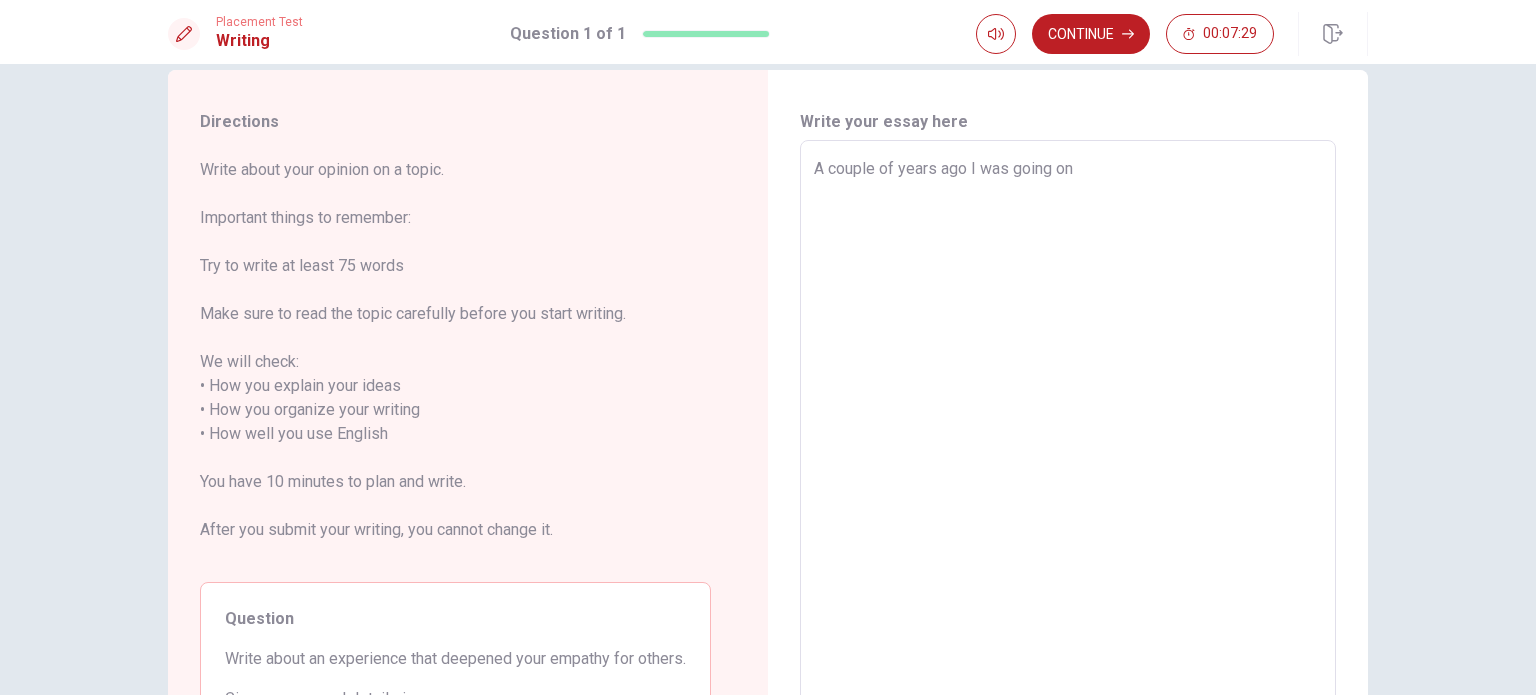 type on "x" 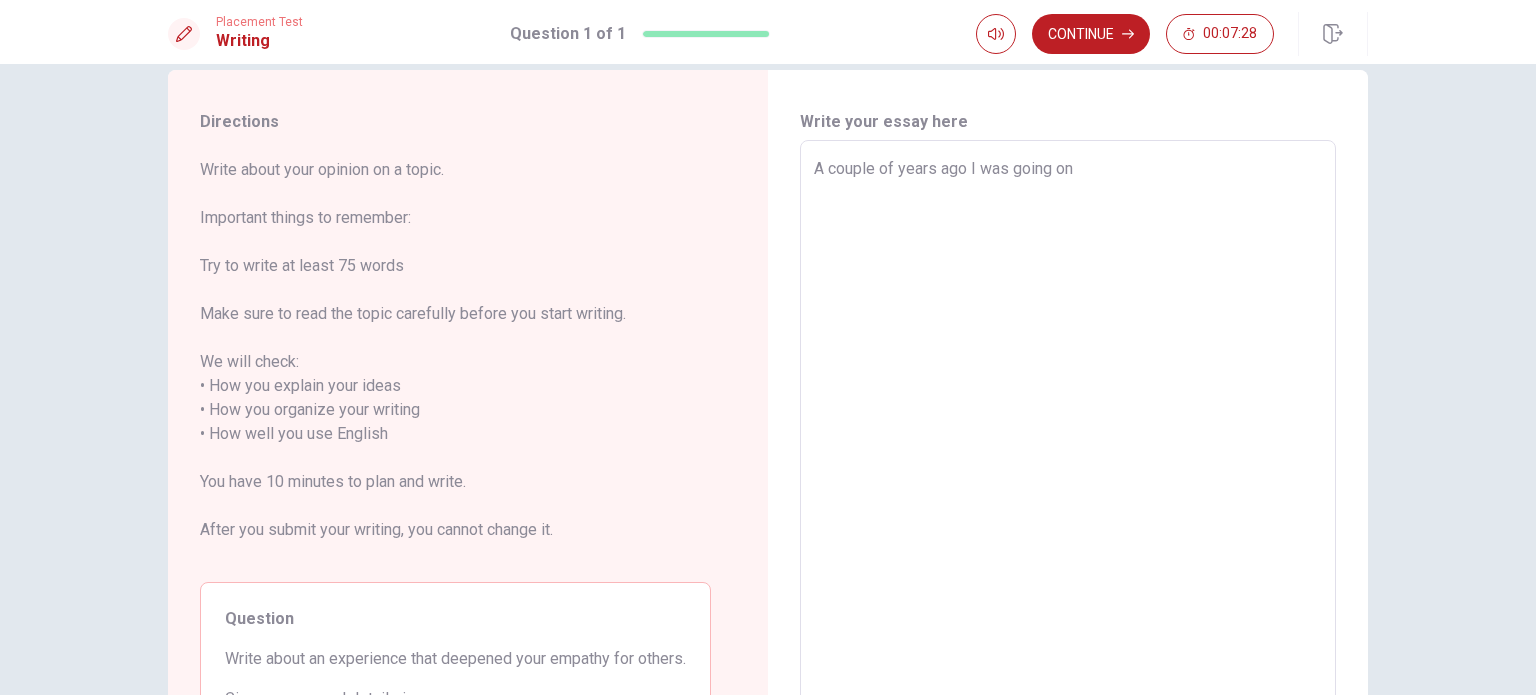 type on "A couple of years ago I was going on" 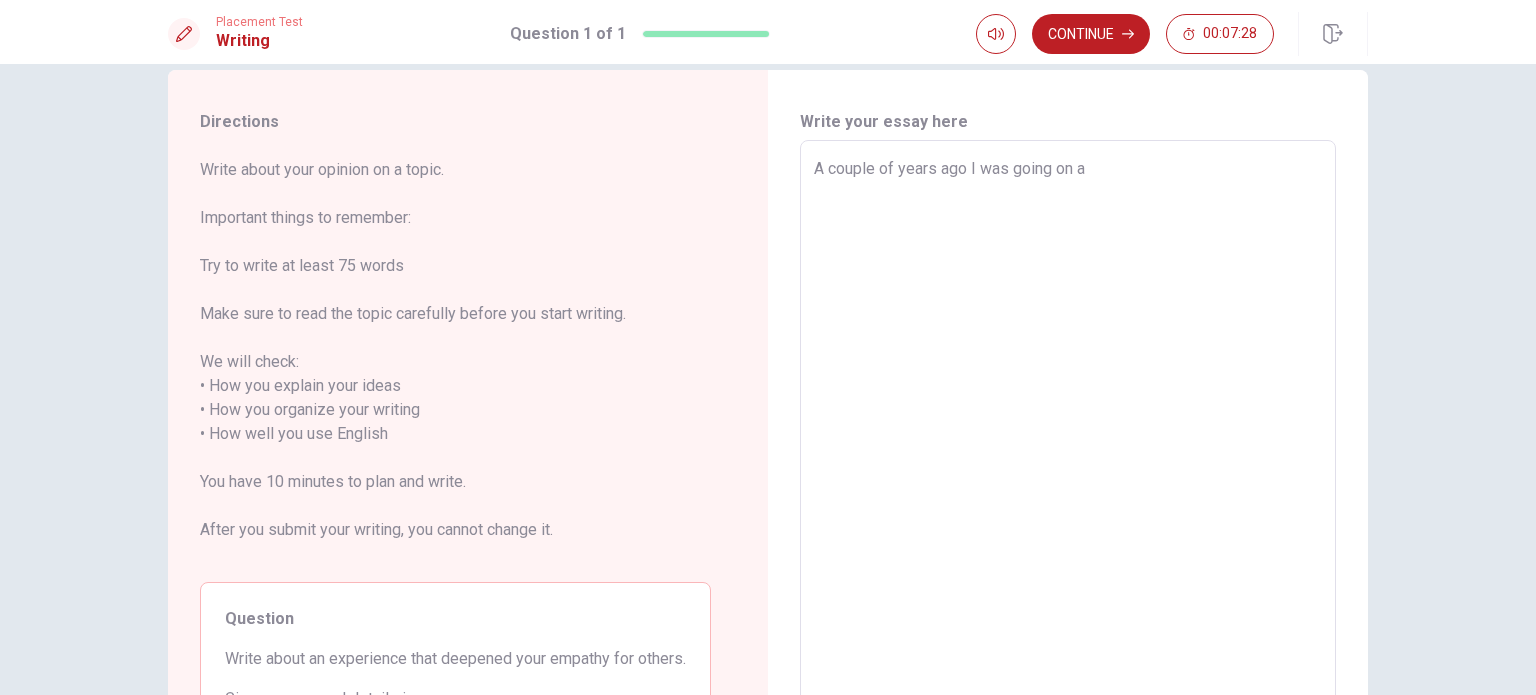 type on "x" 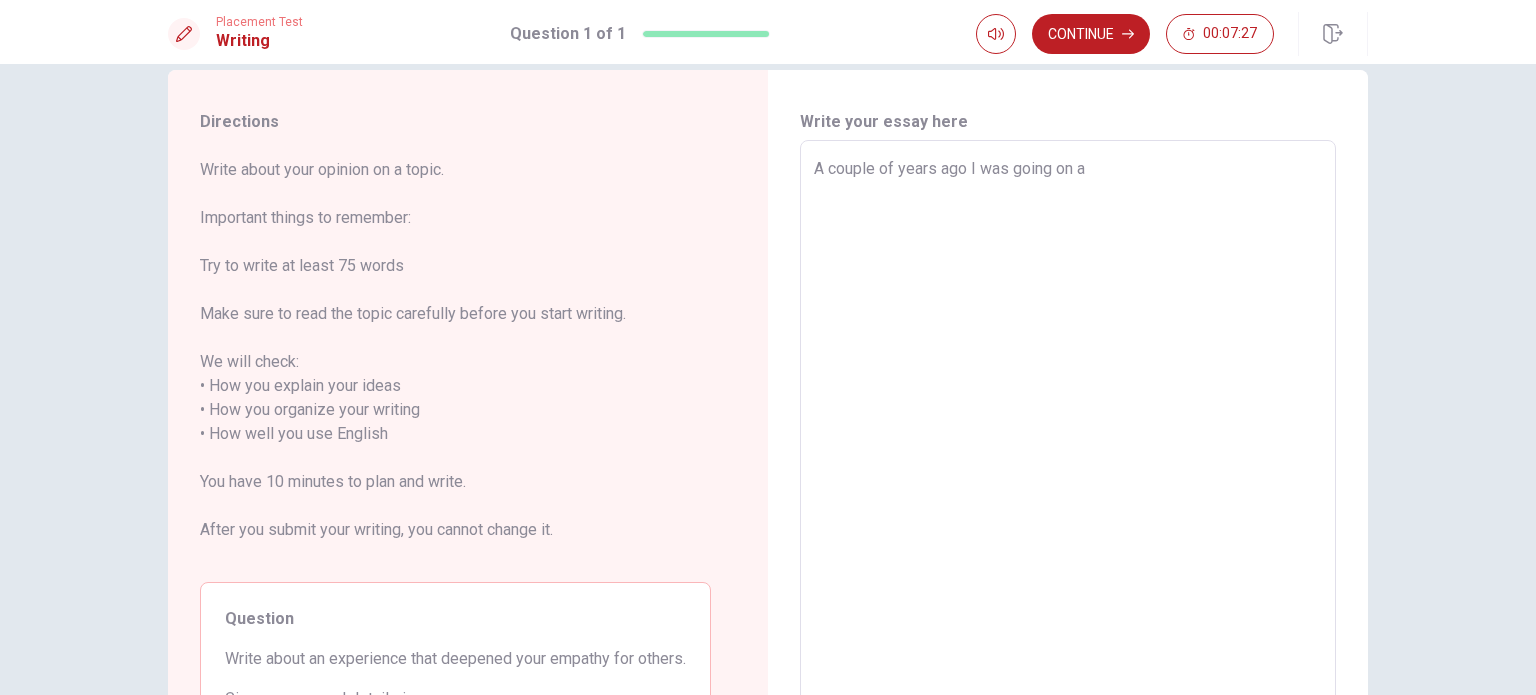 type on "A couple of years ago I was going on a r" 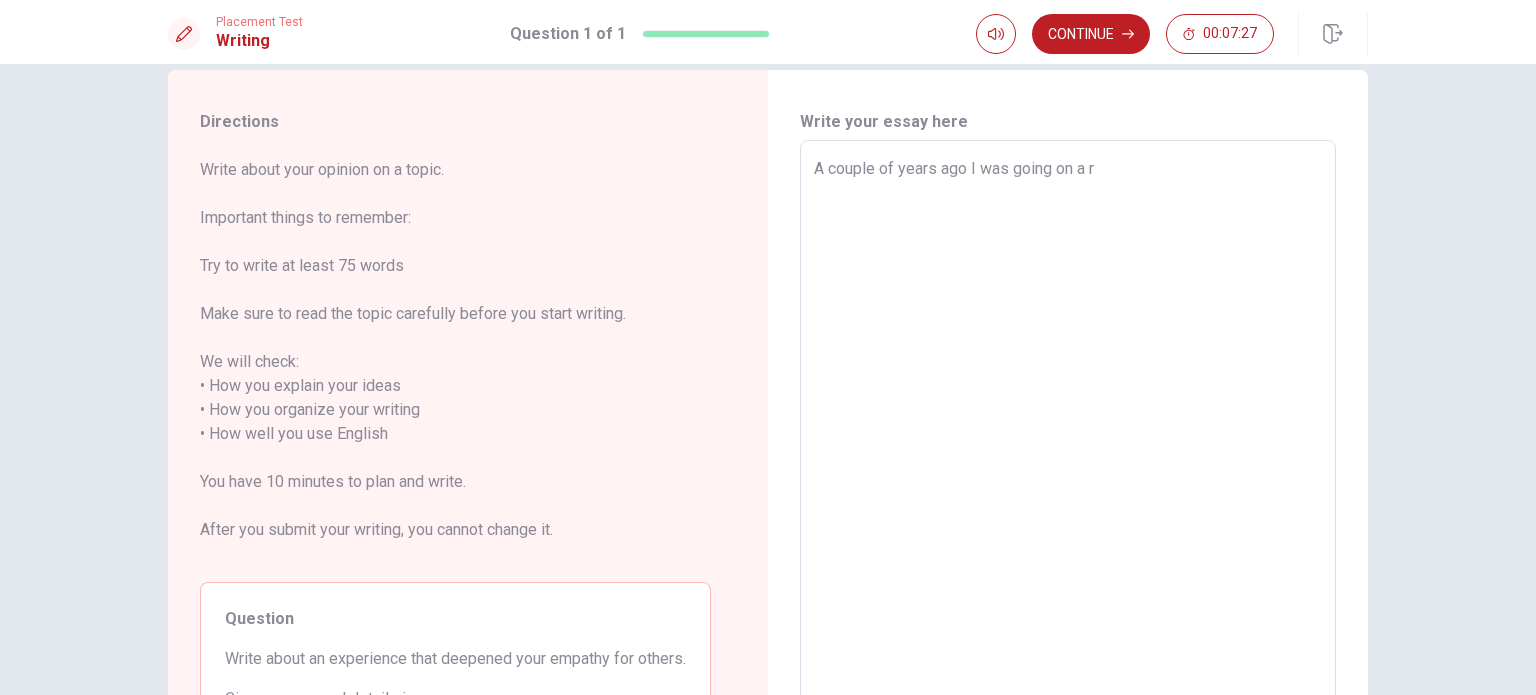 type on "x" 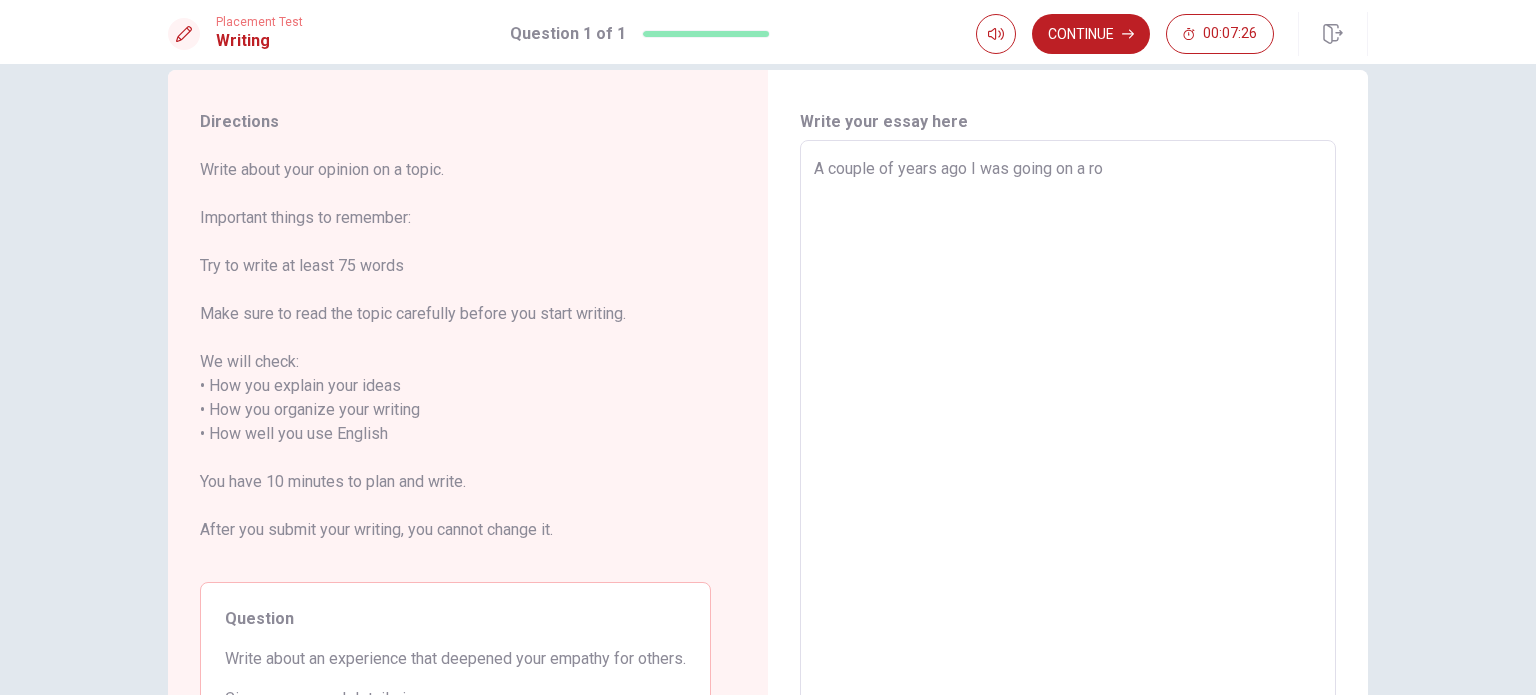 type on "x" 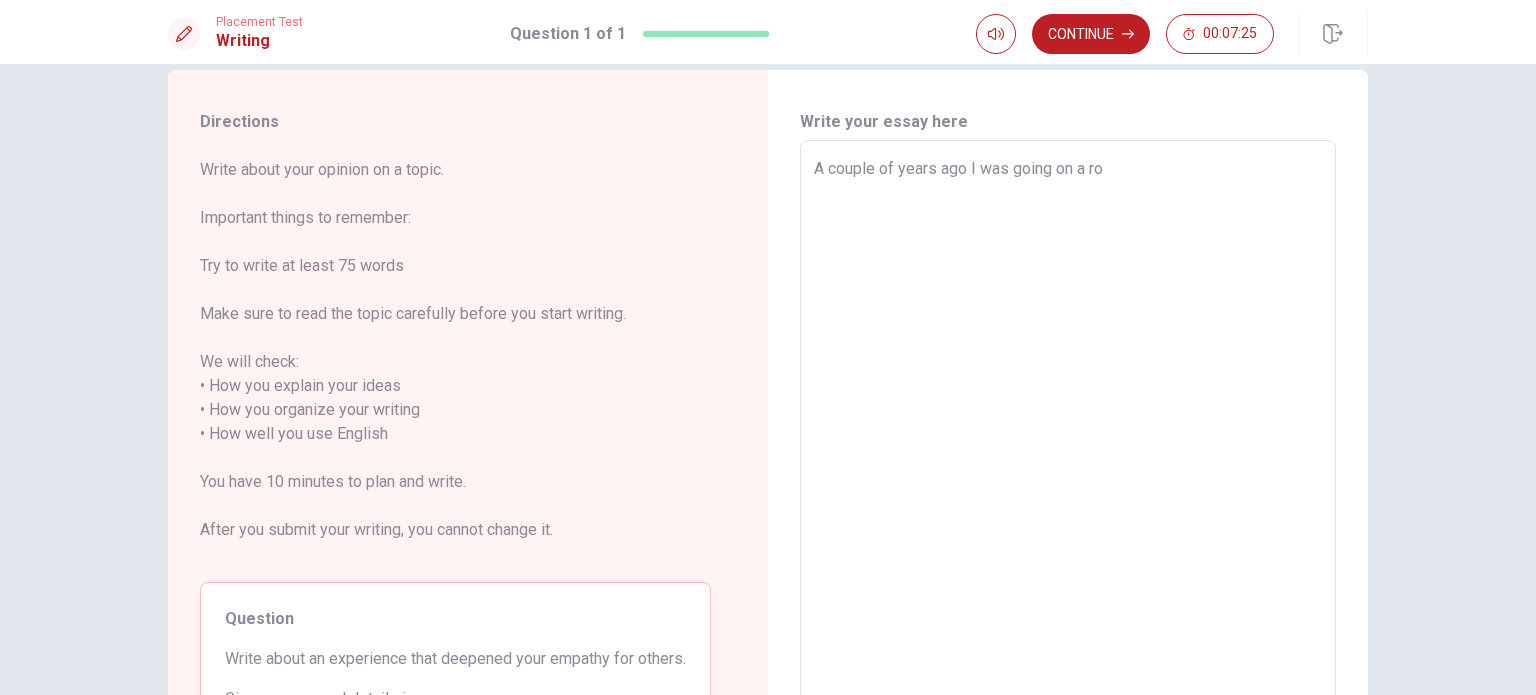 type on "A couple of years ago I was going on a rou" 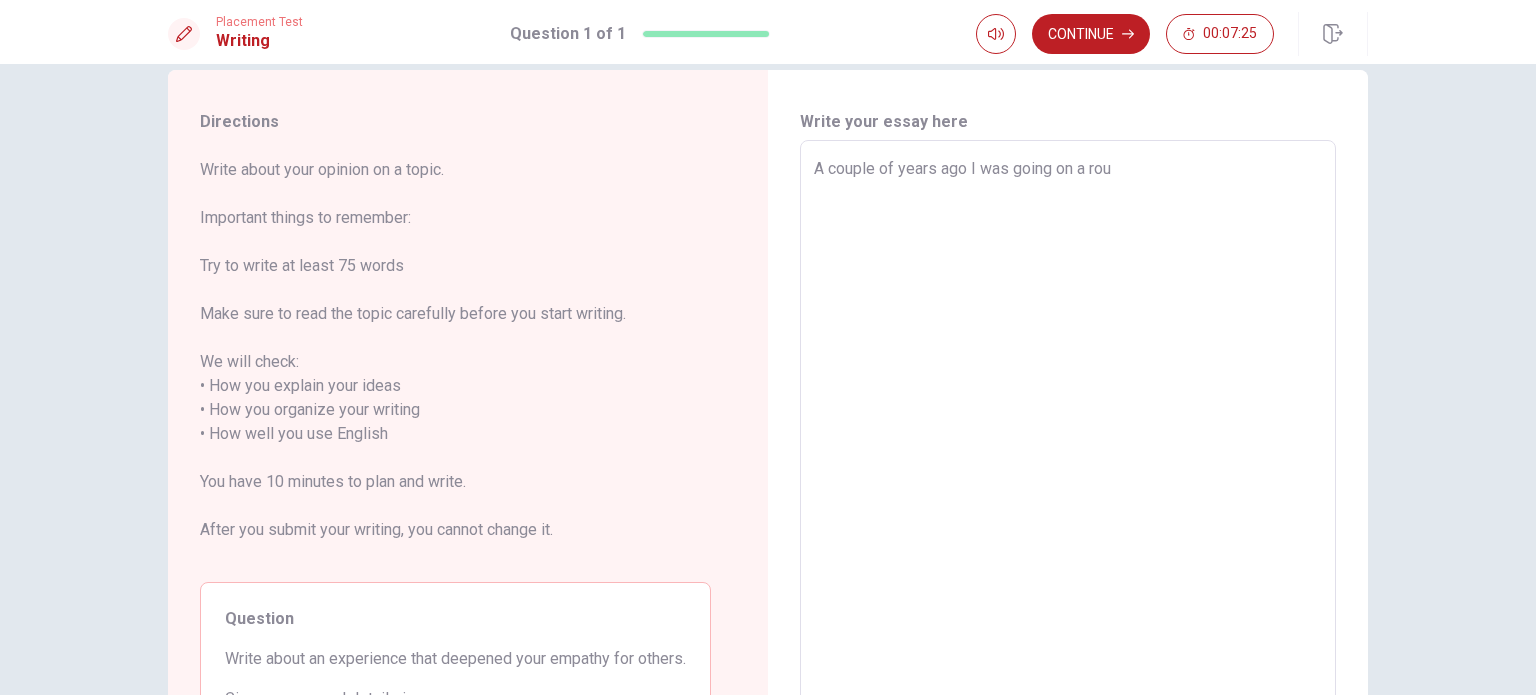 type on "x" 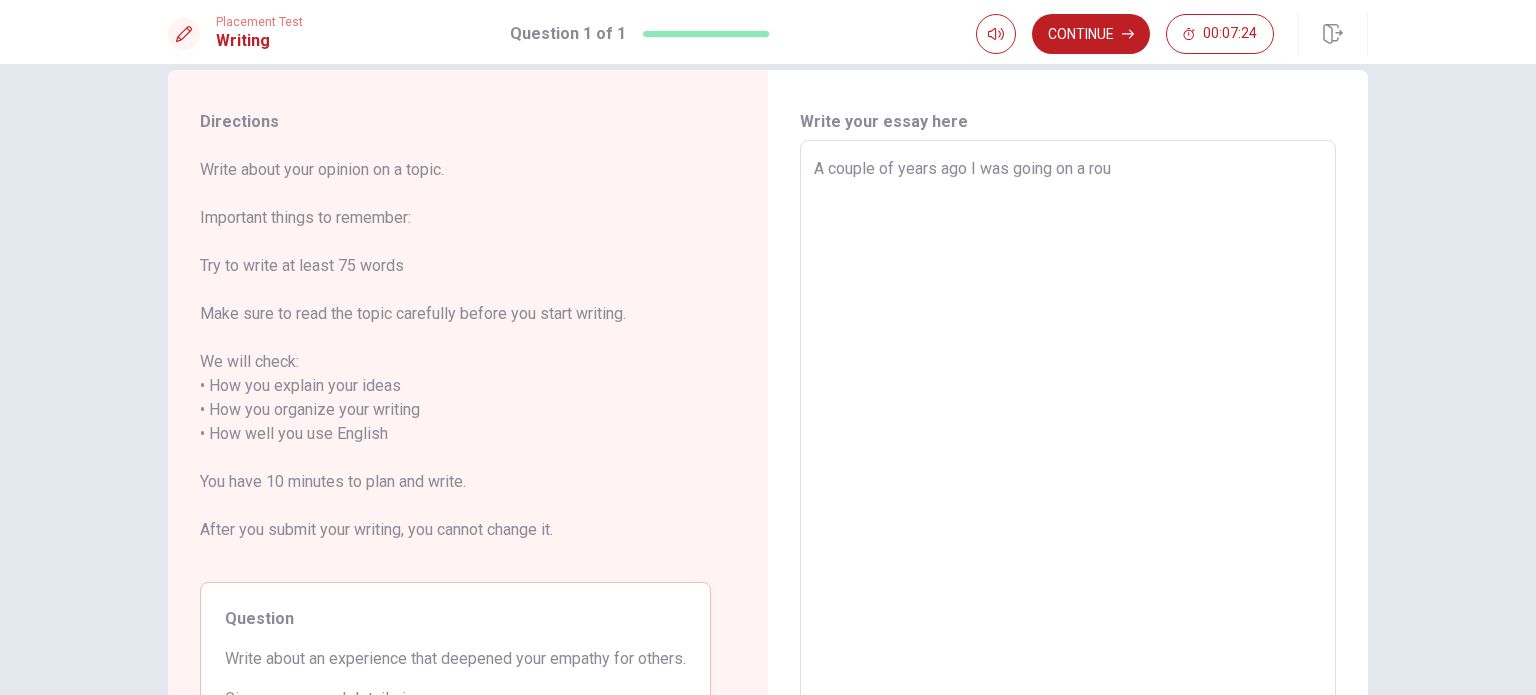 type on "A couple of years ago I was going on a roug" 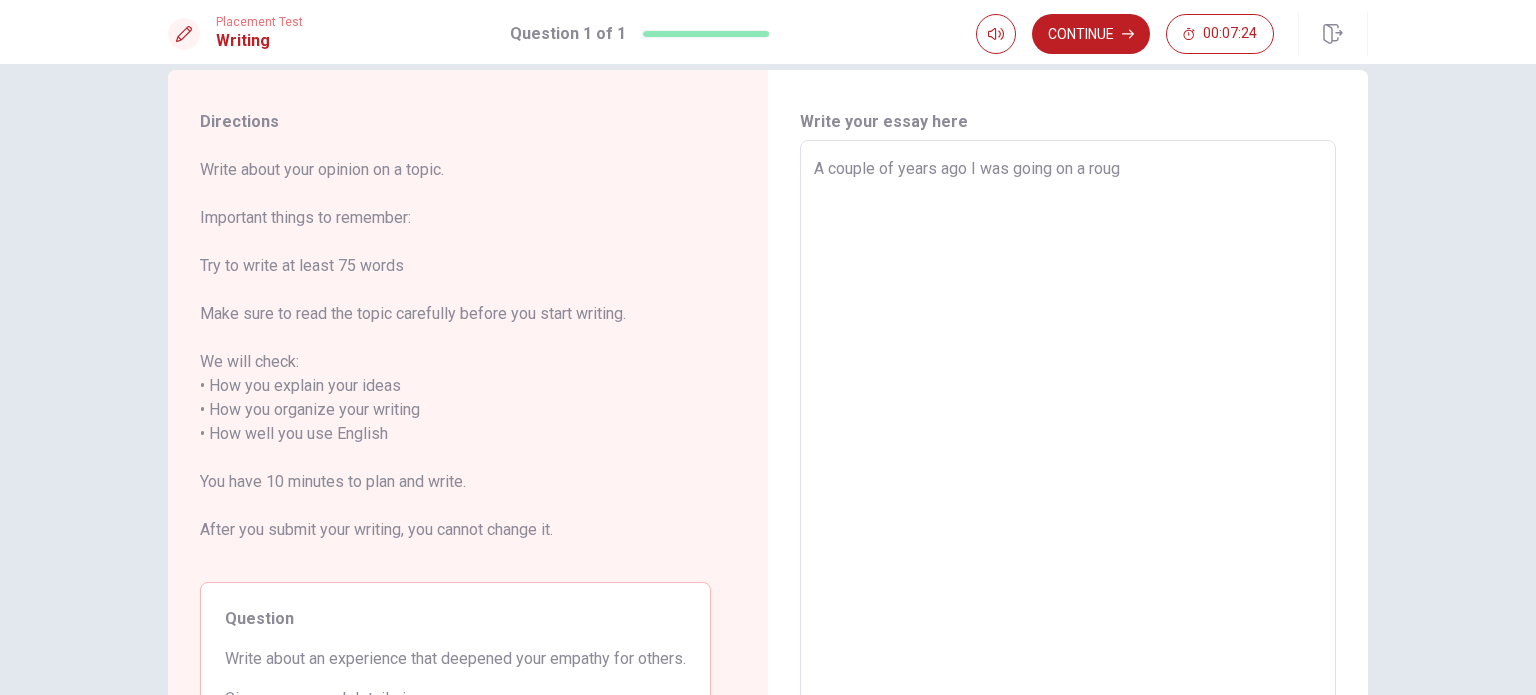 type on "x" 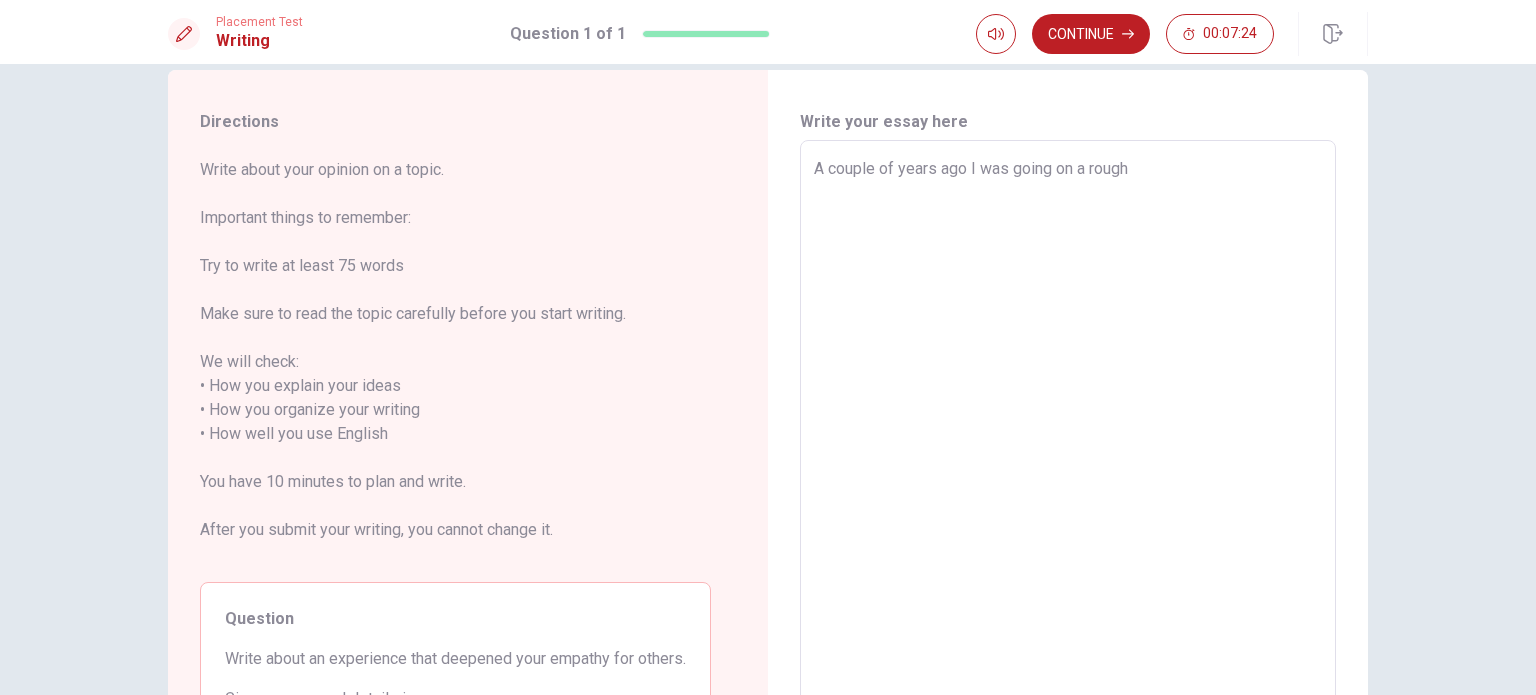 type on "x" 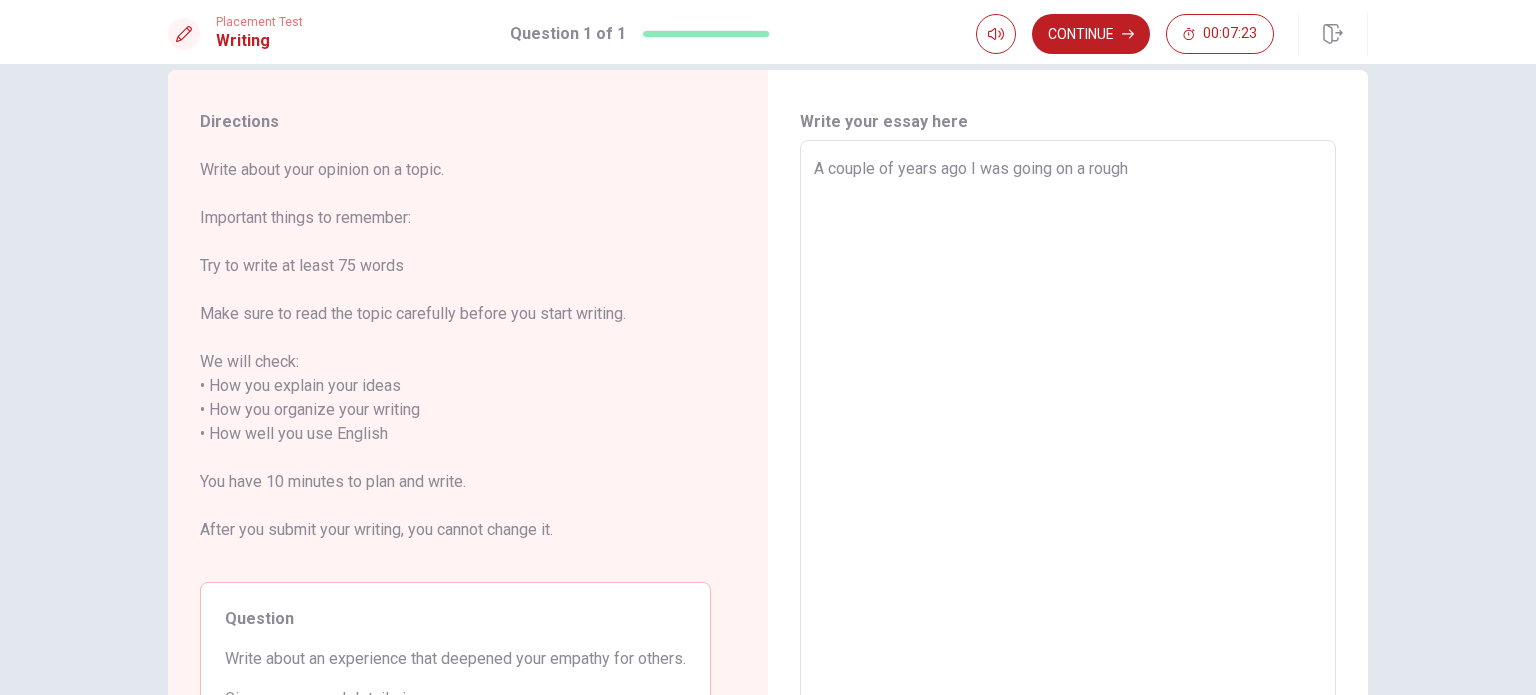 type on "A couple of years ago I was going on a rough t" 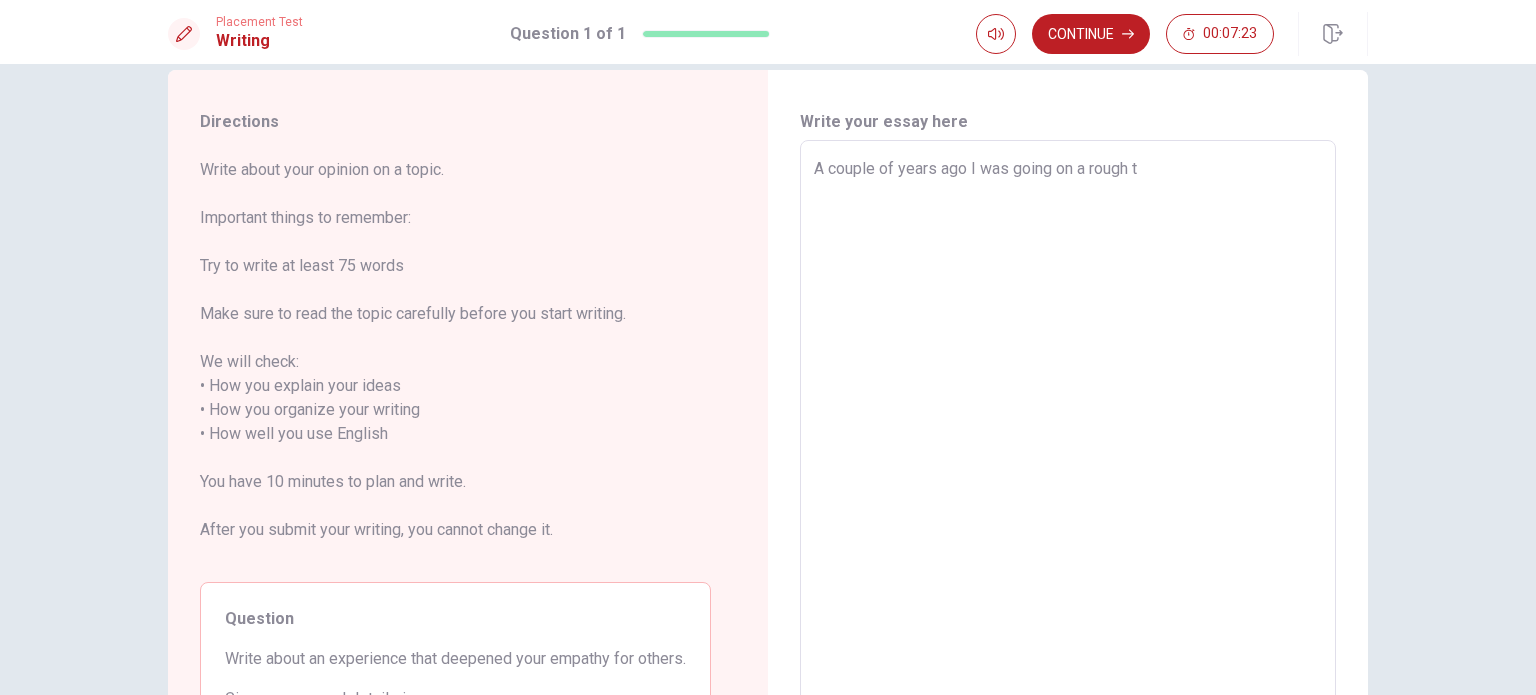 type on "x" 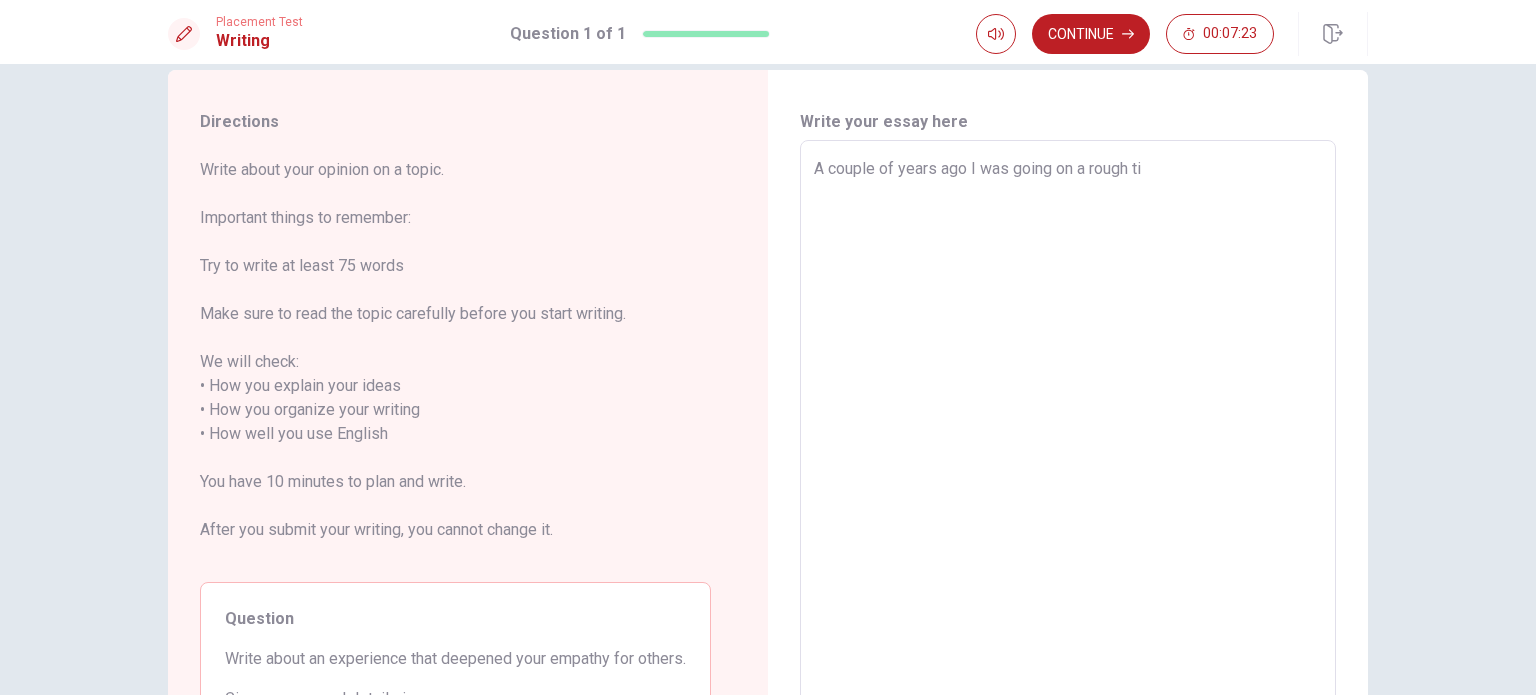 type on "x" 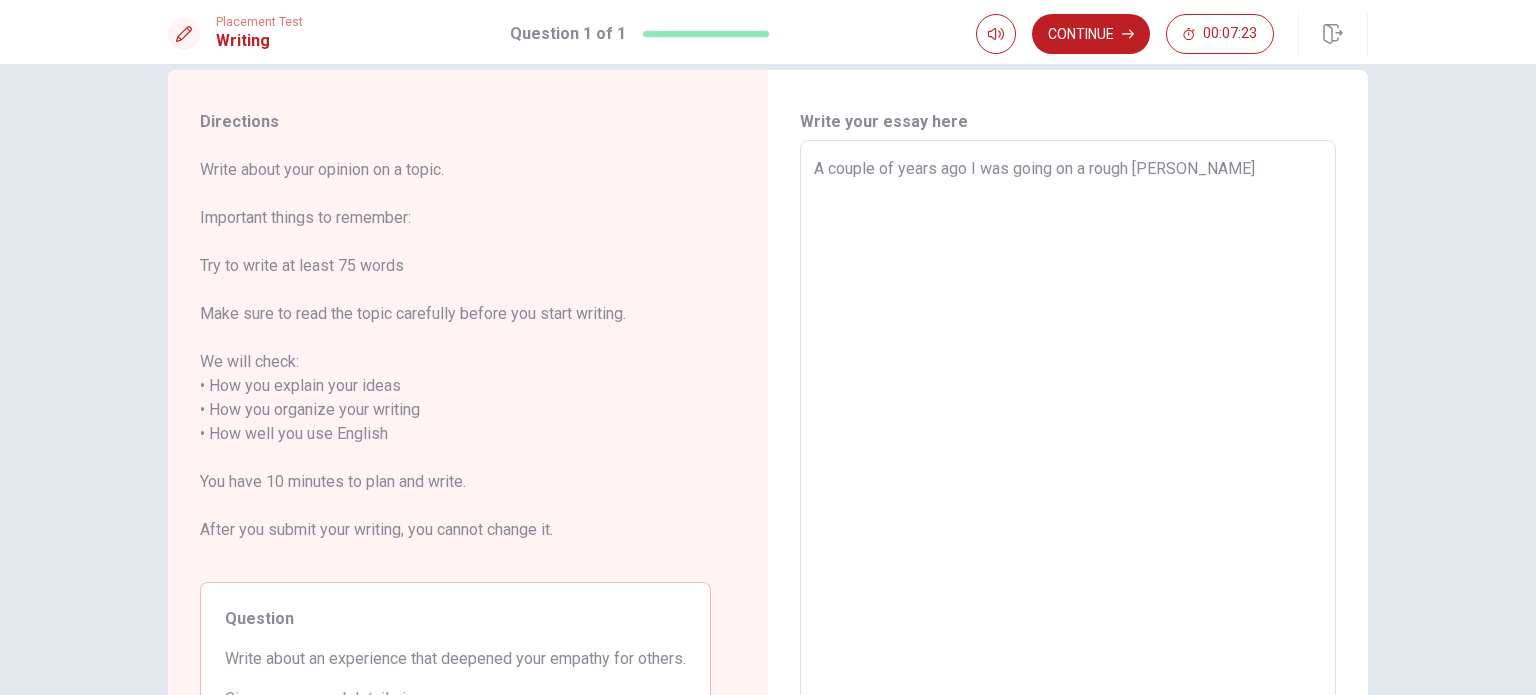 type on "x" 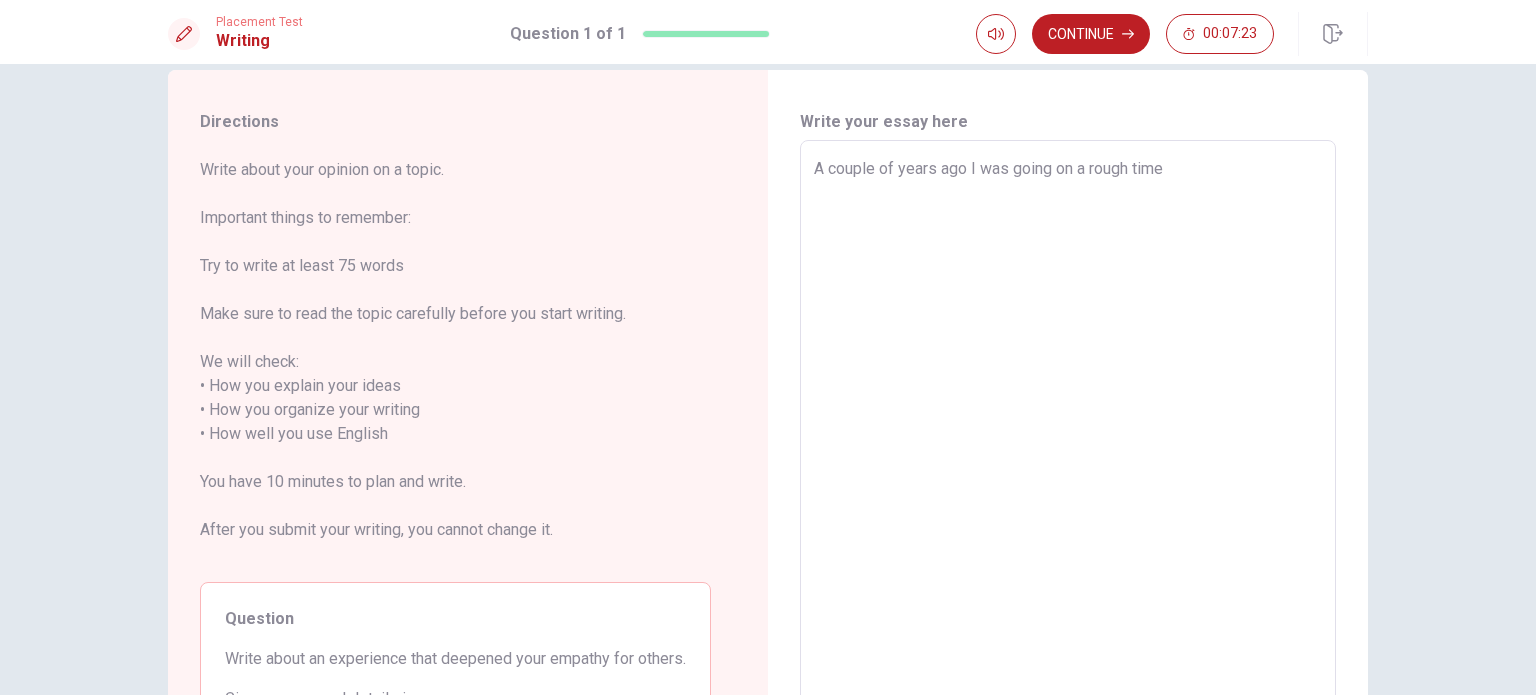 type on "x" 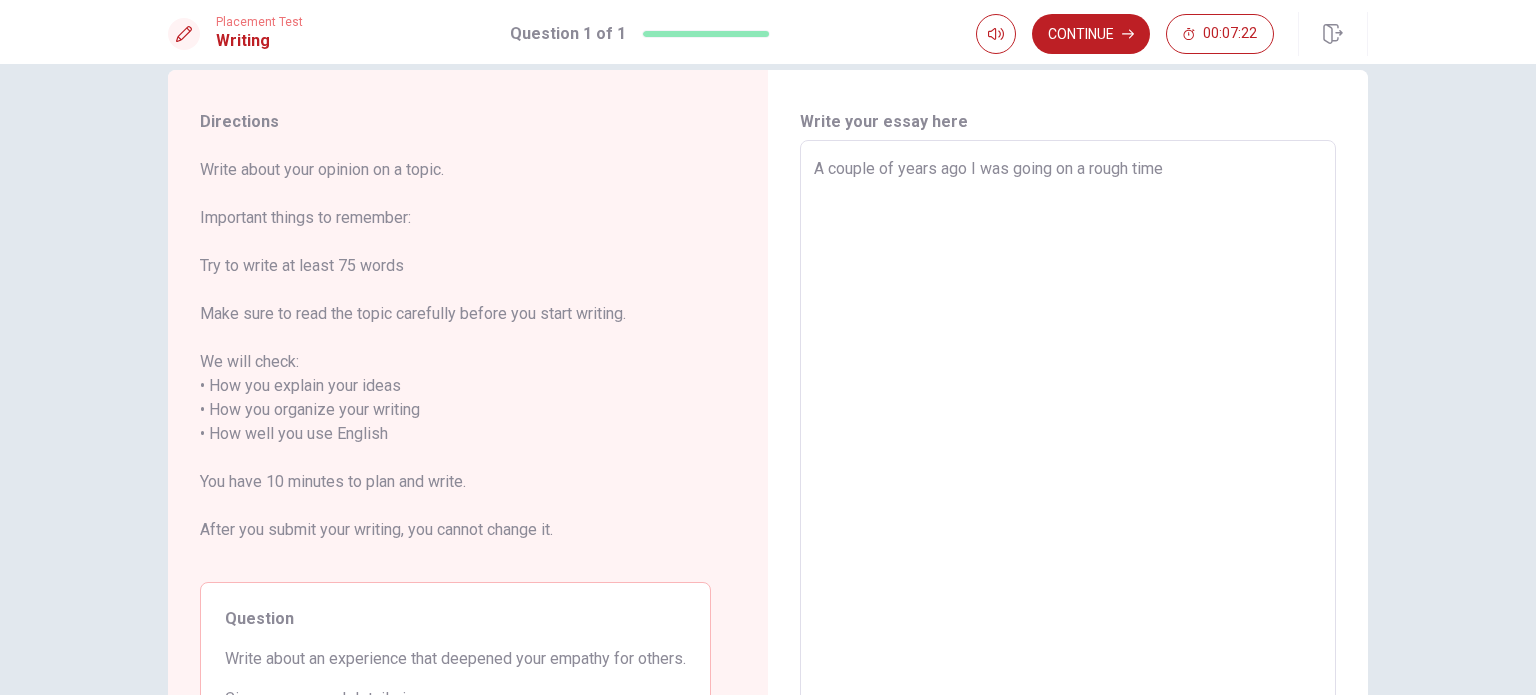 type on "A couple of years ago I was going on a rough time" 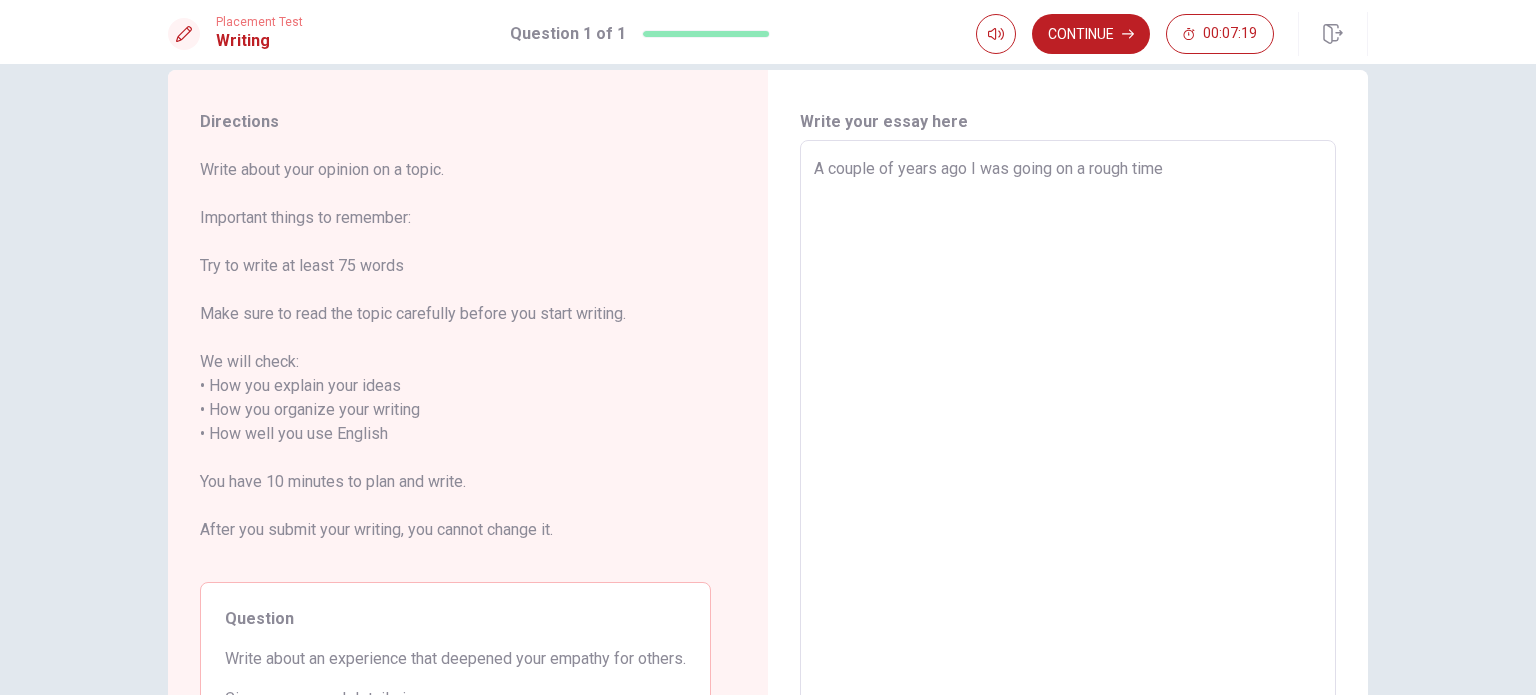 type on "x" 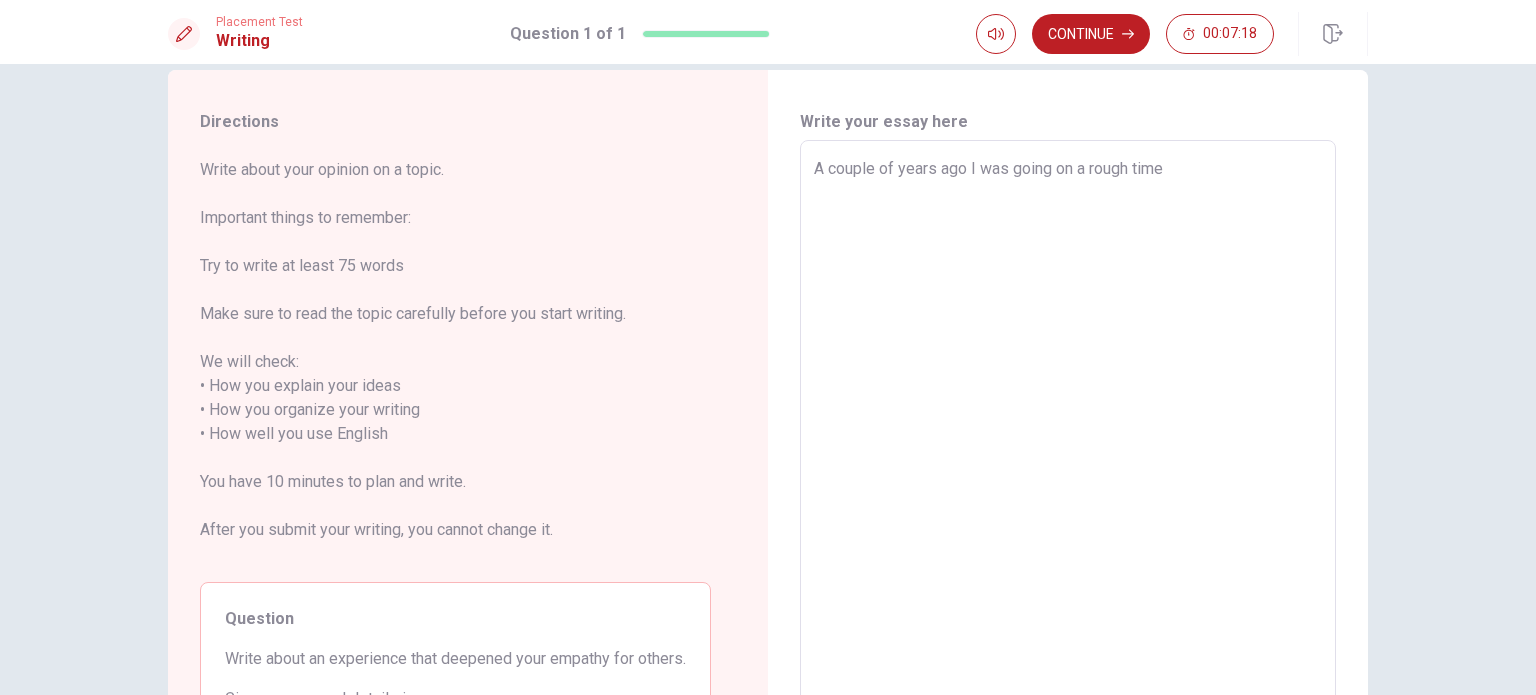 type on "A couple of years ago I was going on a rough time" 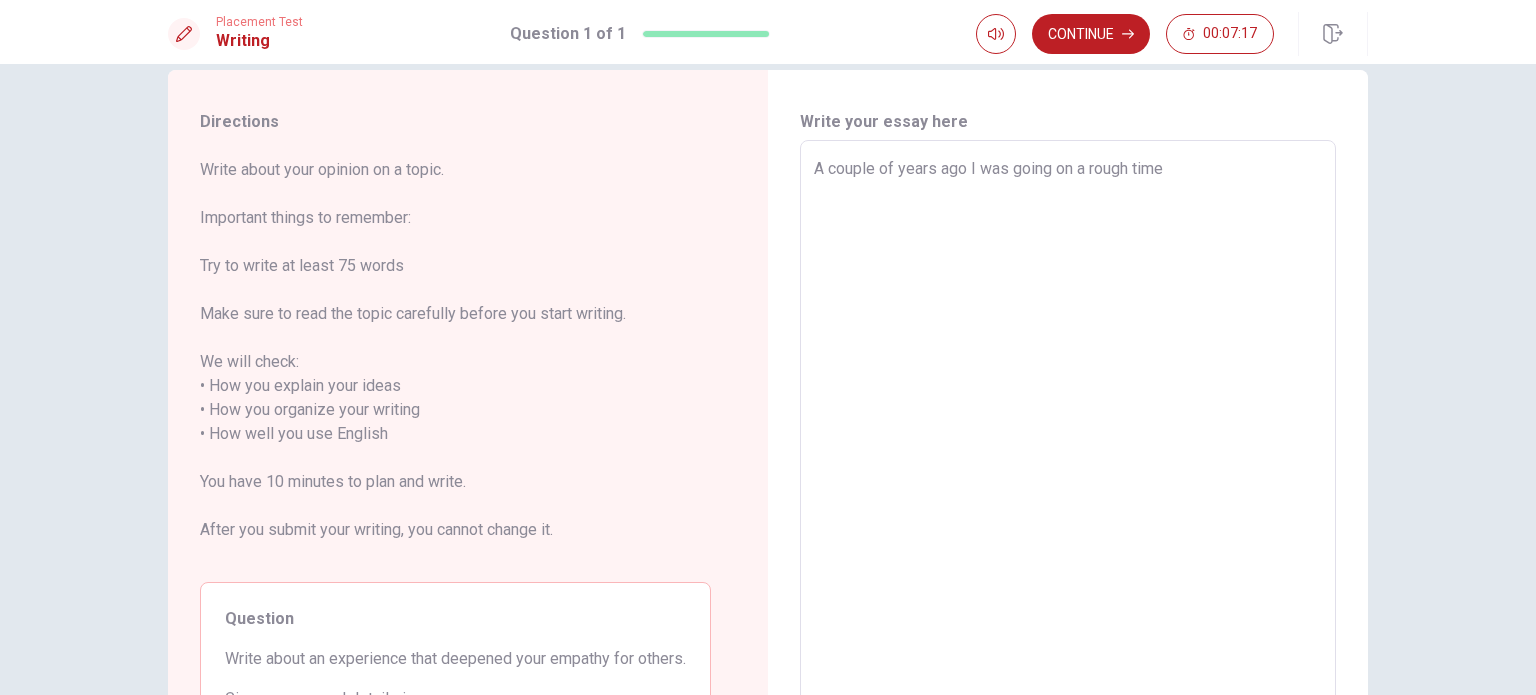 type on "A couple of years ago I was going on a rough time," 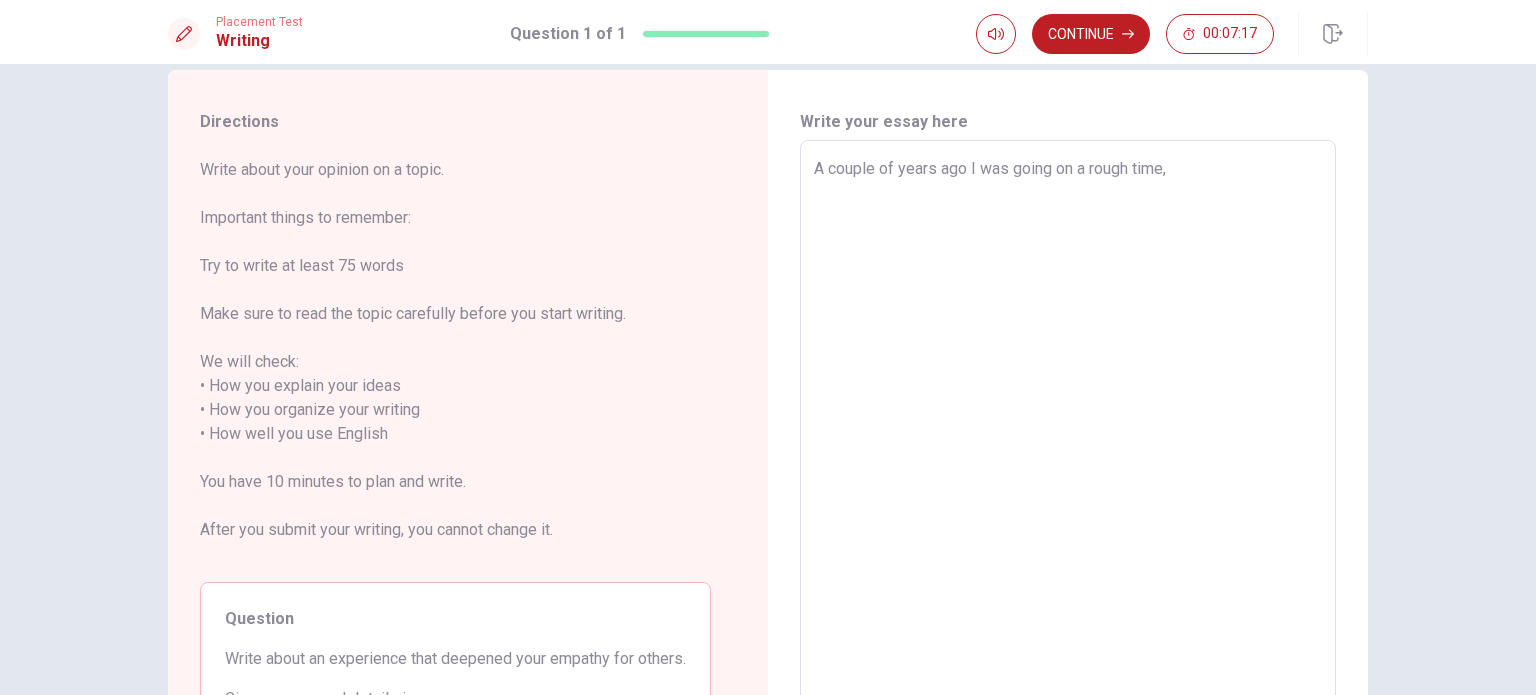 type on "x" 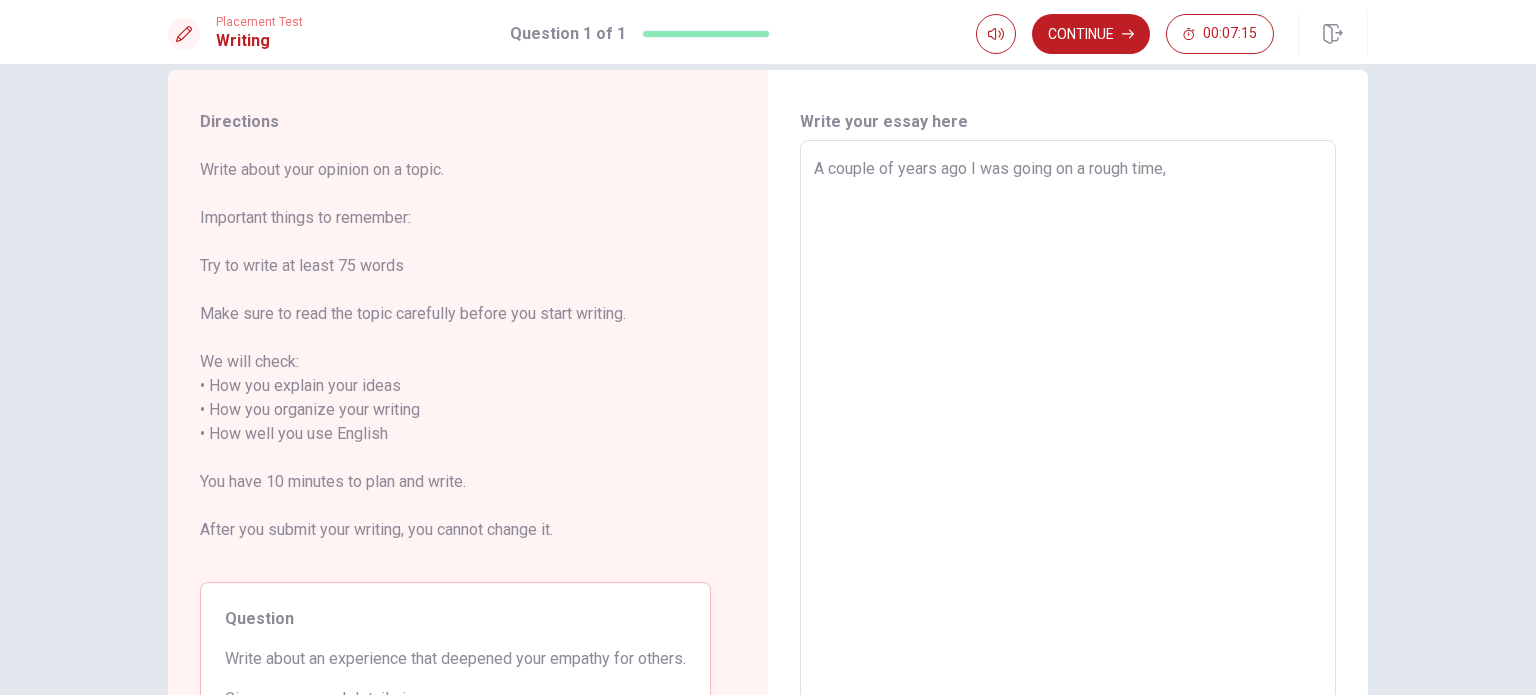 type on "x" 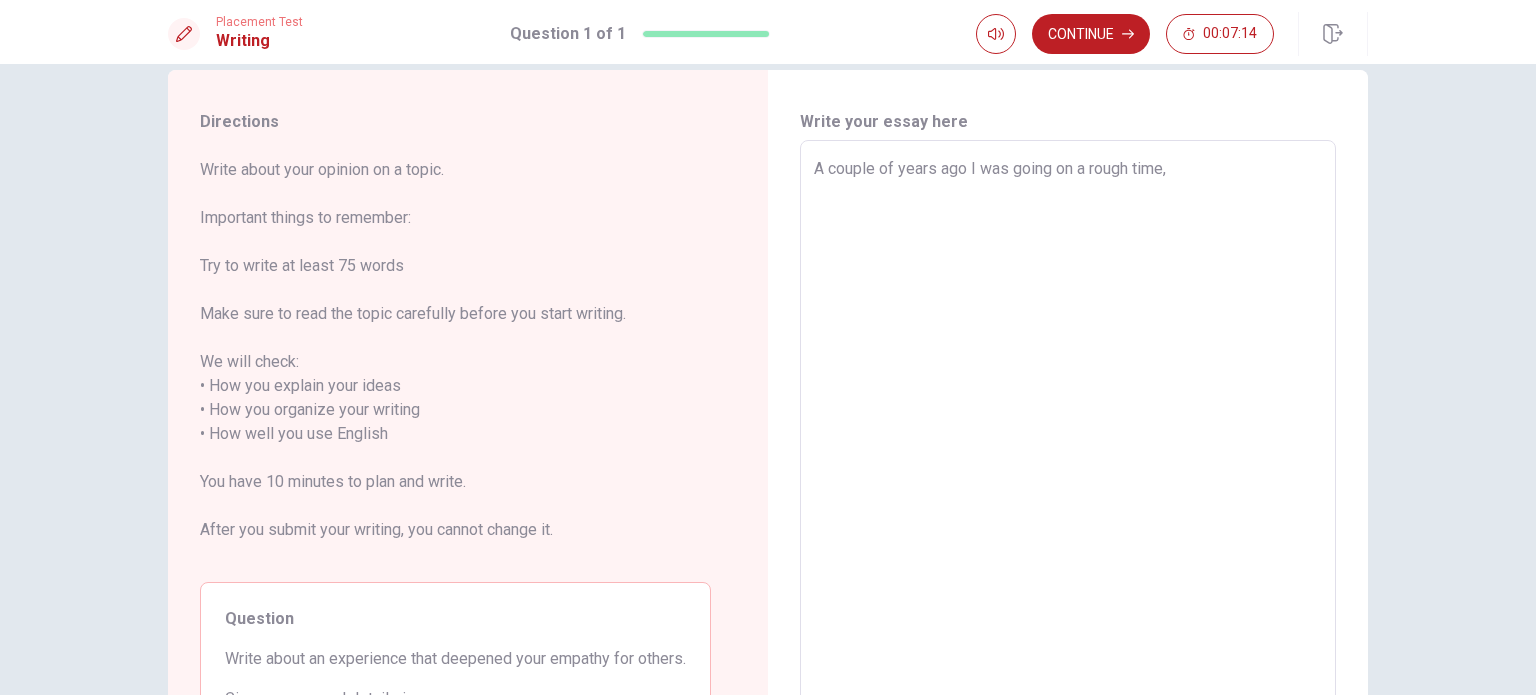 type on "A couple of years ago I was going on a rough time, a" 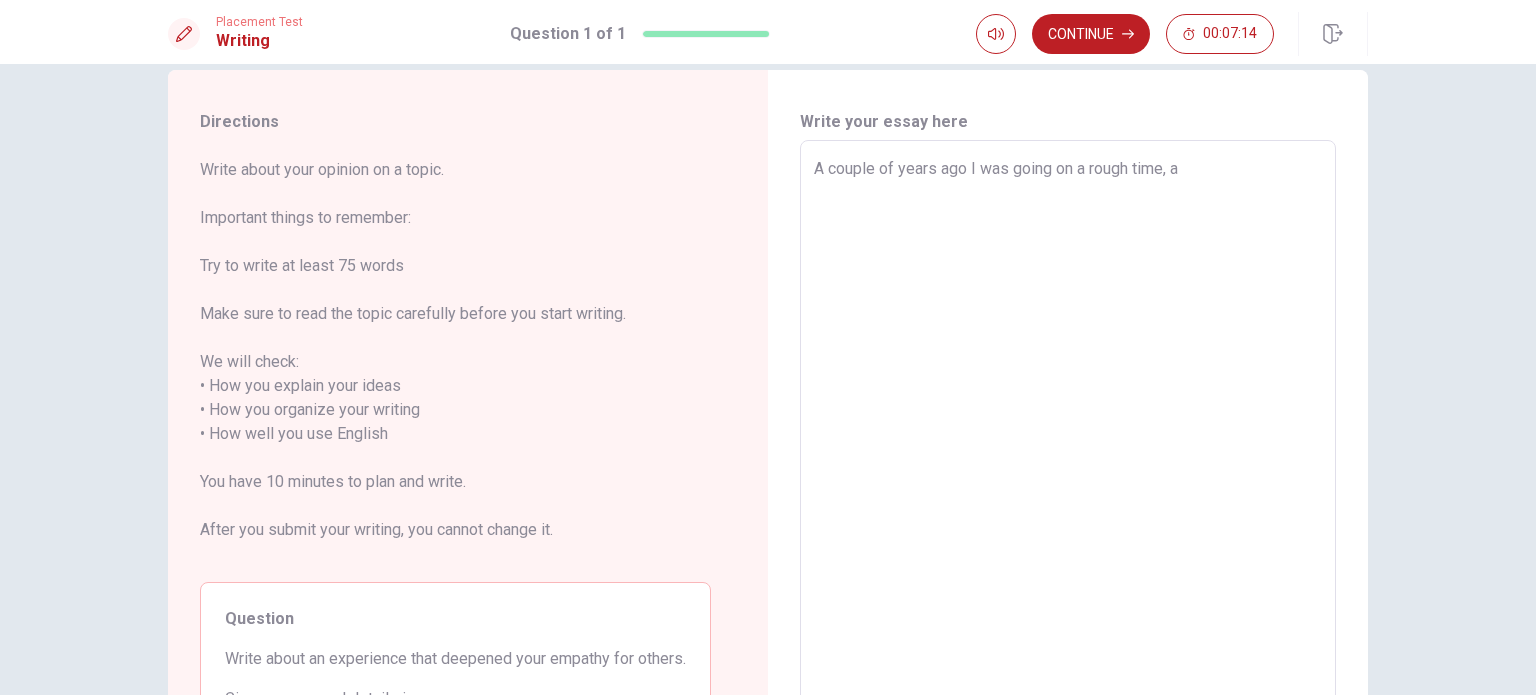 type on "x" 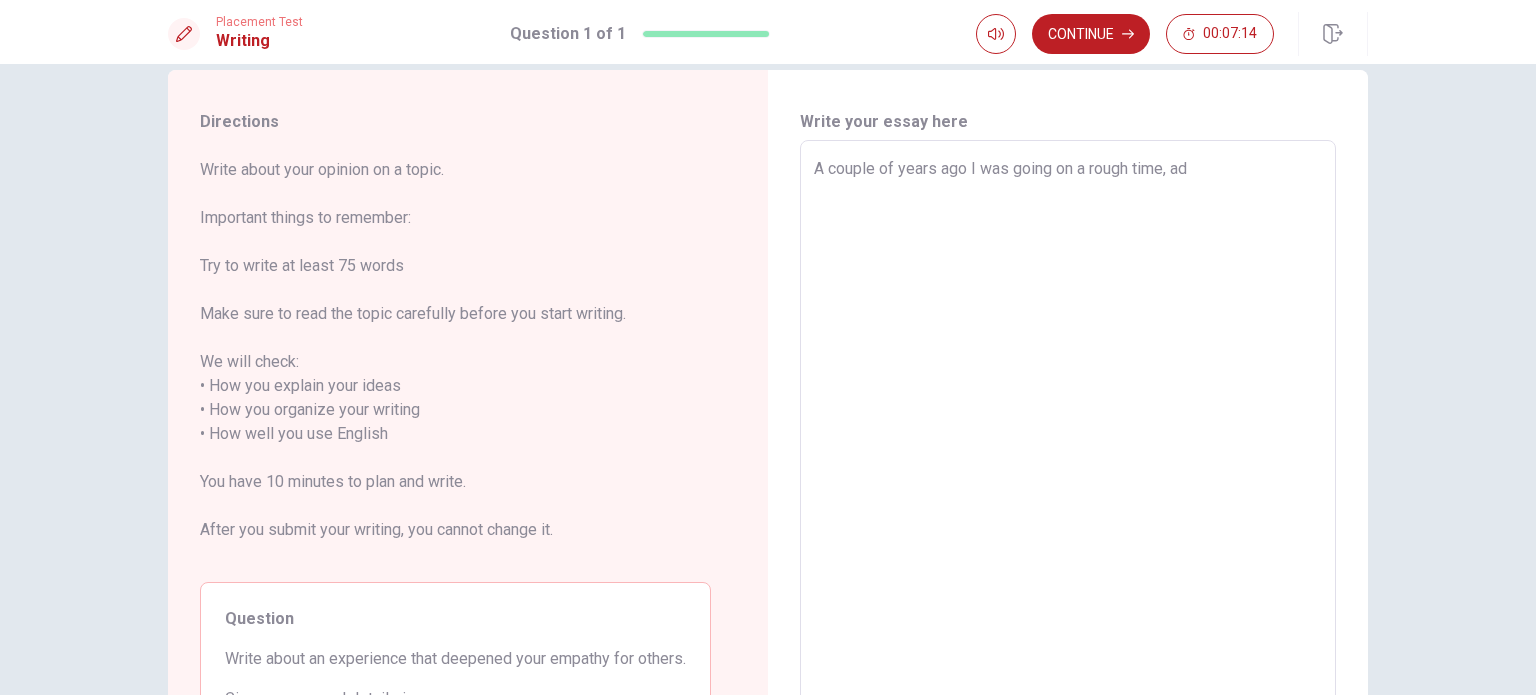 type on "x" 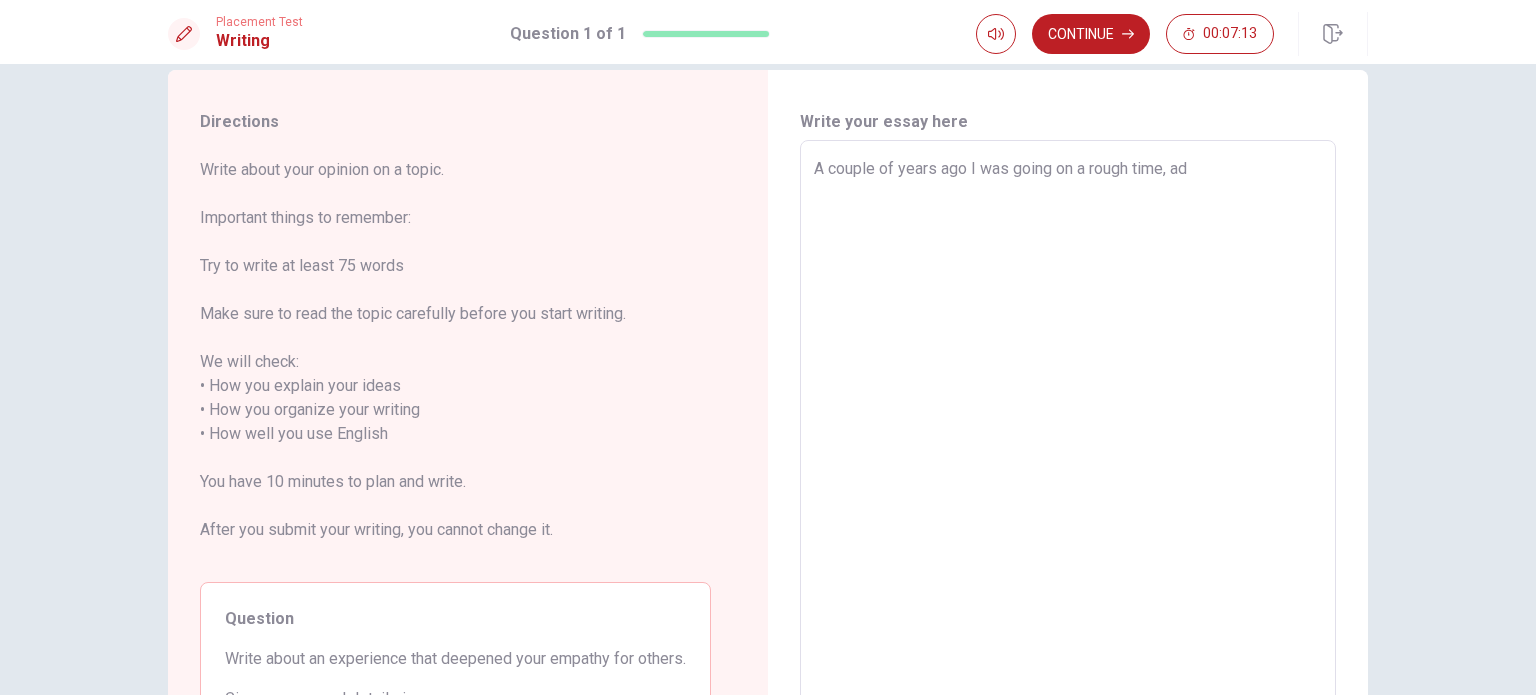 type on "A couple of years ago I was going on a rough time, a" 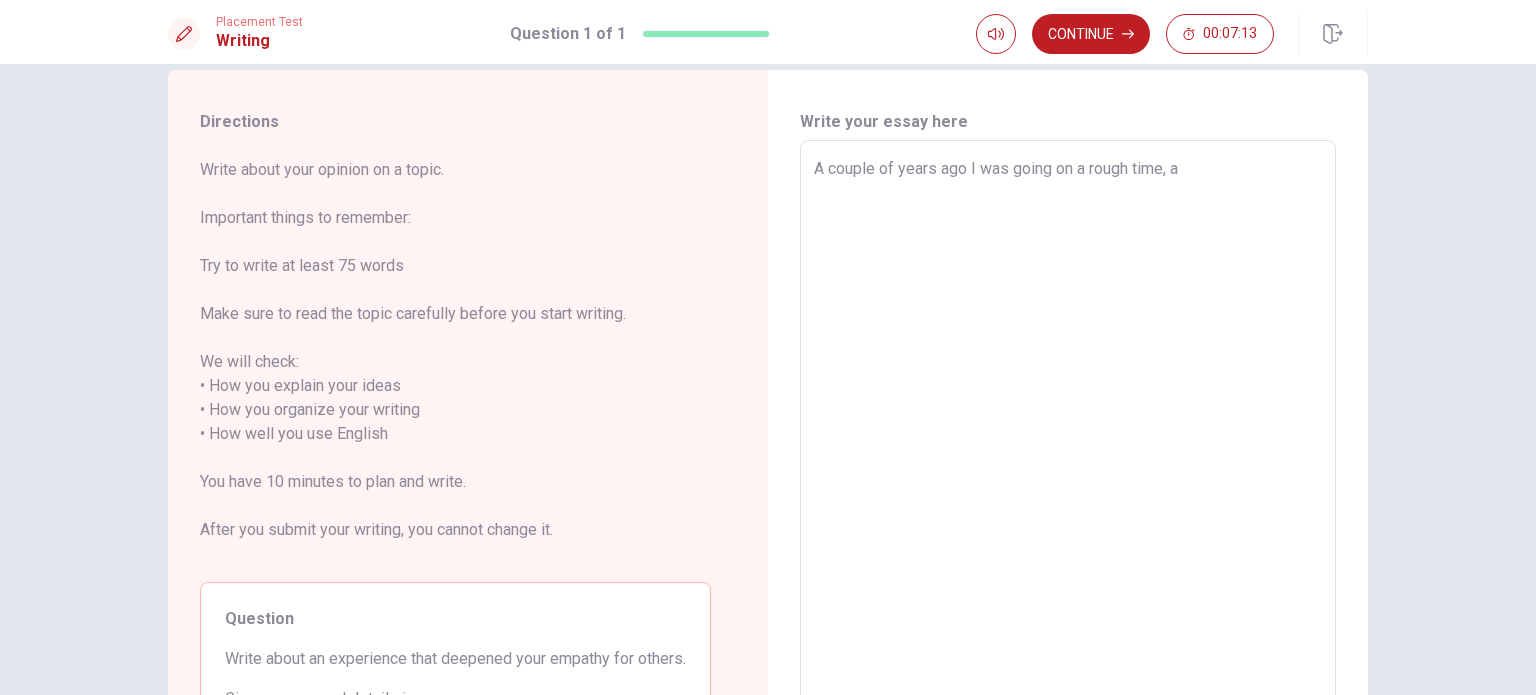 type on "x" 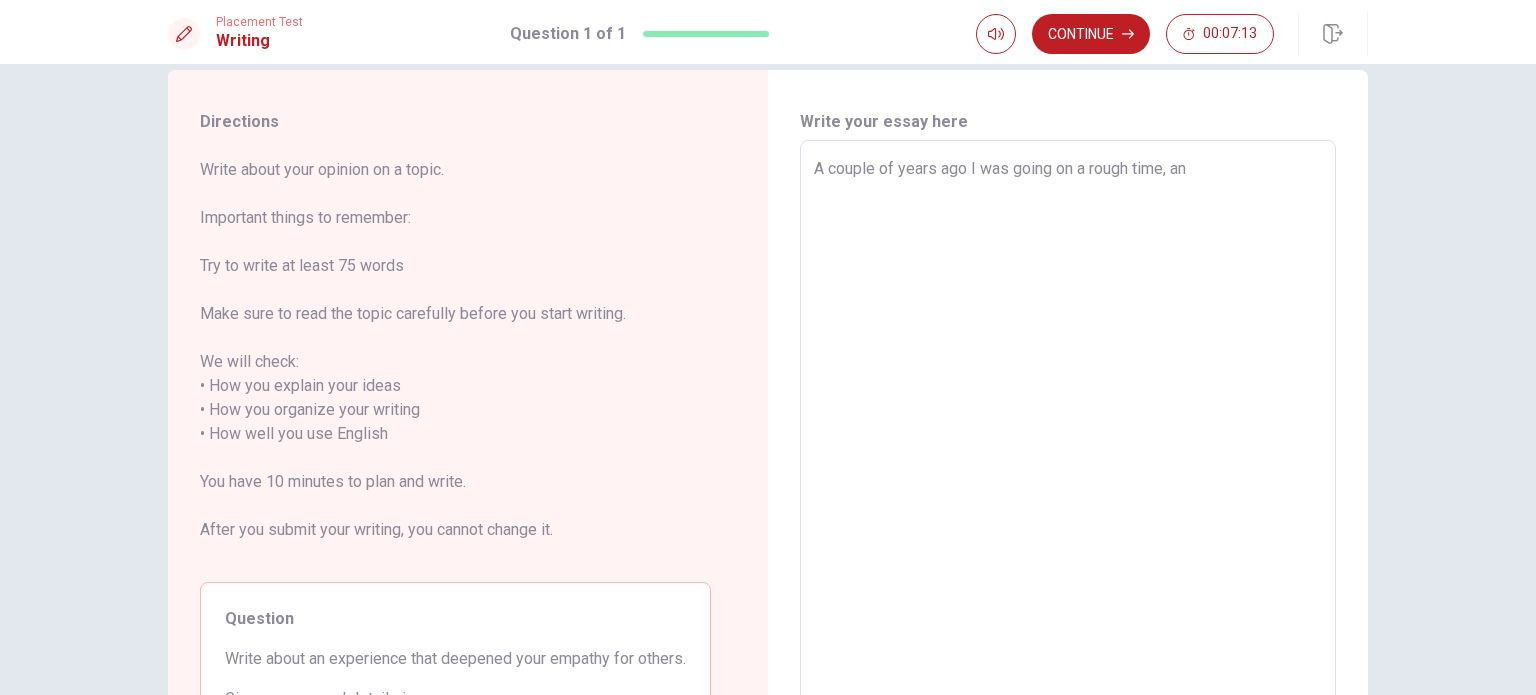 type on "x" 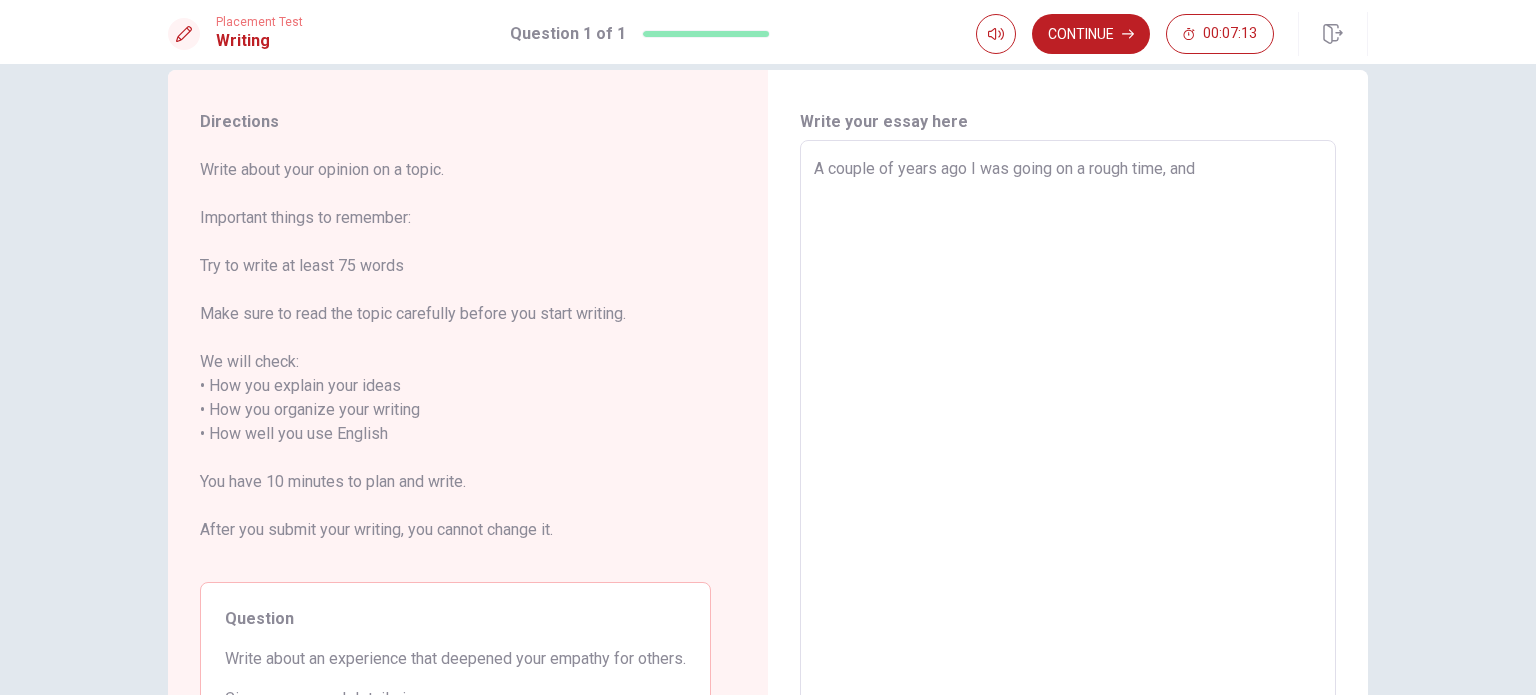 type on "x" 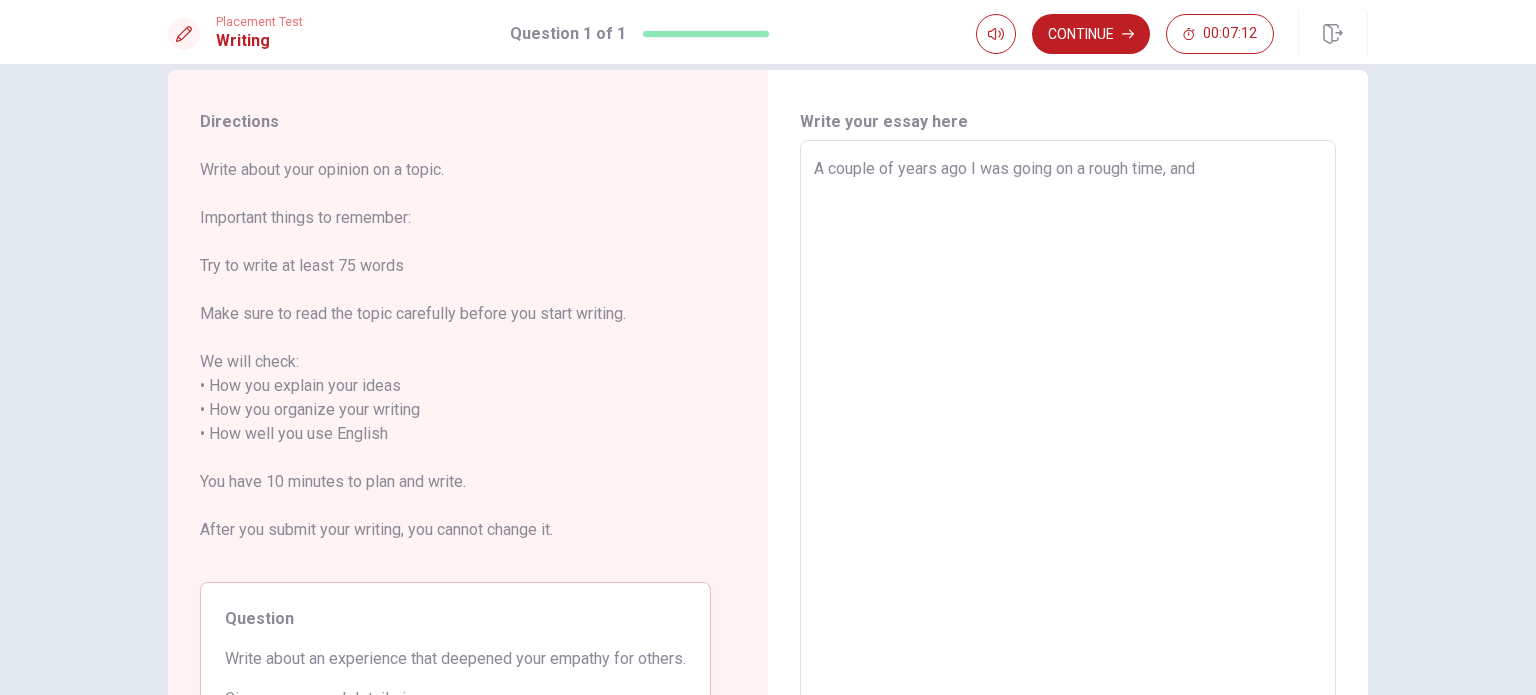type on "A couple of years ago I was going on a rough time, and i" 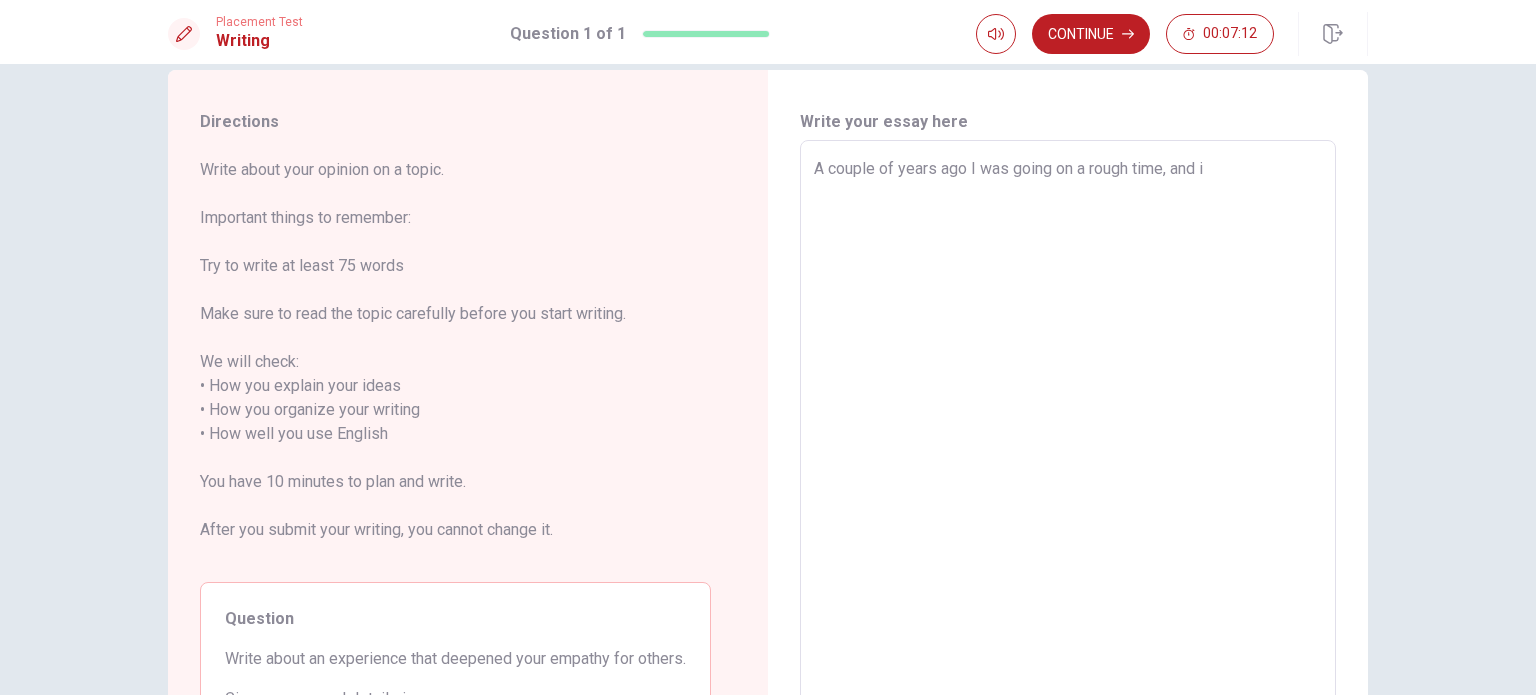type on "x" 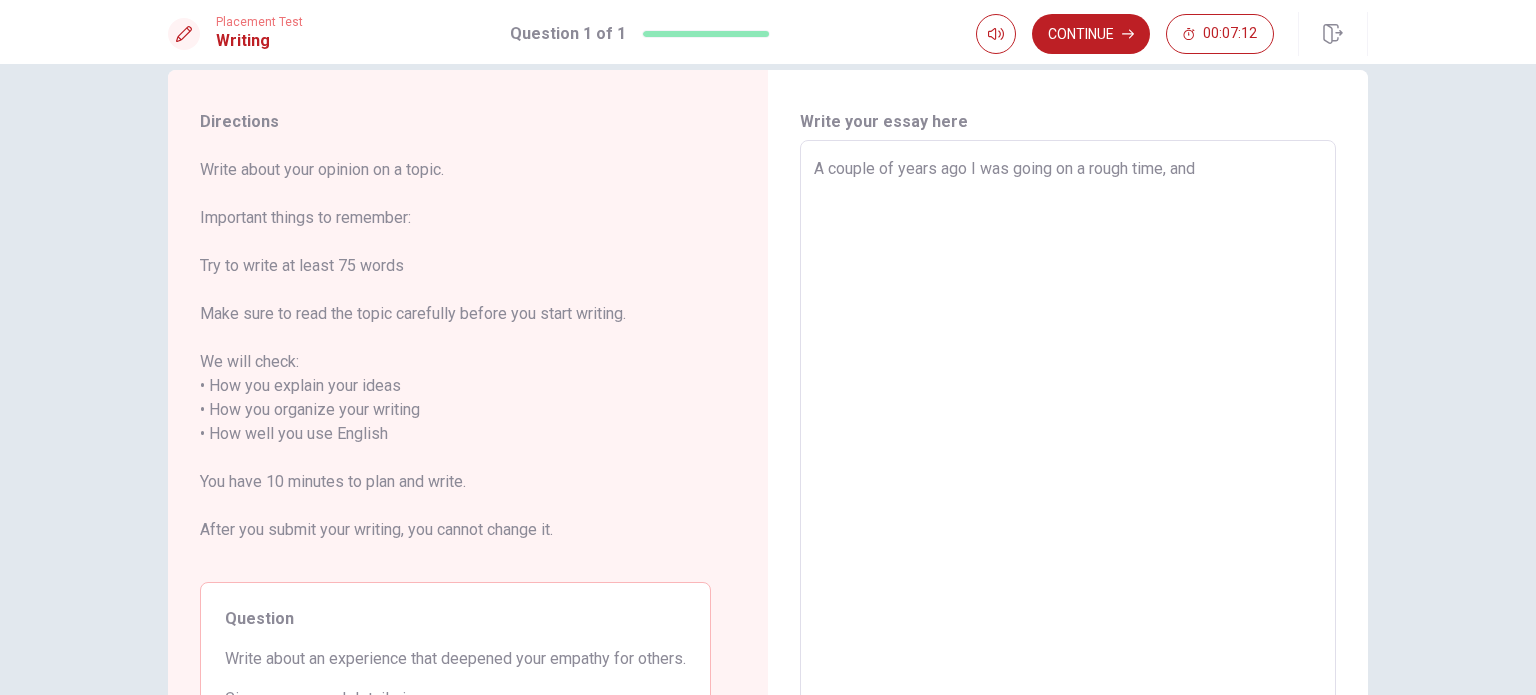 type on "x" 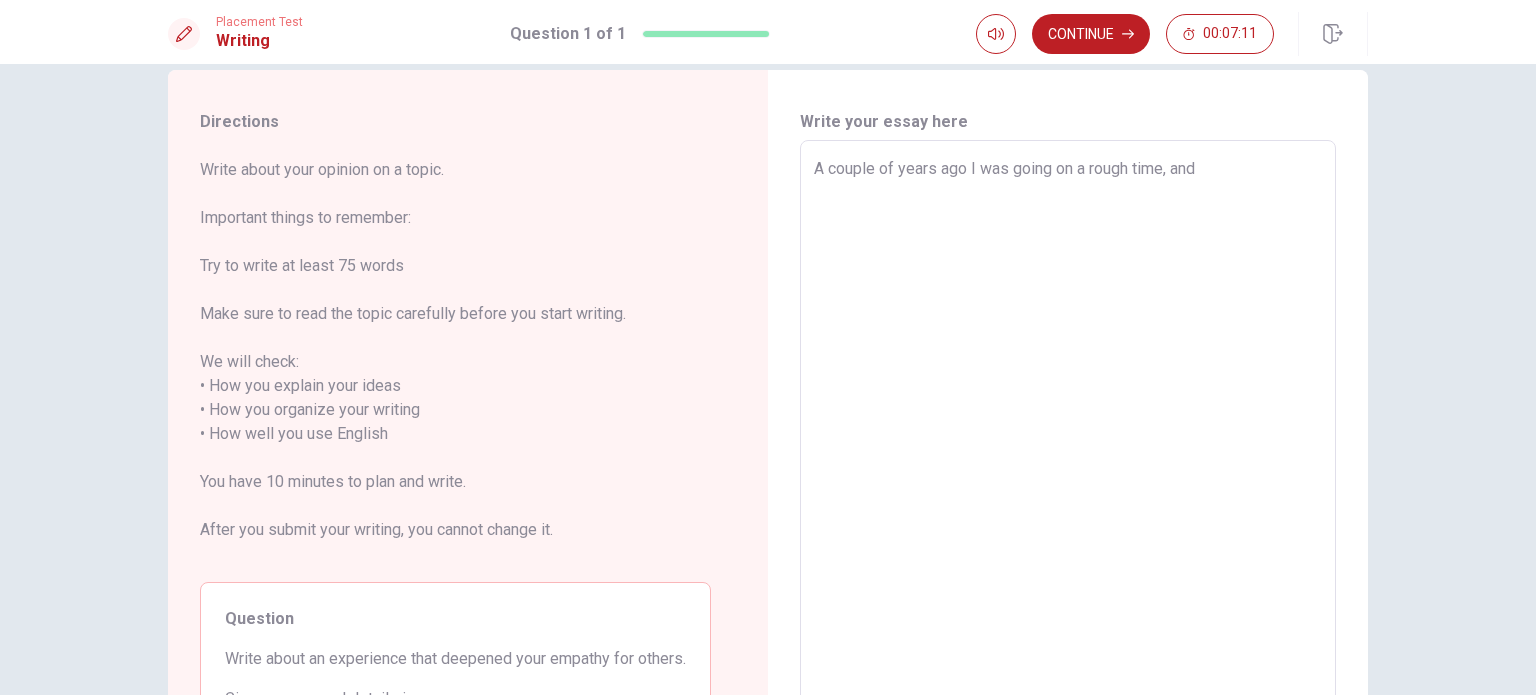 type on "A couple of years ago I was going on a rough time, and I" 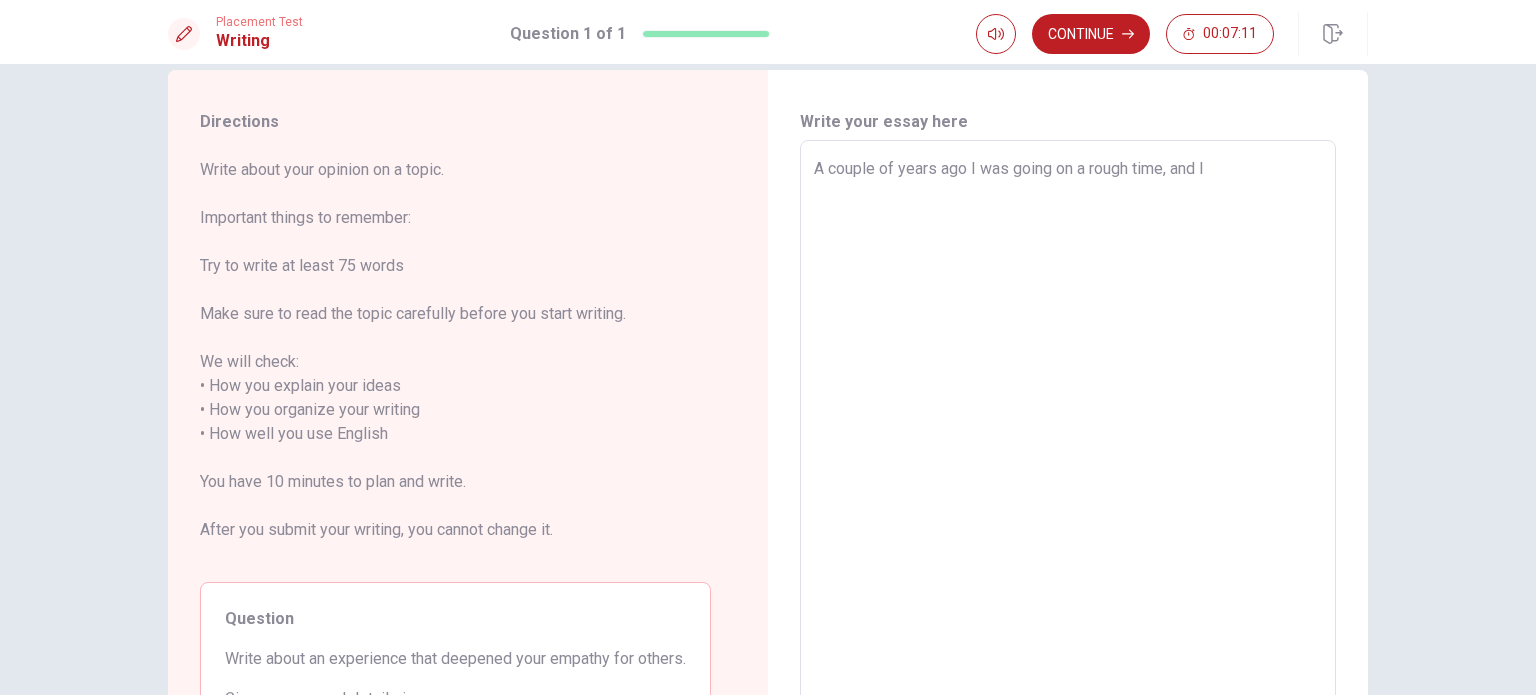 type on "x" 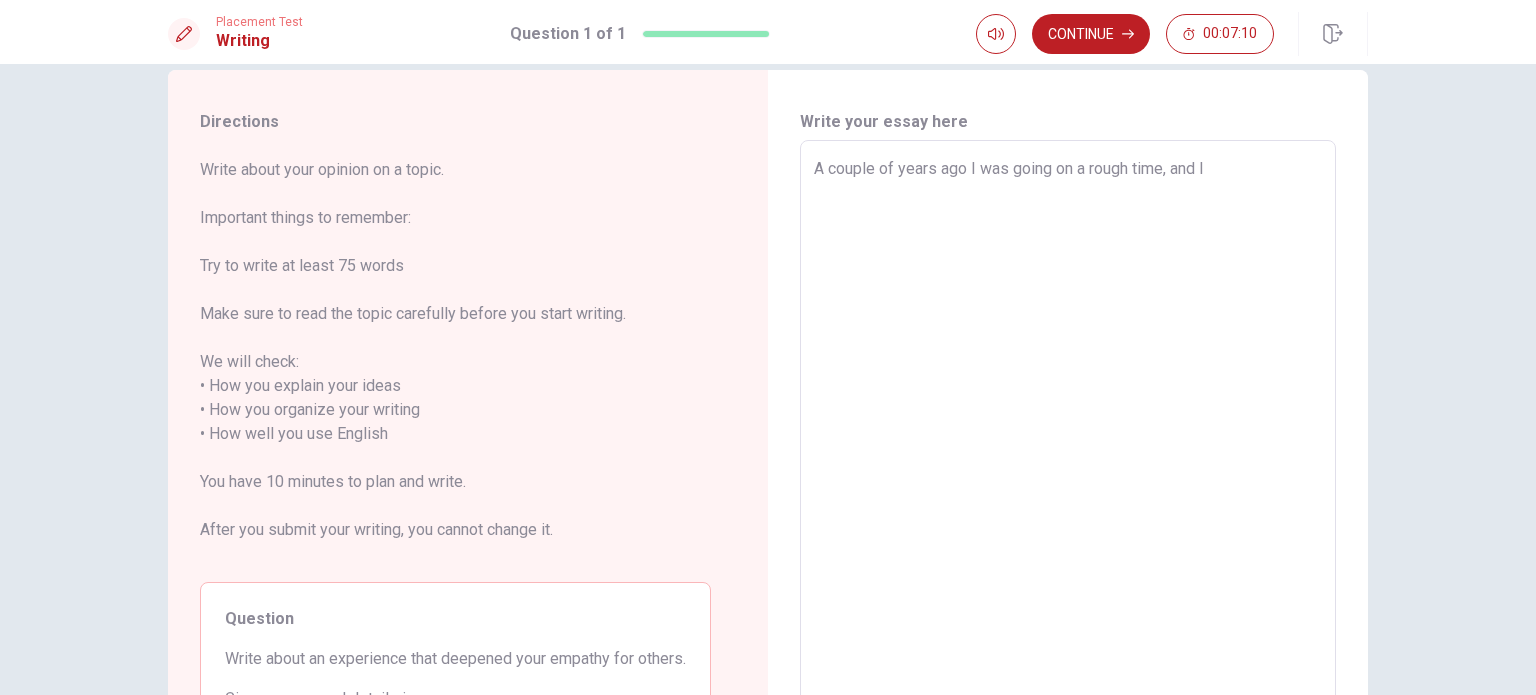 type on "A couple of years ago I was going on a rough time, and I w" 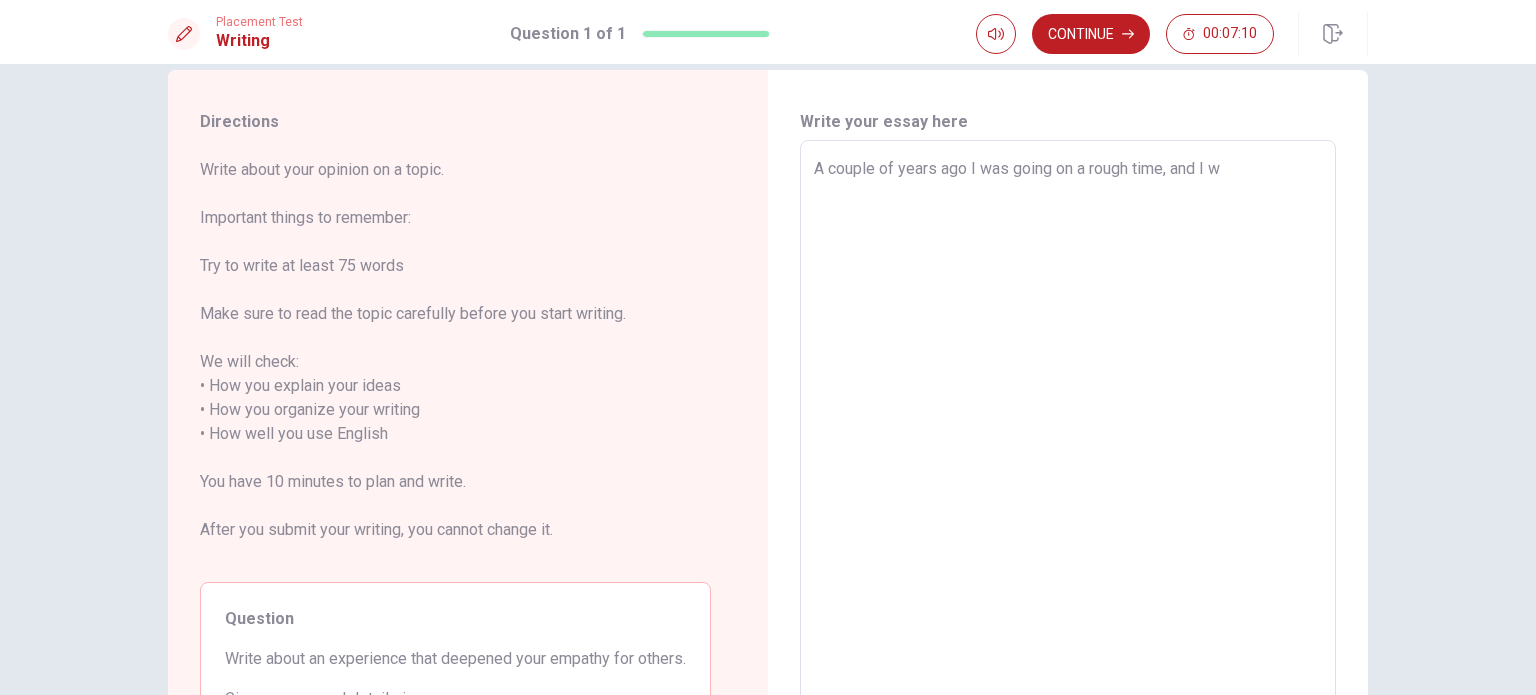 type on "x" 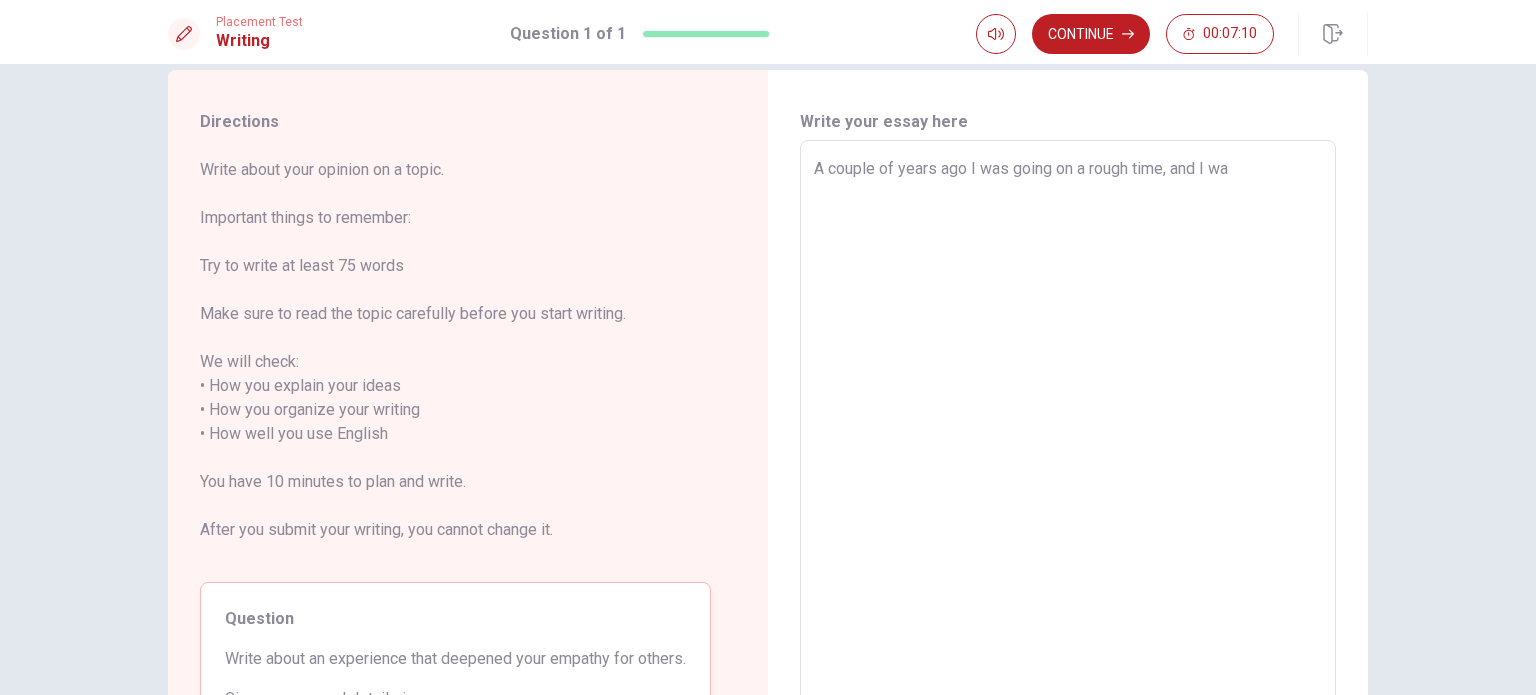type on "x" 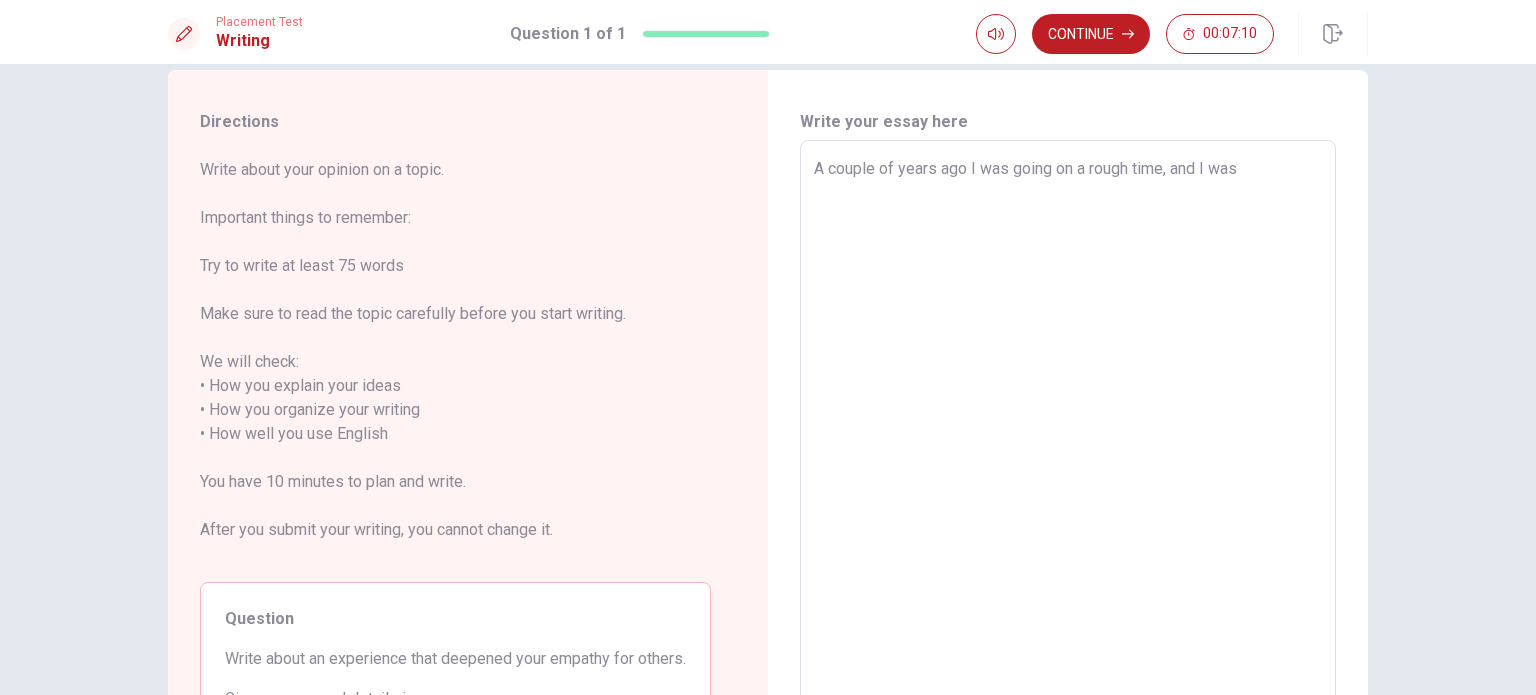 type on "x" 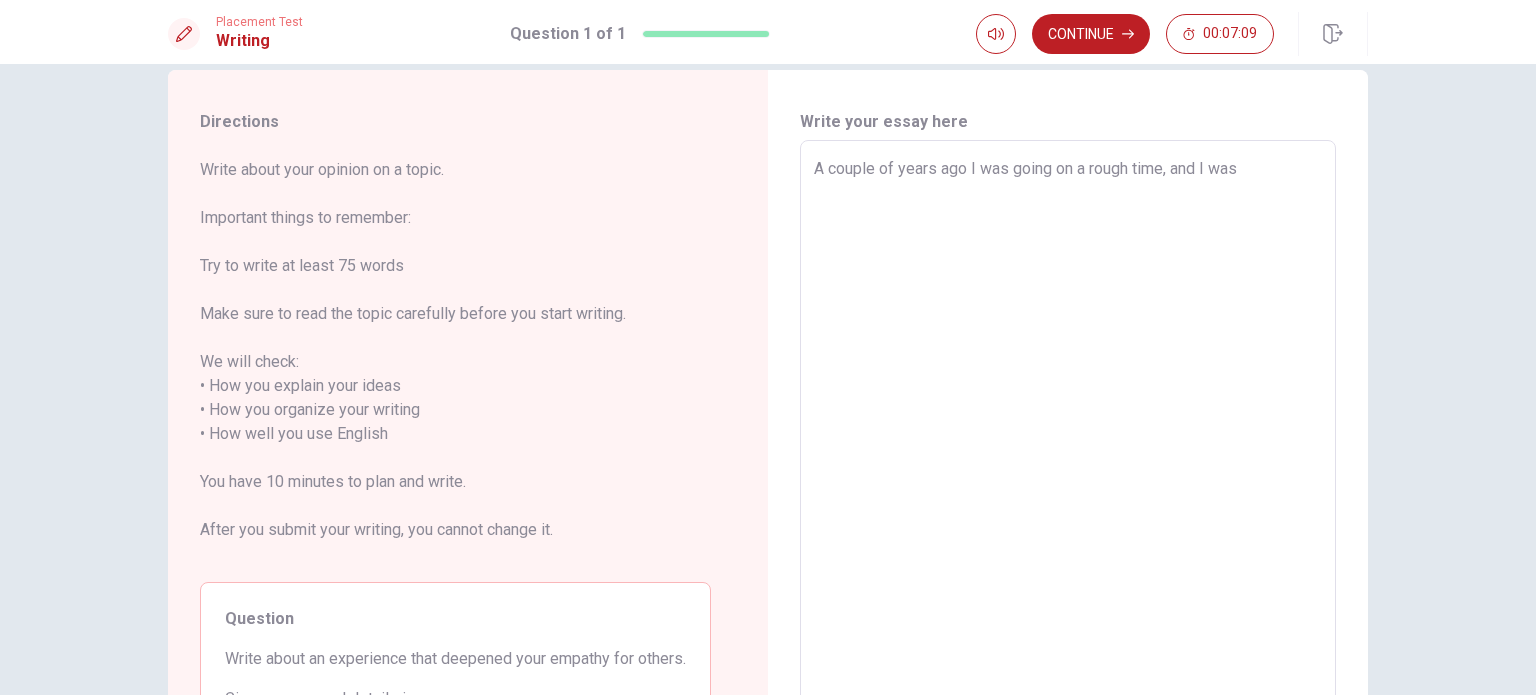 type on "A couple of years ago I was going on a rough time, and I was" 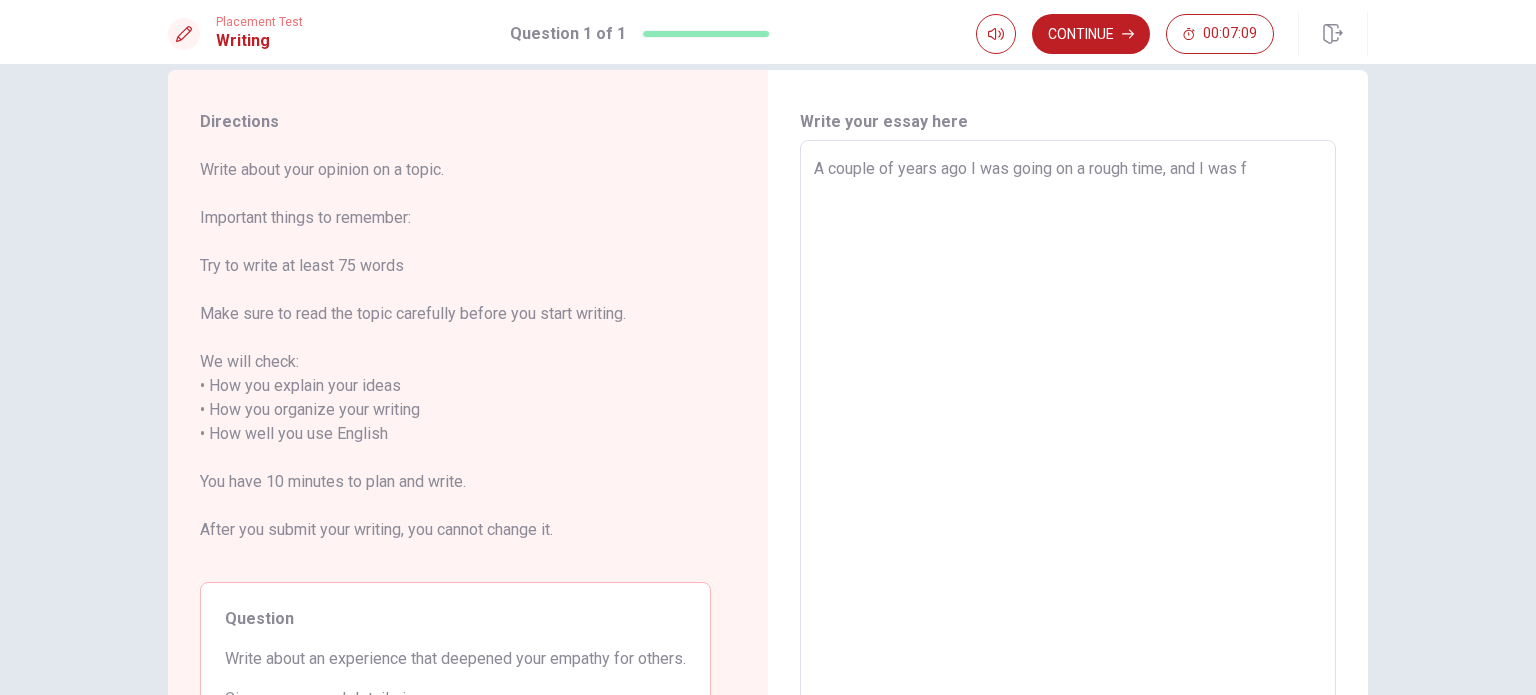 type on "x" 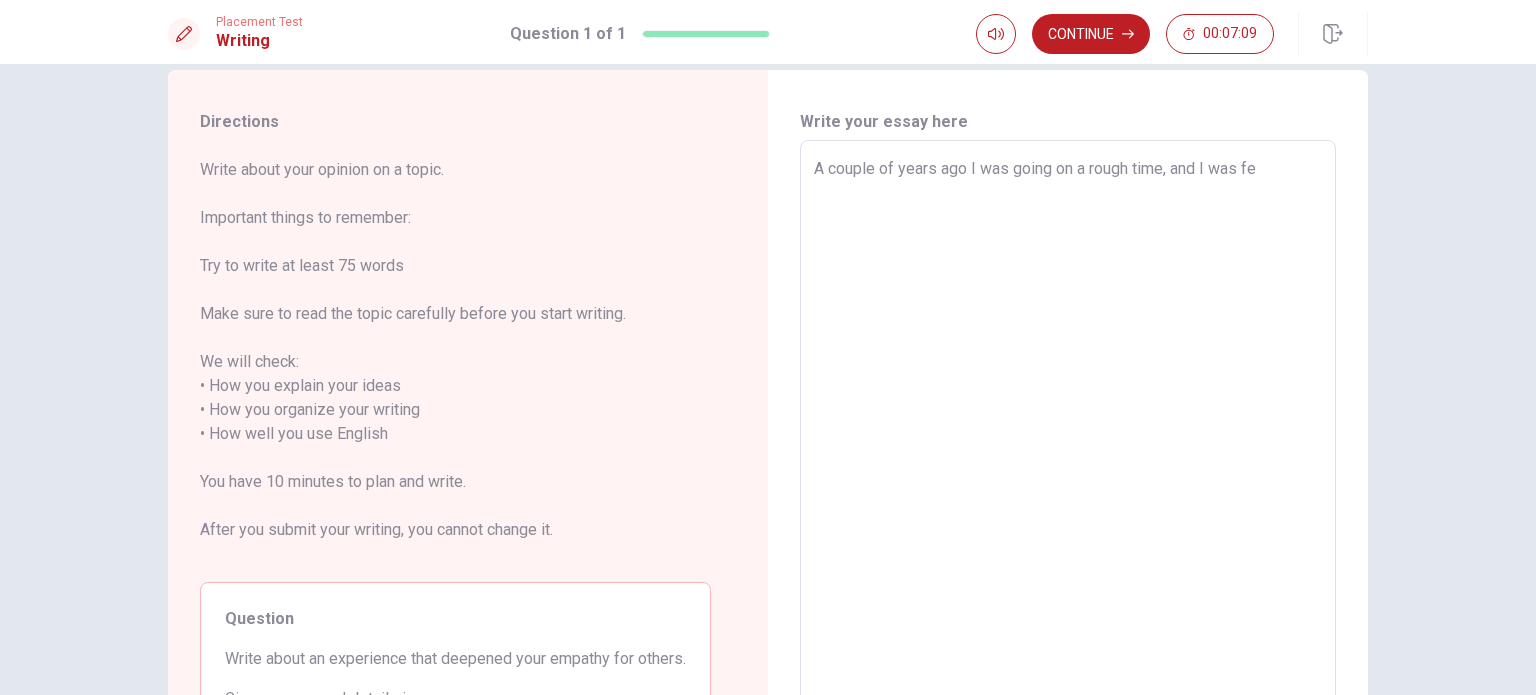 type on "x" 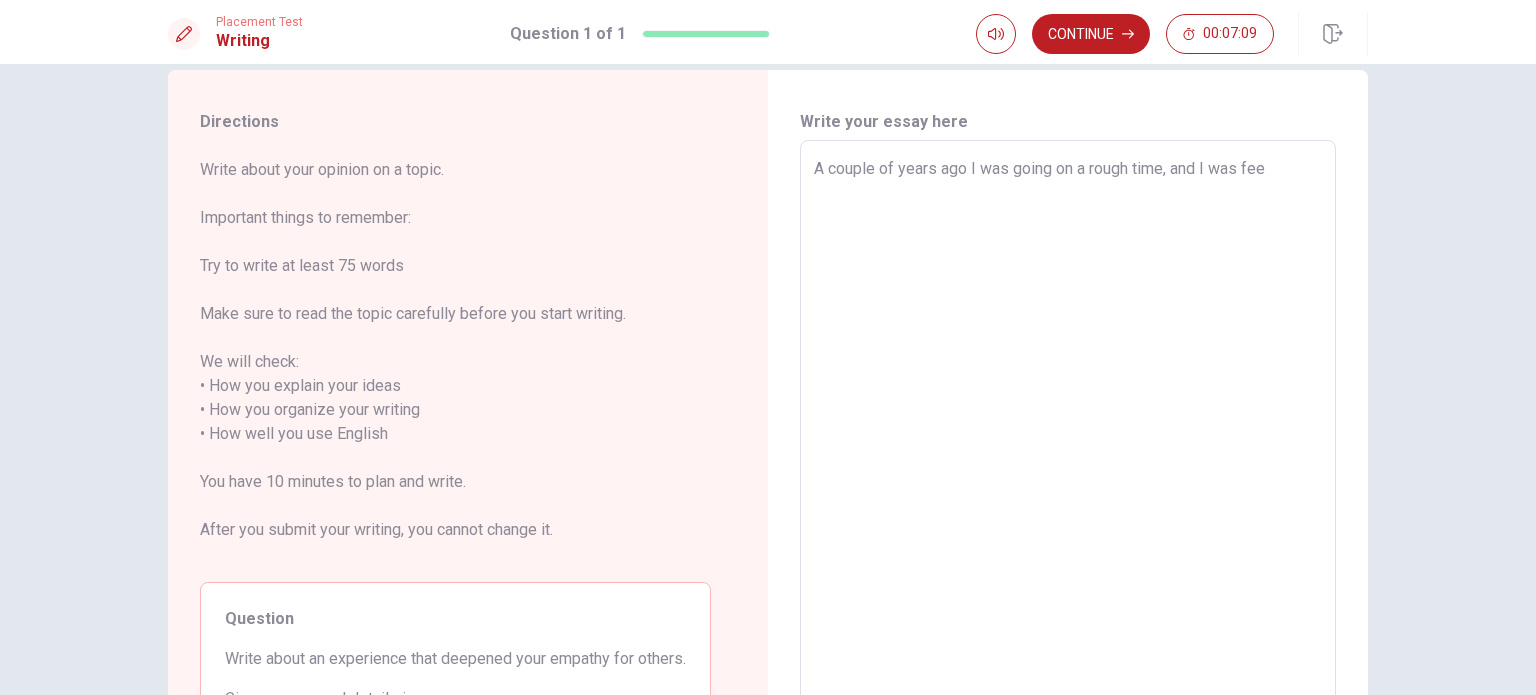 type on "x" 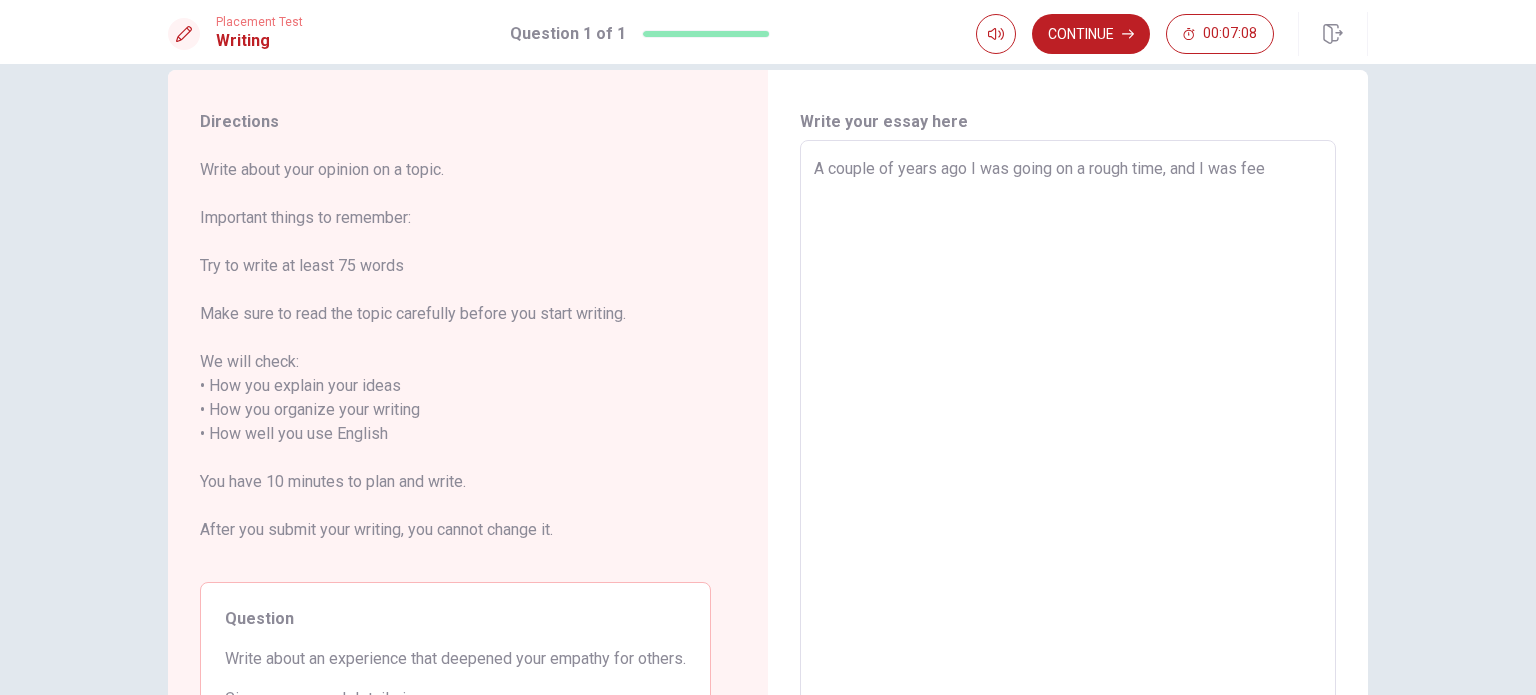 type on "A couple of years ago I was going on a rough time, and I was feeñ" 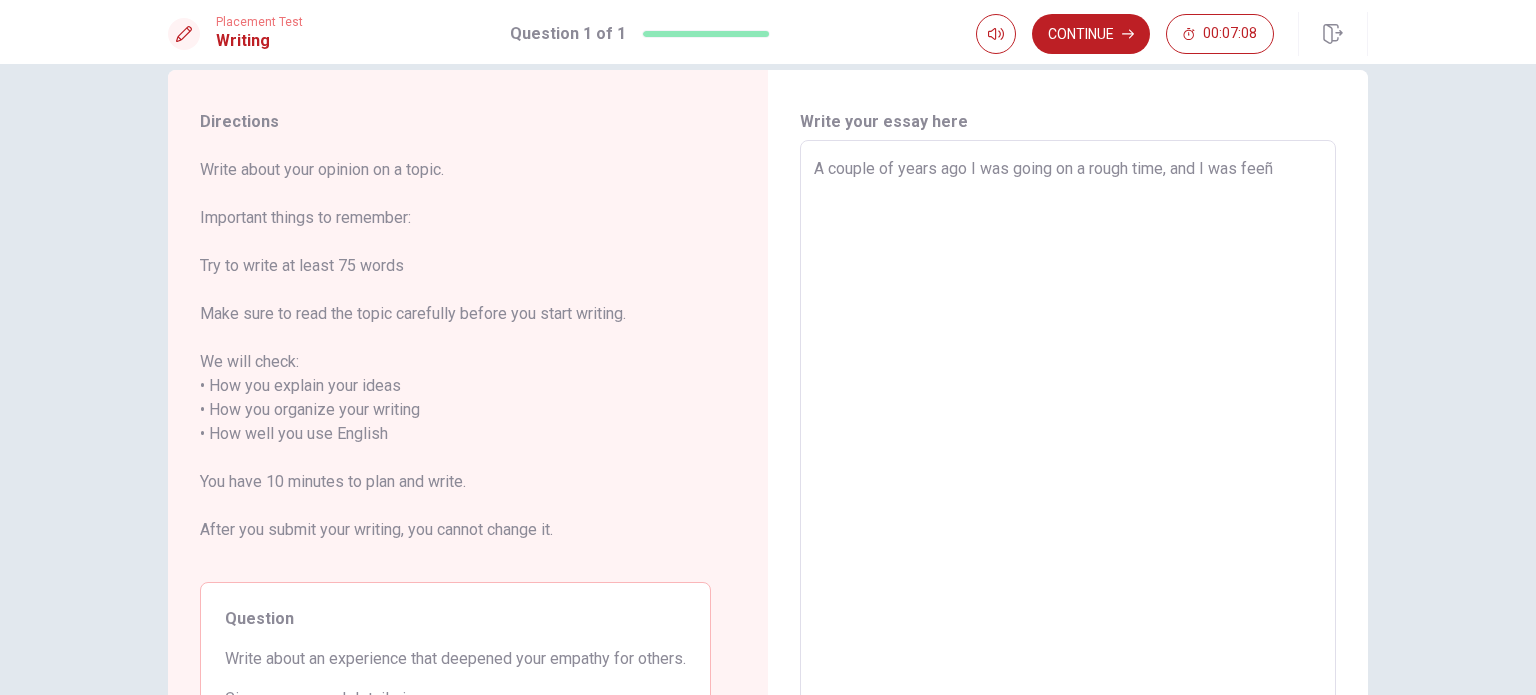 type on "x" 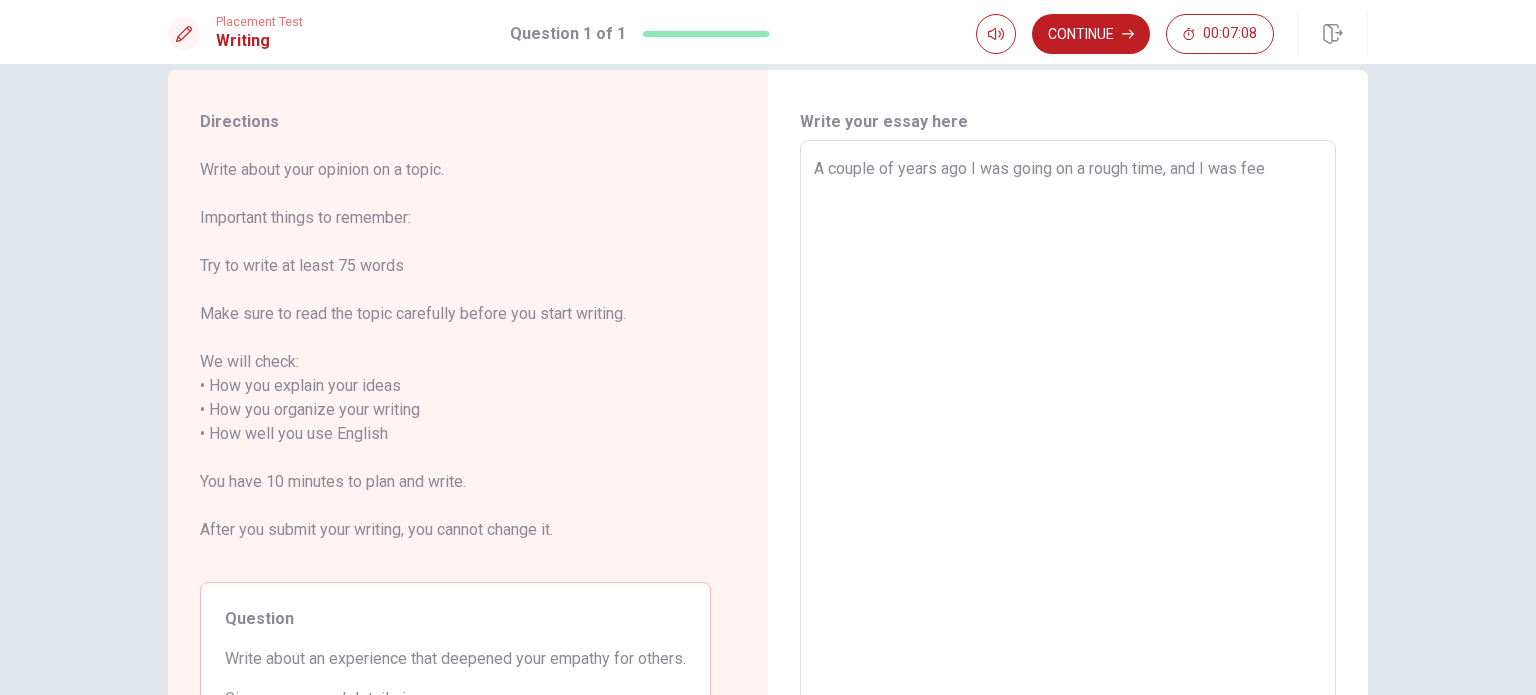 type on "x" 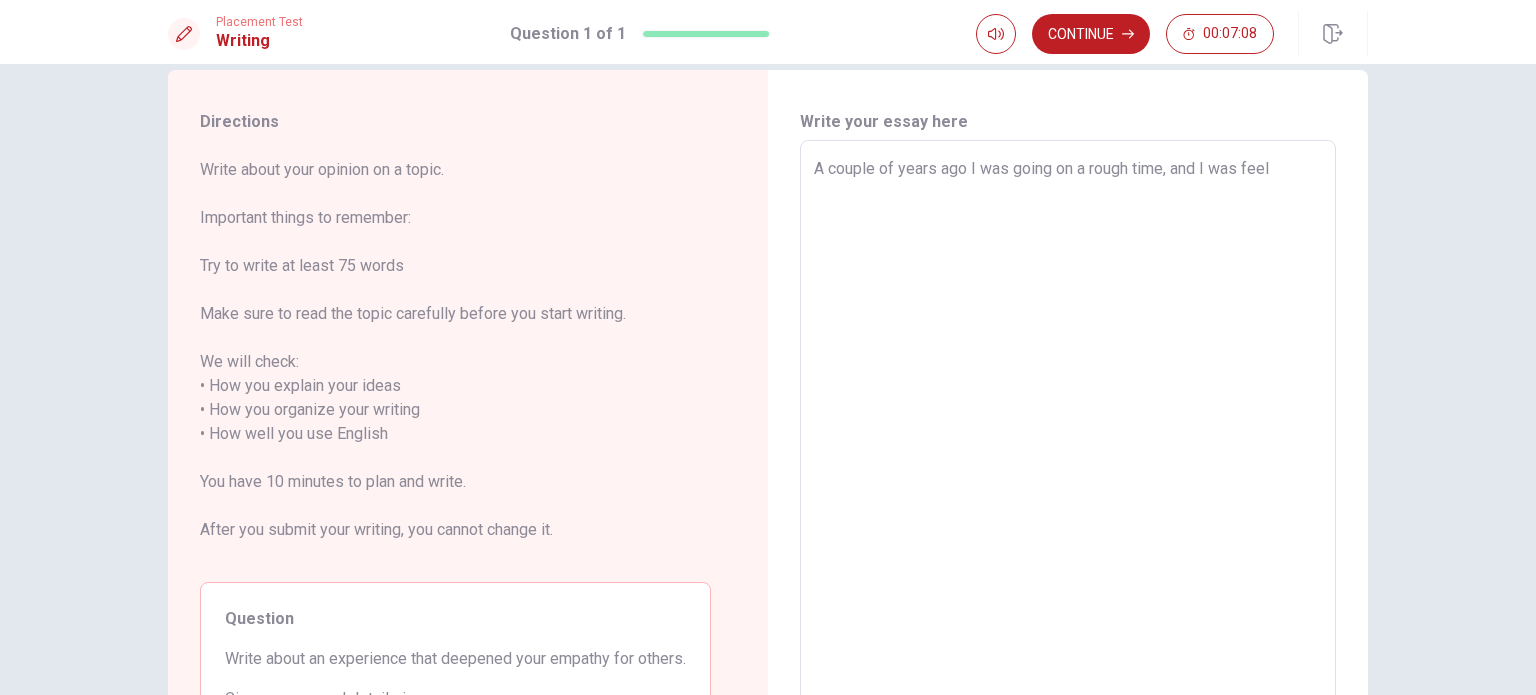 type on "x" 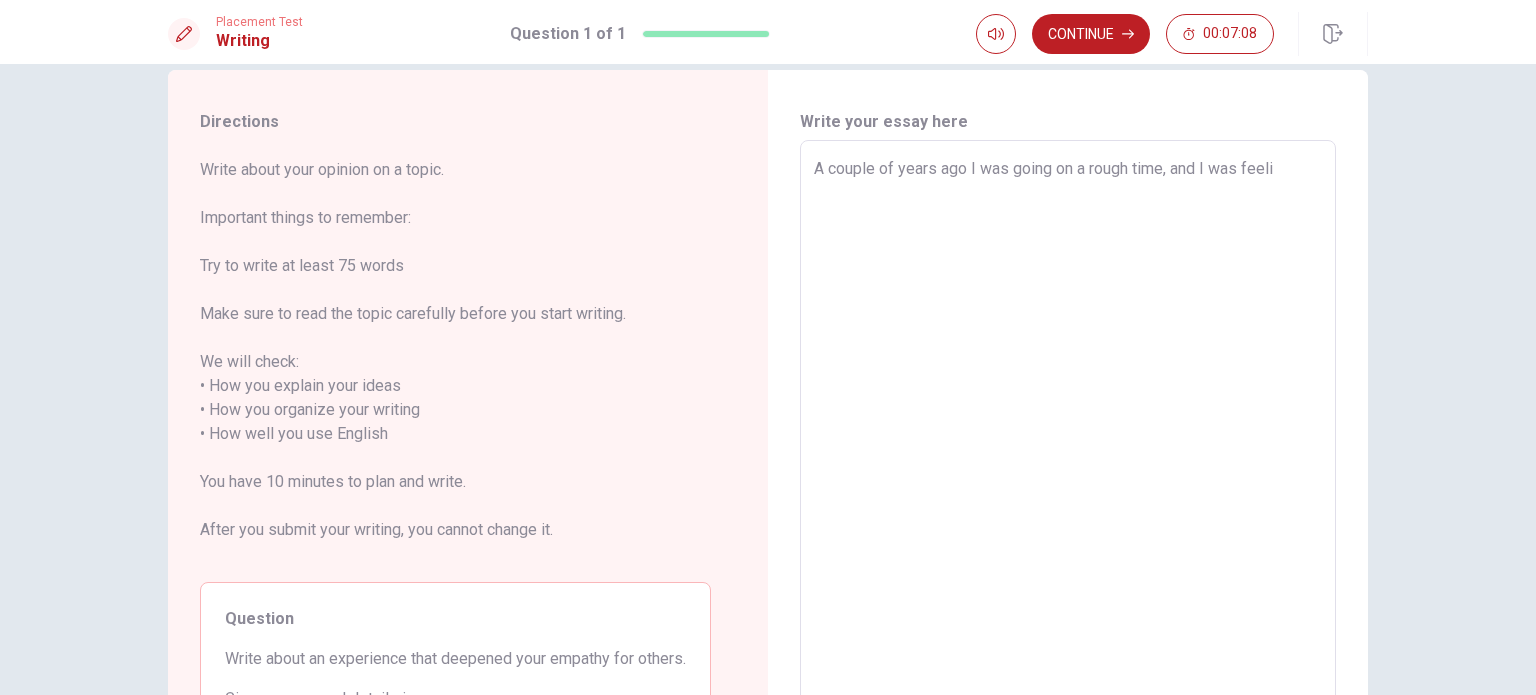 type on "x" 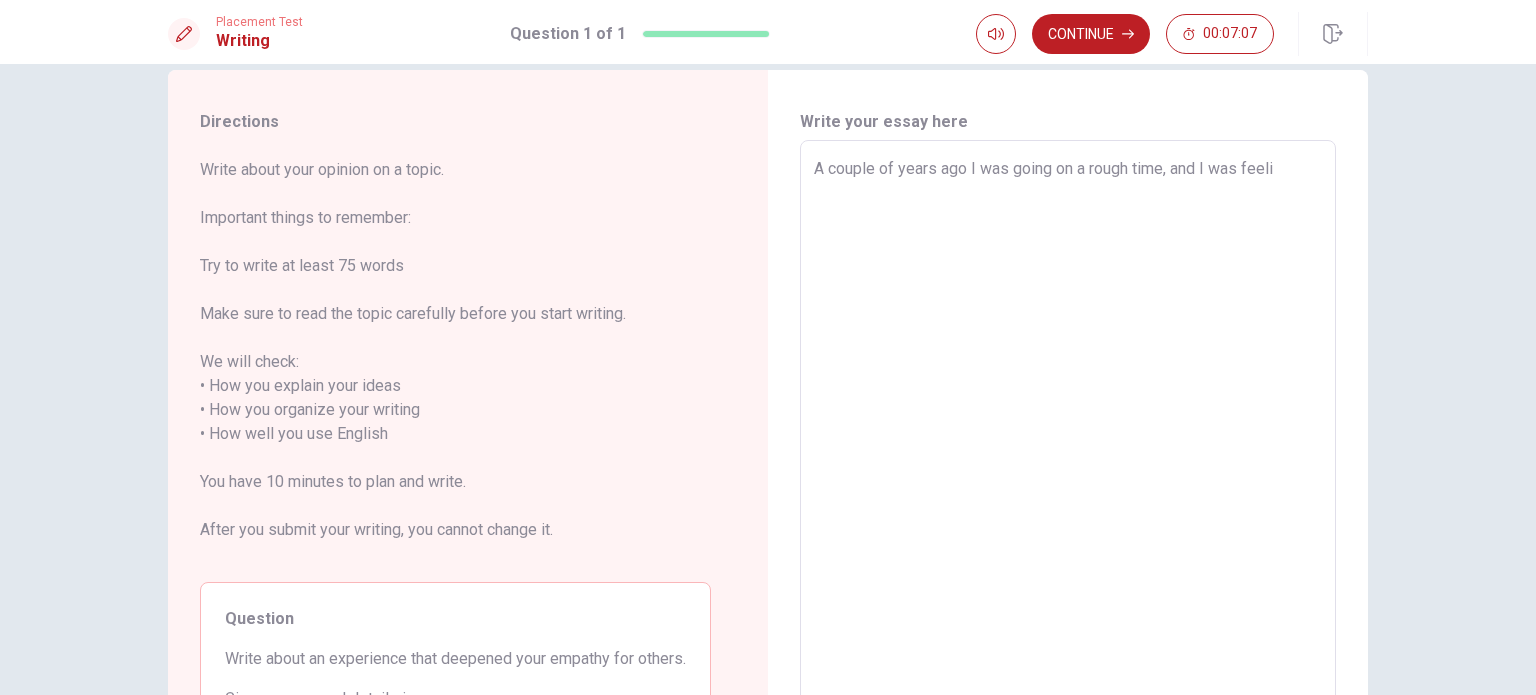 type on "A couple of years ago I was going on a rough time, and I was feelin" 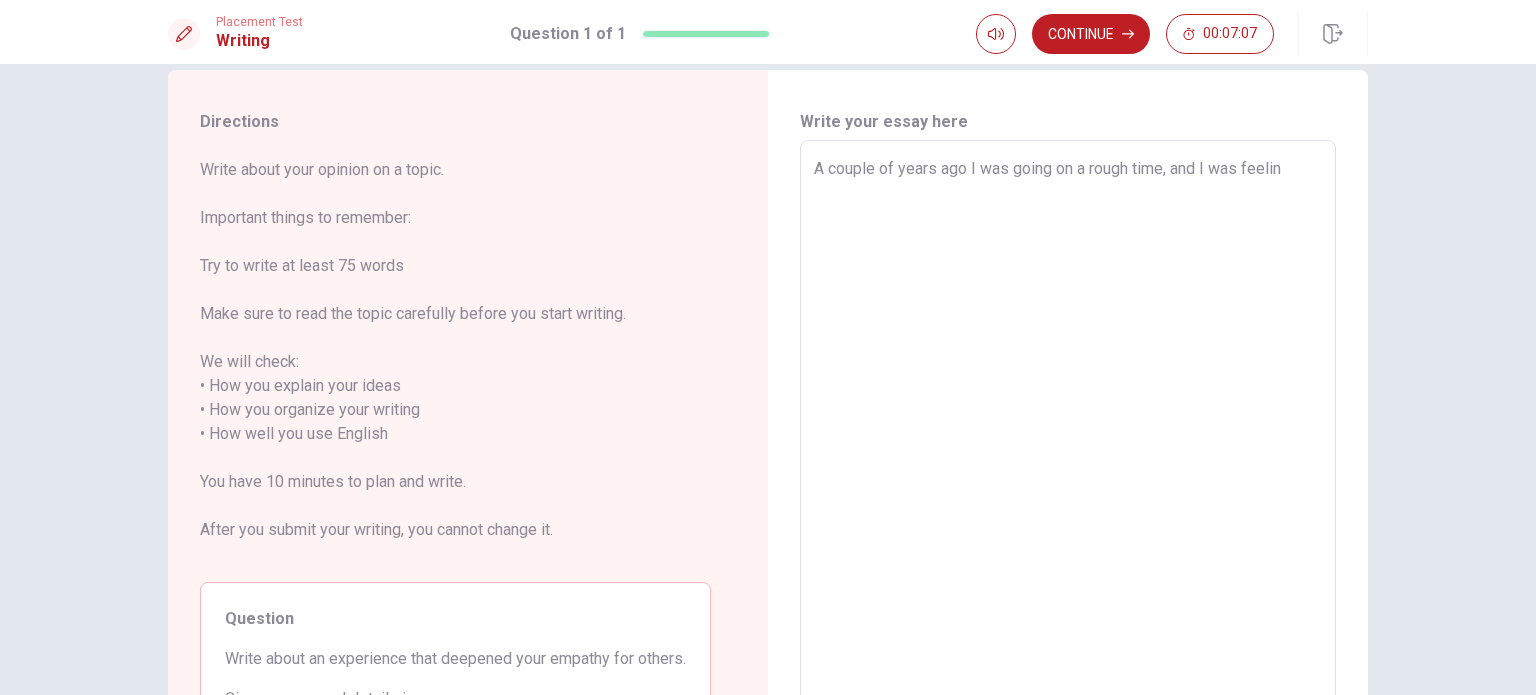 type on "x" 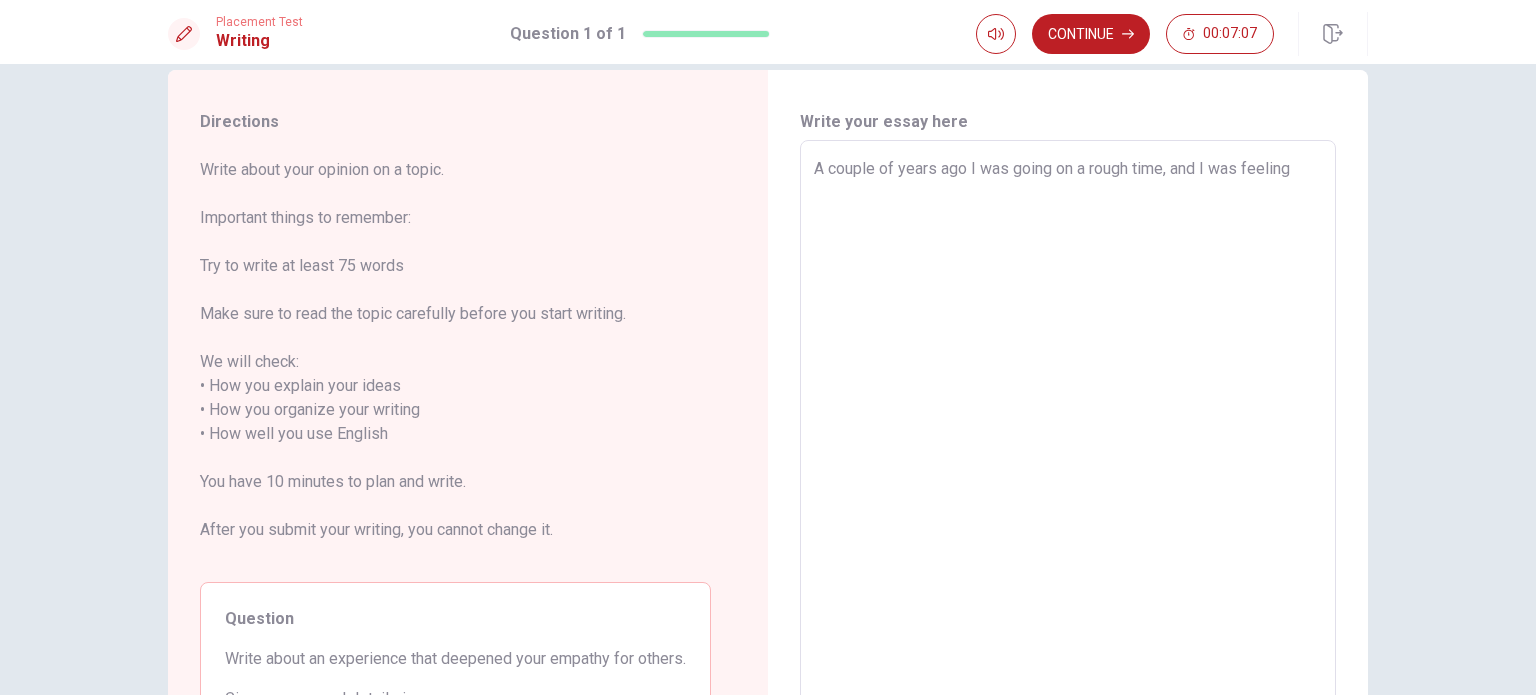 type on "x" 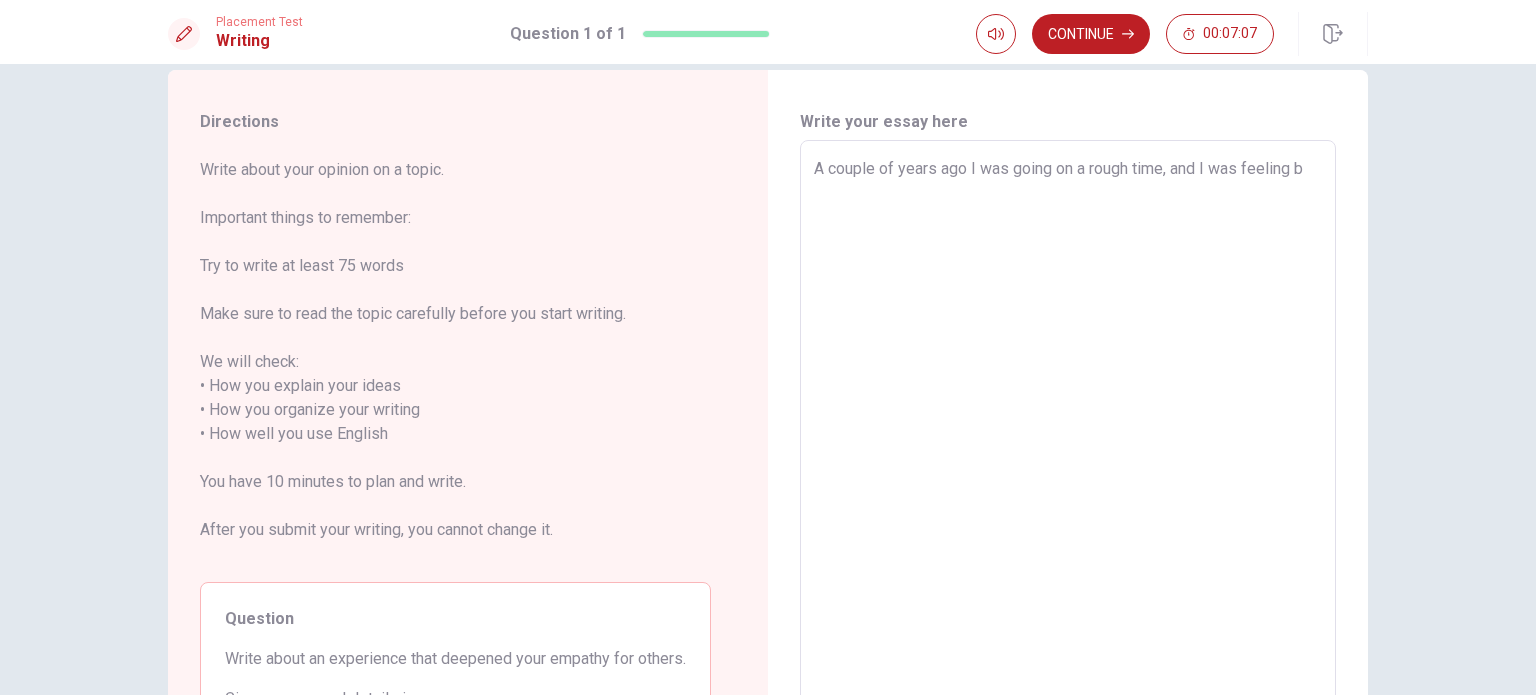 type on "x" 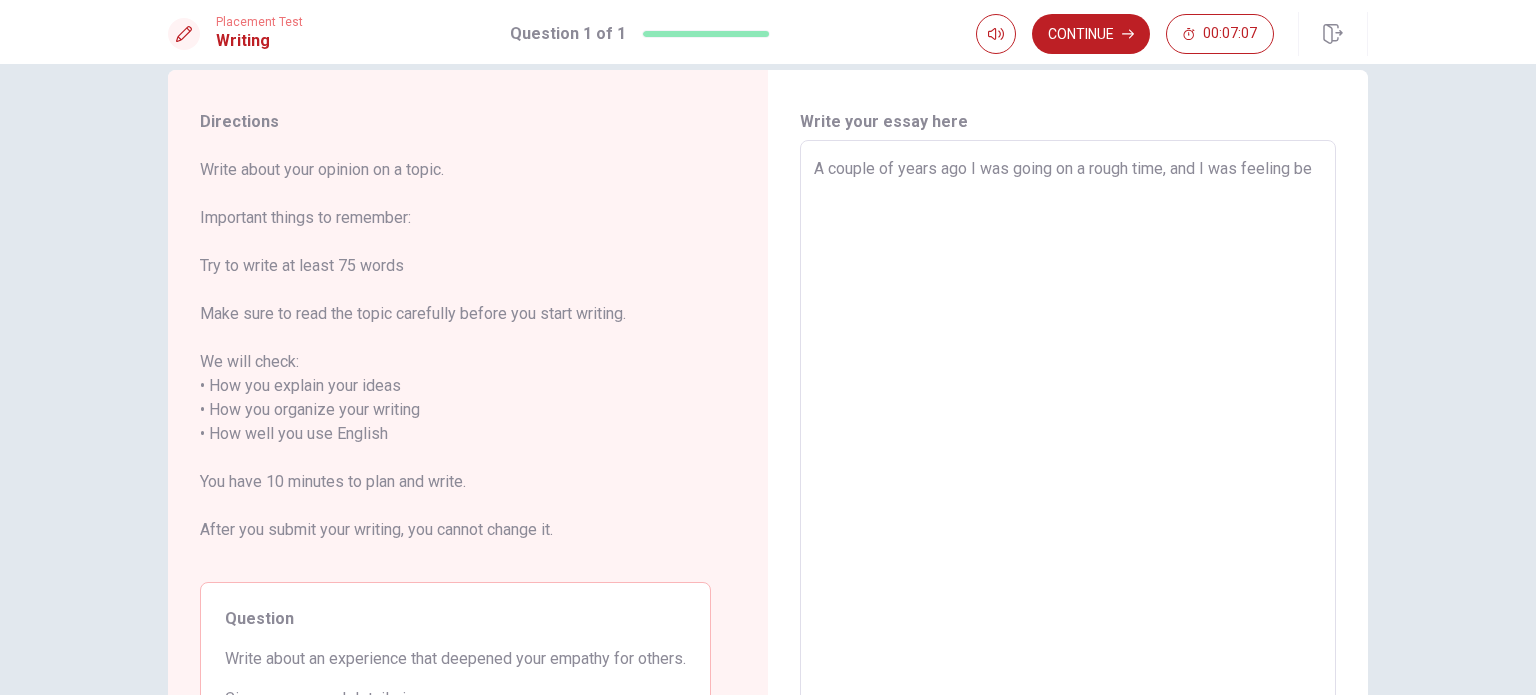 type on "x" 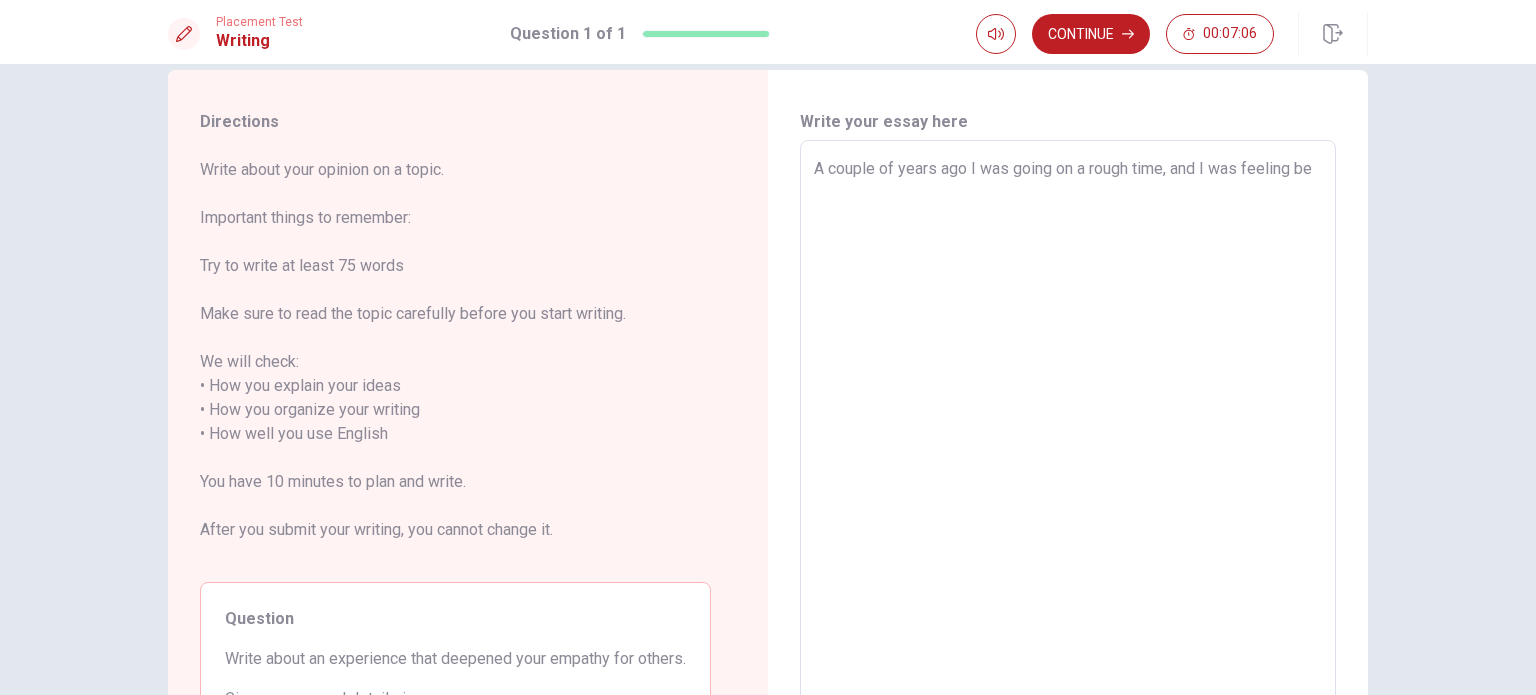 type on "A couple of years ago I was going on a rough time, and I was feeling ber" 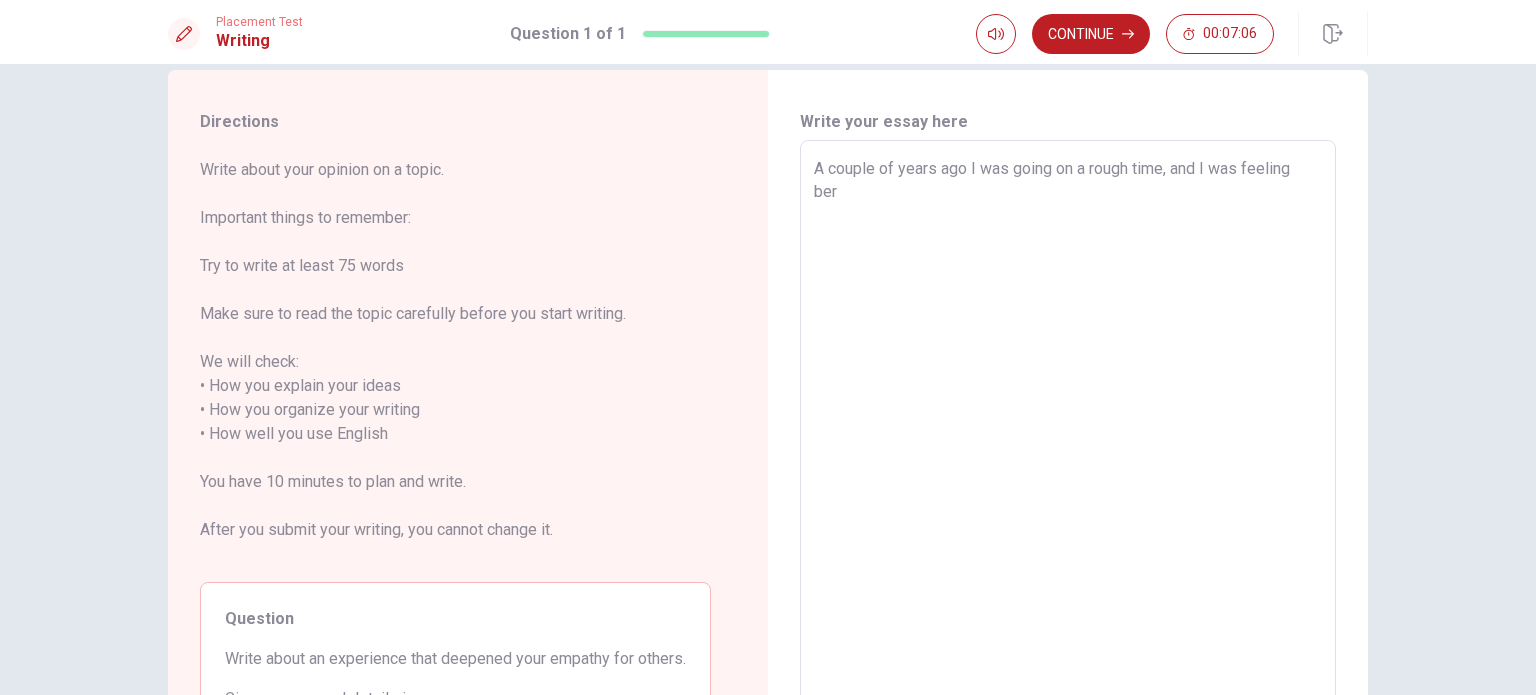 type on "x" 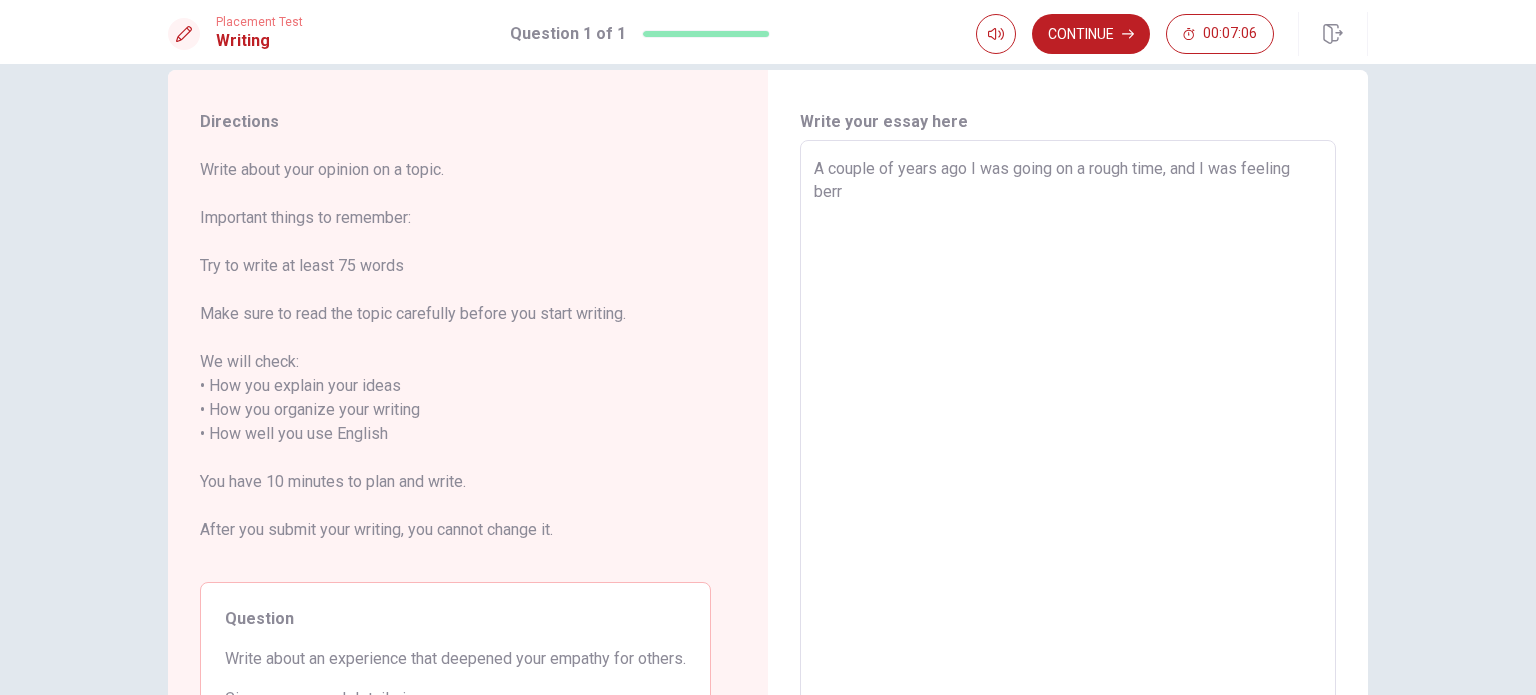 type on "A couple of years ago I was going on a rough time, and I was feeling ber" 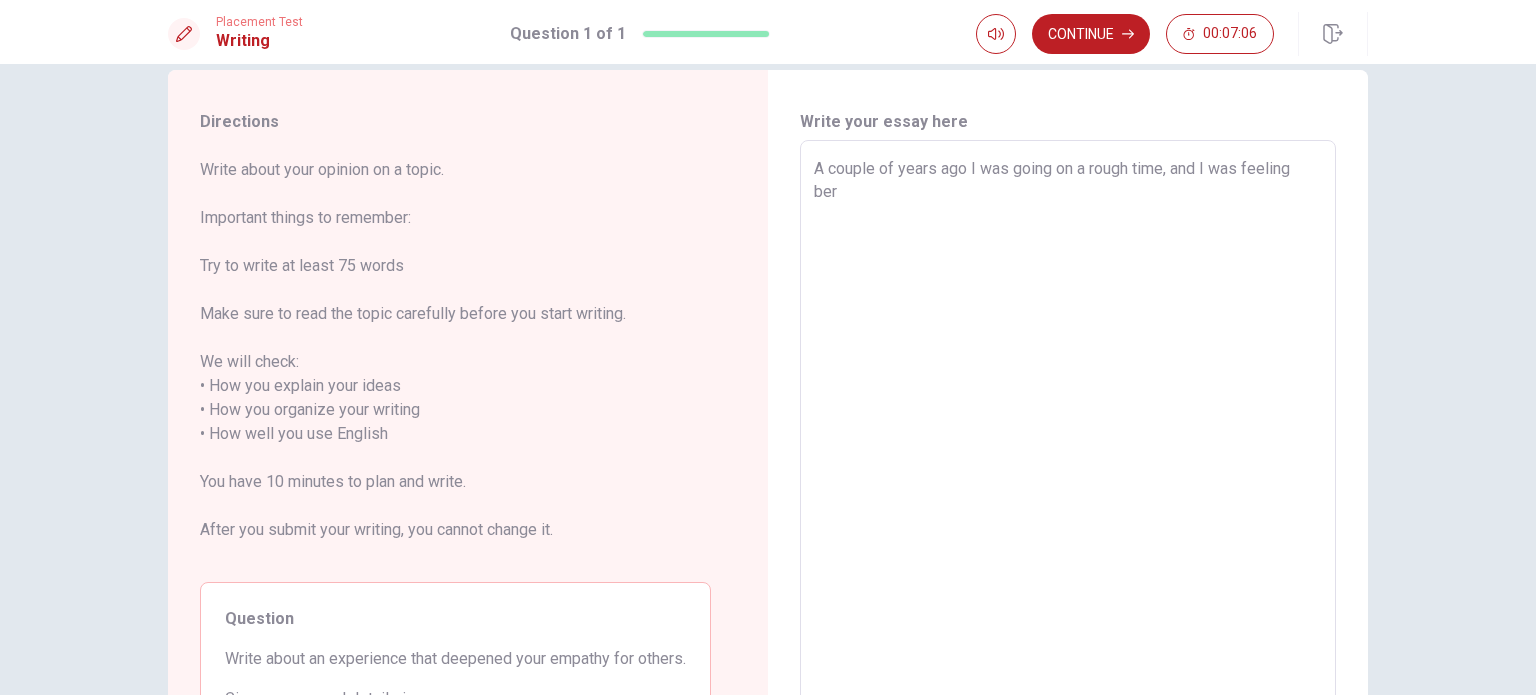 type on "x" 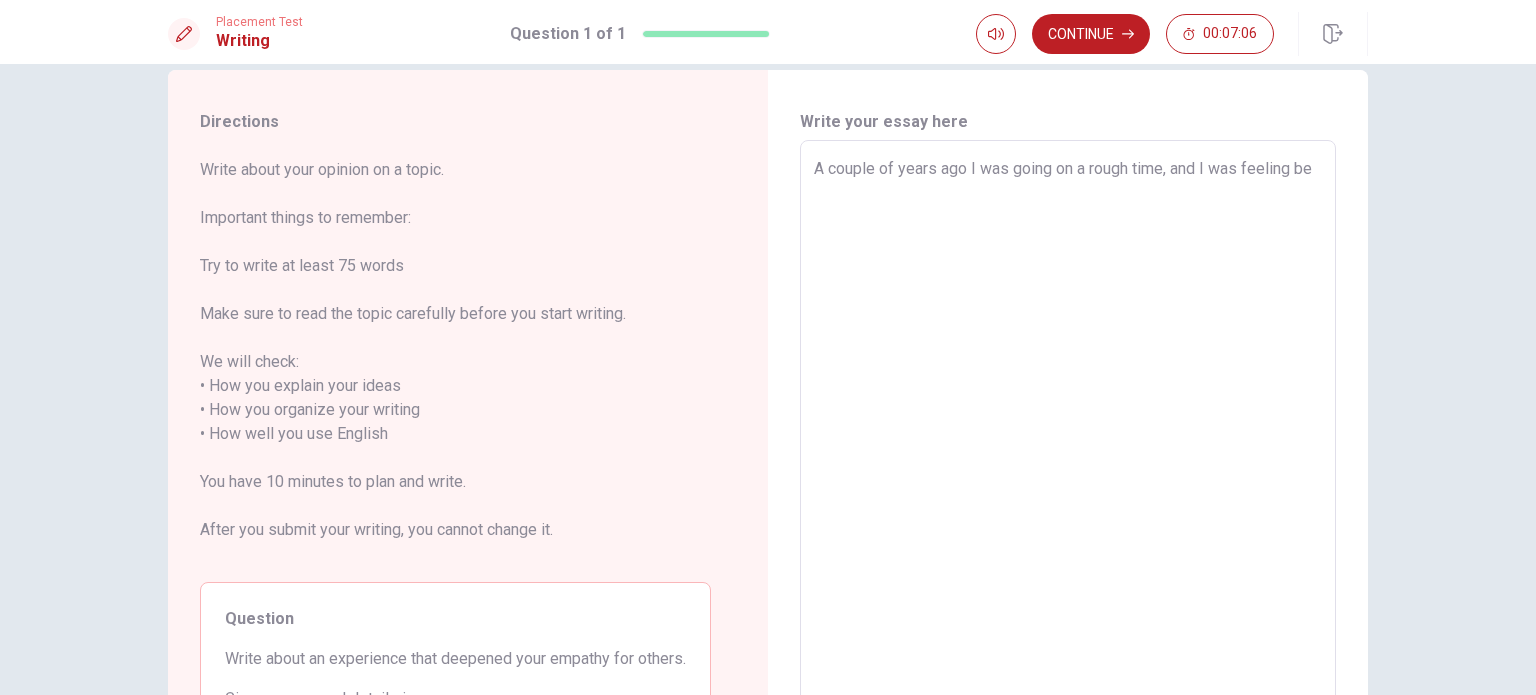 type on "x" 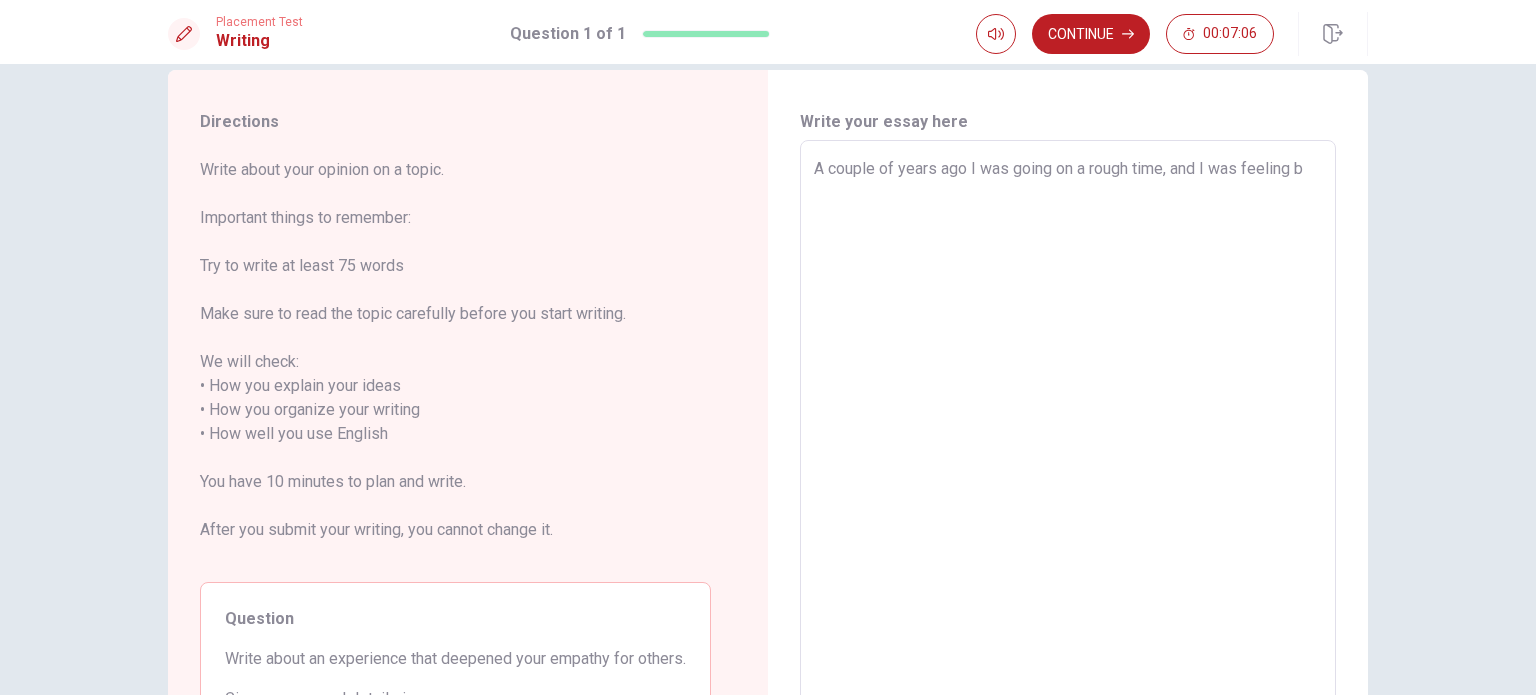 type on "x" 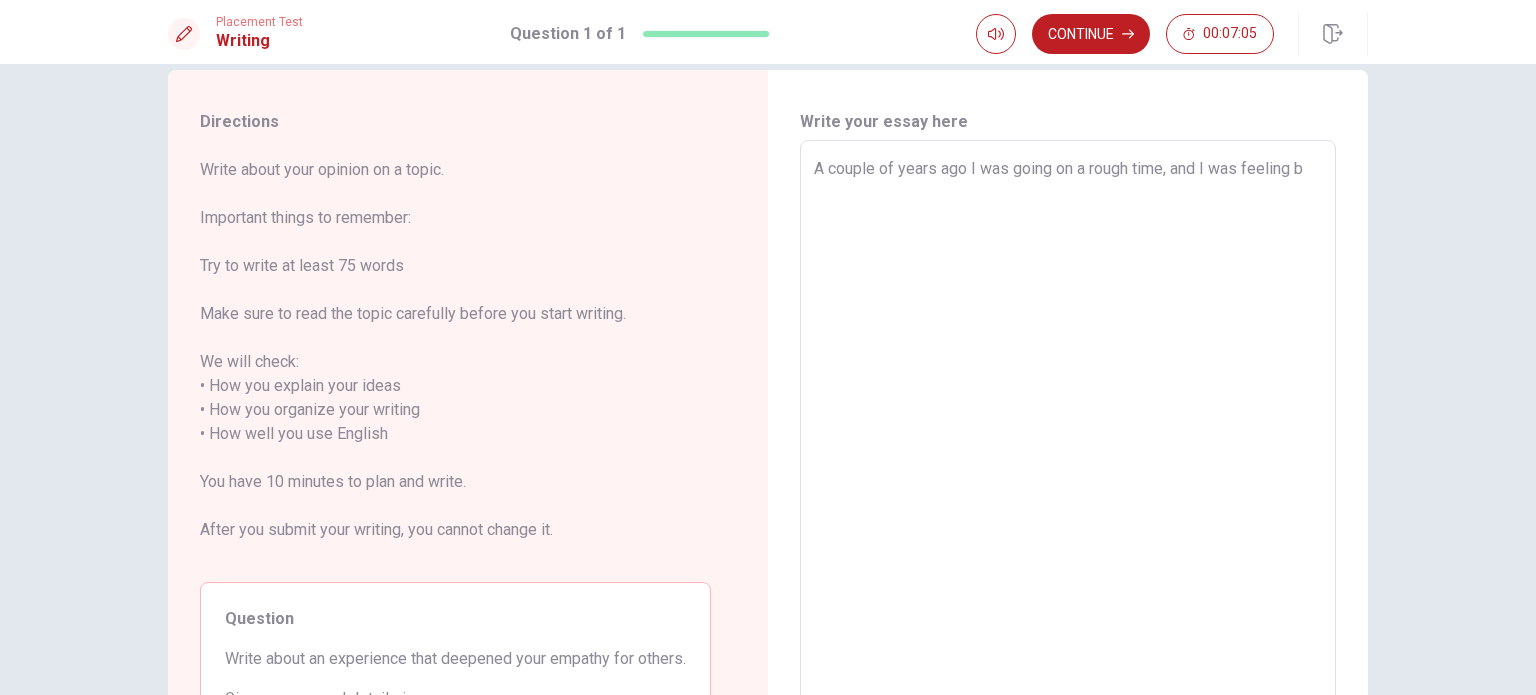 type on "A couple of years ago I was going on a rough time, and I was feeling" 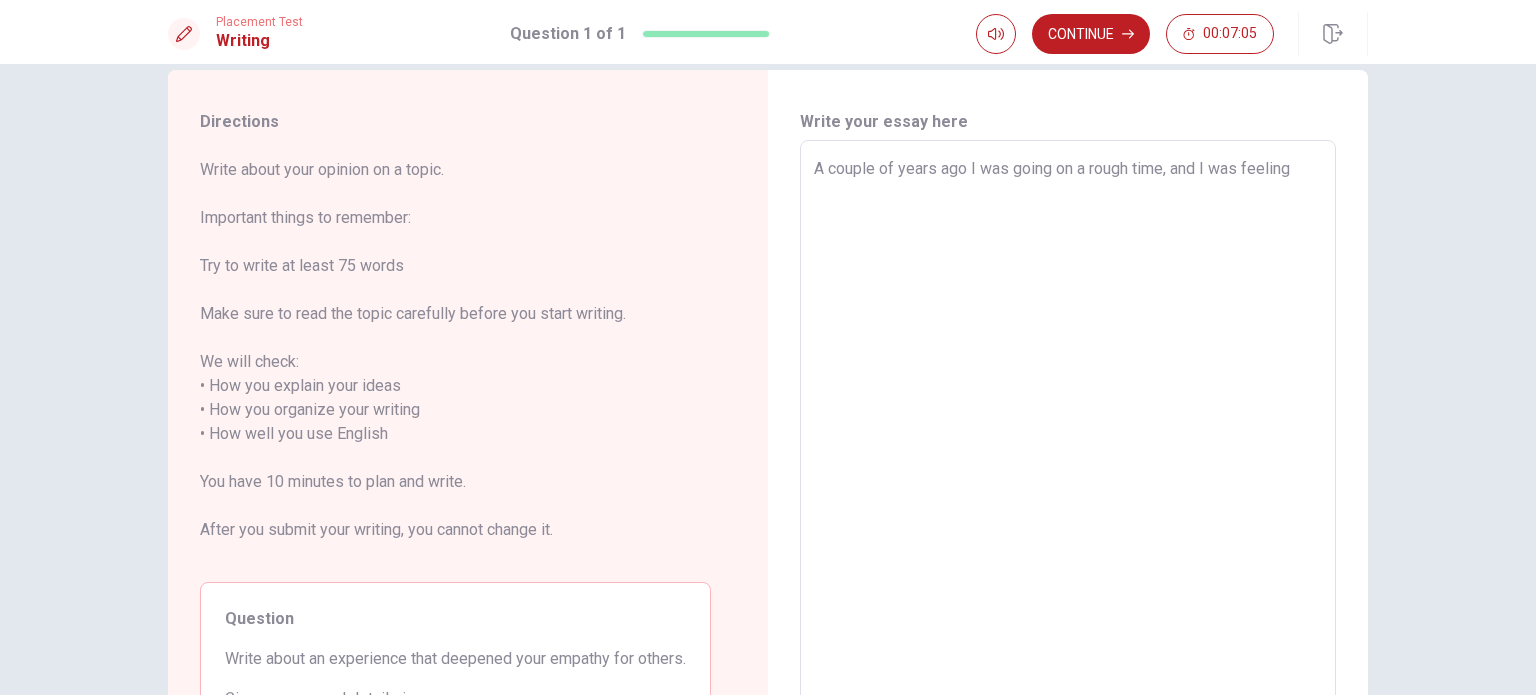 type on "x" 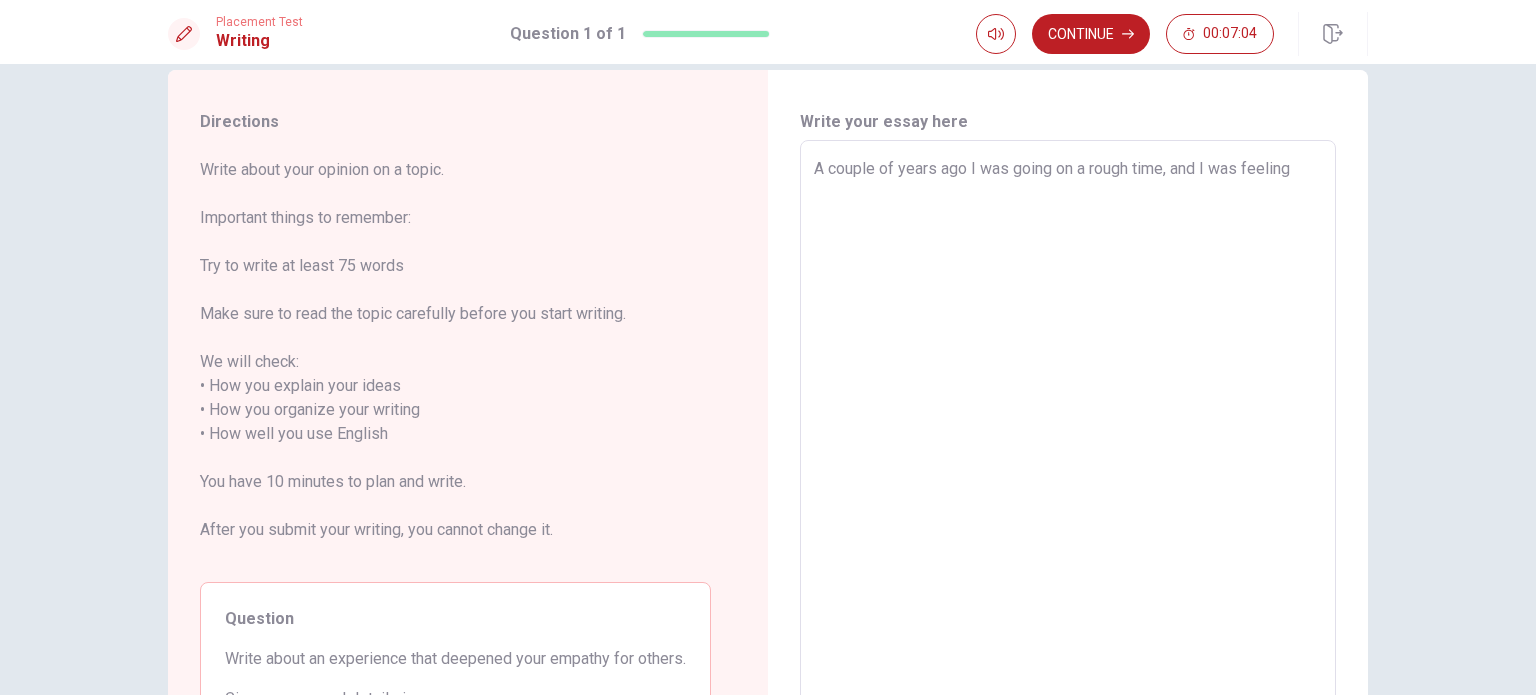 type on "A couple of years ago I was going on a rough time, and I was feeling v" 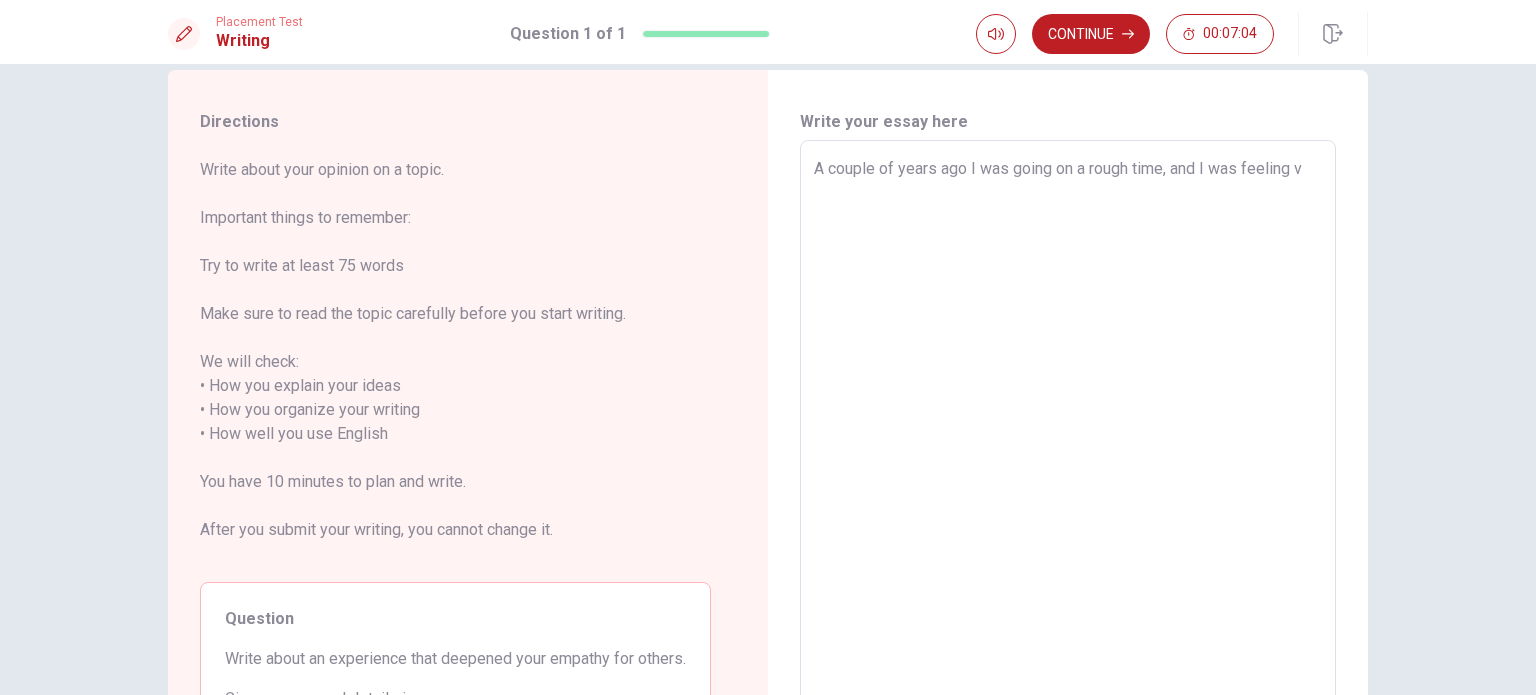 type on "x" 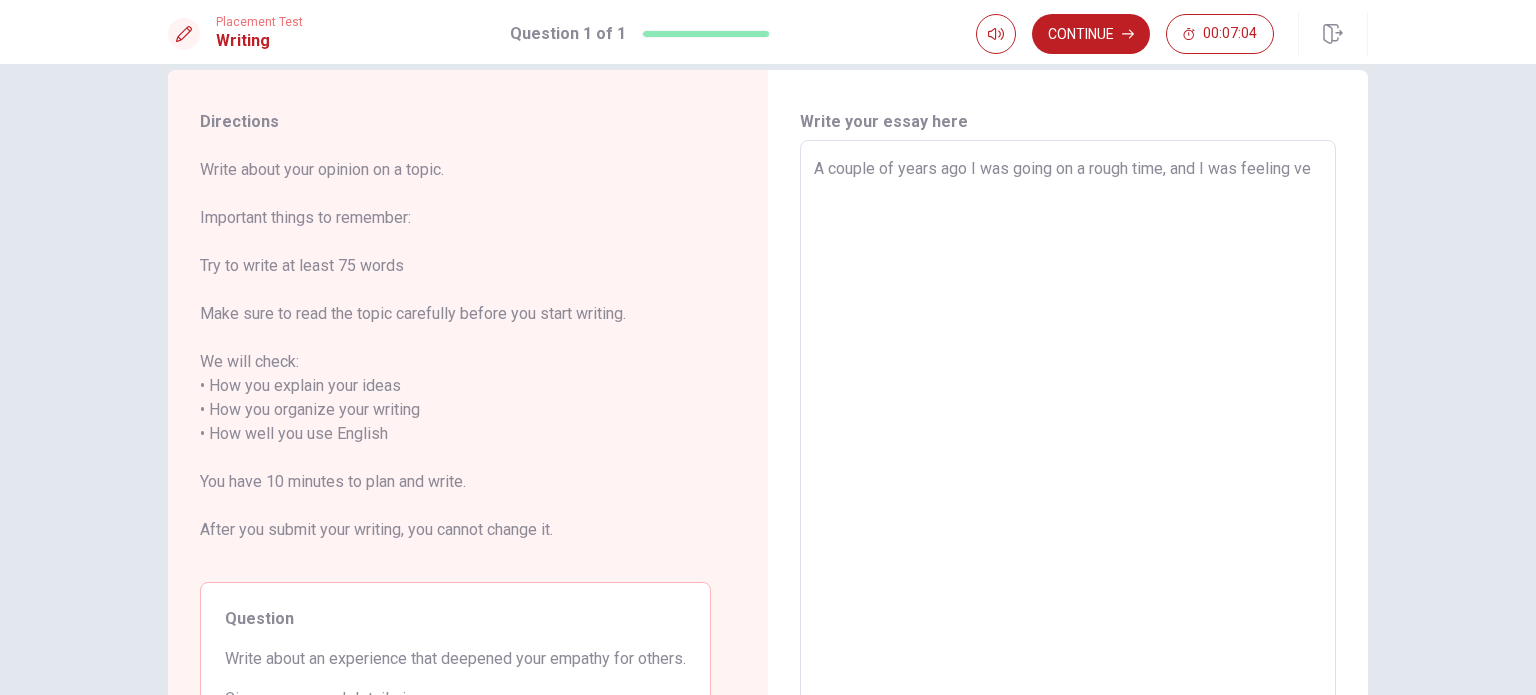 type on "x" 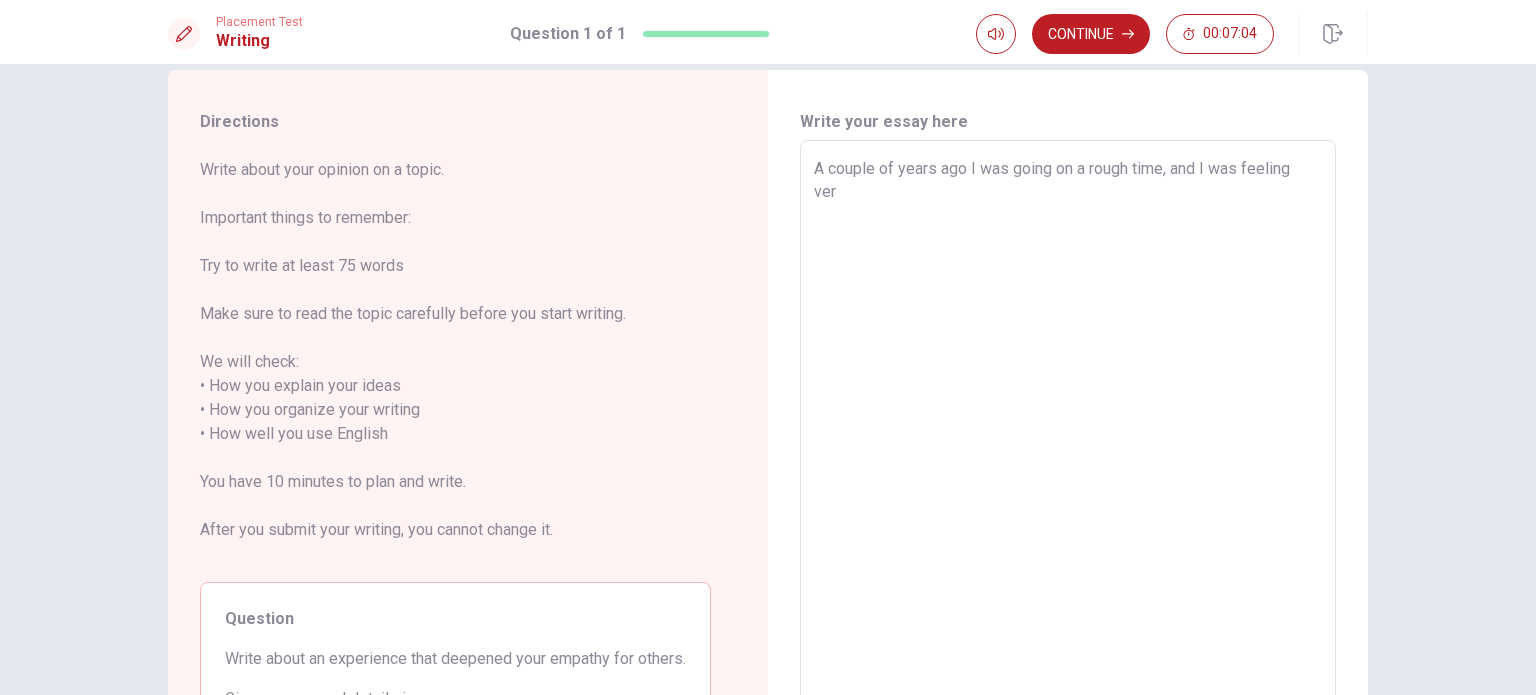 type on "x" 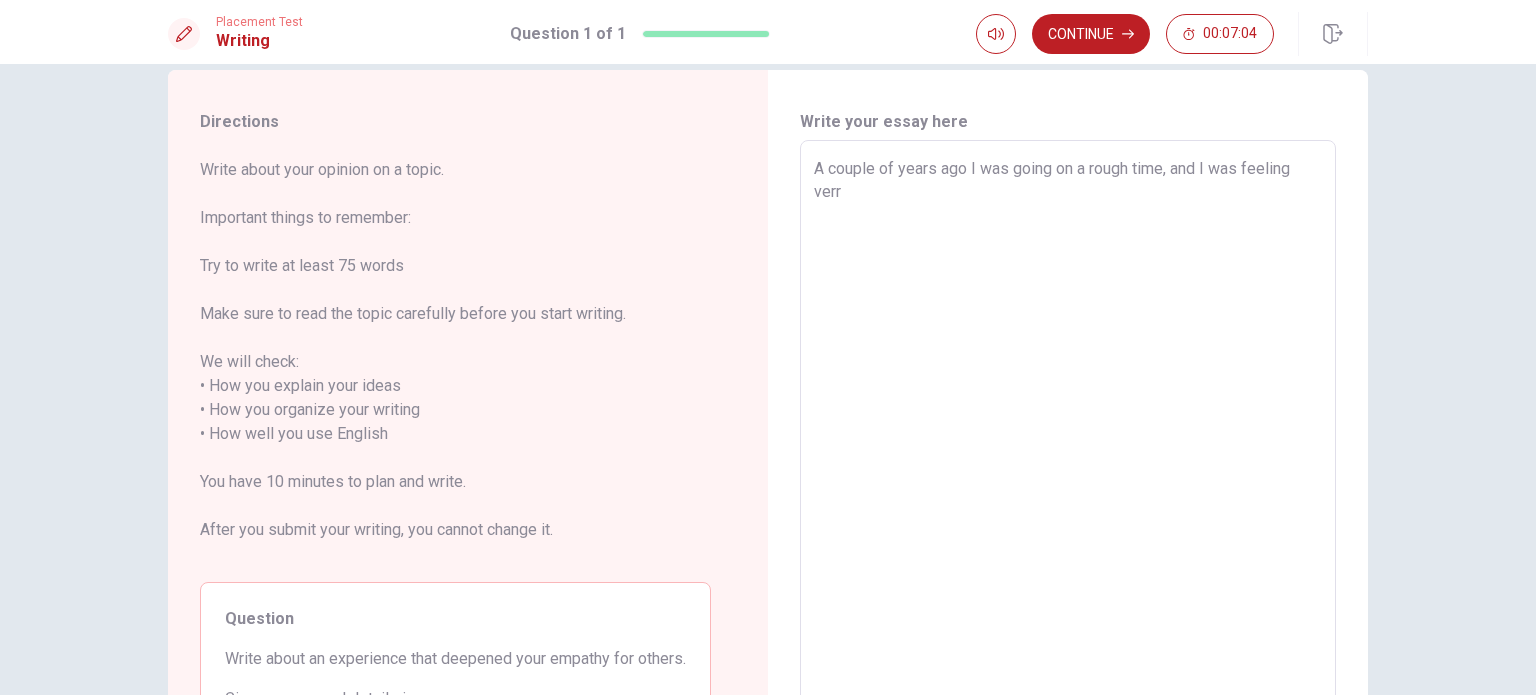 type on "x" 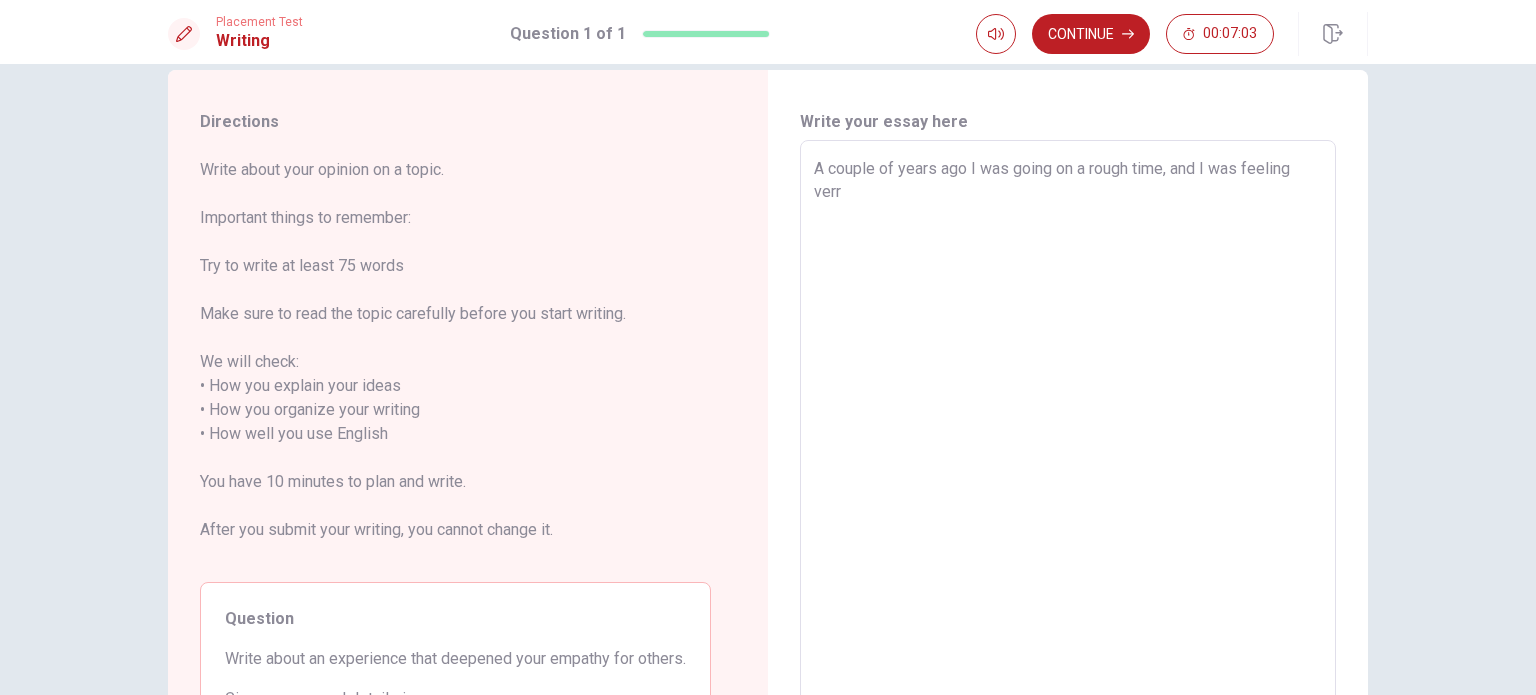 type on "A couple of years ago I was going on a rough time, and I was feeling verry" 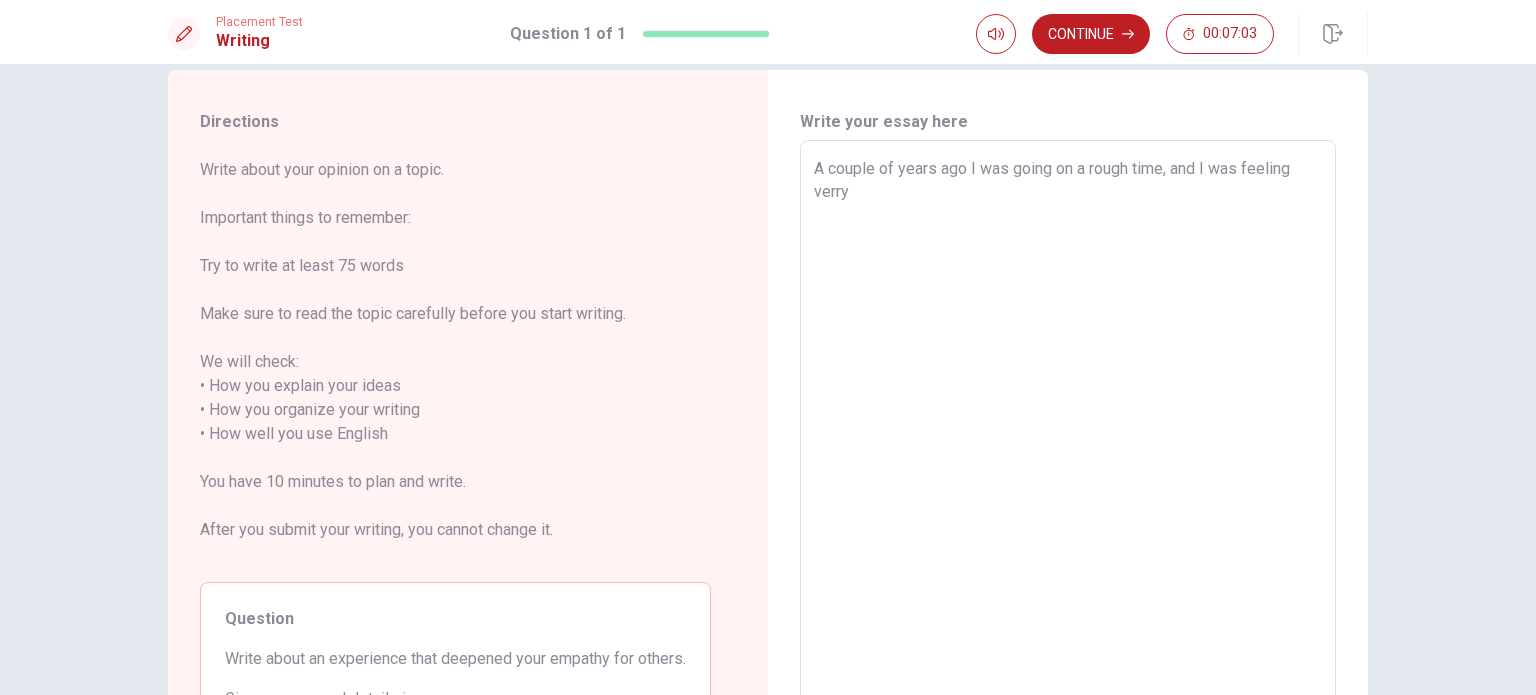 type on "x" 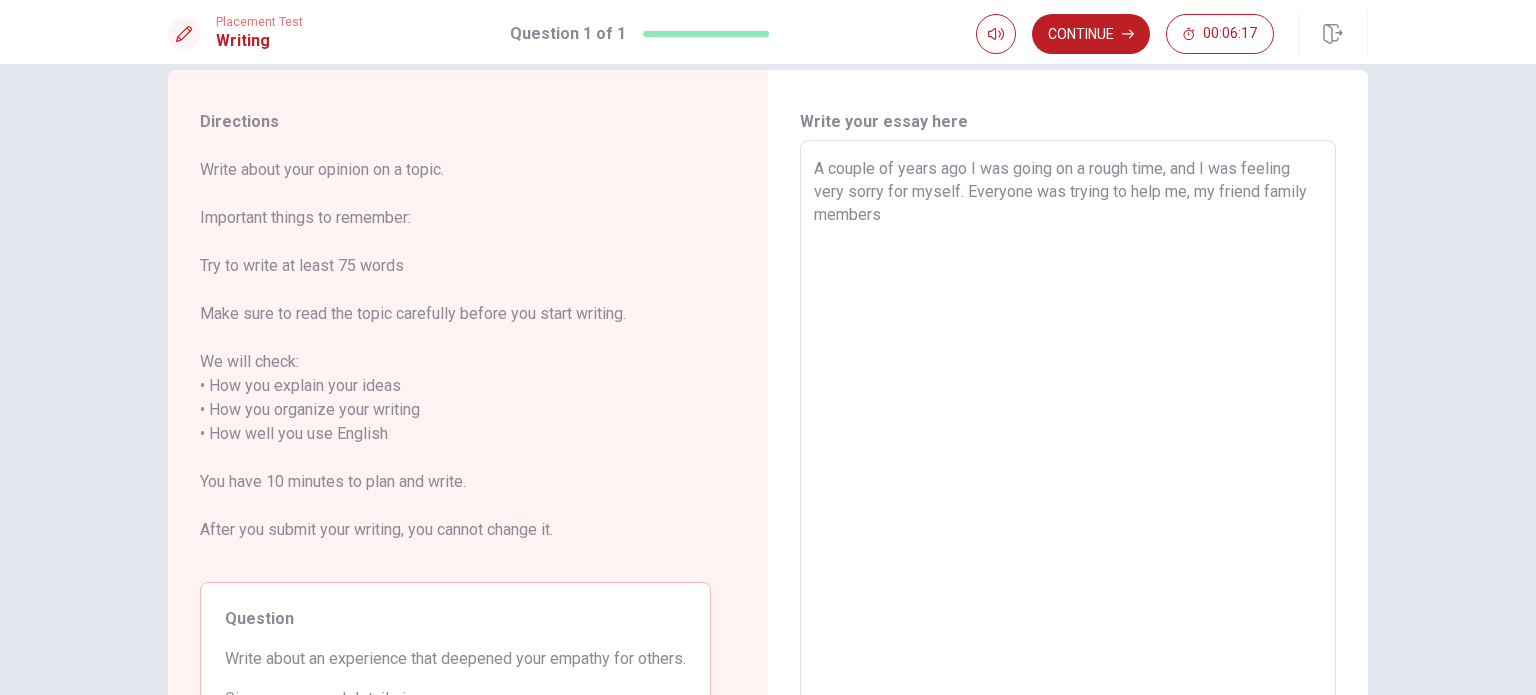 click on "A couple of years ago I was going on a rough time, and I was feeling very sorry for myself. Everyone was trying to help me, my friend family members" at bounding box center [1068, 422] 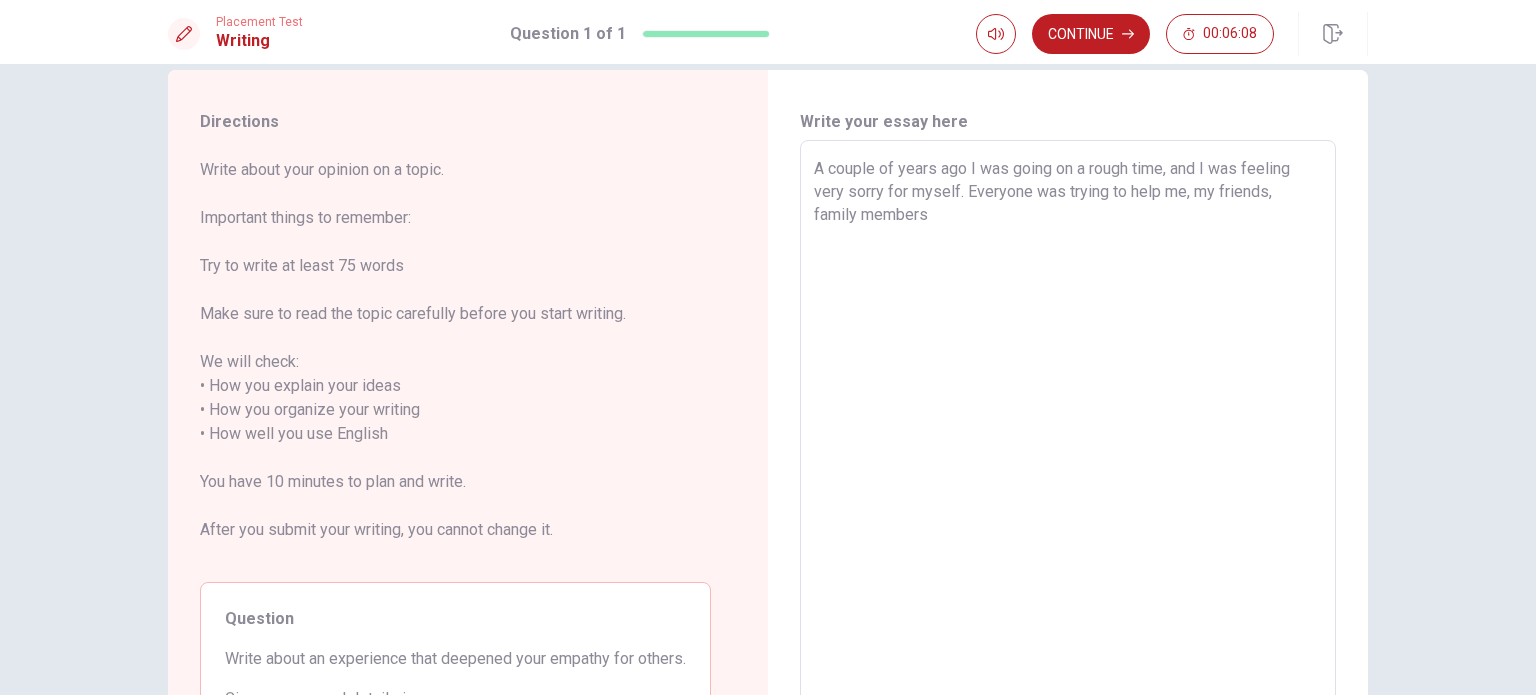 click on "A couple of years ago I was going on a rough time, and I was feeling very sorry for myself. Everyone was trying to help me, my friends, family members" at bounding box center (1068, 422) 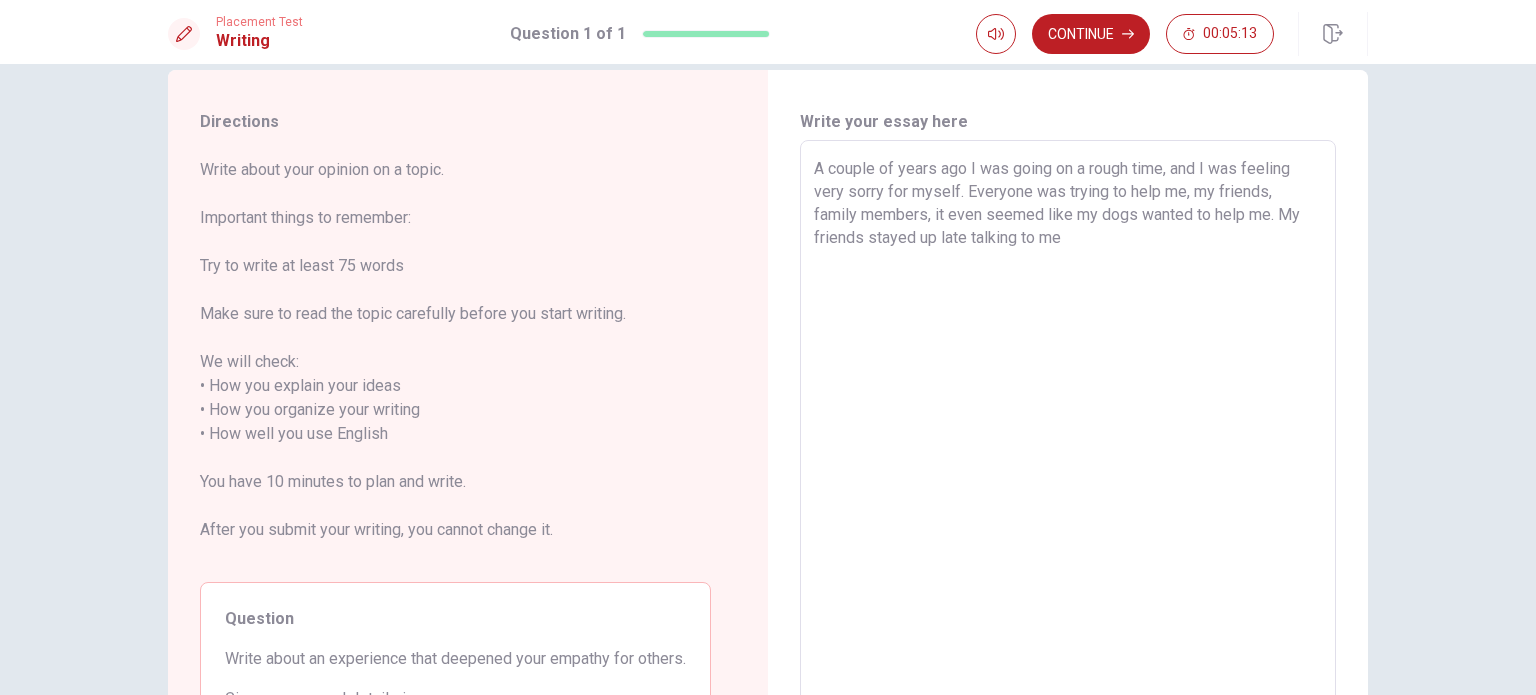 click on "A couple of years ago I was going on a rough time, and I was feeling very sorry for myself. Everyone was trying to help me, my friends, family members, it even seemed like my dogs wanted to help me. My friends stayed up late talking to me" at bounding box center [1068, 422] 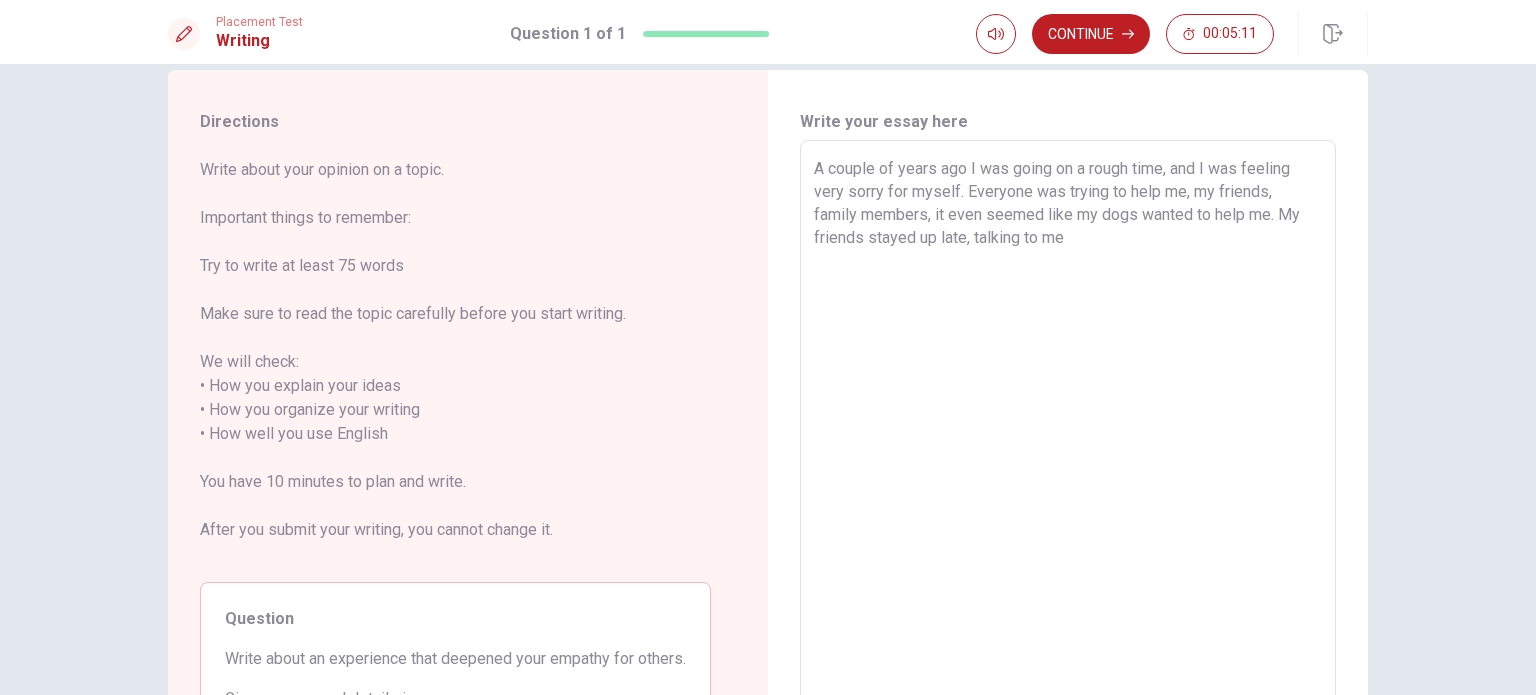click on "A couple of years ago I was going on a rough time, and I was feeling very sorry for myself. Everyone was trying to help me, my friends, family members, it even seemed like my dogs wanted to help me. My friends stayed up late, talking to me" at bounding box center [1068, 422] 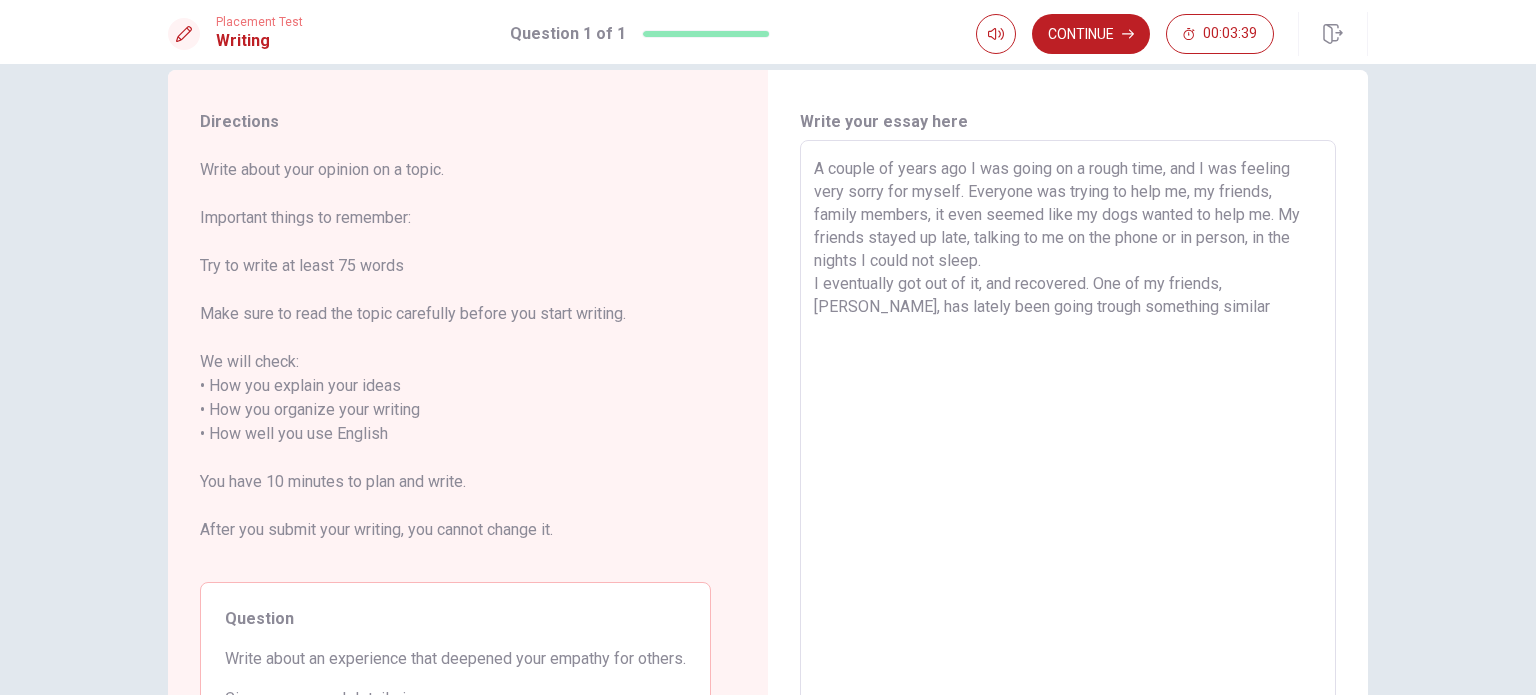 click on "A couple of years ago I was going on a rough time, and I was feeling very sorry for myself. Everyone was trying to help me, my friends, family members, it even seemed like my dogs wanted to help me. My friends stayed up late, talking to me on the phone or in person, in the nights I could not sleep.
I eventually got out of it, and recovered. One of my friends, [PERSON_NAME], has lately been going trough something similar" at bounding box center [1068, 422] 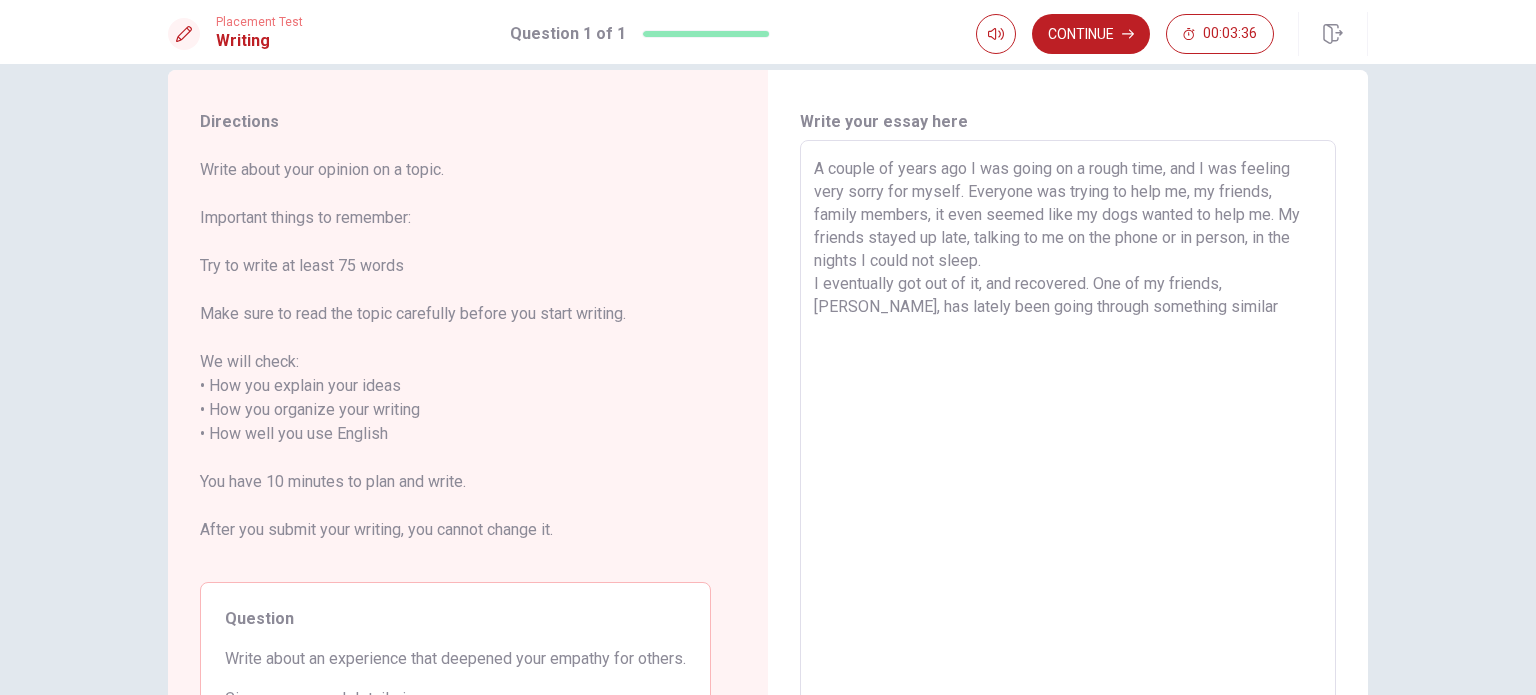 click on "A couple of years ago I was going on a rough time, and I was feeling very sorry for myself. Everyone was trying to help me, my friends, family members, it even seemed like my dogs wanted to help me. My friends stayed up late, talking to me on the phone or in person, in the nights I could not sleep.
I eventually got out of it, and recovered. One of my friends, [PERSON_NAME], has lately been going through something similar" at bounding box center (1068, 422) 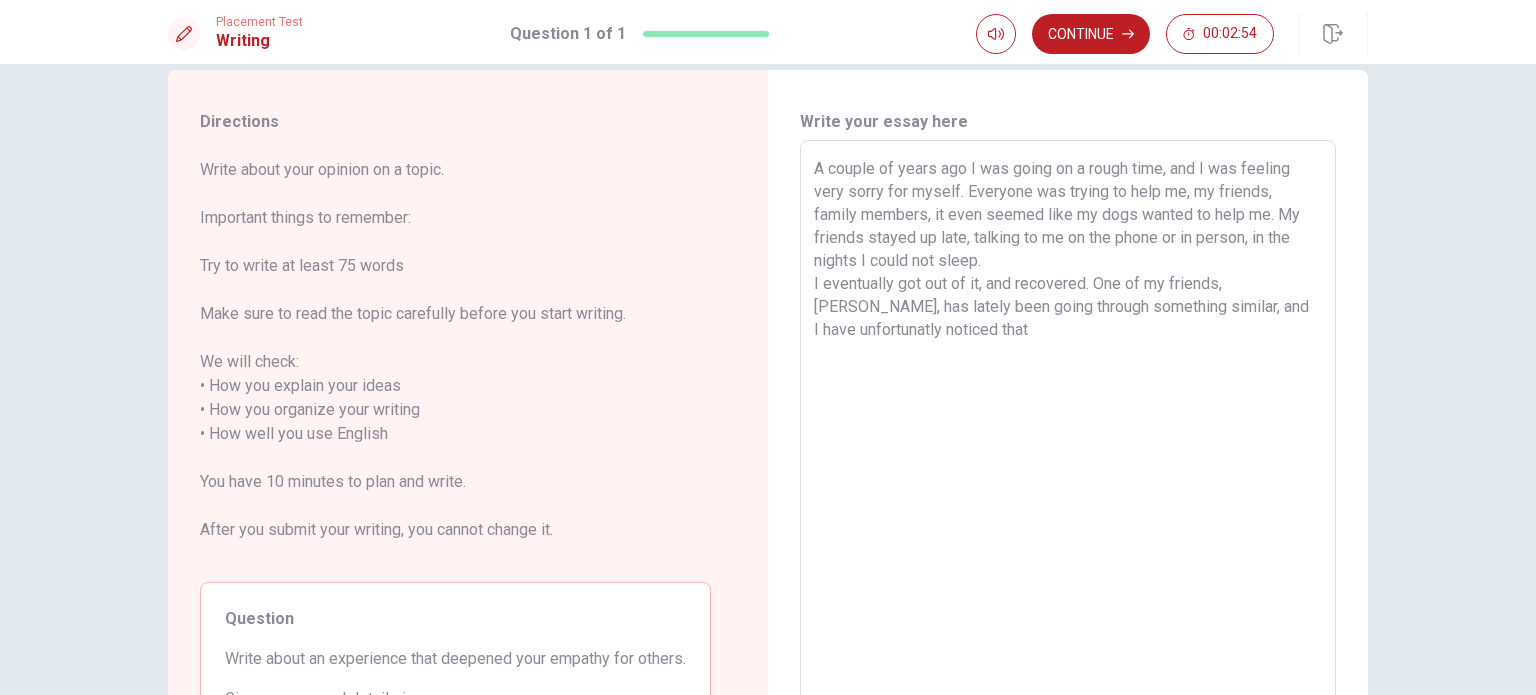 click on "A couple of years ago I was going on a rough time, and I was feeling very sorry for myself. Everyone was trying to help me, my friends, family members, it even seemed like my dogs wanted to help me. My friends stayed up late, talking to me on the phone or in person, in the nights I could not sleep.
I eventually got out of it, and recovered. One of my friends, [PERSON_NAME], has lately been going through something similar, and I have unfortunatly noticed that" at bounding box center (1068, 422) 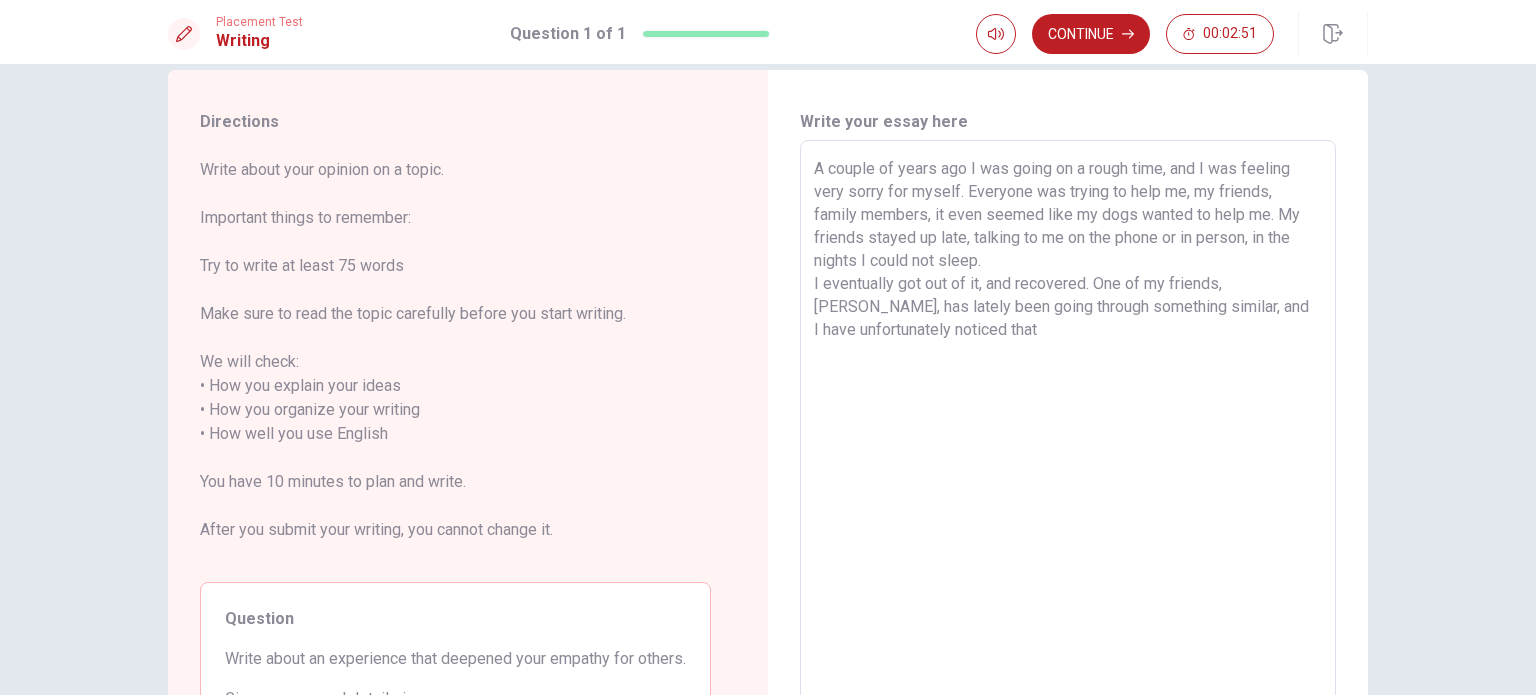 click on "A couple of years ago I was going on a rough time, and I was feeling very sorry for myself. Everyone was trying to help me, my friends, family members, it even seemed like my dogs wanted to help me. My friends stayed up late, talking to me on the phone or in person, in the nights I could not sleep.
I eventually got out of it, and recovered. One of my friends, [PERSON_NAME], has lately been going through something similar, and I have unfortunately noticed that" at bounding box center [1068, 422] 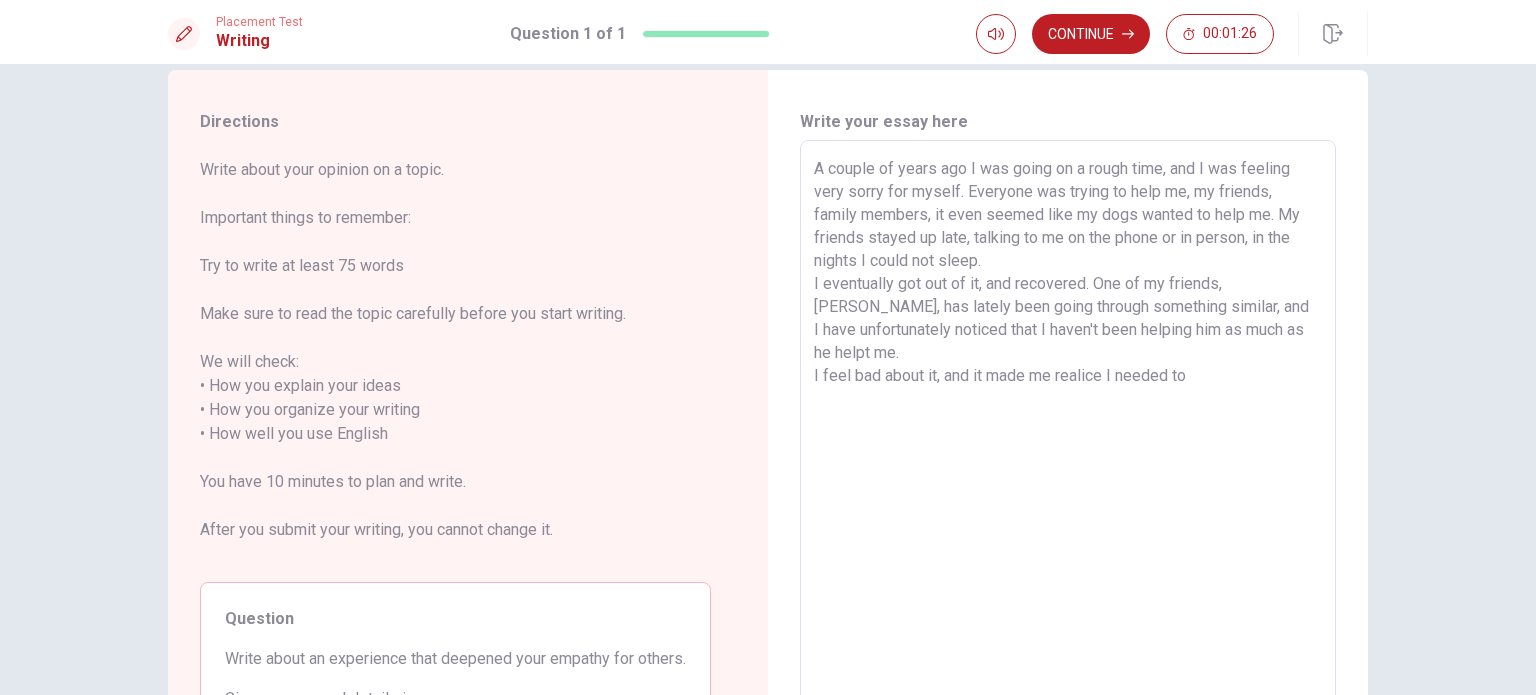 click on "A couple of years ago I was going on a rough time, and I was feeling very sorry for myself. Everyone was trying to help me, my friends, family members, it even seemed like my dogs wanted to help me. My friends stayed up late, talking to me on the phone or in person, in the nights I could not sleep.
I eventually got out of it, and recovered. One of my friends, [PERSON_NAME], has lately been going through something similar, and I have unfortunately noticed that I haven't been helping him as much as he helpt me.
I feel bad about it, and it made me realice I needed to" at bounding box center (1068, 422) 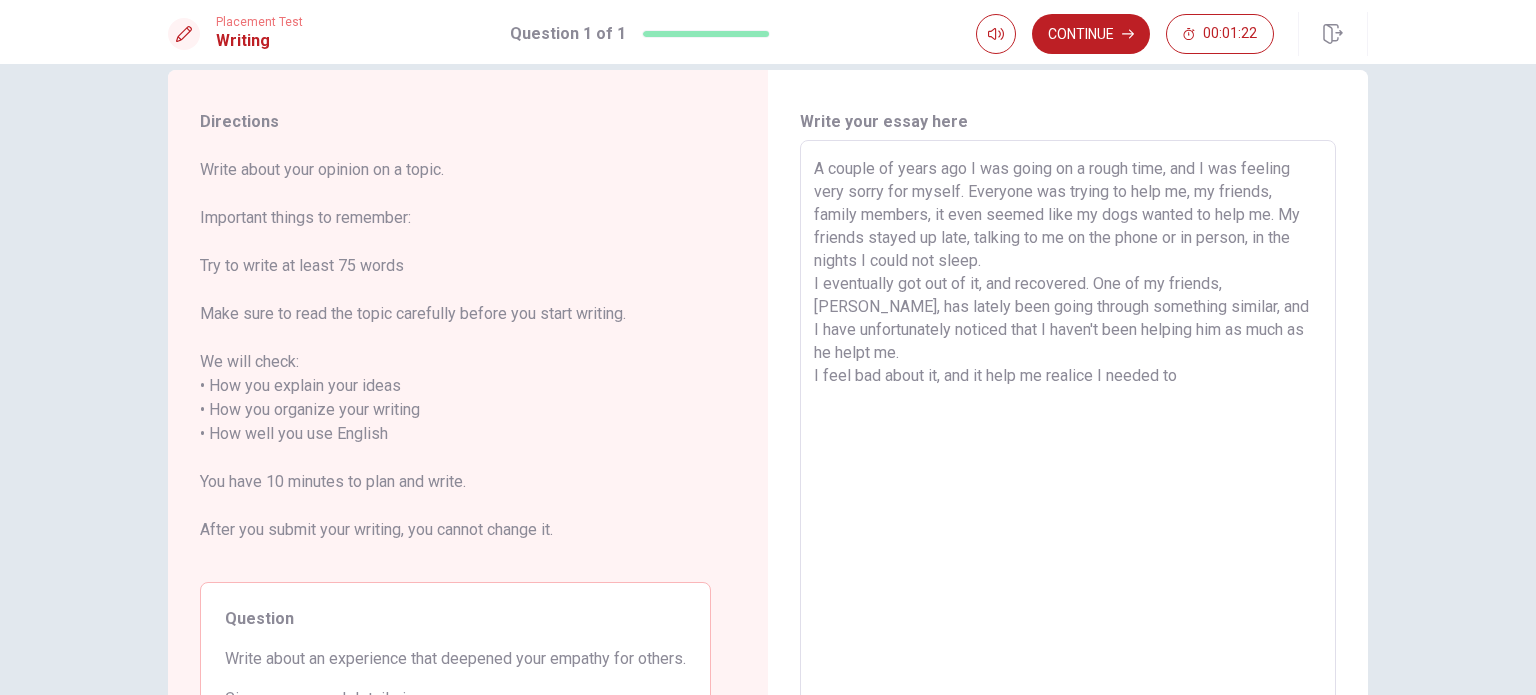 click on "A couple of years ago I was going on a rough time, and I was feeling very sorry for myself. Everyone was trying to help me, my friends, family members, it even seemed like my dogs wanted to help me. My friends stayed up late, talking to me on the phone or in person, in the nights I could not sleep.
I eventually got out of it, and recovered. One of my friends, [PERSON_NAME], has lately been going through something similar, and I have unfortunately noticed that I haven't been helping him as much as he helpt me.
I feel bad about it, and it help me realice I needed to" at bounding box center [1068, 422] 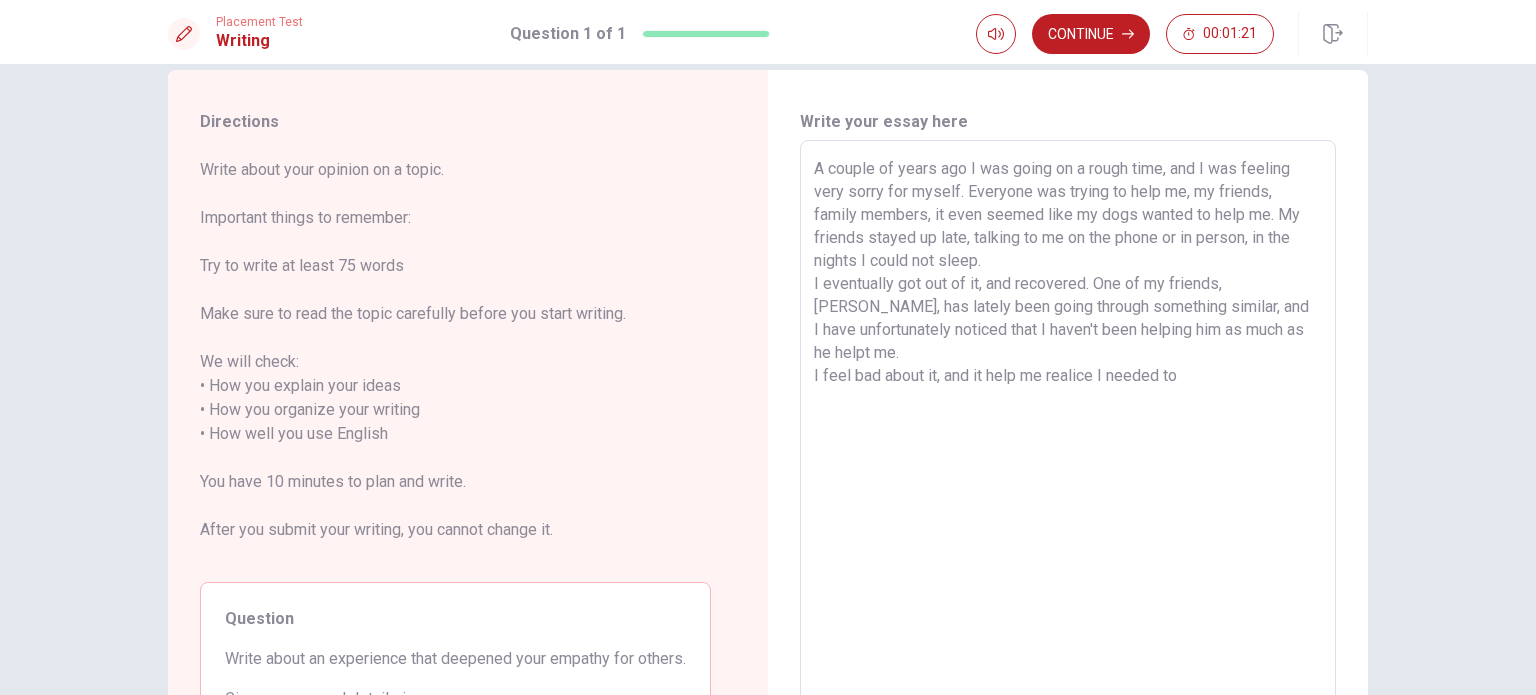 drag, startPoint x: 1208, startPoint y: 354, endPoint x: 1102, endPoint y: 355, distance: 106.004715 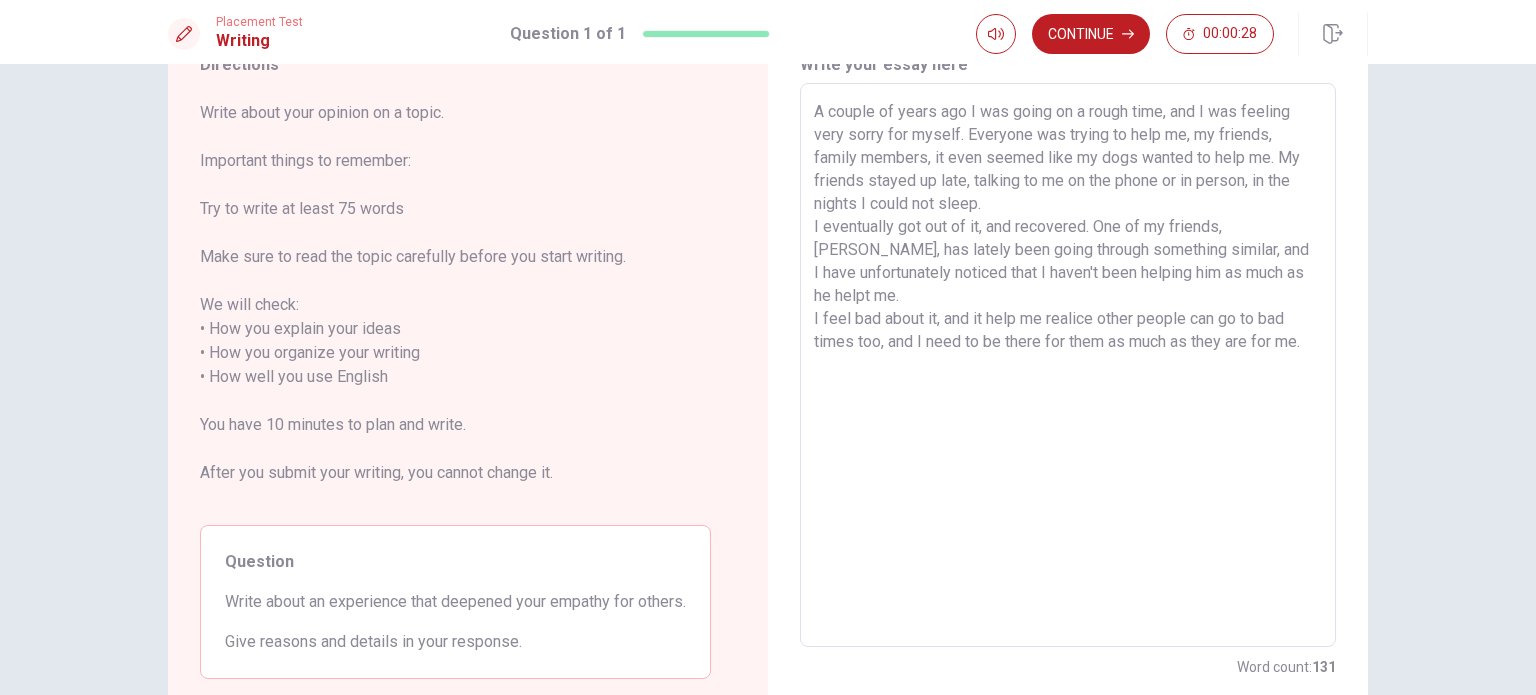 scroll, scrollTop: 90, scrollLeft: 0, axis: vertical 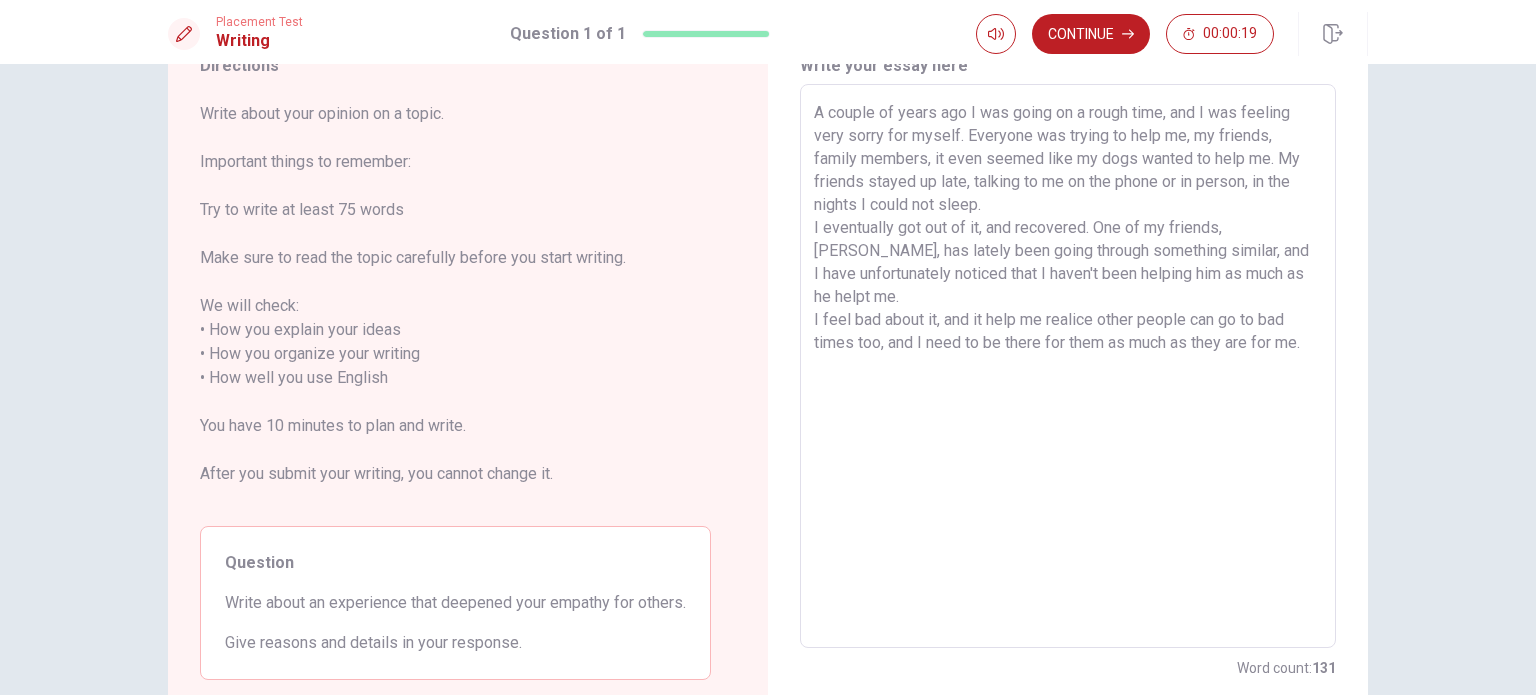 click on "A couple of years ago I was going on a rough time, and I was feeling very sorry for myself. Everyone was trying to help me, my friends, family members, it even seemed like my dogs wanted to help me. My friends stayed up late, talking to me on the phone or in person, in the nights I could not sleep.
I eventually got out of it, and recovered. One of my friends, [PERSON_NAME], has lately been going through something similar, and I have unfortunately noticed that I haven't been helping him as much as he helpt me.
I feel bad about it, and it help me realice other people can go to bad times too, and I need to be there for them as much as they are for me." at bounding box center [1068, 366] 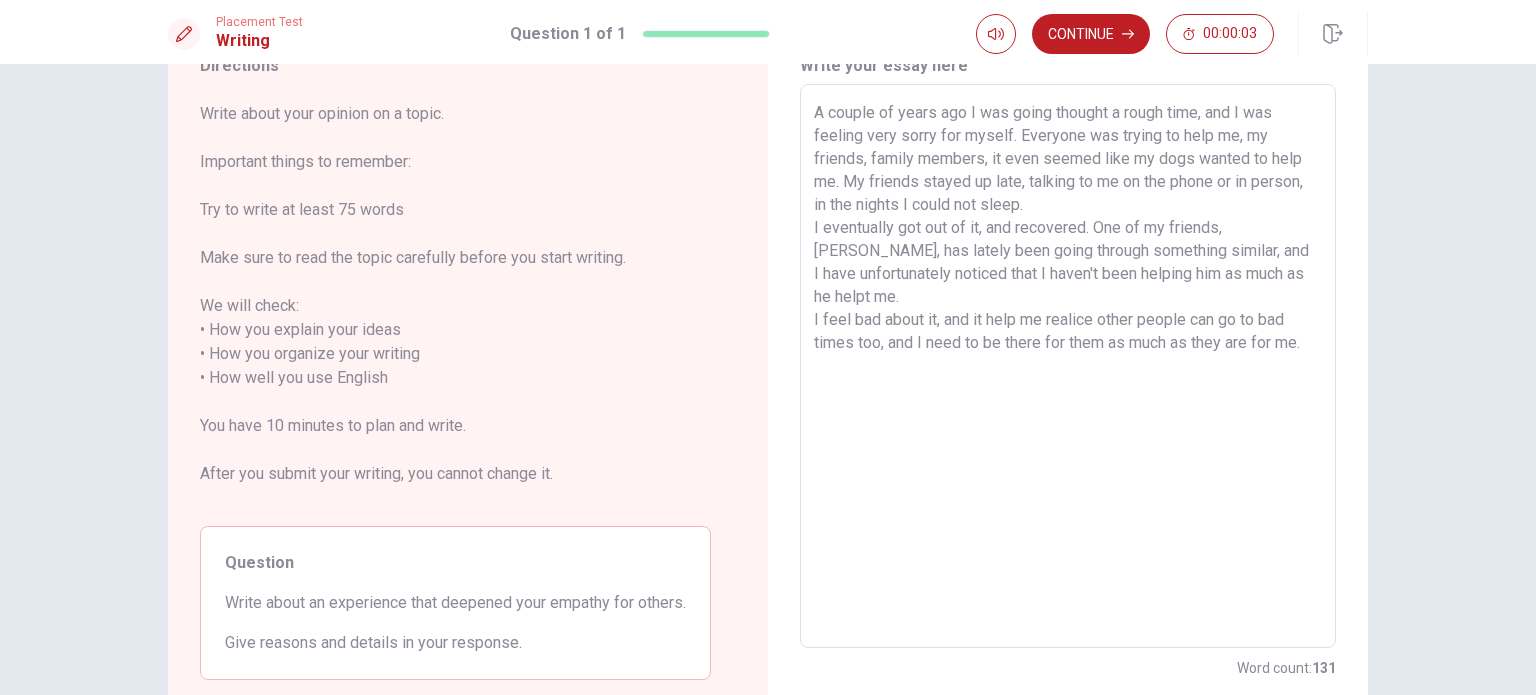 click on "A couple of years ago I was going thought a rough time, and I was feeling very sorry for myself. Everyone was trying to help me, my friends, family members, it even seemed like my dogs wanted to help me. My friends stayed up late, talking to me on the phone or in person, in the nights I could not sleep.
I eventually got out of it, and recovered. One of my friends, [PERSON_NAME], has lately been going through something similar, and I have unfortunately noticed that I haven't been helping him as much as he helpt me.
I feel bad about it, and it help me realice other people can go to bad times too, and I need to be there for them as much as they are for me." at bounding box center (1068, 366) 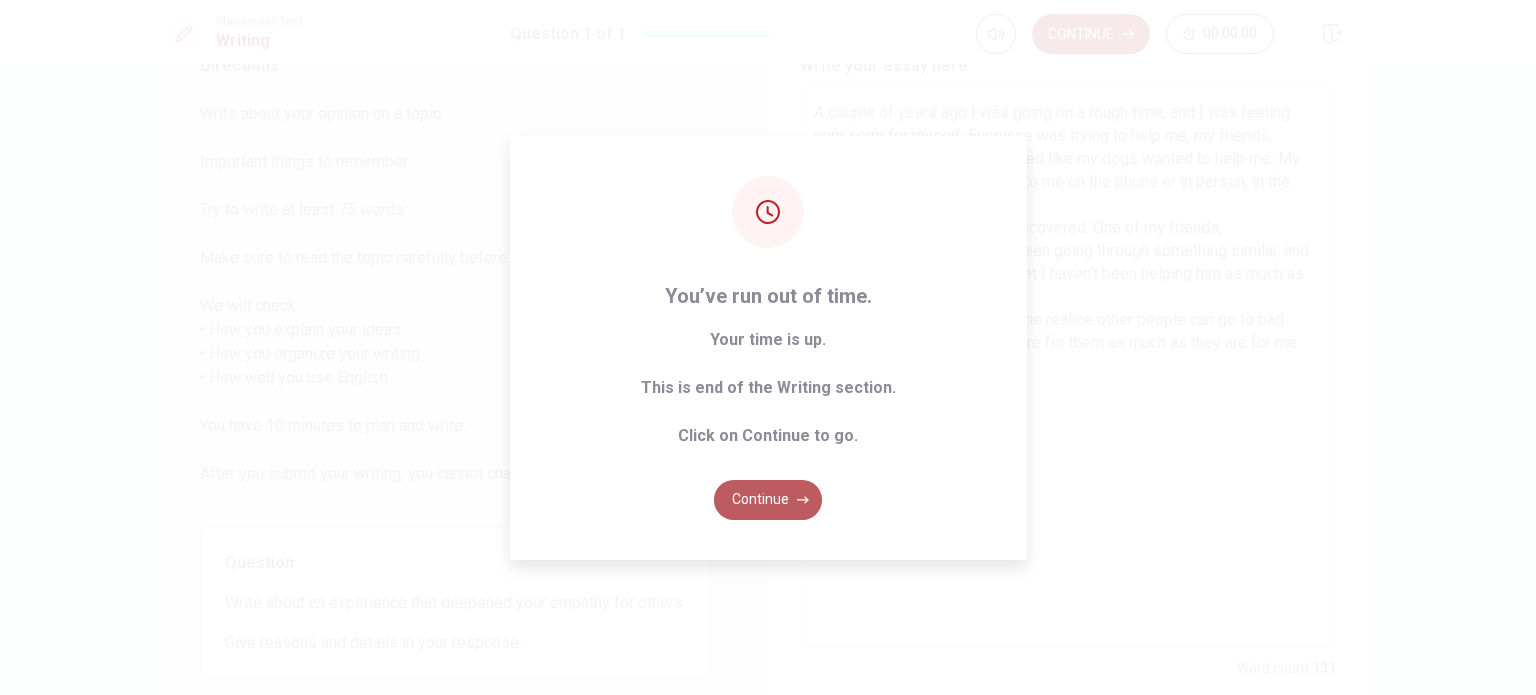 click on "Continue" at bounding box center [768, 500] 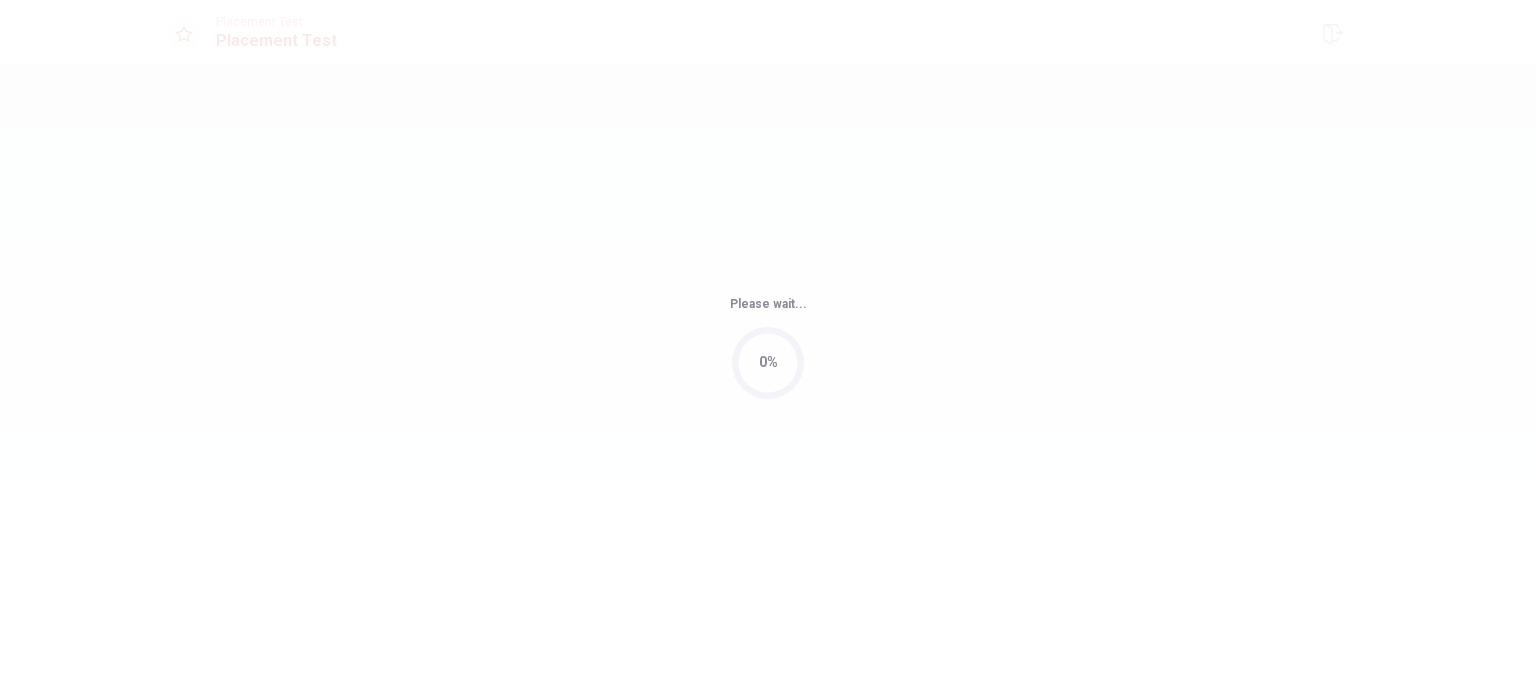 scroll, scrollTop: 0, scrollLeft: 0, axis: both 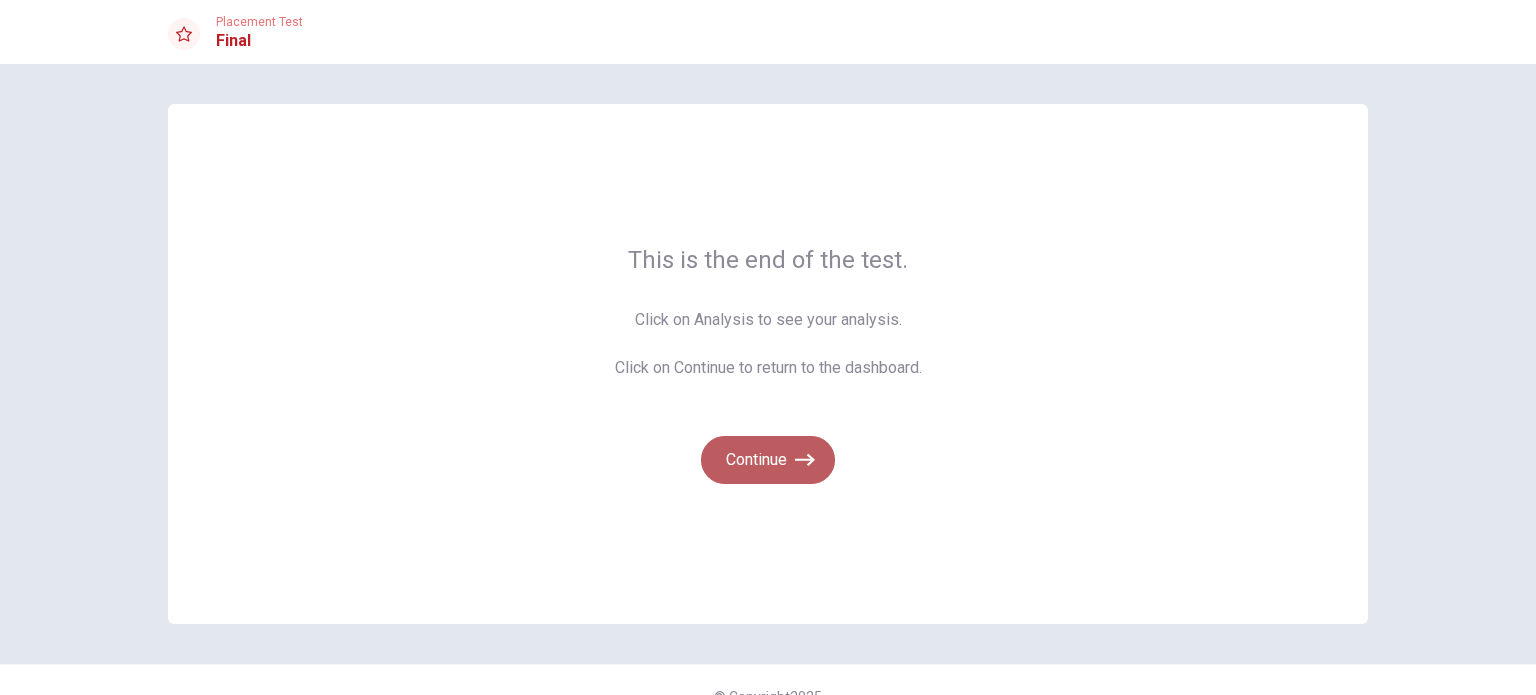 click 